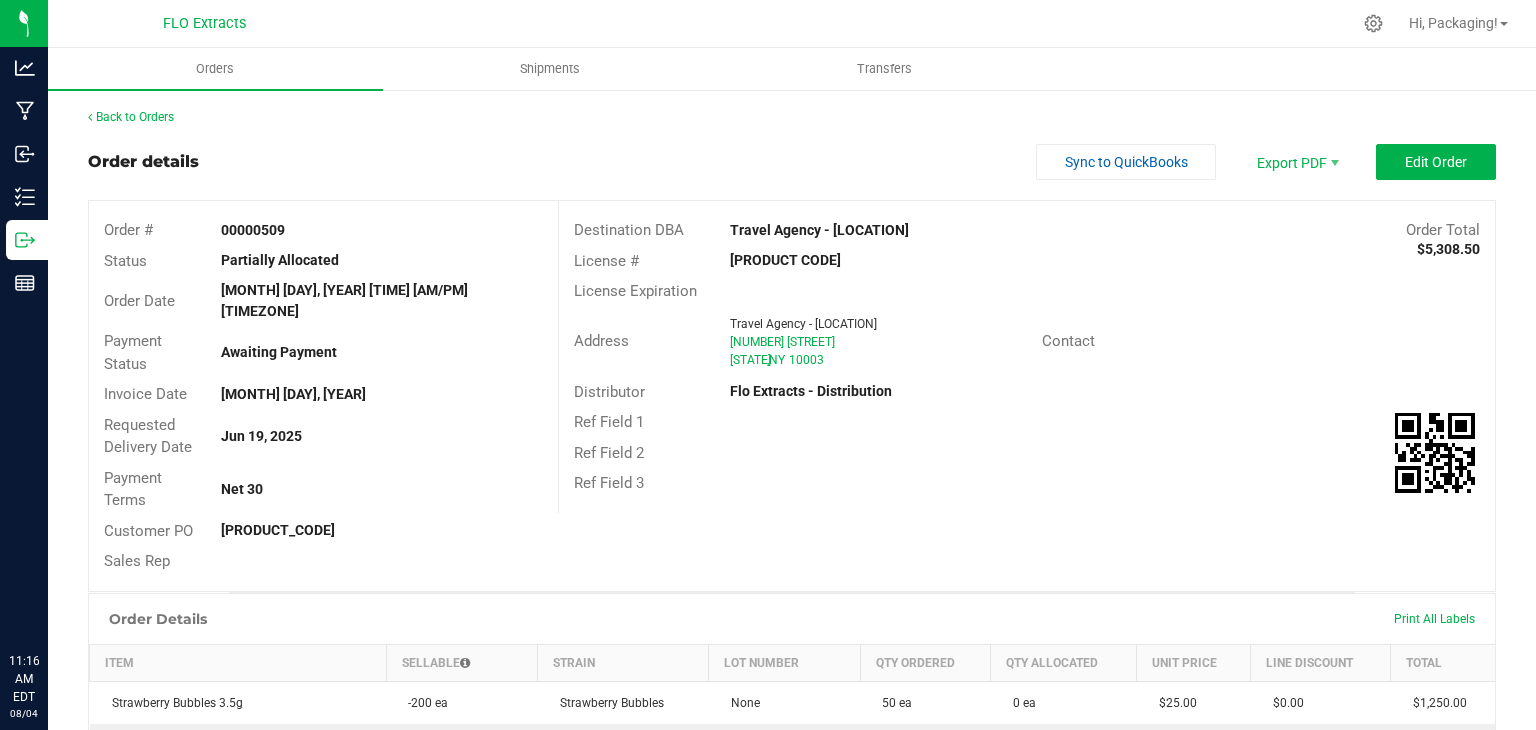 scroll, scrollTop: 0, scrollLeft: 0, axis: both 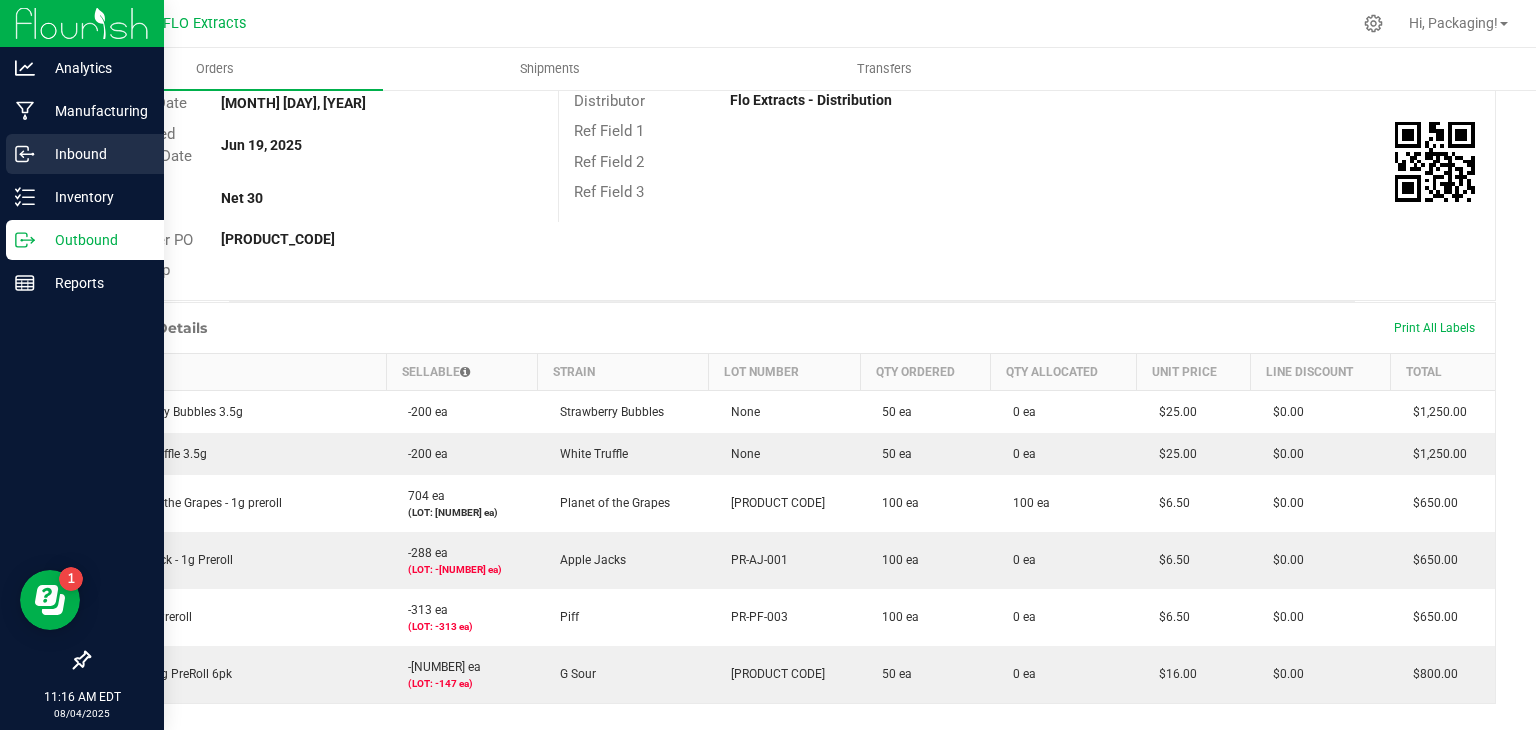 click on "Inbound" at bounding box center (95, 154) 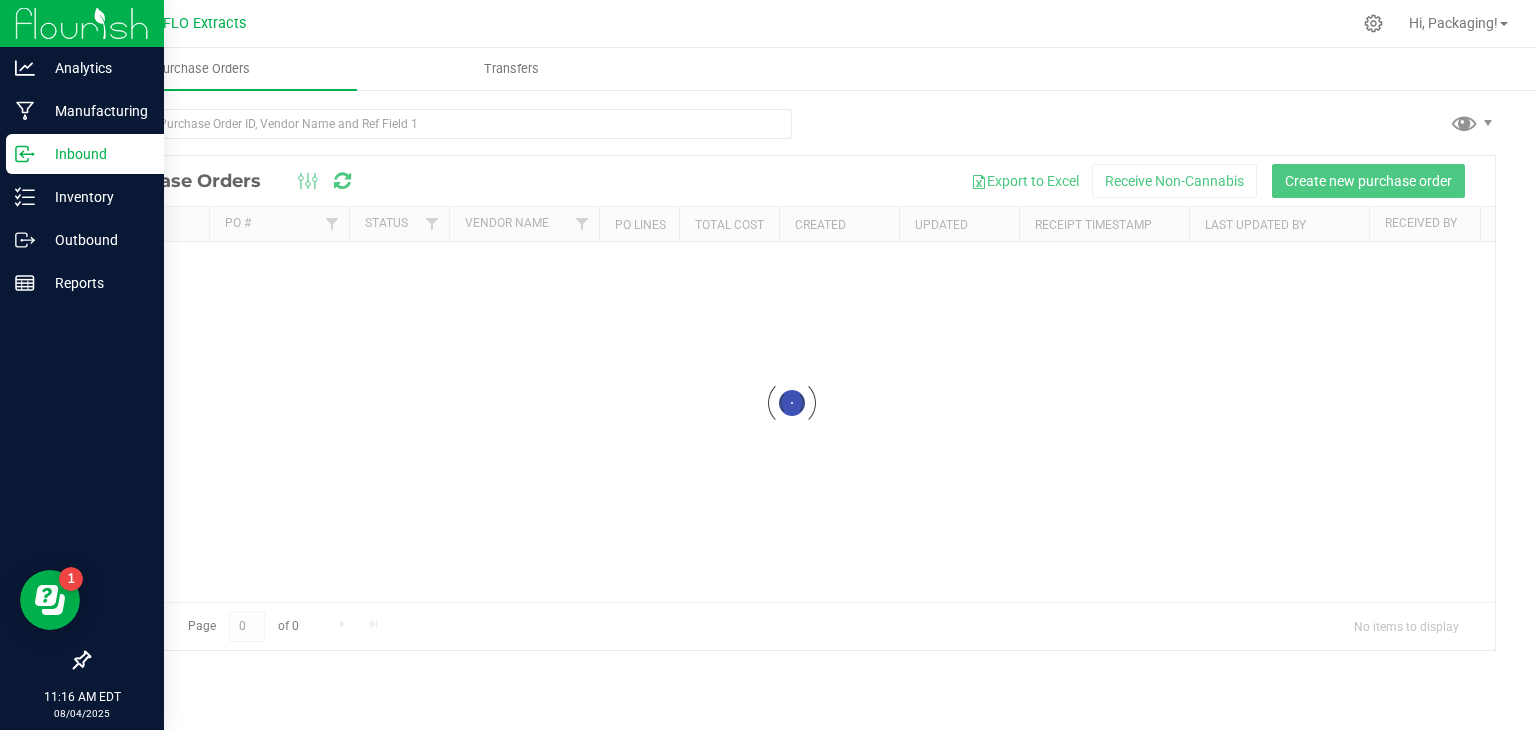 scroll, scrollTop: 0, scrollLeft: 0, axis: both 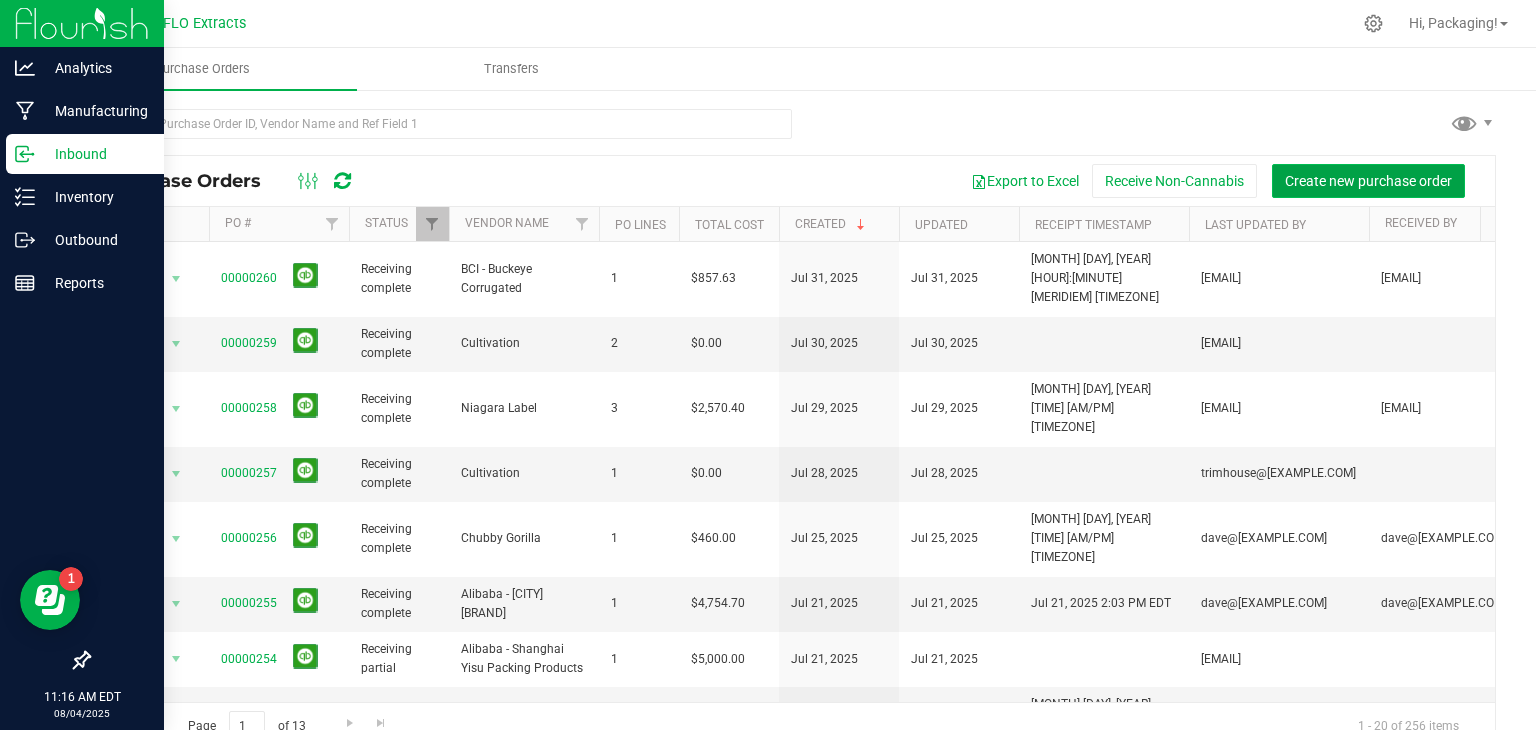 click on "Create new purchase order" at bounding box center (1368, 181) 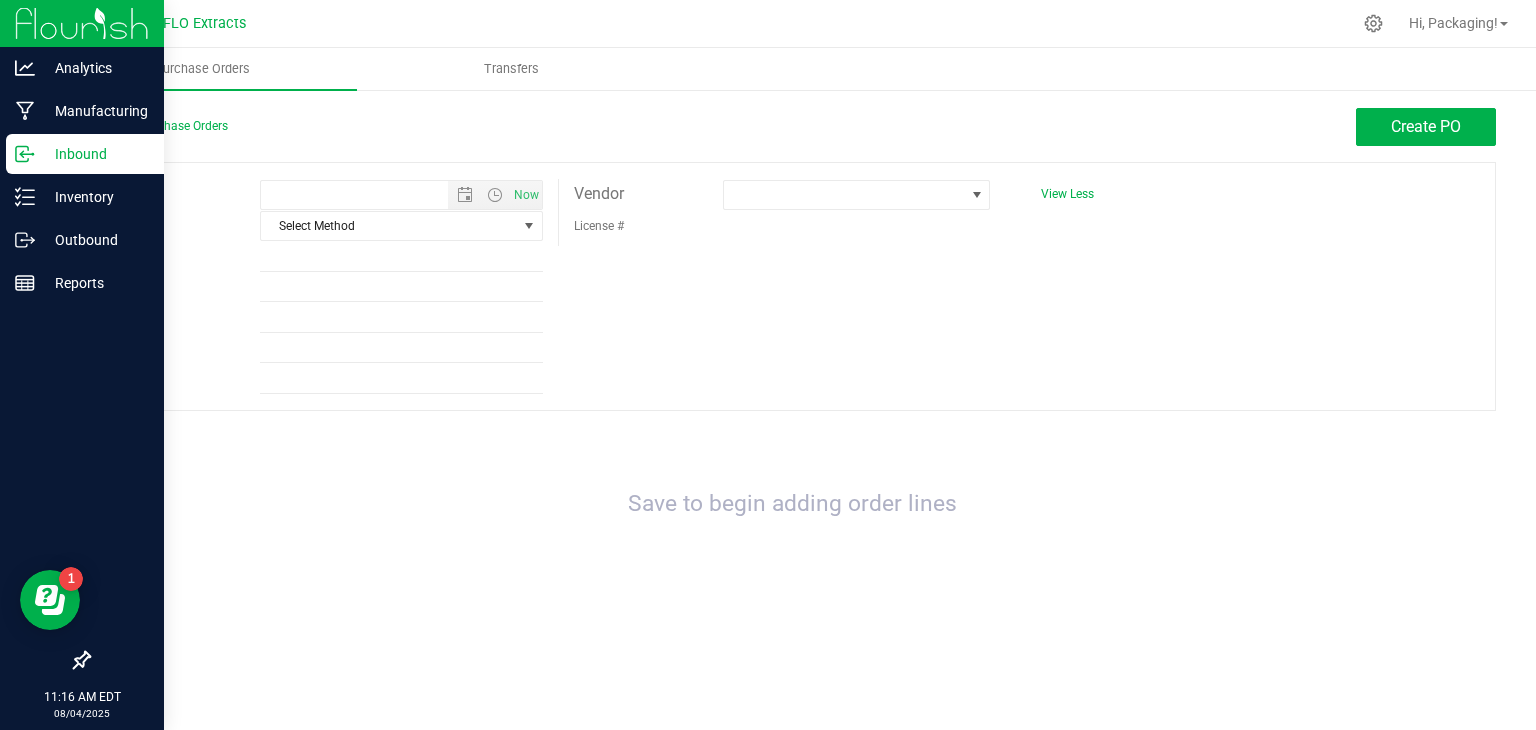 type on "[MONTH]/[DAY]/[YEAR] [TIME] [AM/PM]" 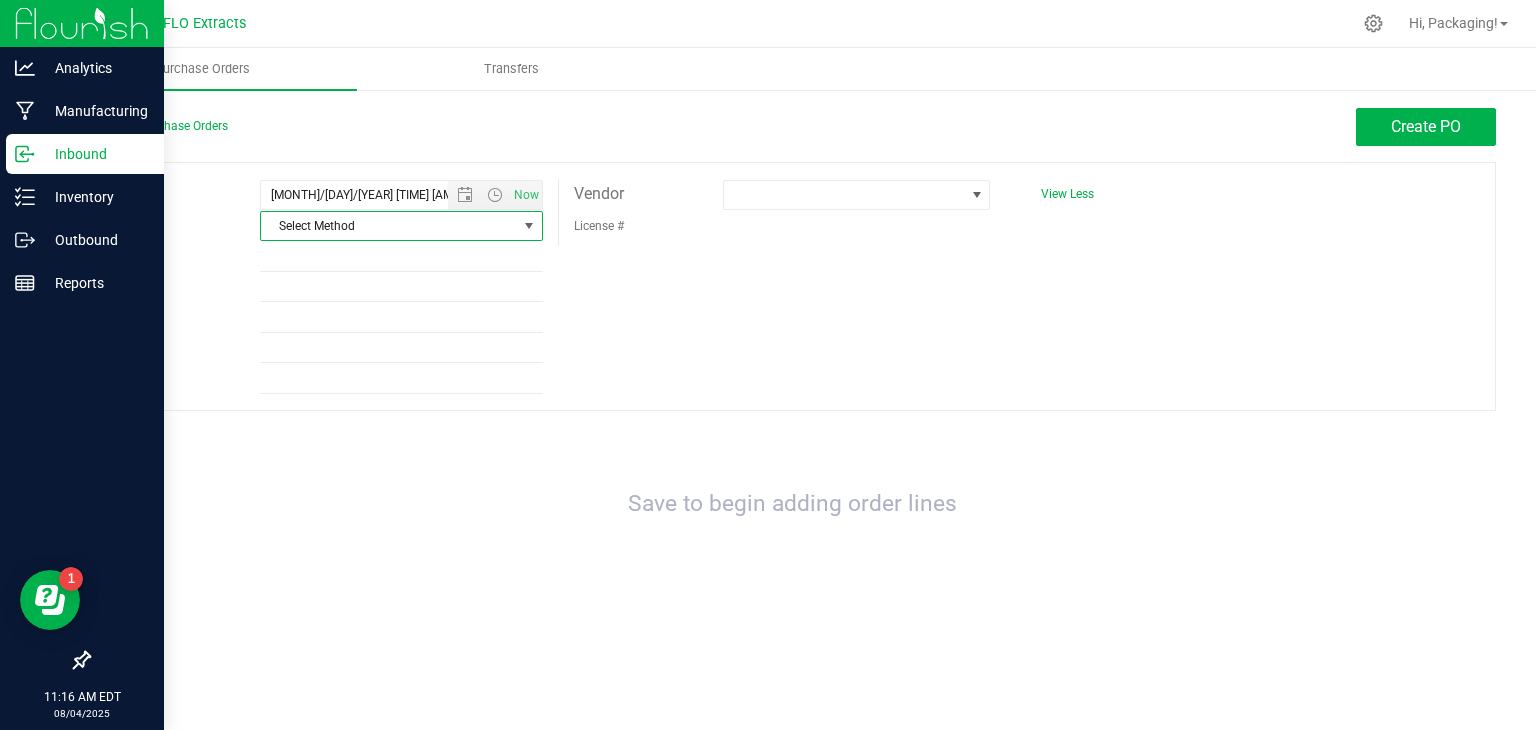 click at bounding box center (529, 226) 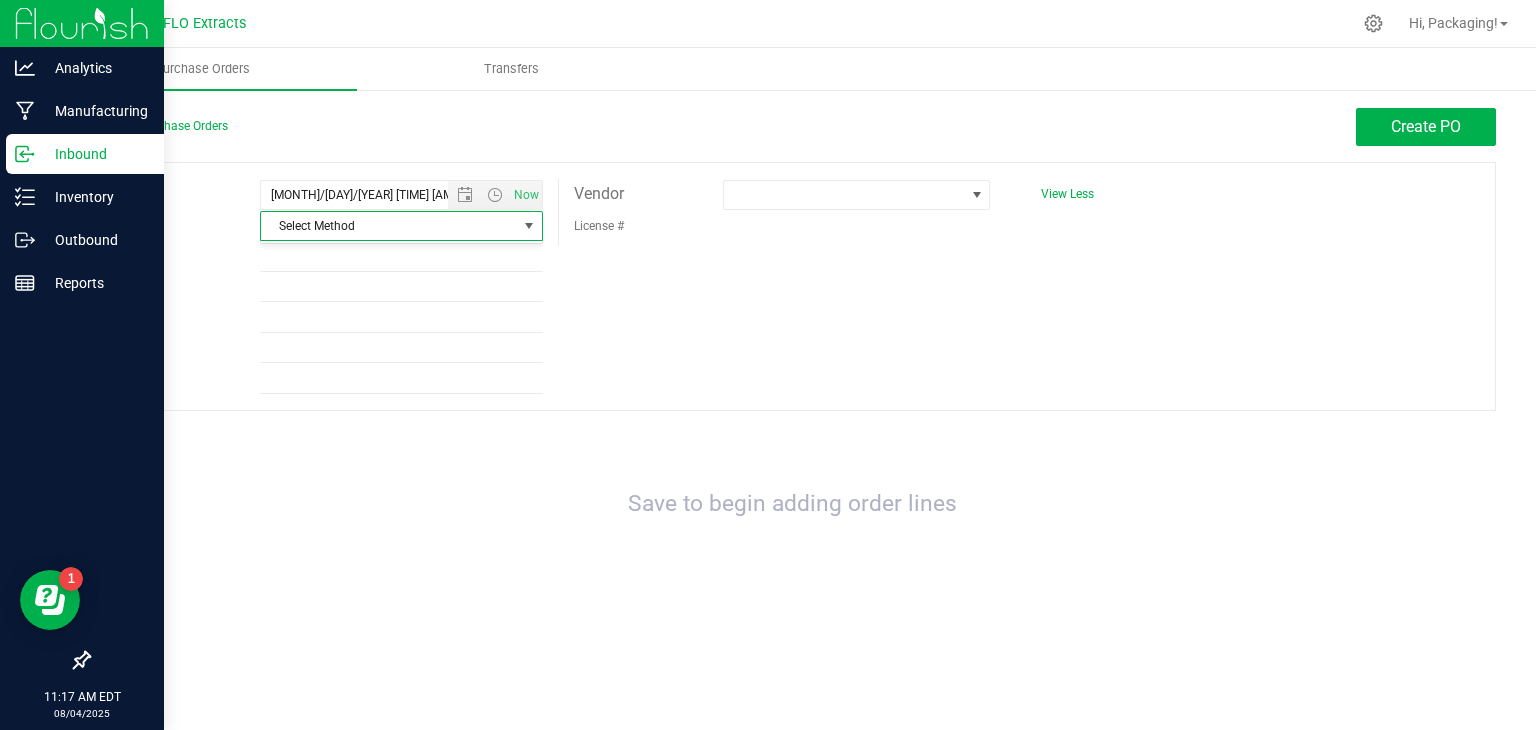 click on "Save to begin adding order lines" at bounding box center [792, 504] 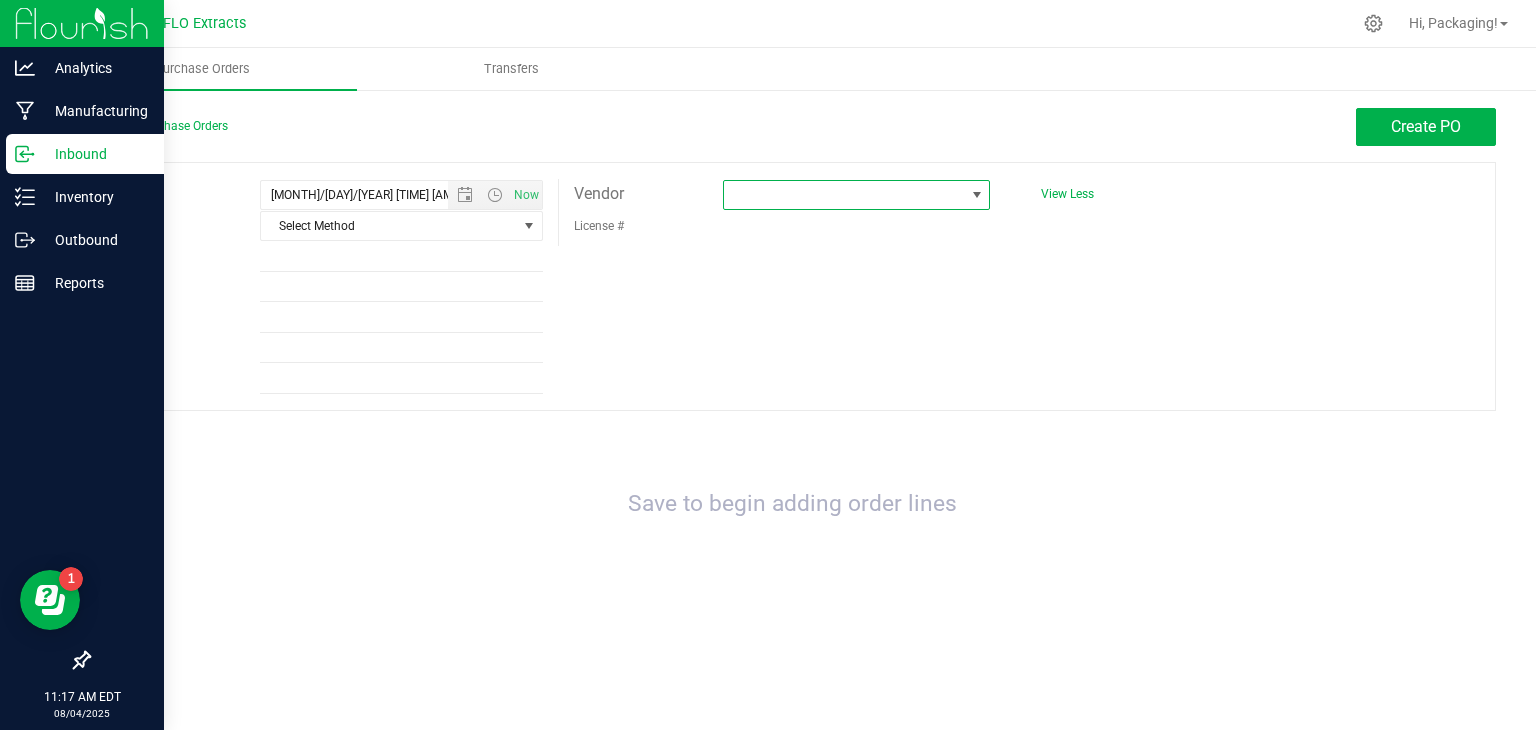 click at bounding box center (977, 195) 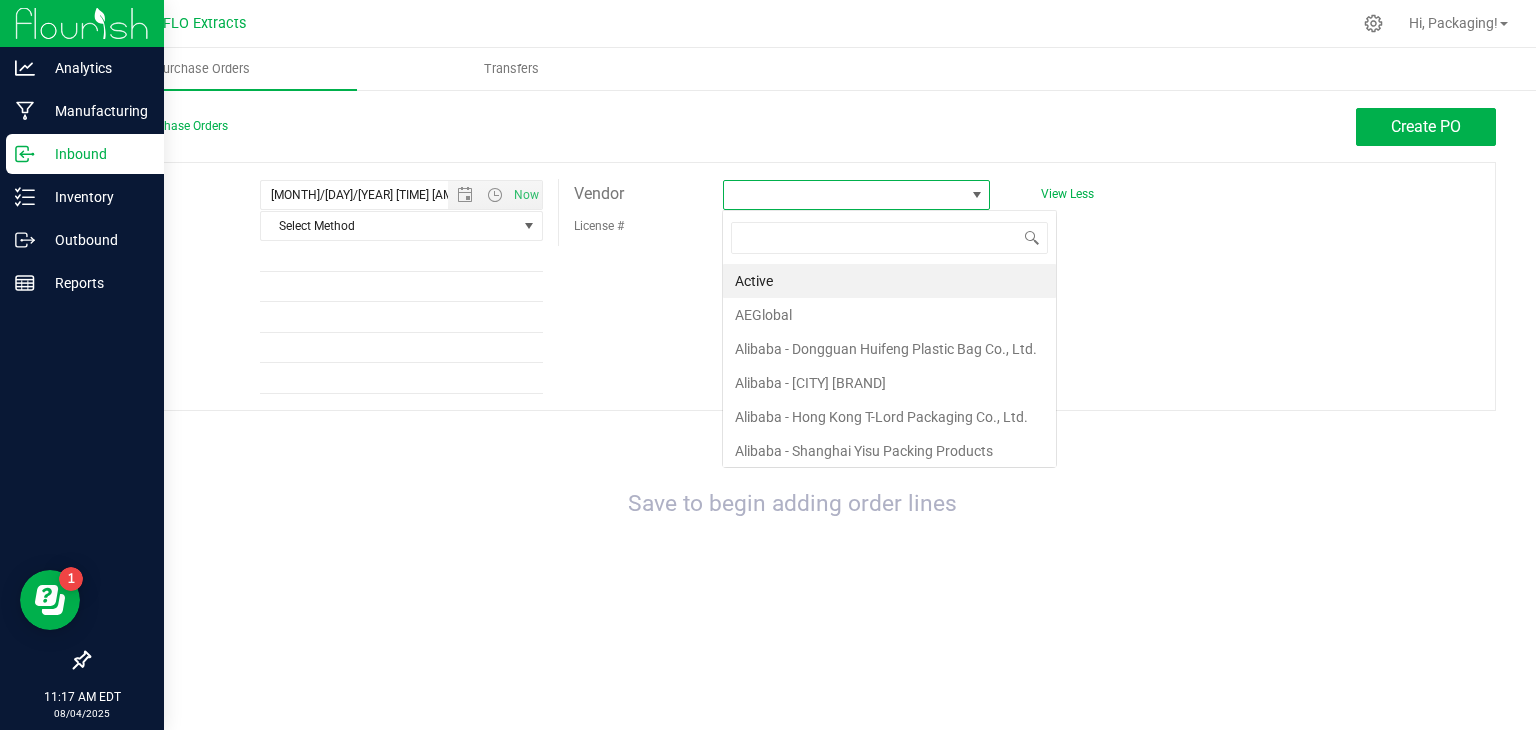 scroll, scrollTop: 99970, scrollLeft: 99732, axis: both 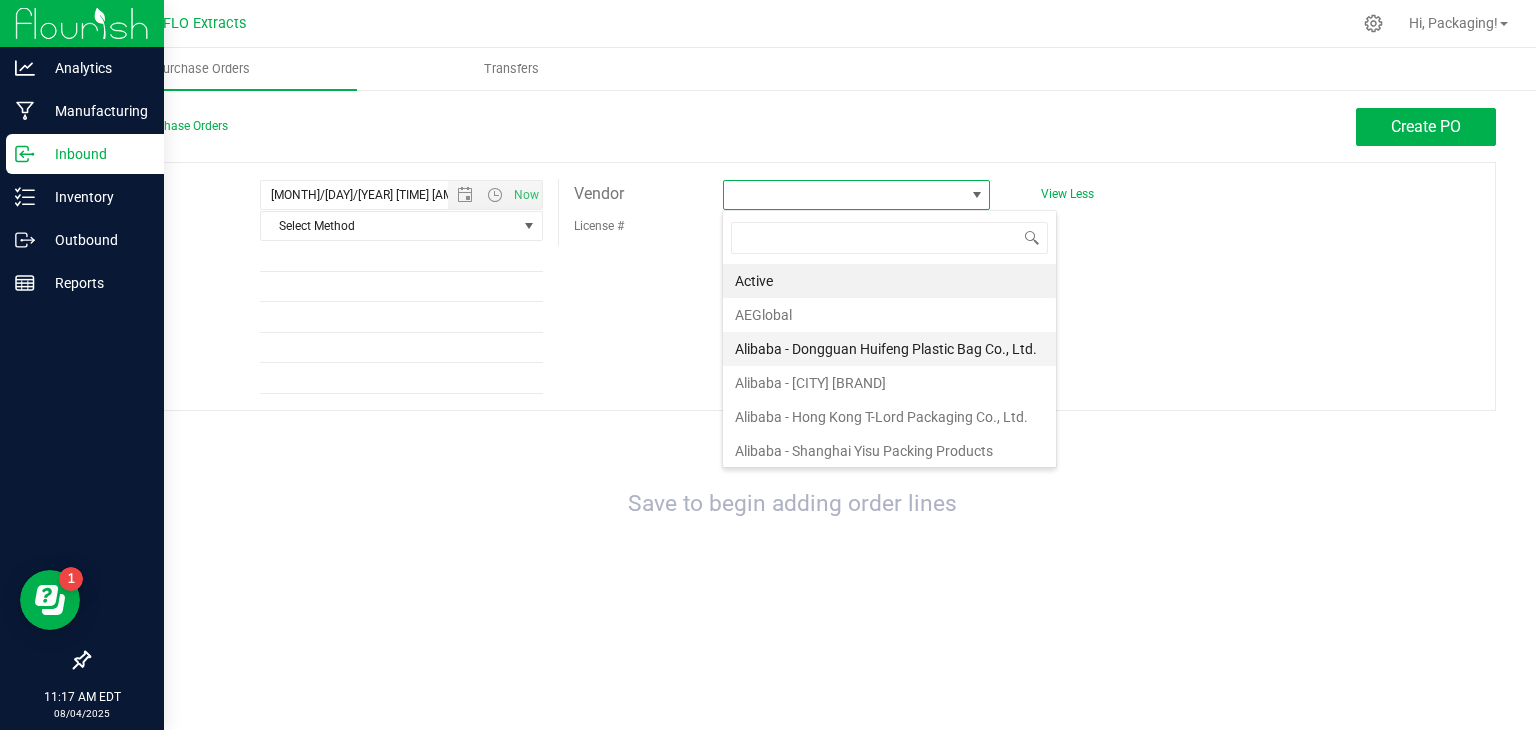 type on "w" 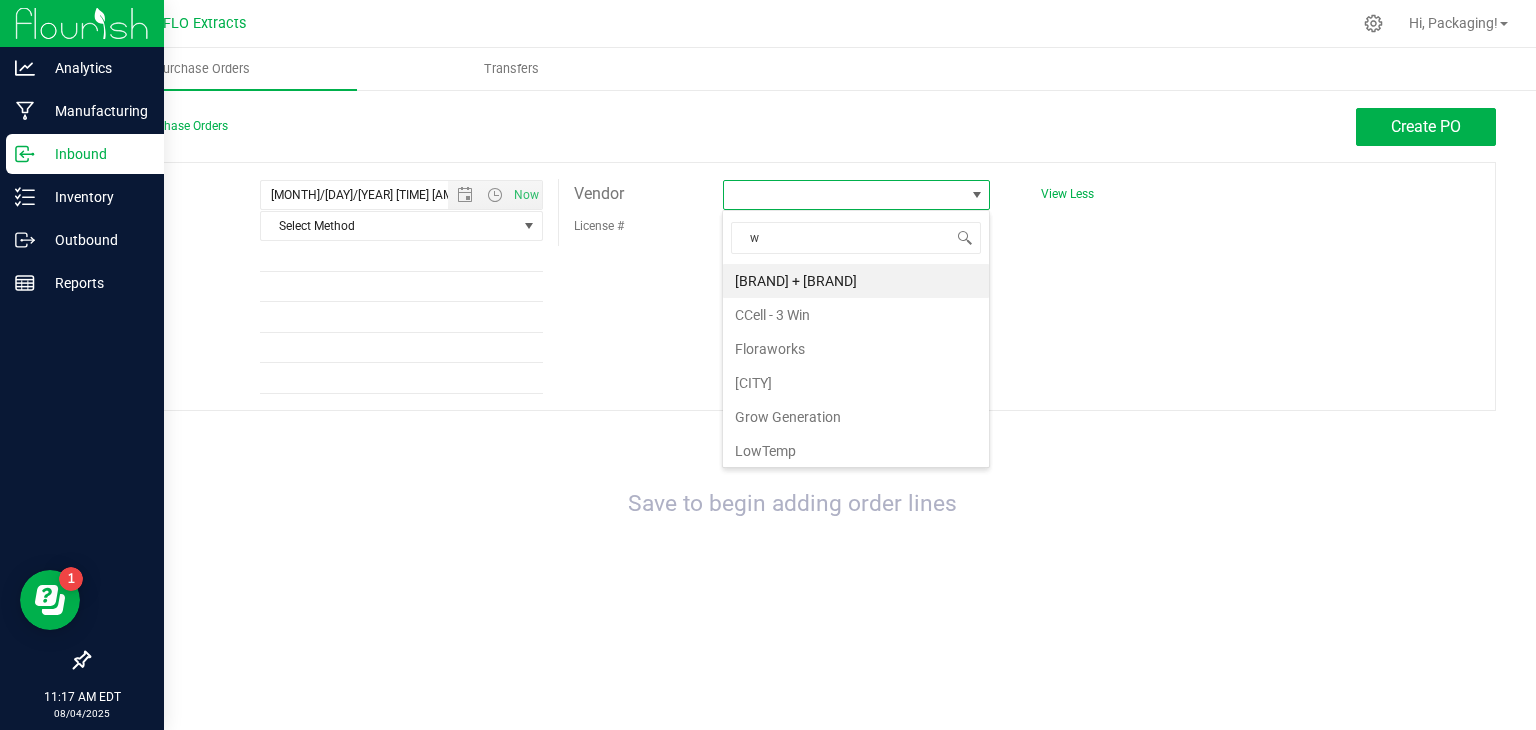 scroll, scrollTop: 203, scrollLeft: 0, axis: vertical 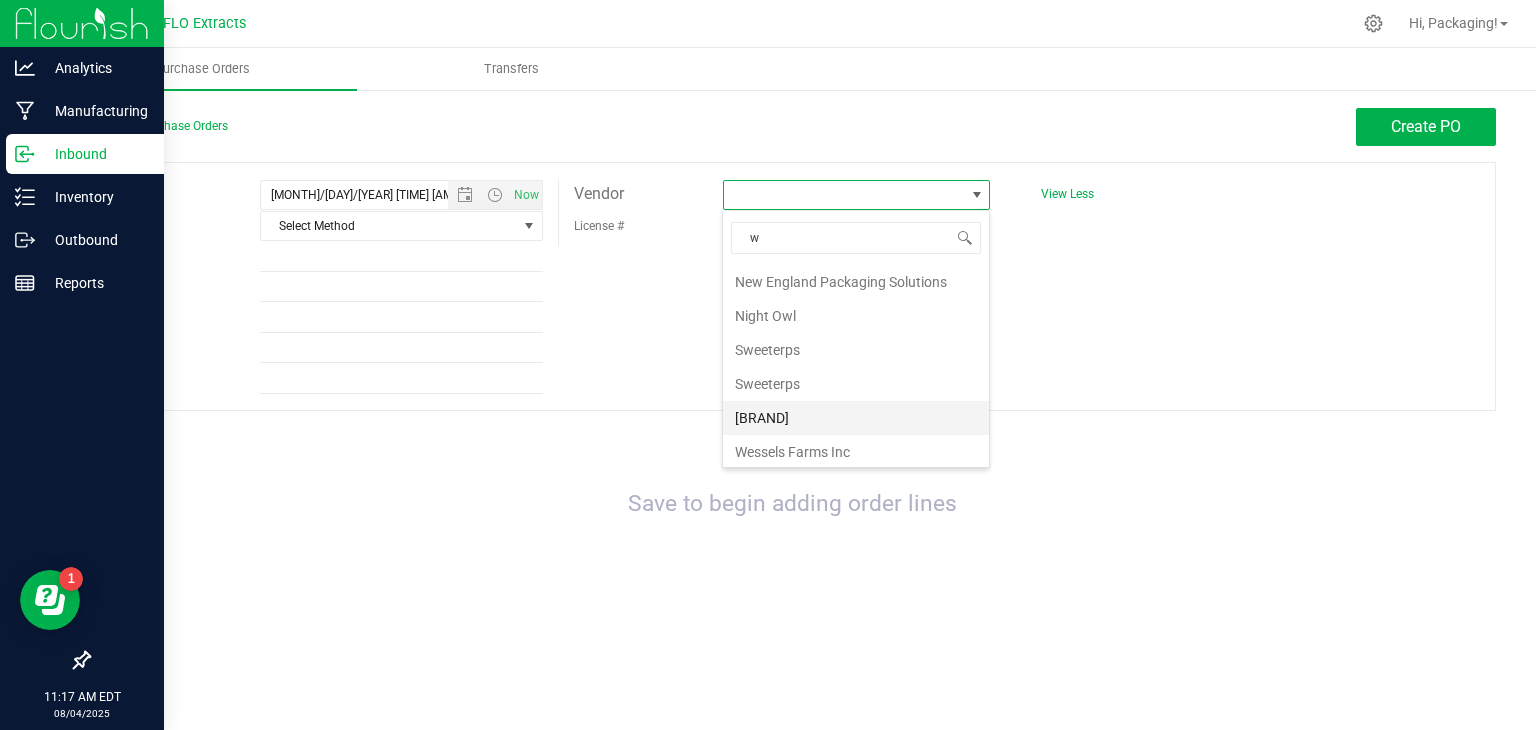 click on "[BRAND]" at bounding box center [856, 418] 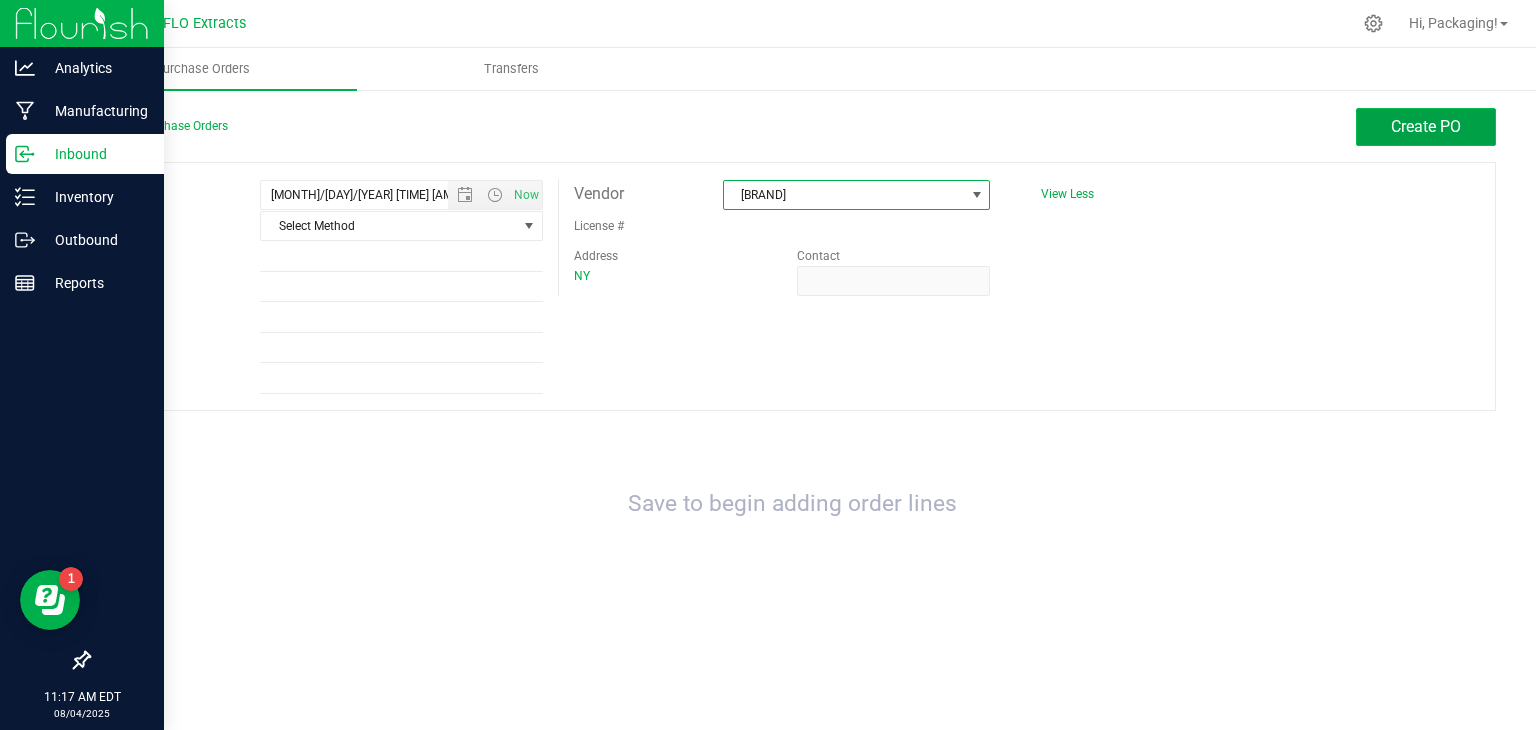 click on "Create PO" at bounding box center [1426, 126] 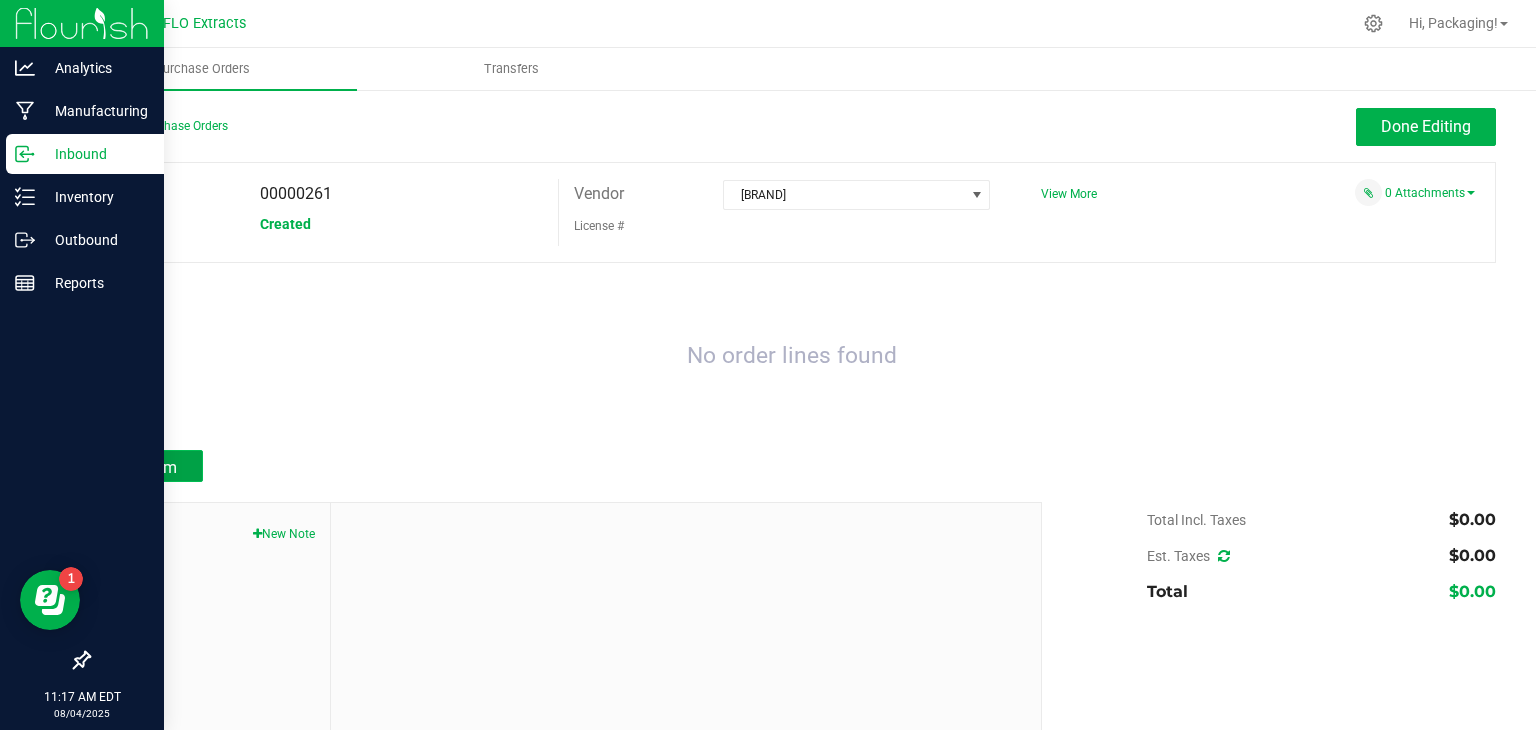 click on "Add Item" at bounding box center [145, 467] 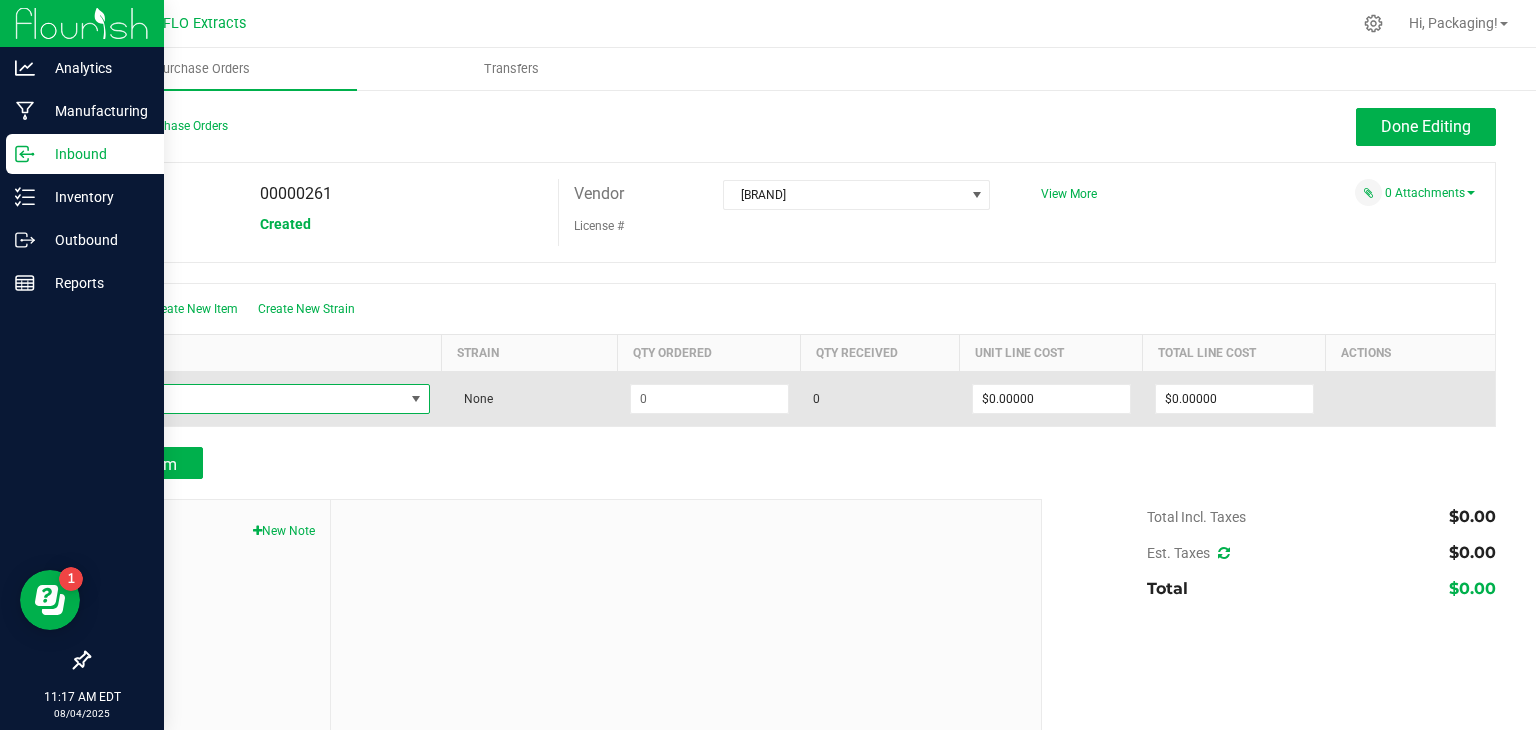 click at bounding box center [416, 399] 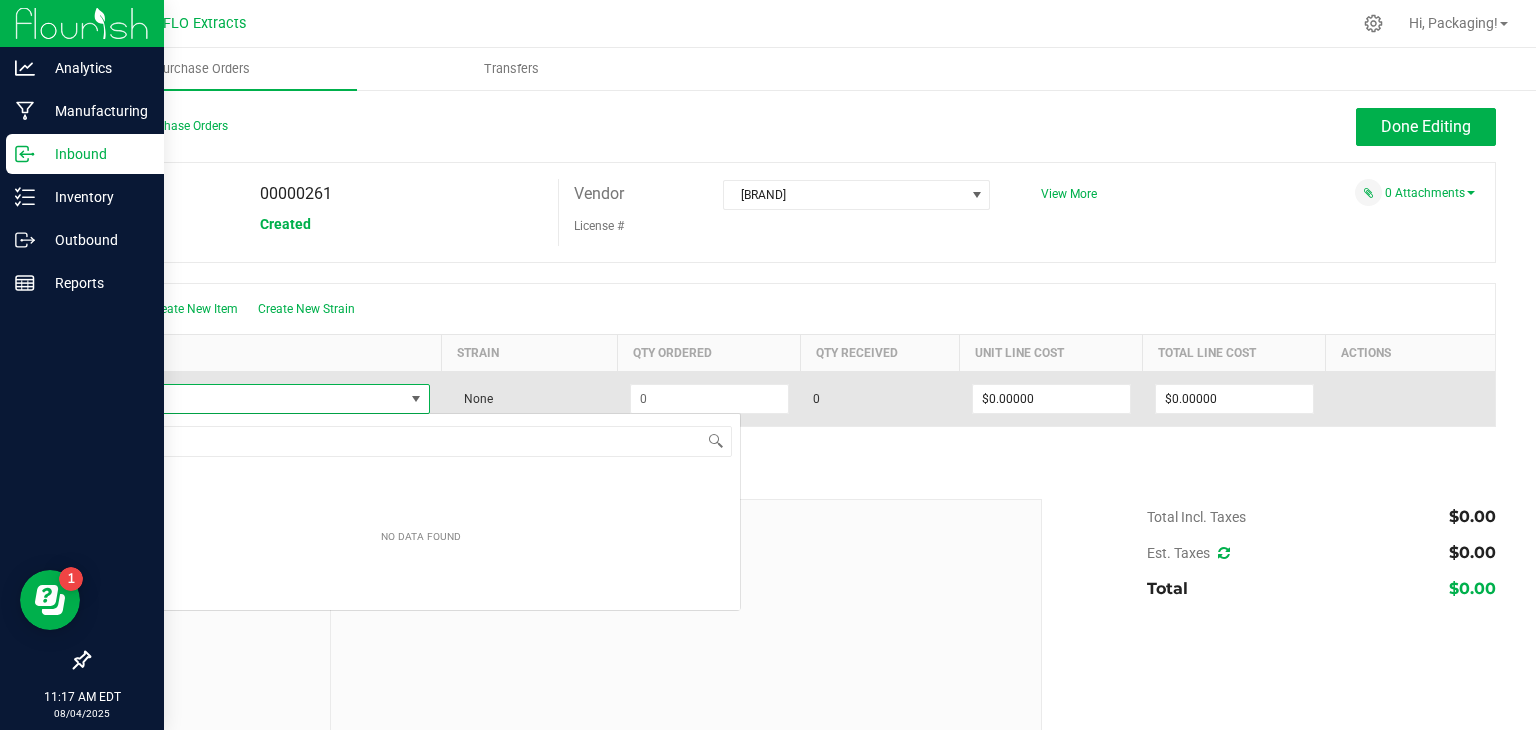 scroll, scrollTop: 99970, scrollLeft: 99675, axis: both 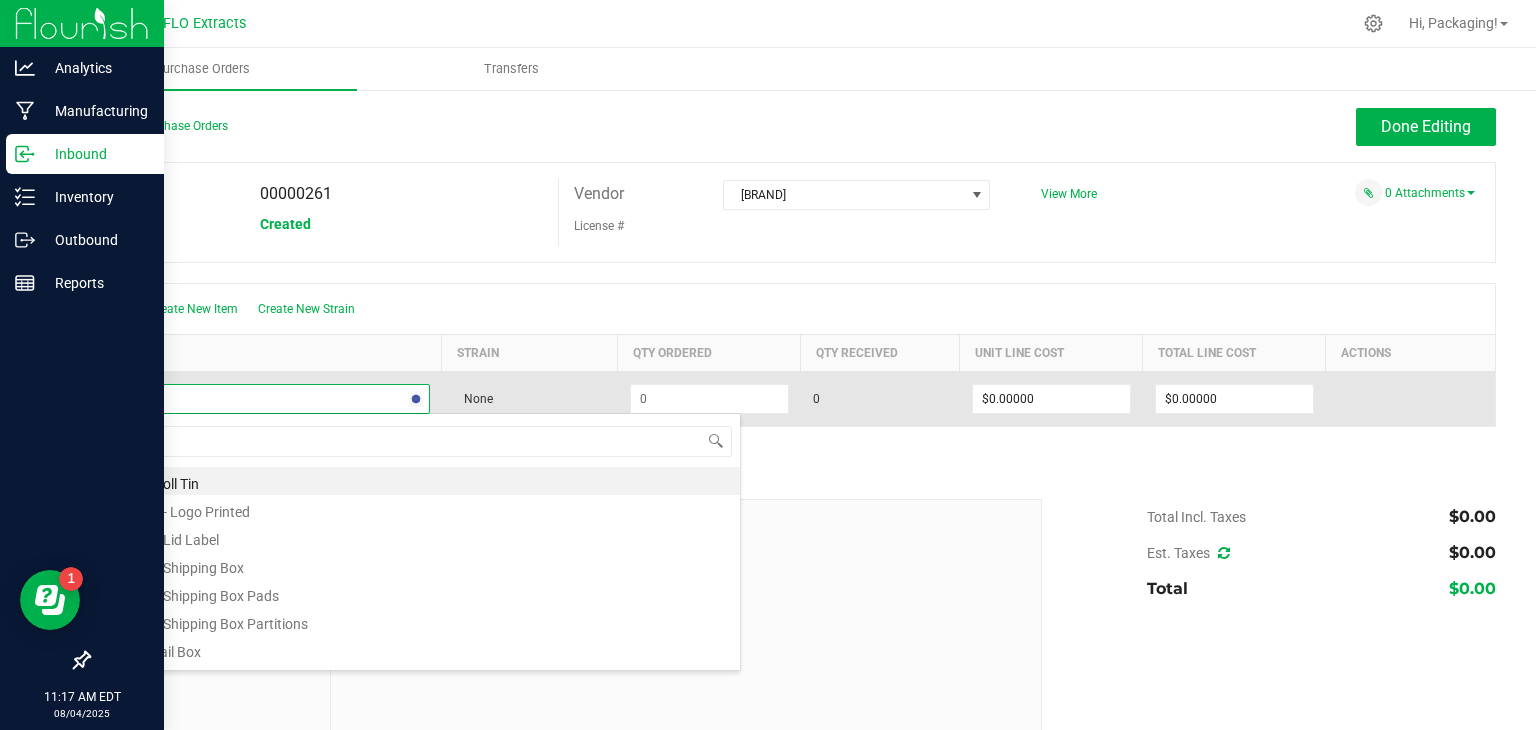 type on "ice" 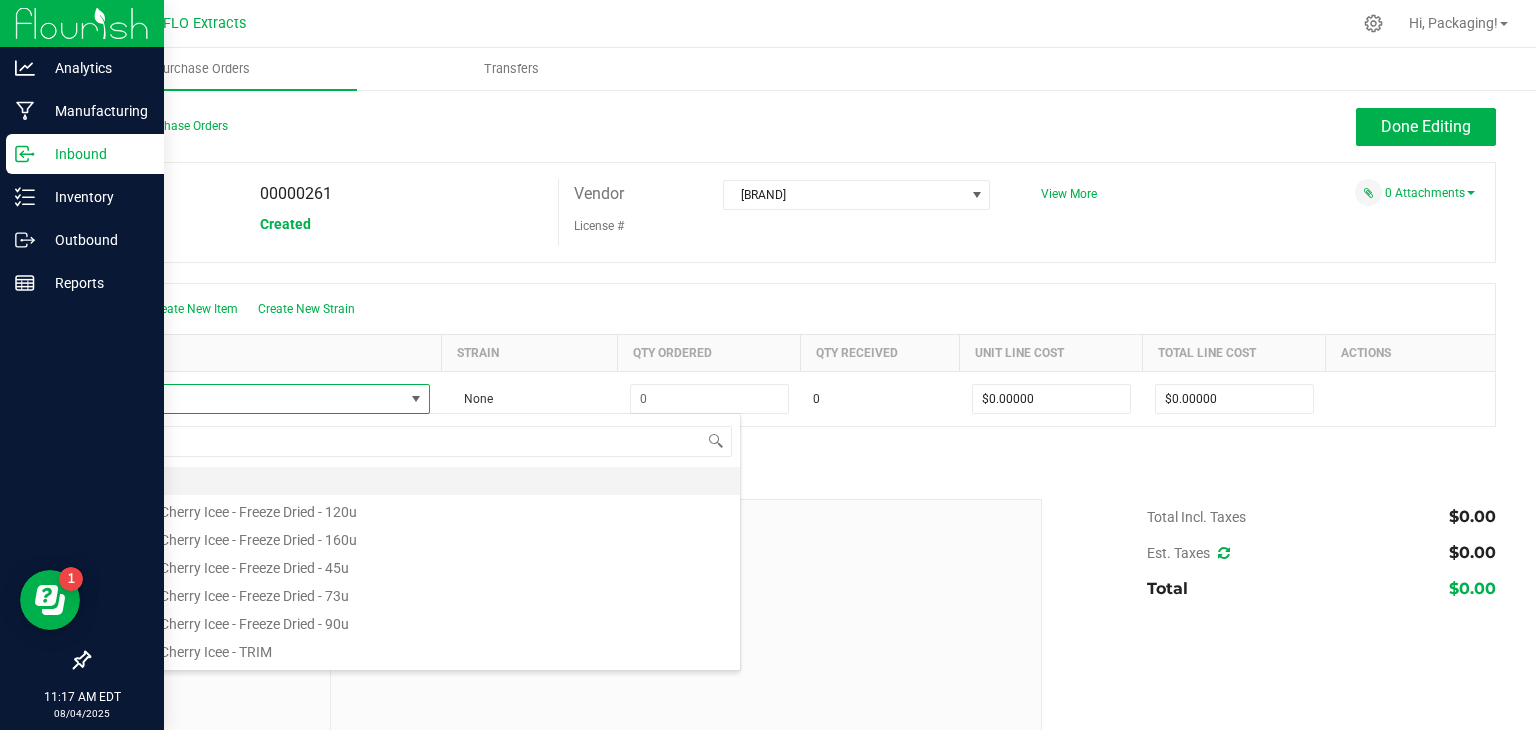 click on "Ice" at bounding box center (421, 481) 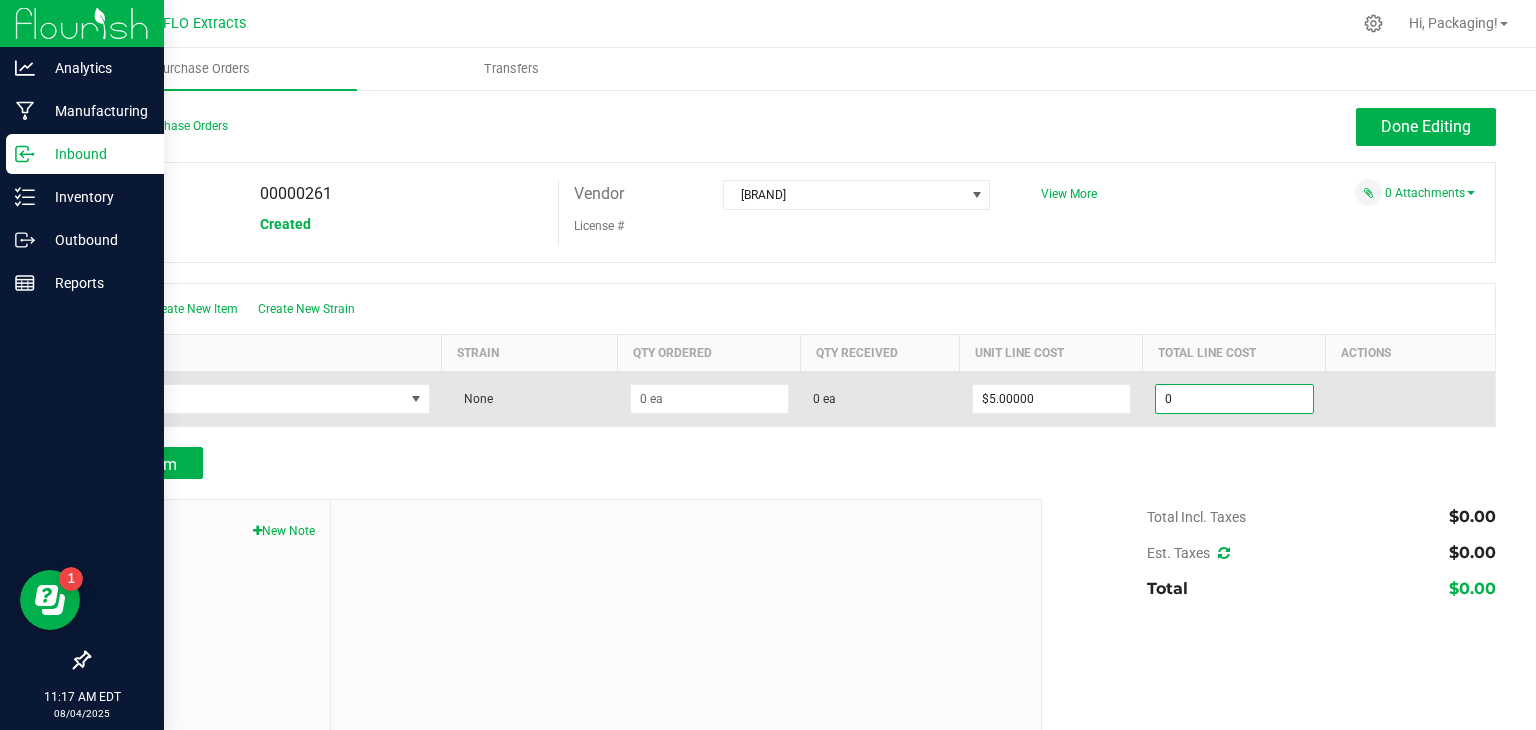 click on "0" at bounding box center [1234, 399] 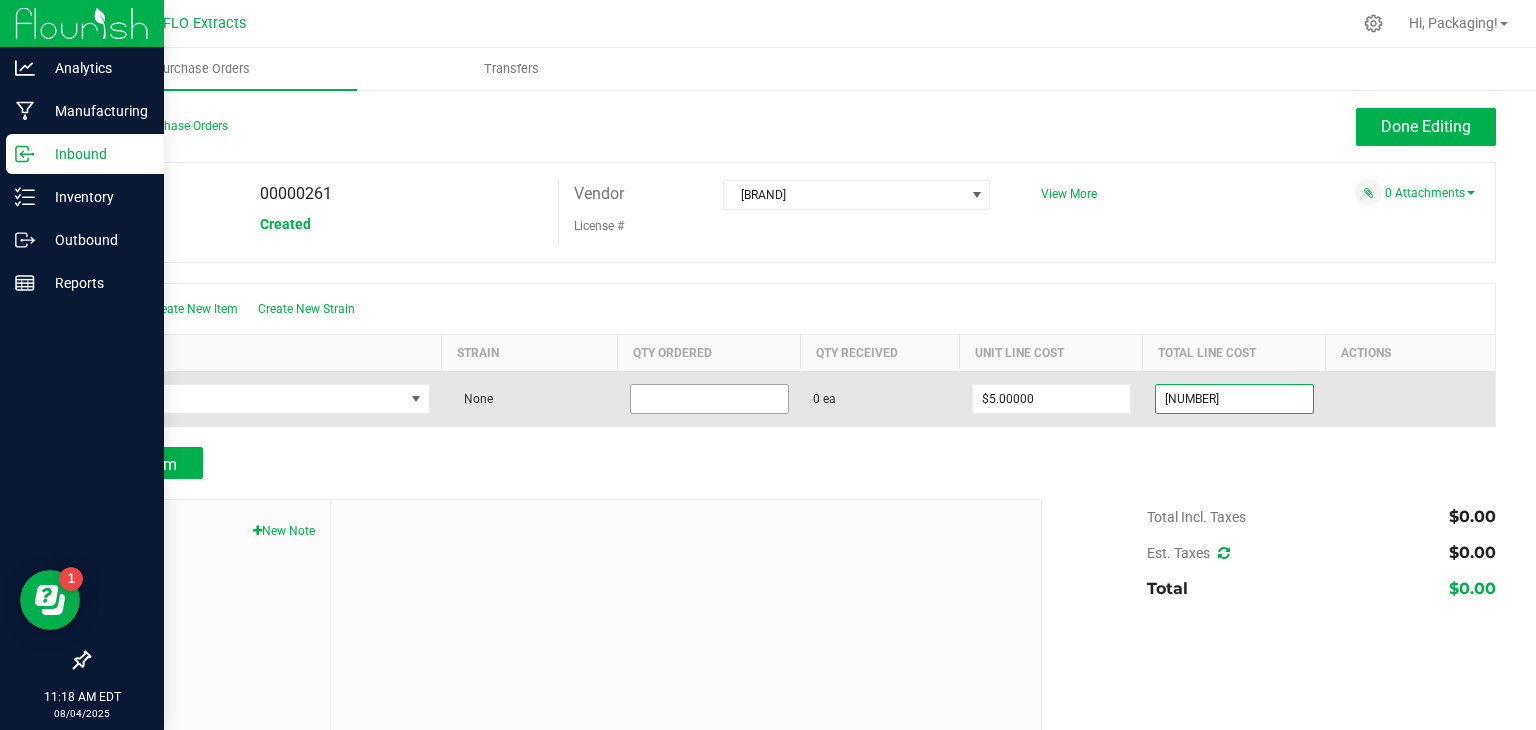 type on "$64.67000" 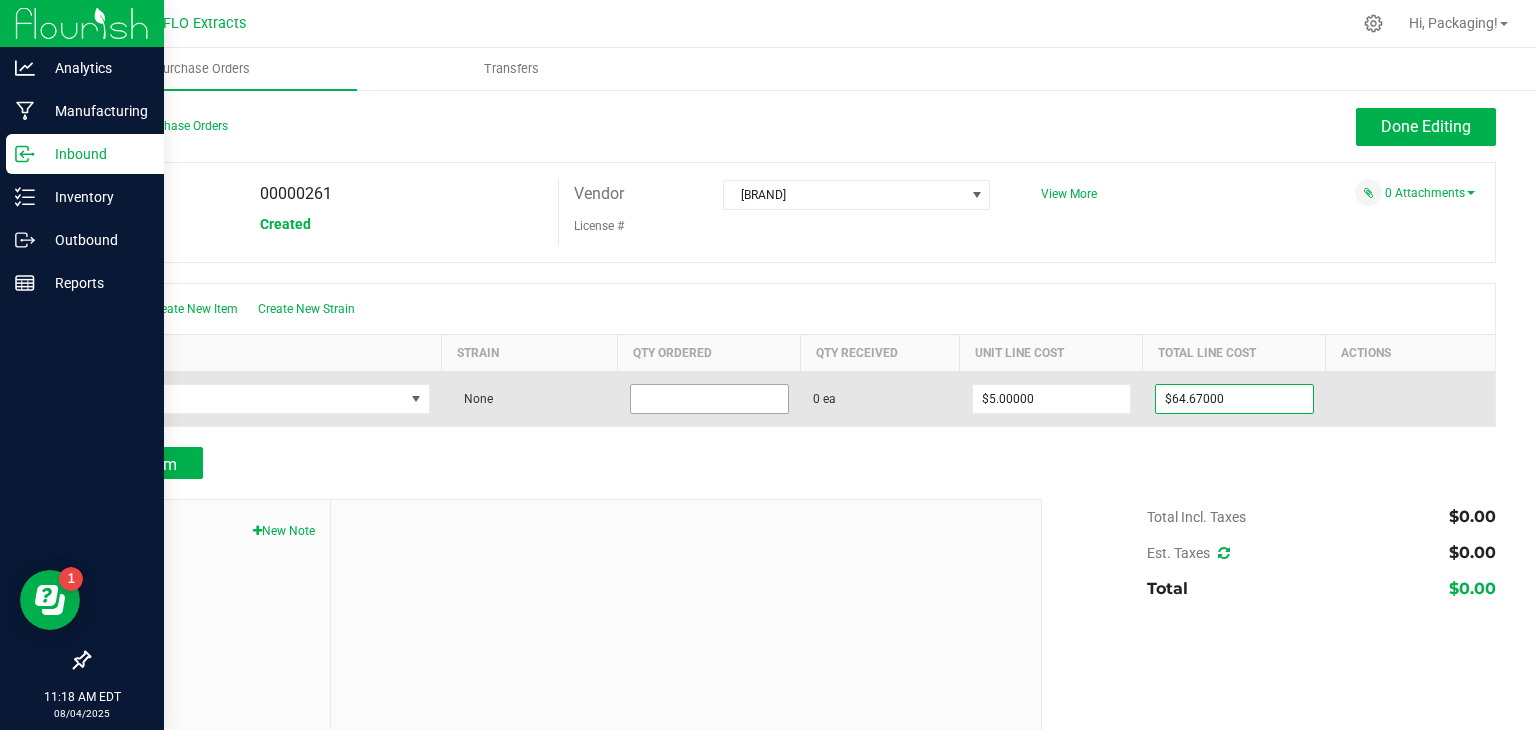 click at bounding box center [709, 399] 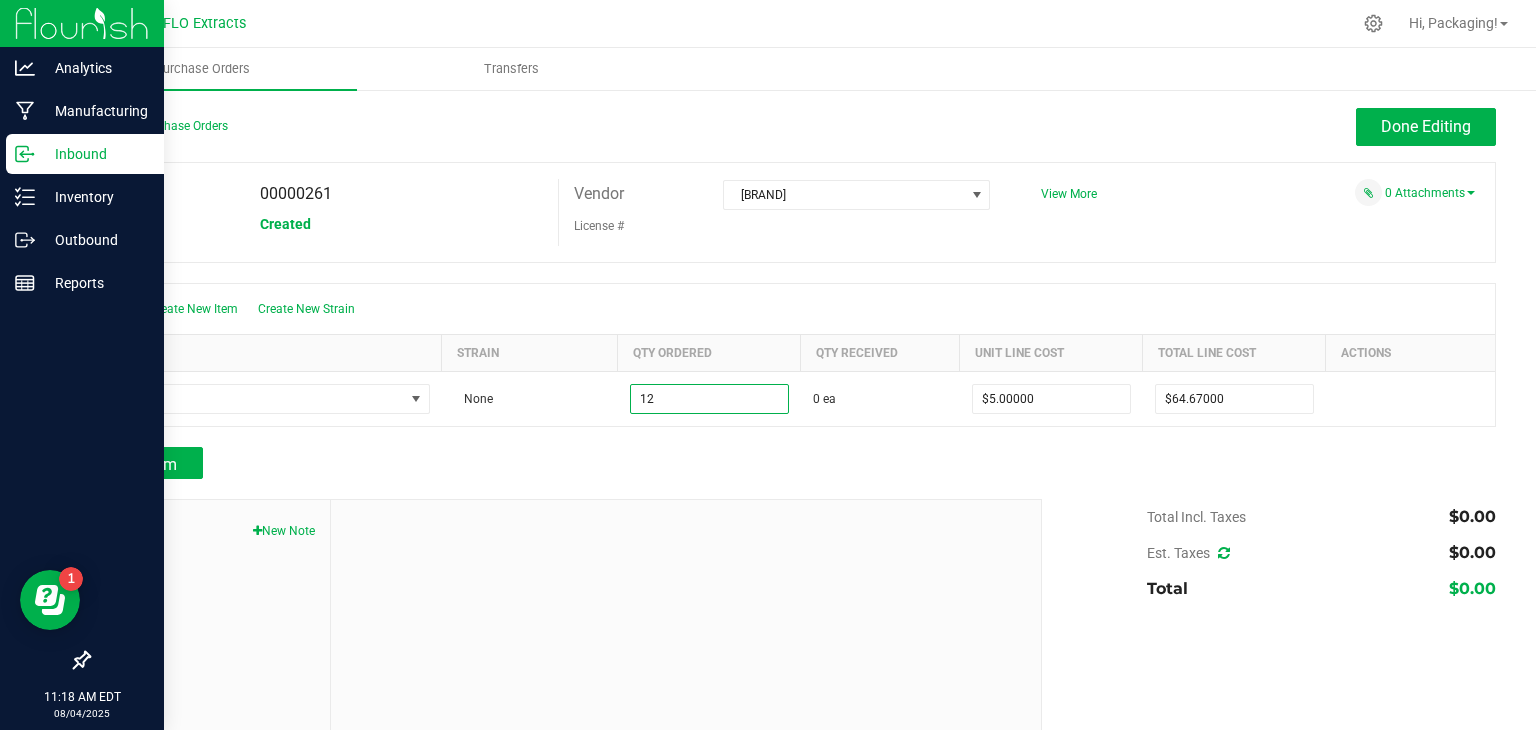 type on "12 ea" 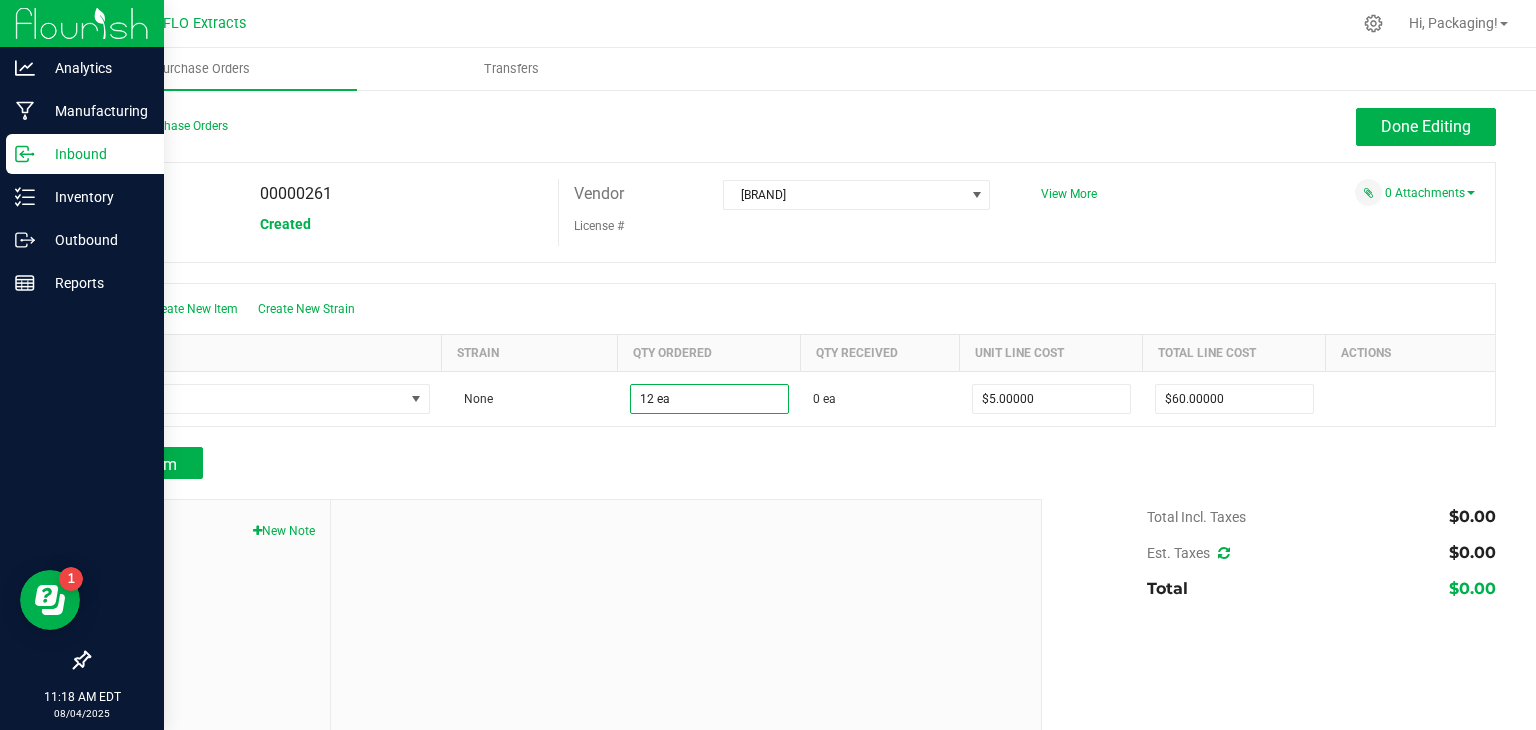 click on "Add Item" at bounding box center (557, 463) 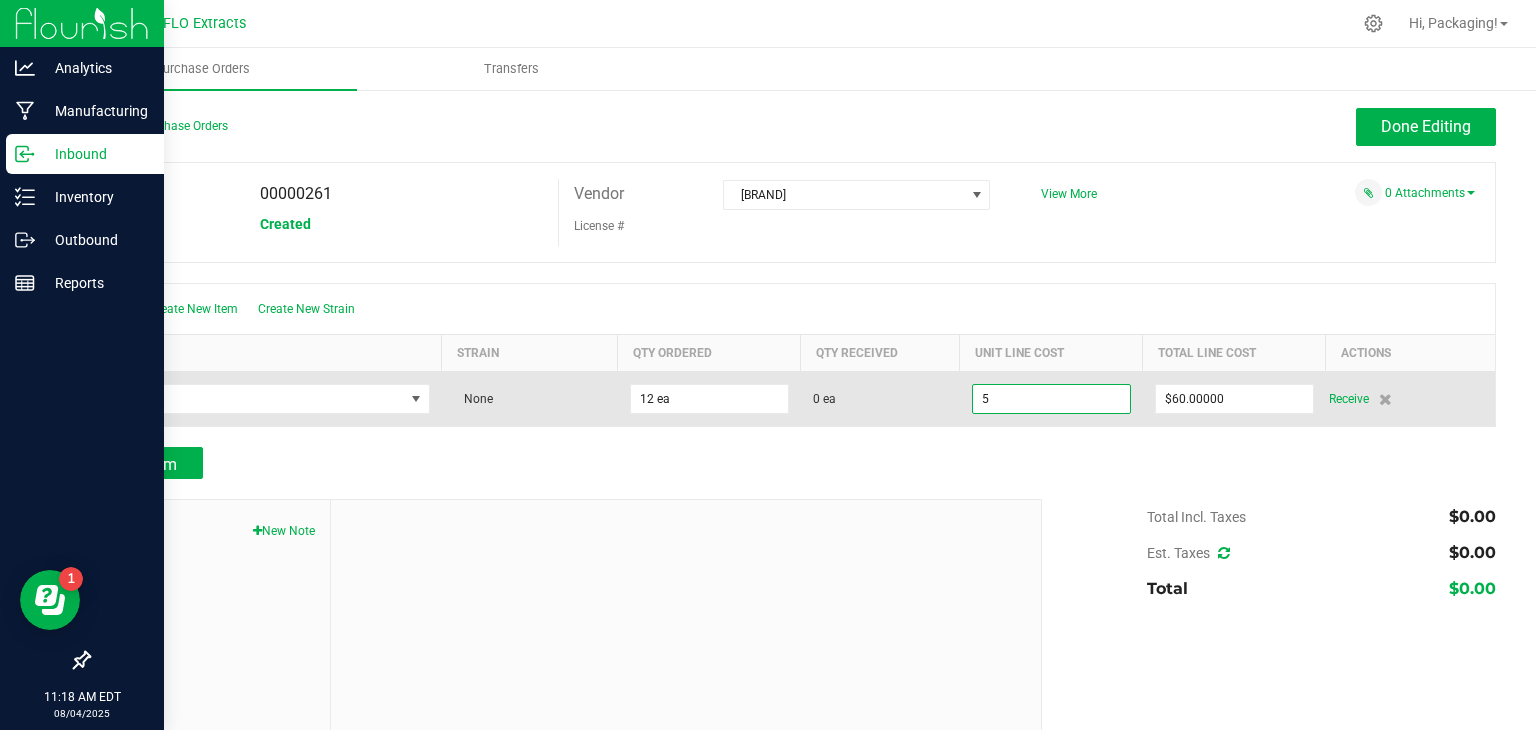 click on "5" at bounding box center (1051, 399) 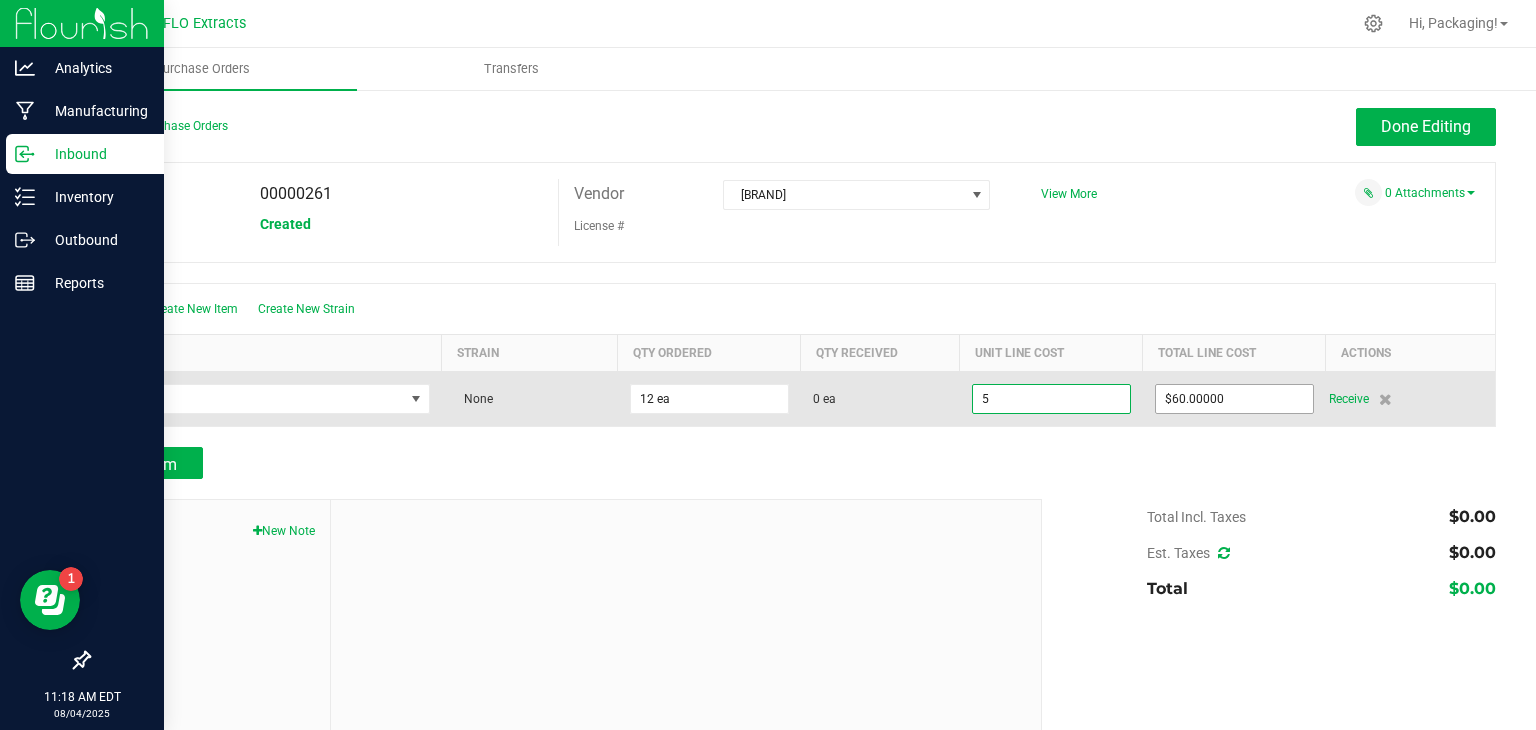 type on "$5.00000" 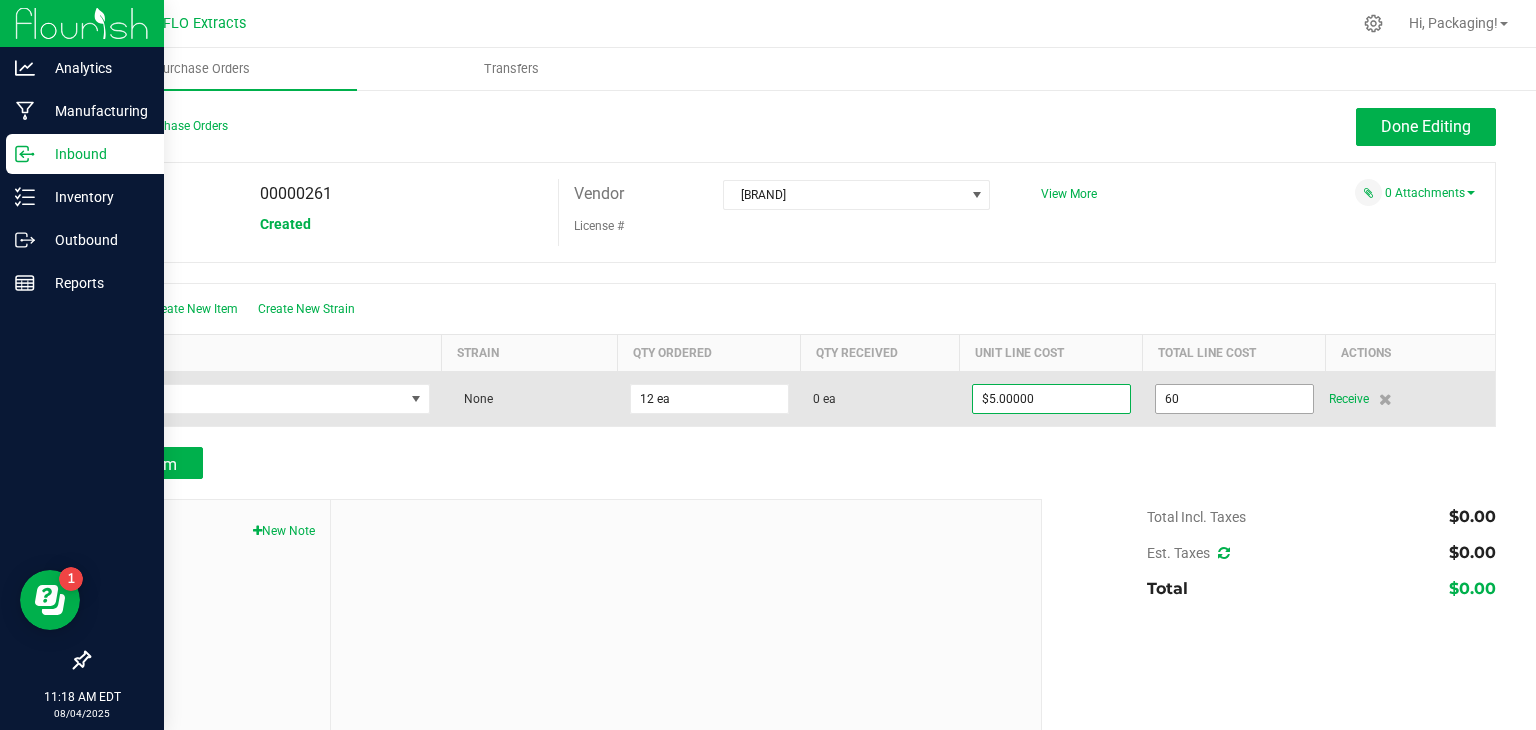 click on "60" at bounding box center [1234, 399] 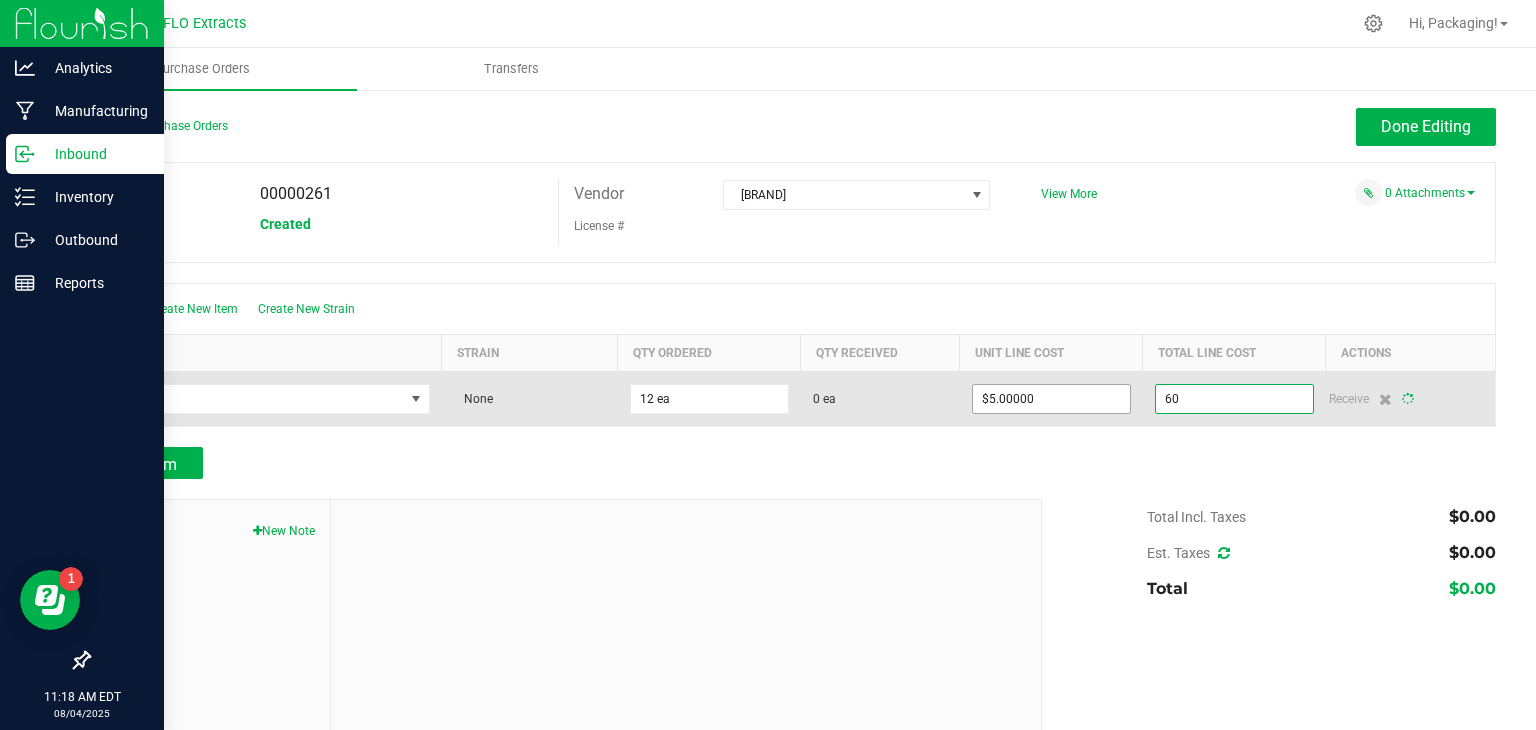 type on "5" 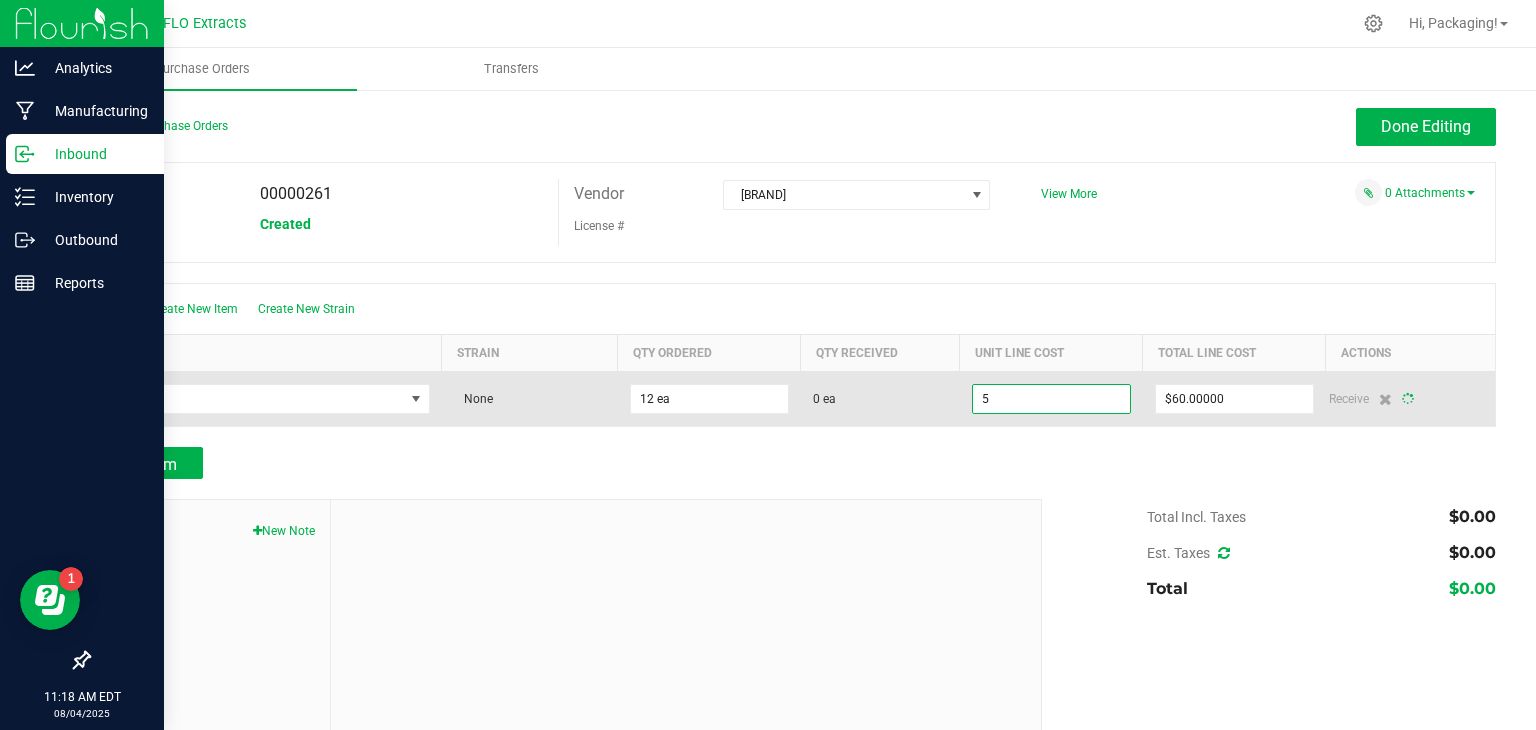 type on "12" 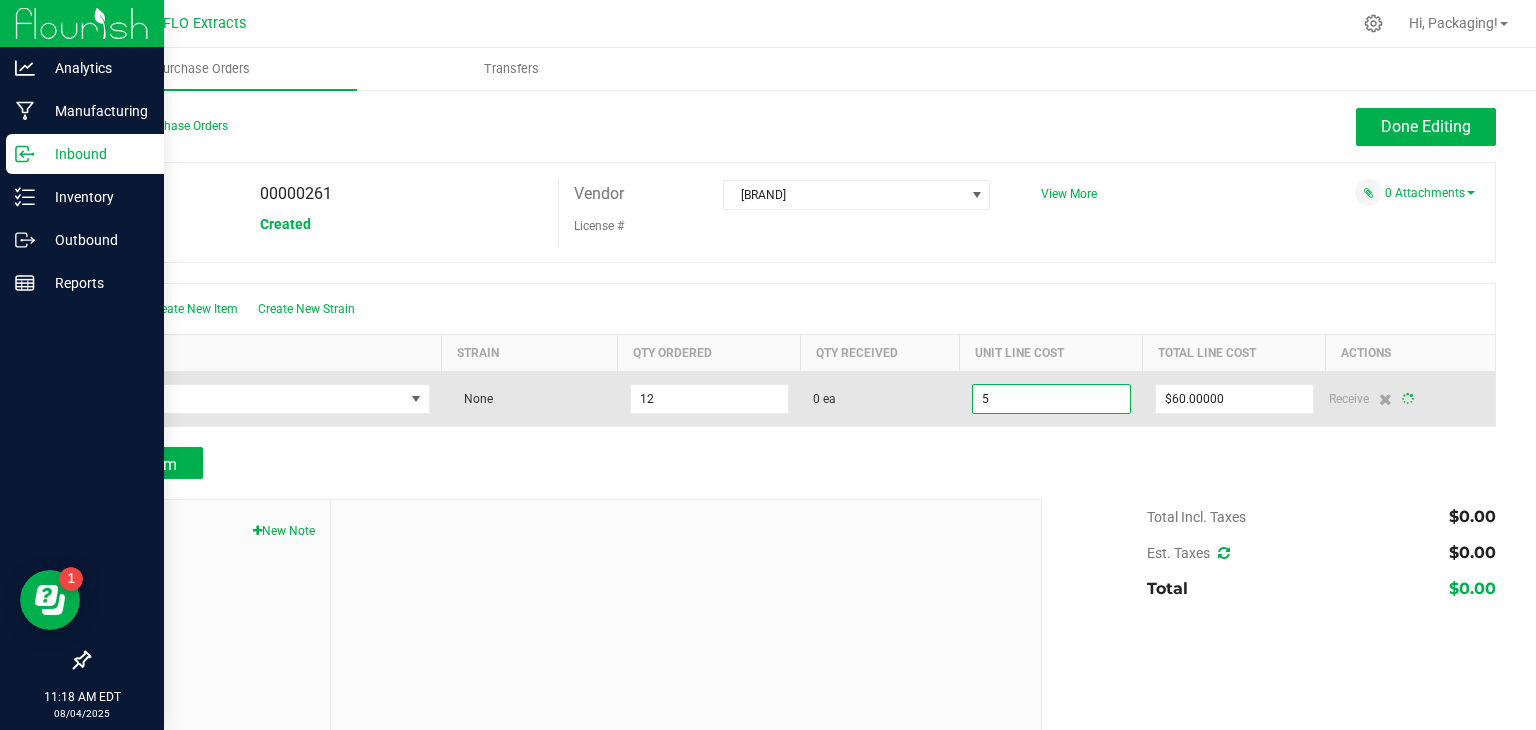 click on "Create New Item Create New Strain Item Strain Qty Ordered Qty Received Unit Line Cost Total Line Cost Actions Ice  None  12  0 ea  5 $[PRICE]  Receive" at bounding box center [792, 355] 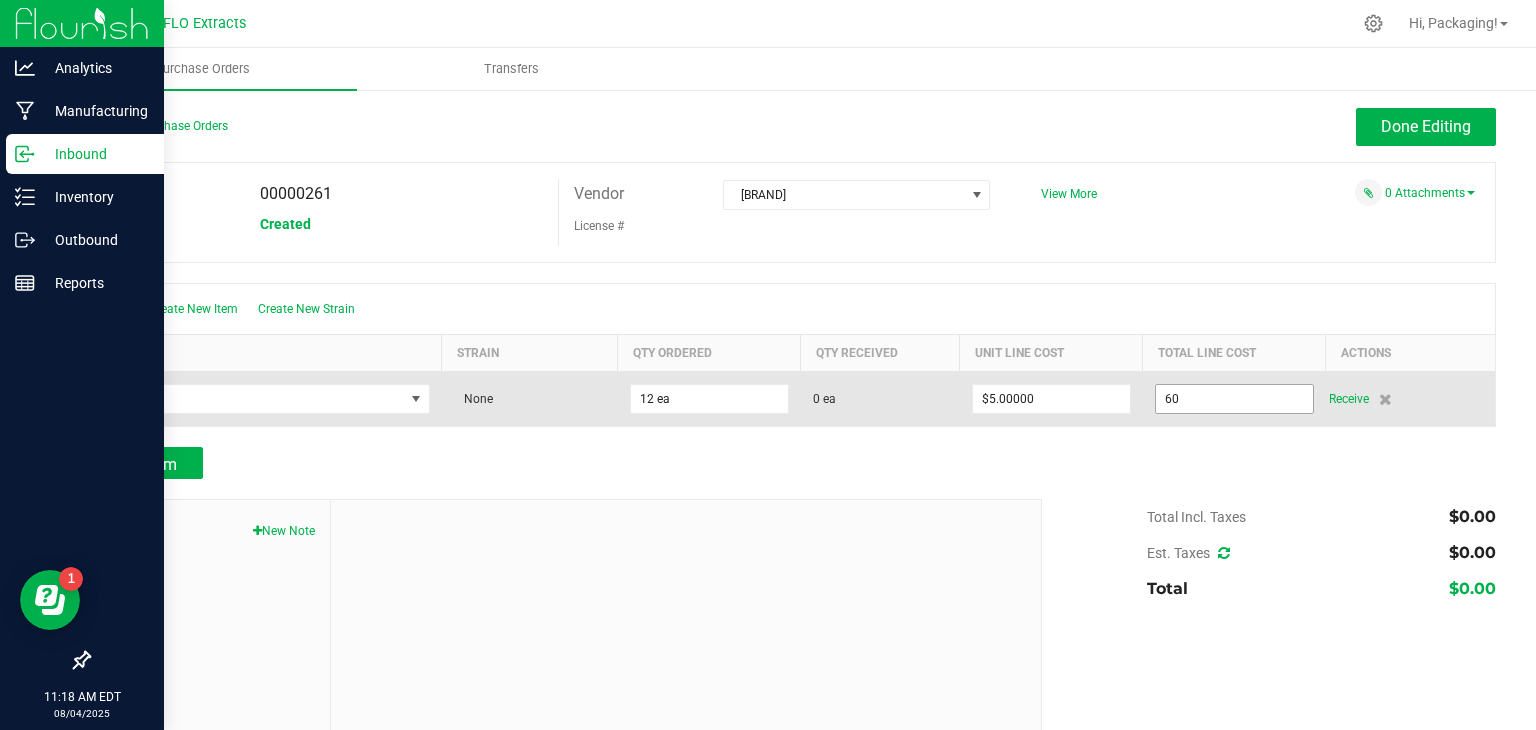 click on "60" at bounding box center (1234, 399) 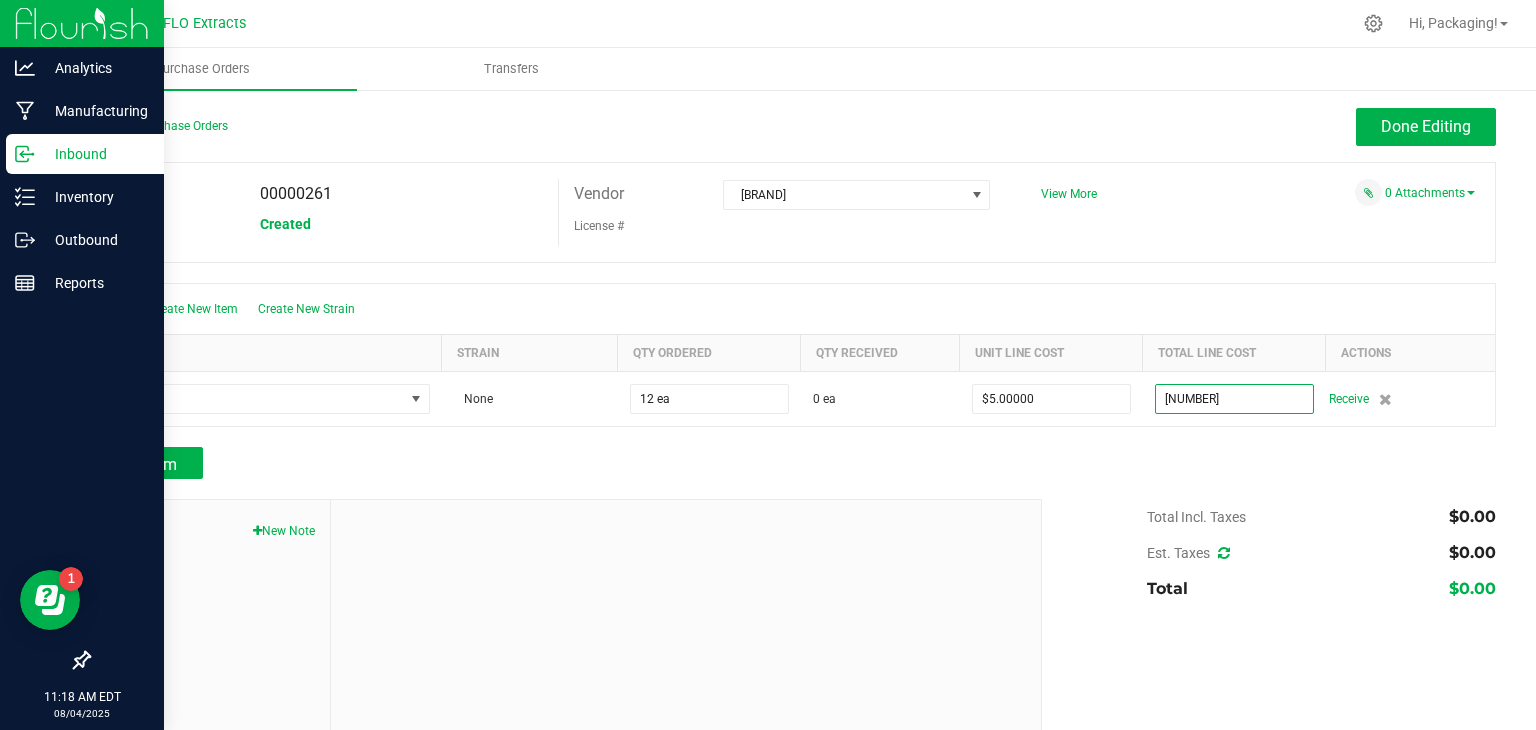 type on "$64.67000" 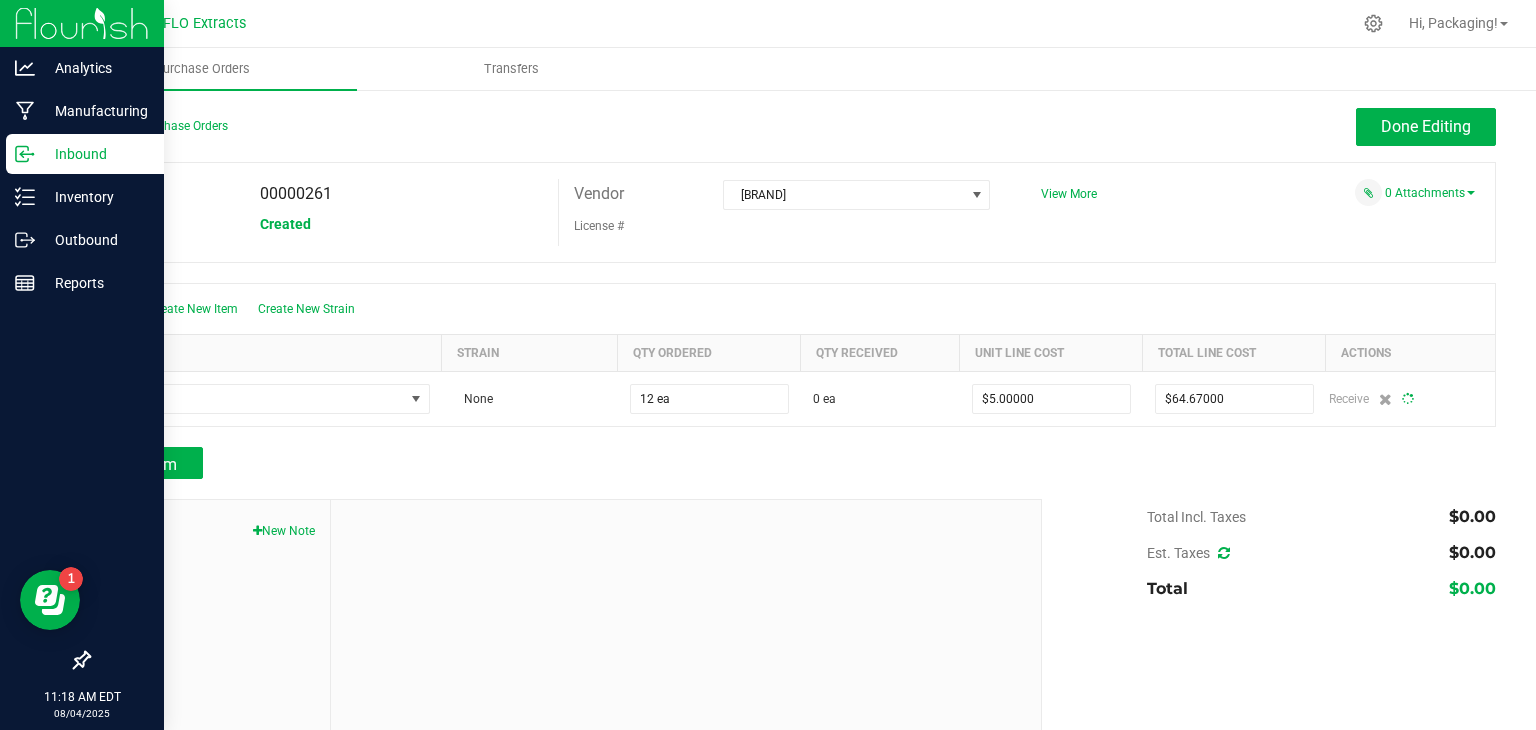 click on "Add Item" at bounding box center [792, 463] 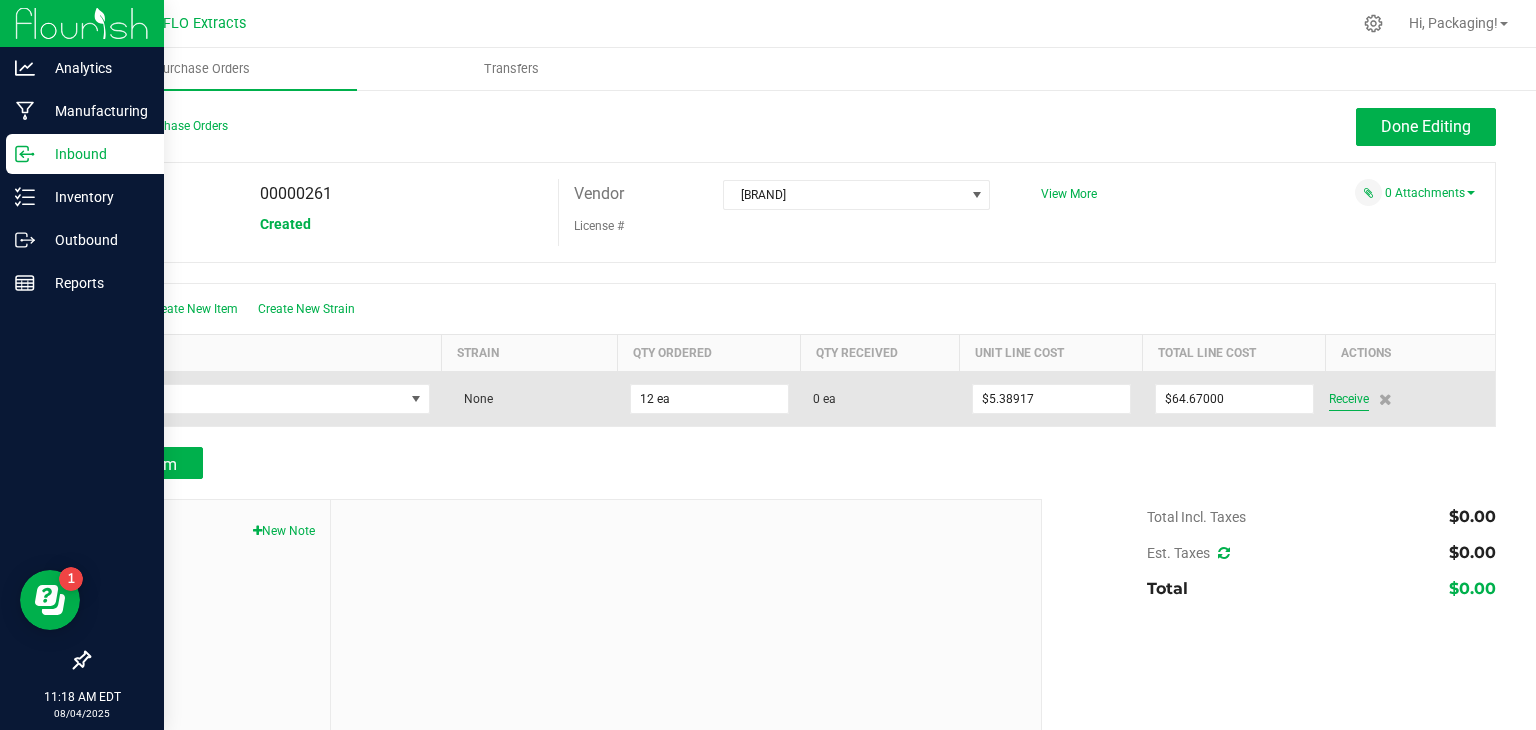 click on "Receive" at bounding box center (1349, 399) 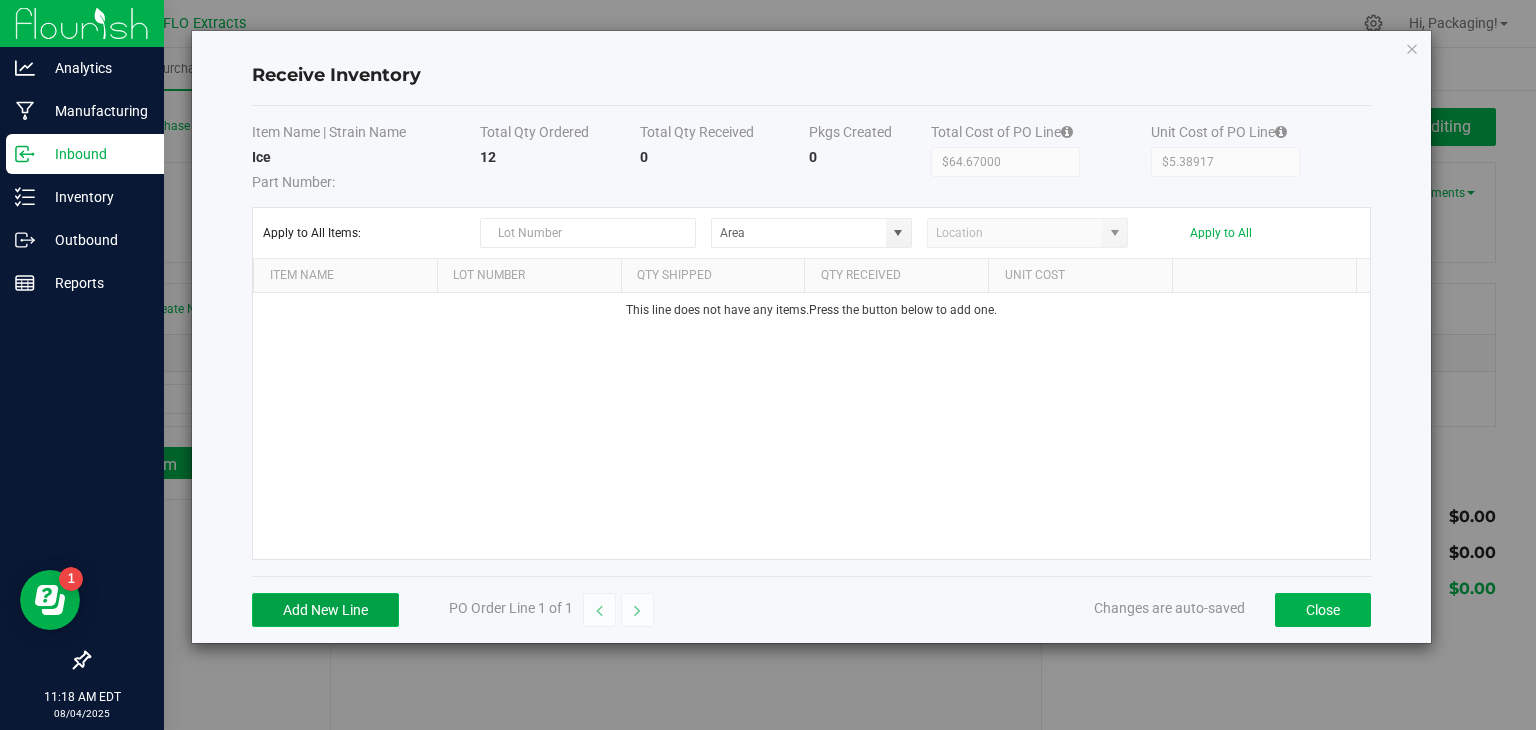 click on "Add New Line" at bounding box center (325, 610) 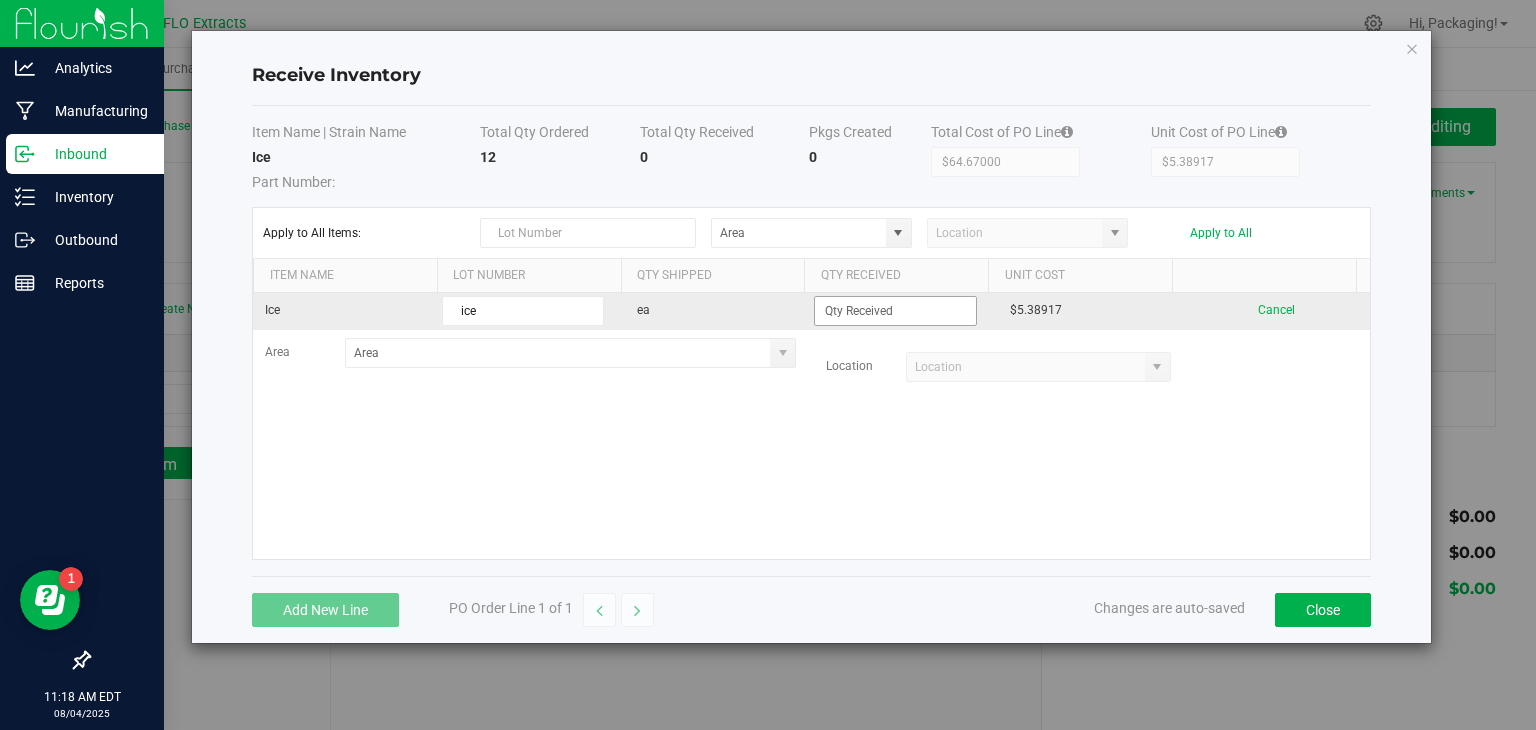 type on "ice" 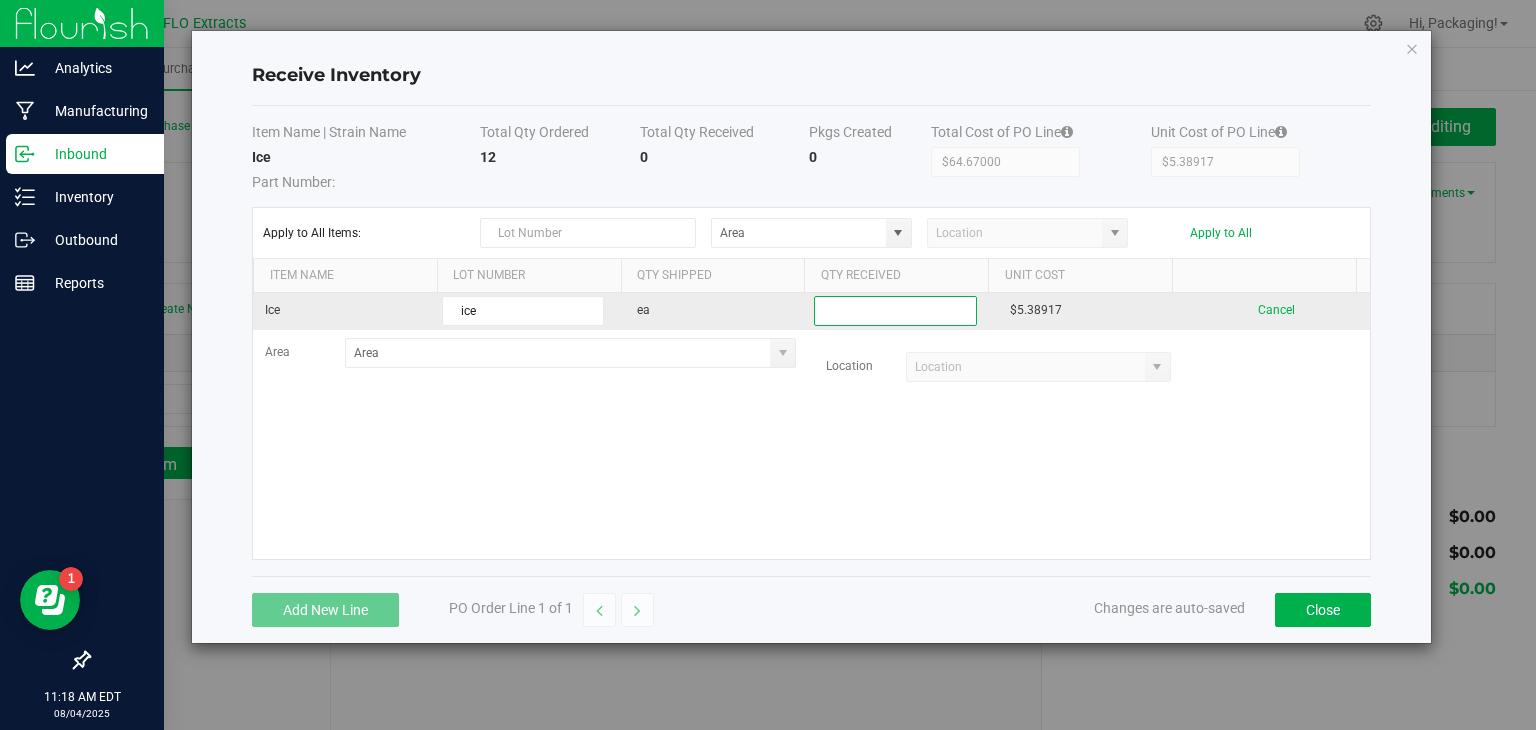 click at bounding box center (895, 311) 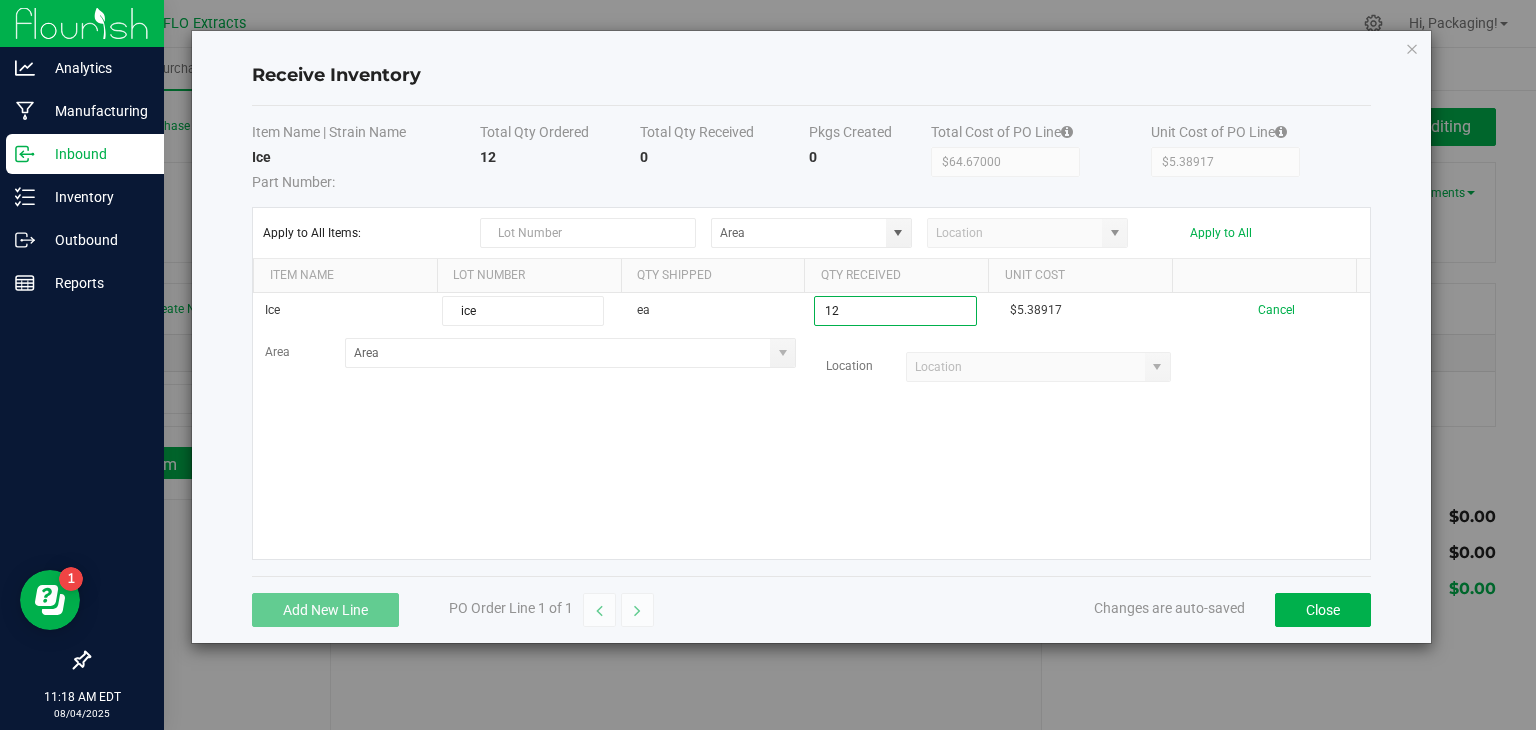 type on "12 ea" 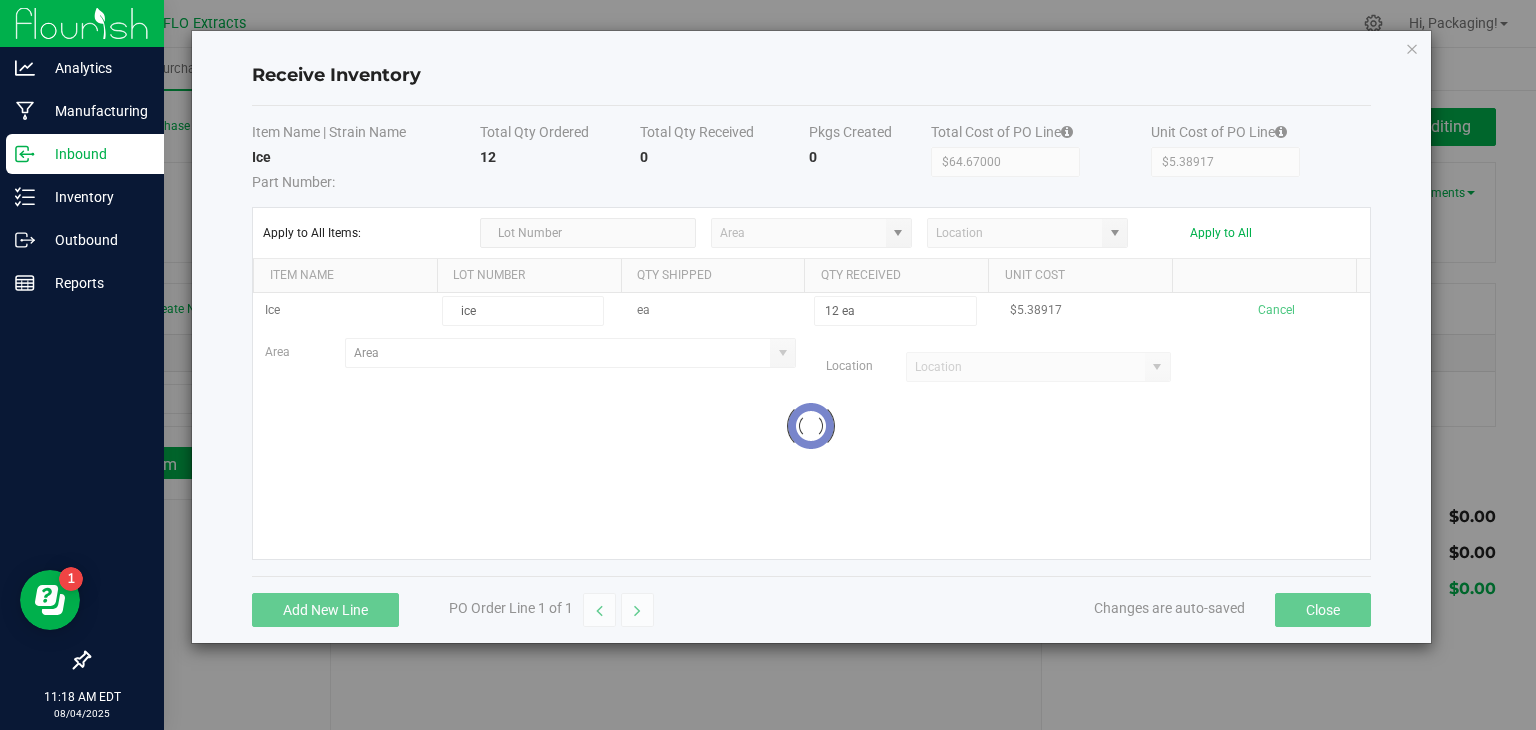 click on "Ice  ice   ea  12 ea  [PRICE]  Cancel   Area   Location  Loading" at bounding box center [811, 426] 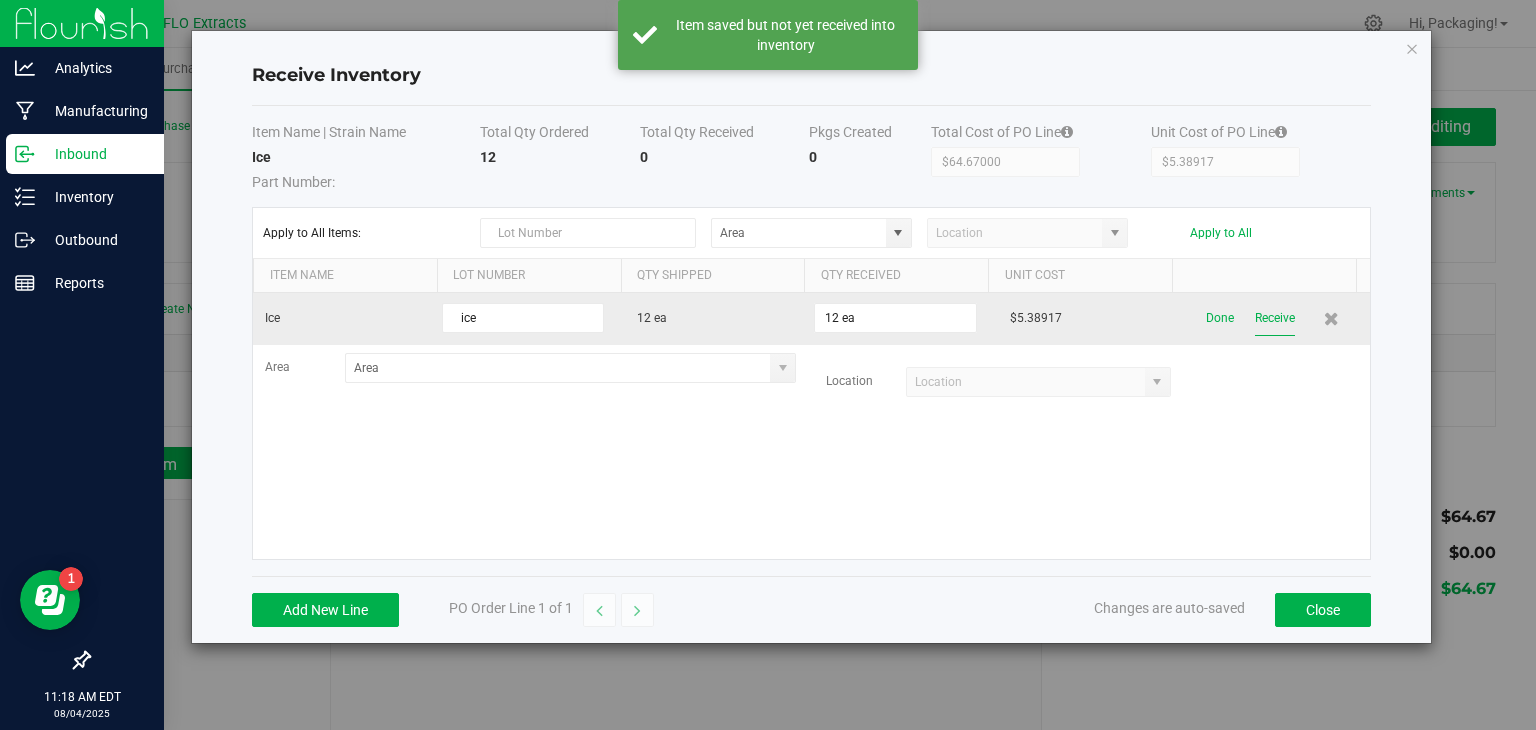 click on "Receive" at bounding box center (1275, 318) 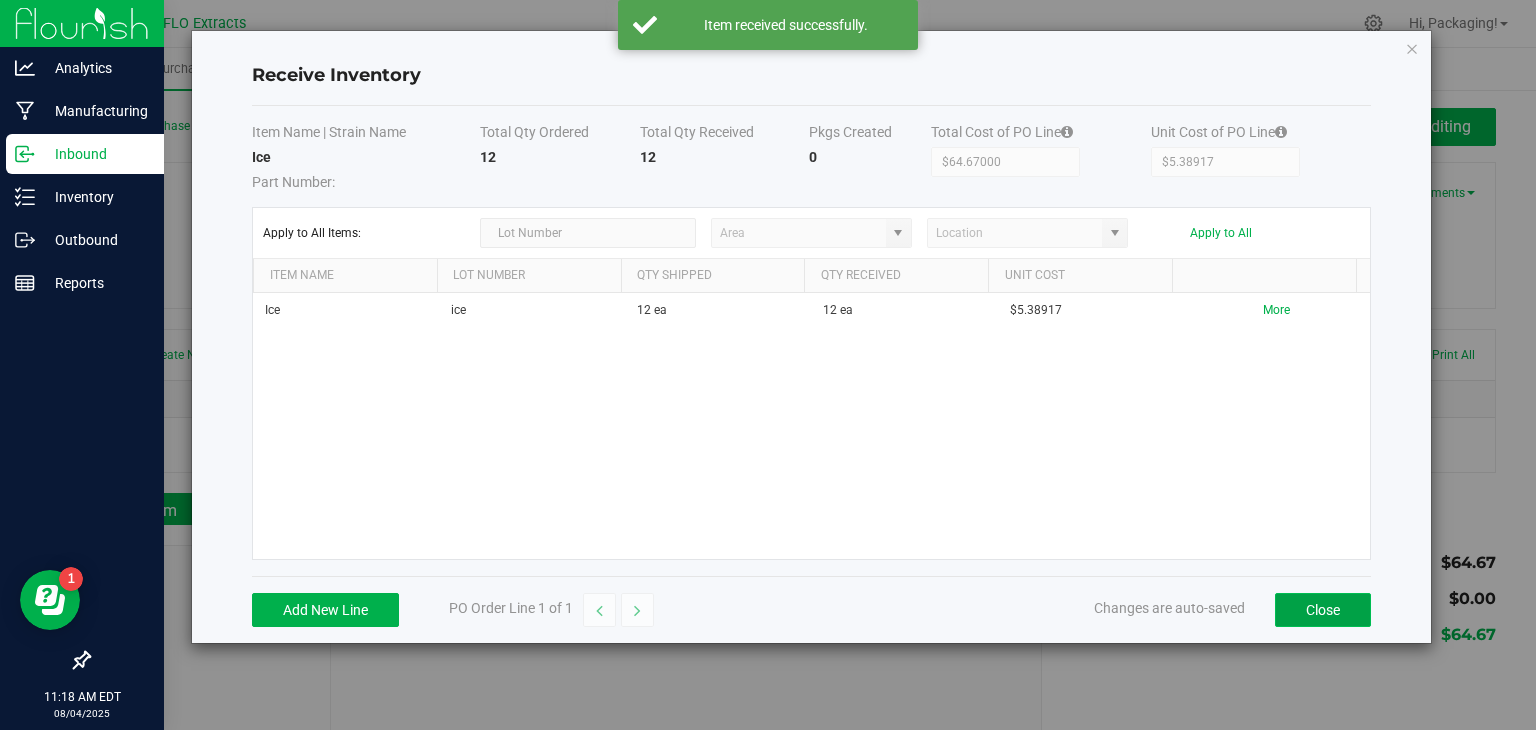 click on "Close" at bounding box center [1323, 610] 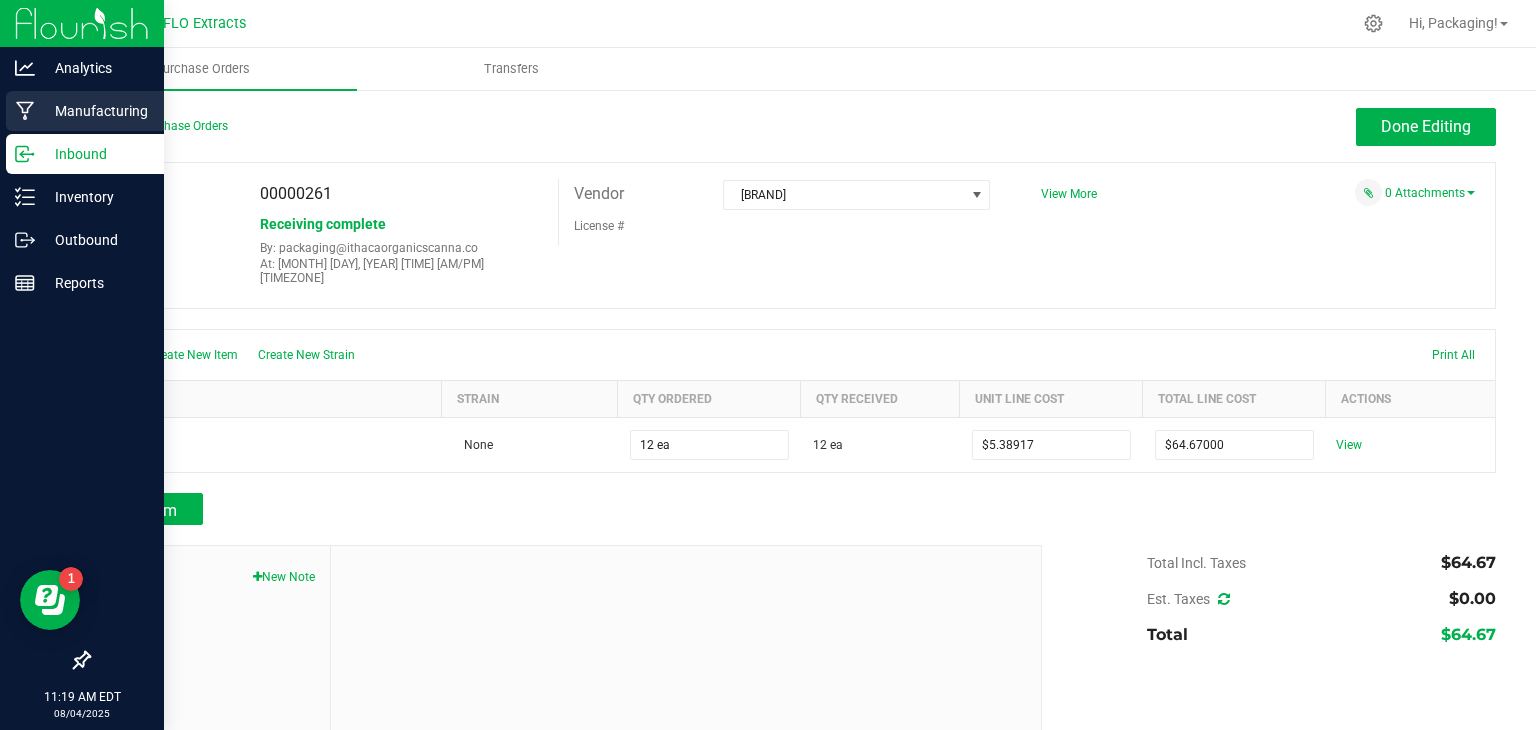 click on "Manufacturing" at bounding box center [95, 111] 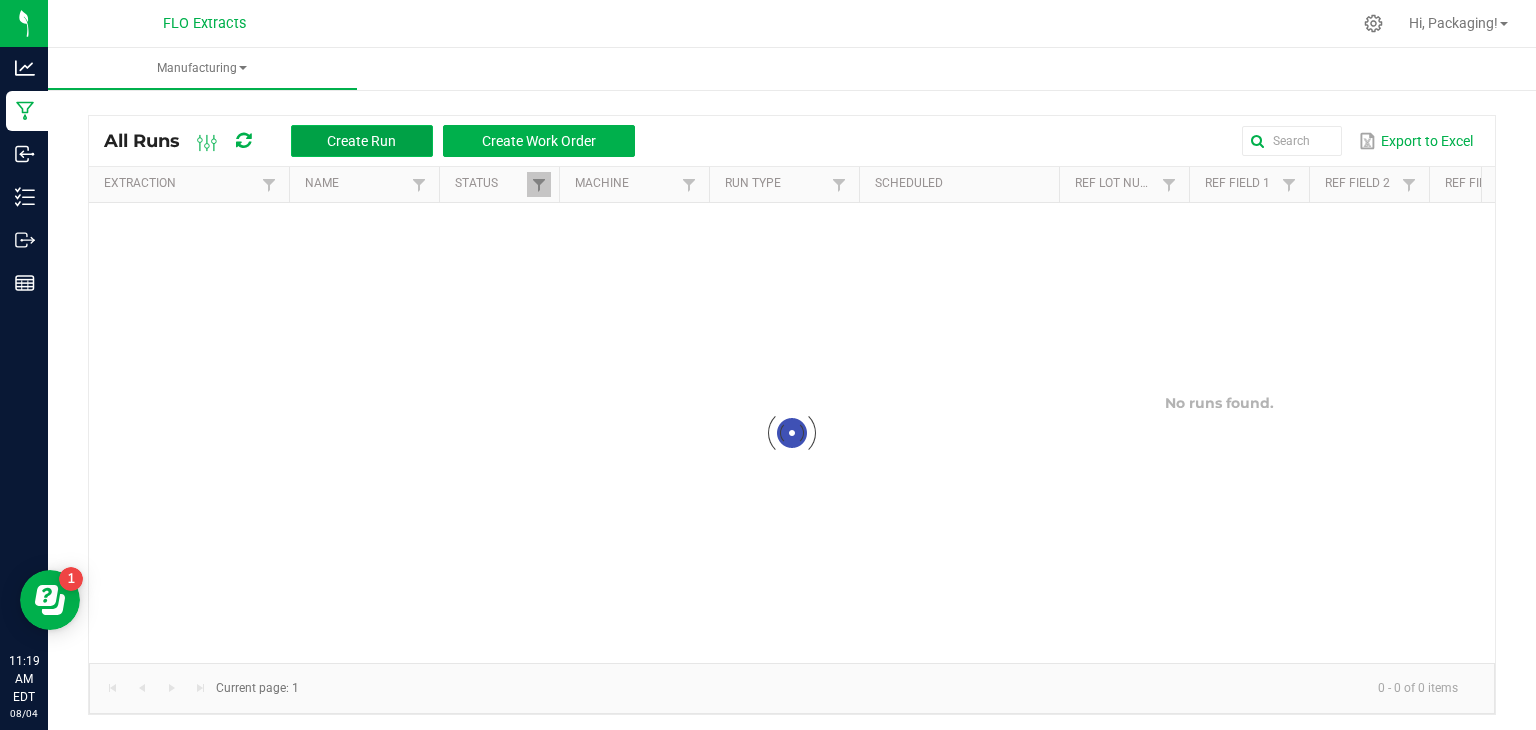 click on "Create Run" at bounding box center [361, 141] 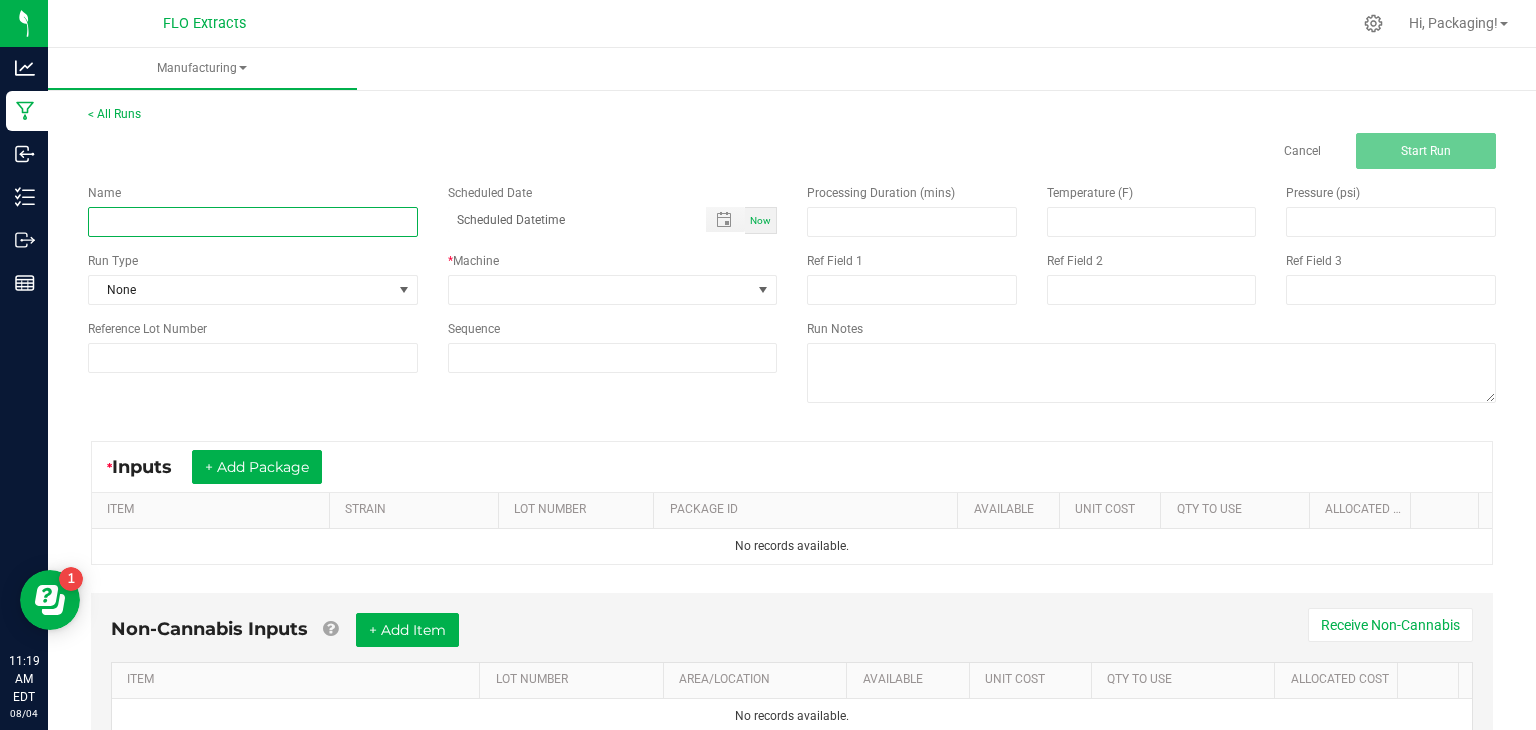 click at bounding box center [253, 222] 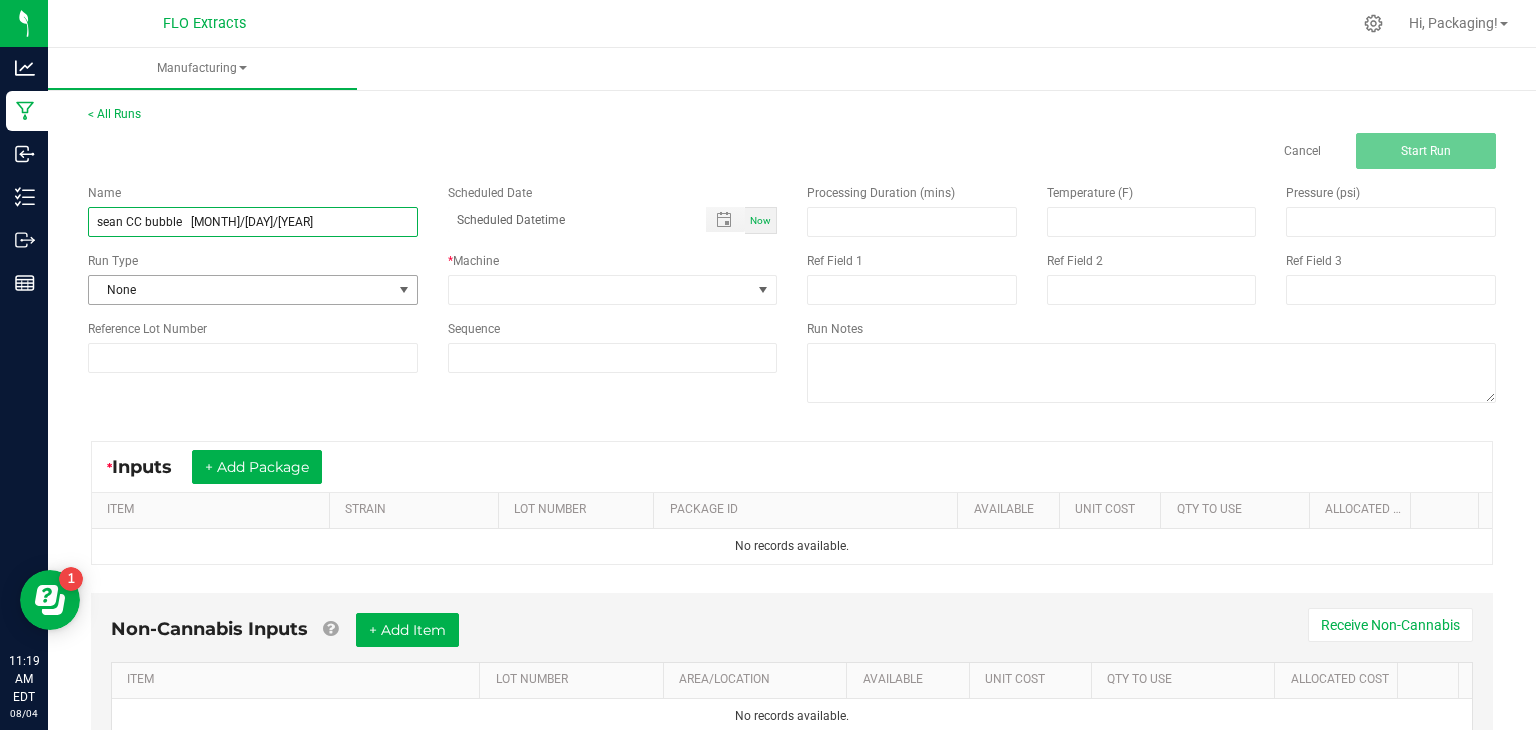 type on "sean CC bubble   [MONTH]/[DAY]/[YEAR]" 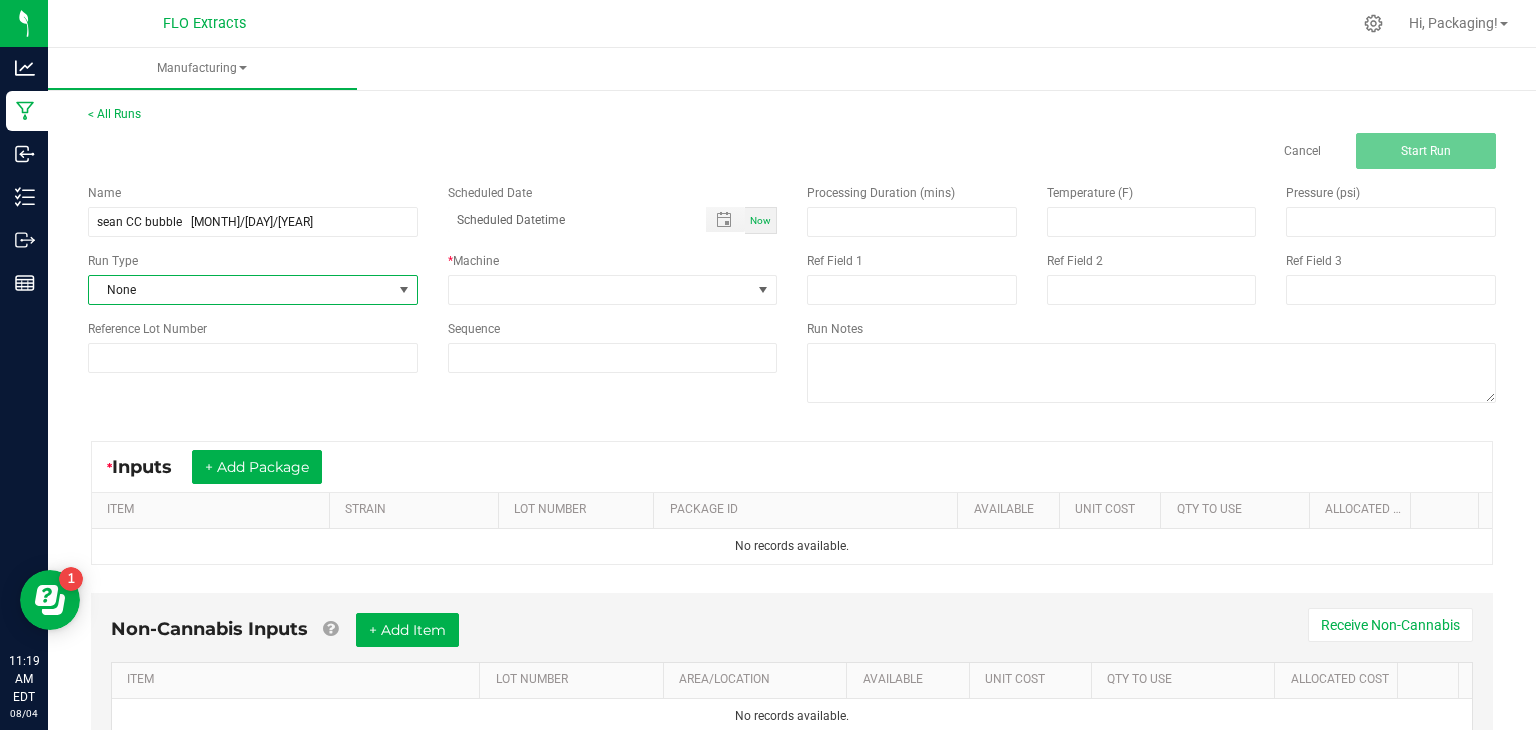 click at bounding box center (404, 290) 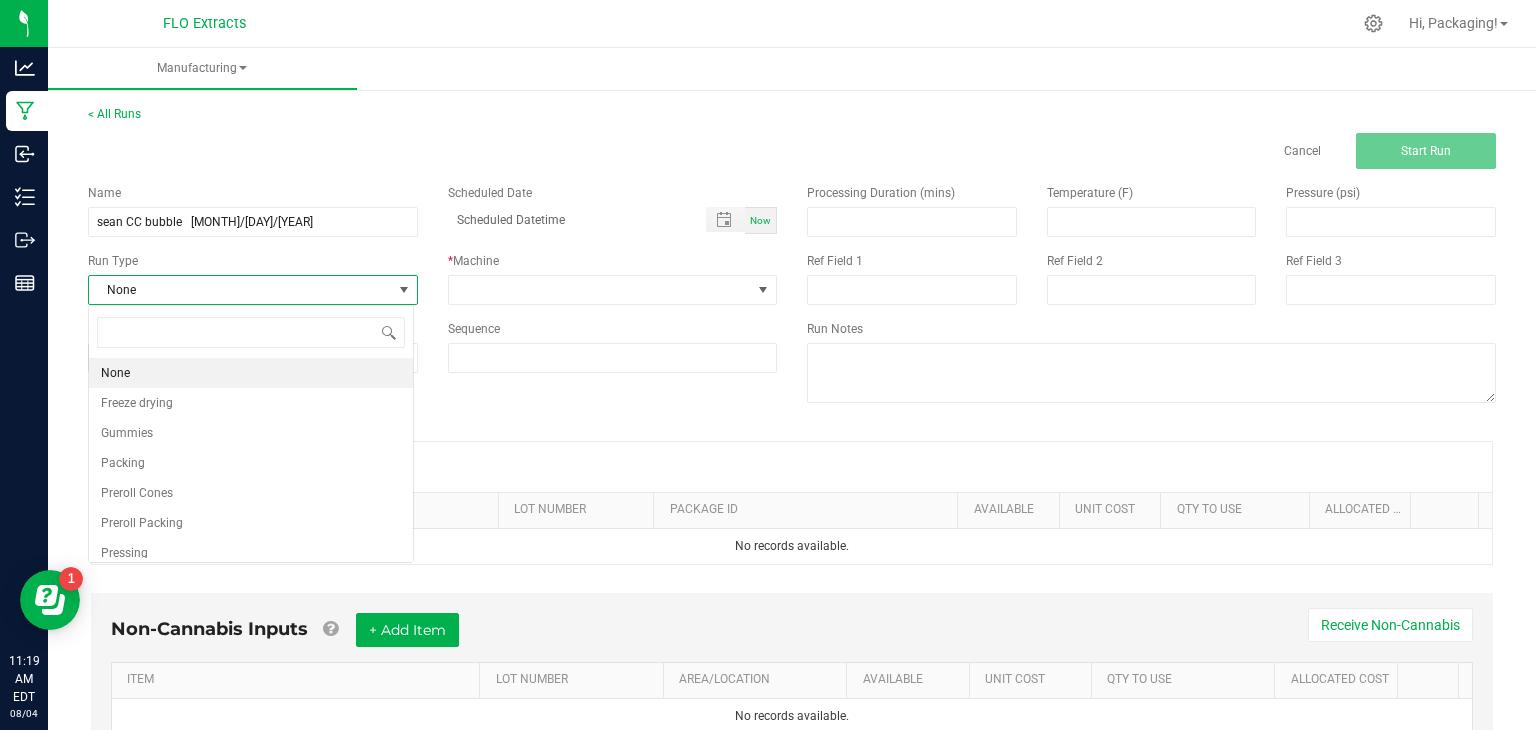scroll, scrollTop: 99970, scrollLeft: 99674, axis: both 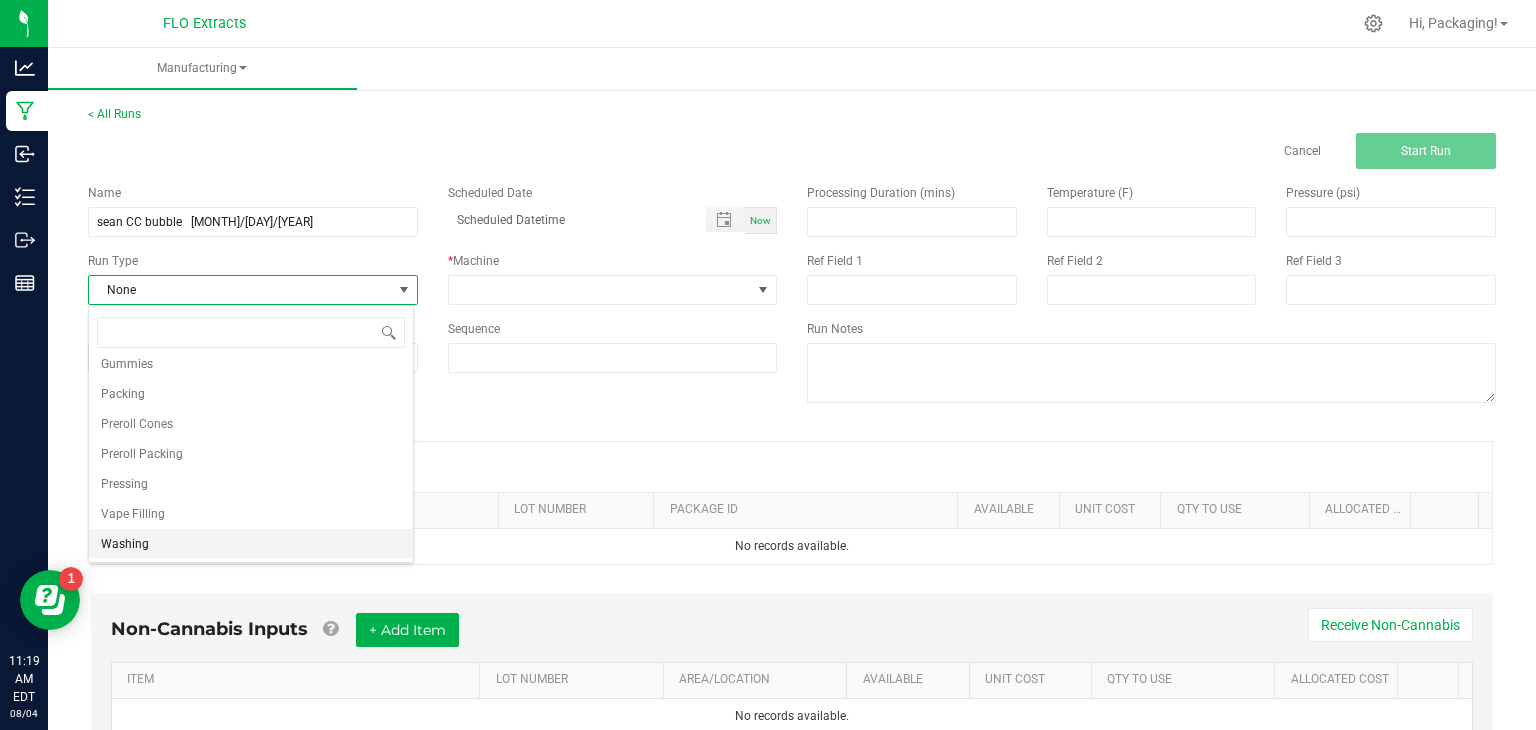 click on "Washing" at bounding box center [125, 544] 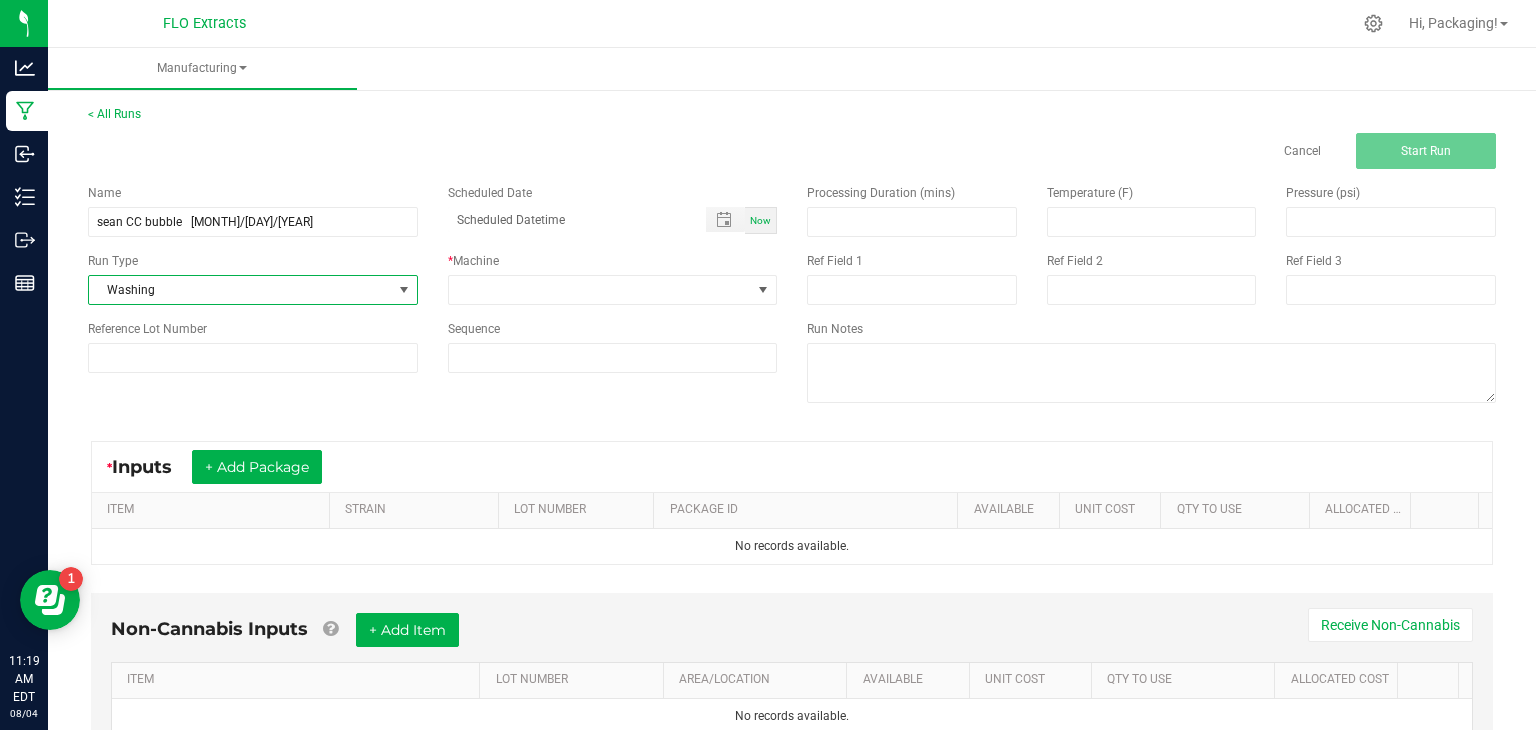 click on "Scheduled Date  Now" at bounding box center [613, 209] 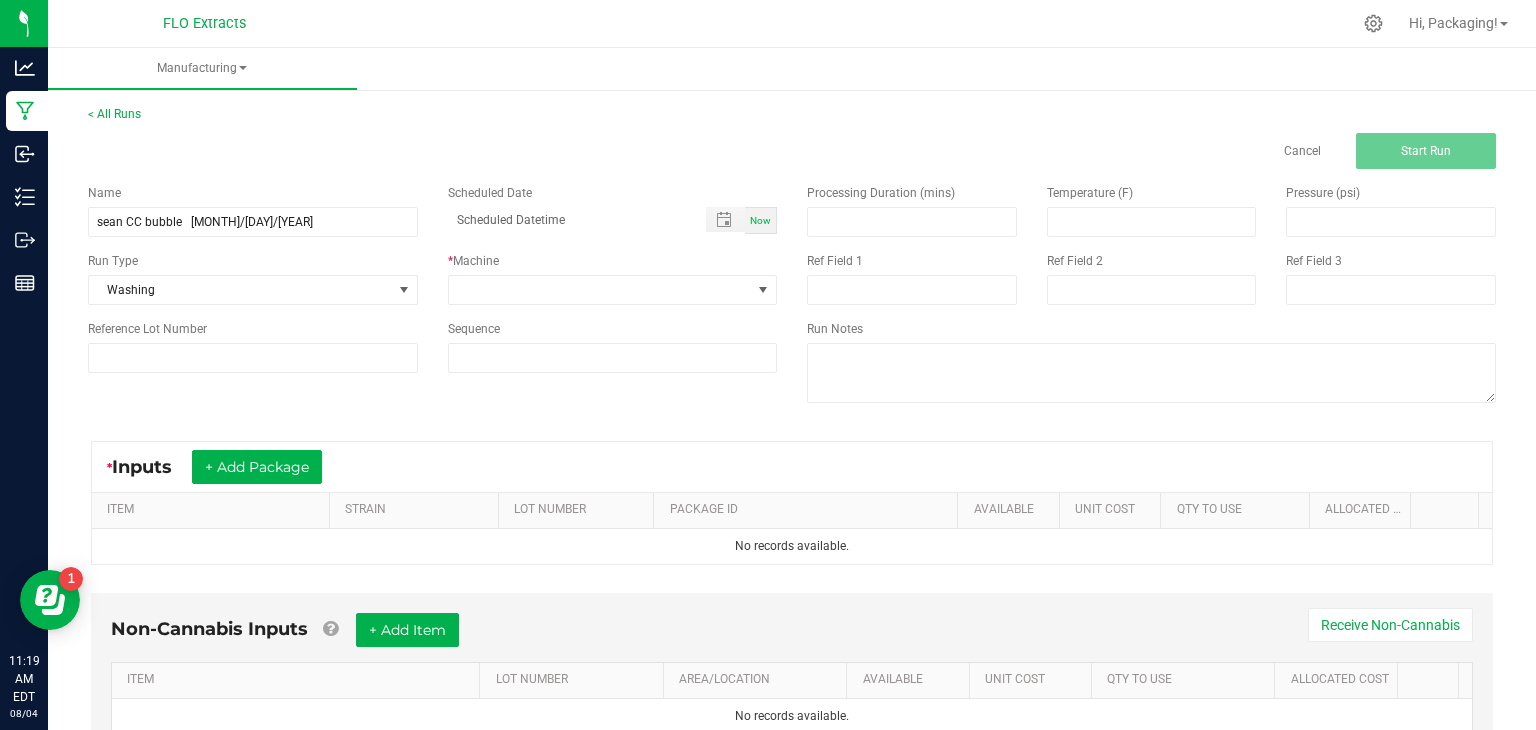 click on "Now" at bounding box center [760, 220] 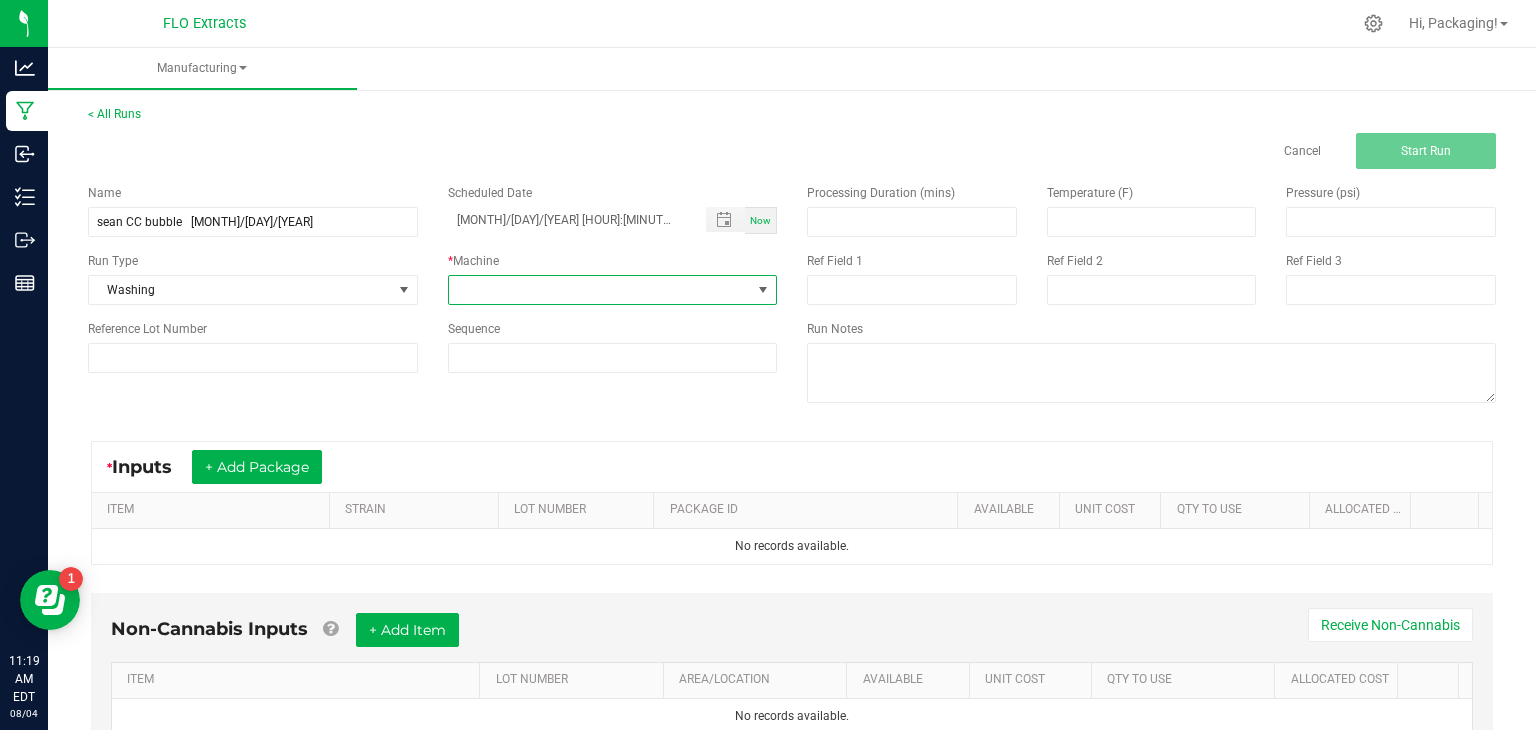 click at bounding box center (763, 290) 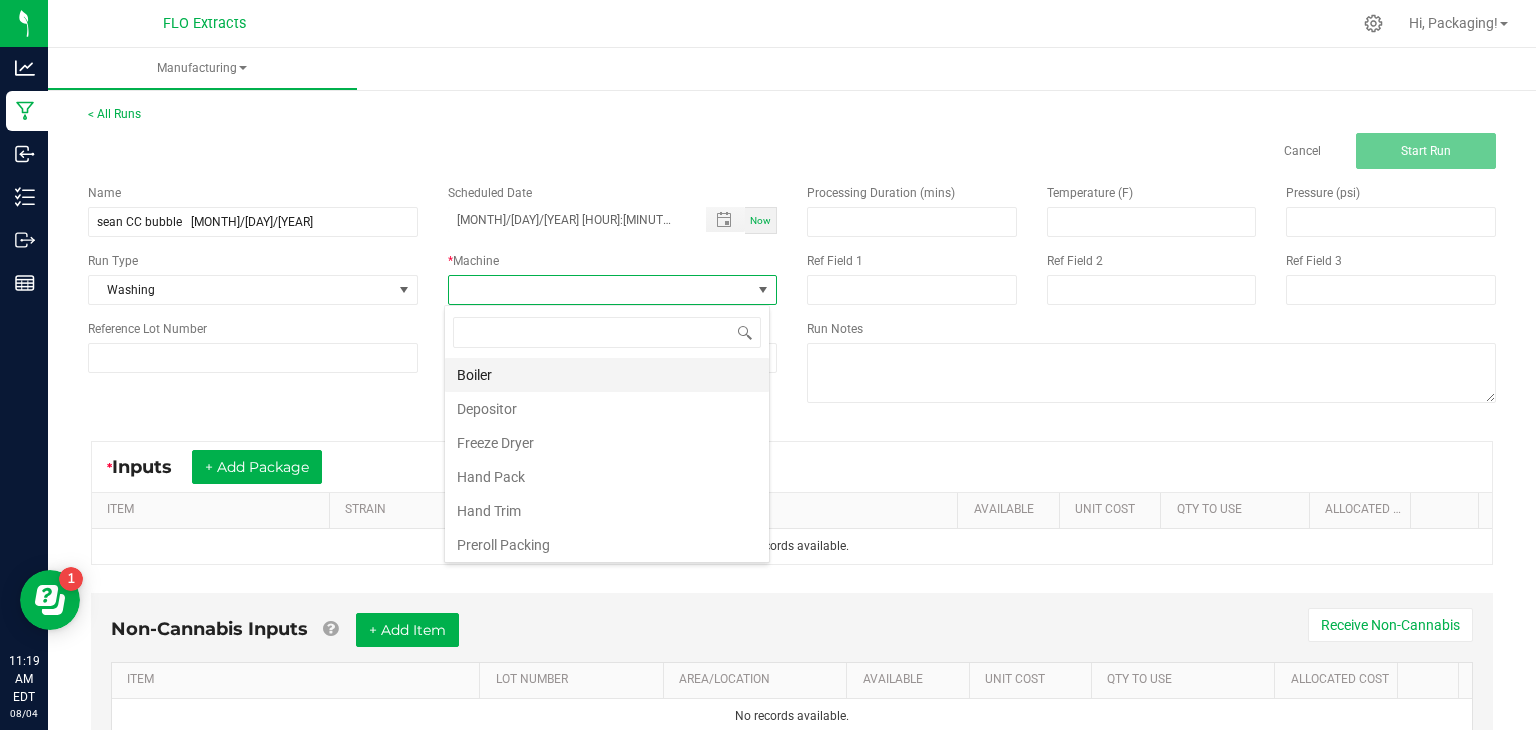 scroll, scrollTop: 99970, scrollLeft: 99674, axis: both 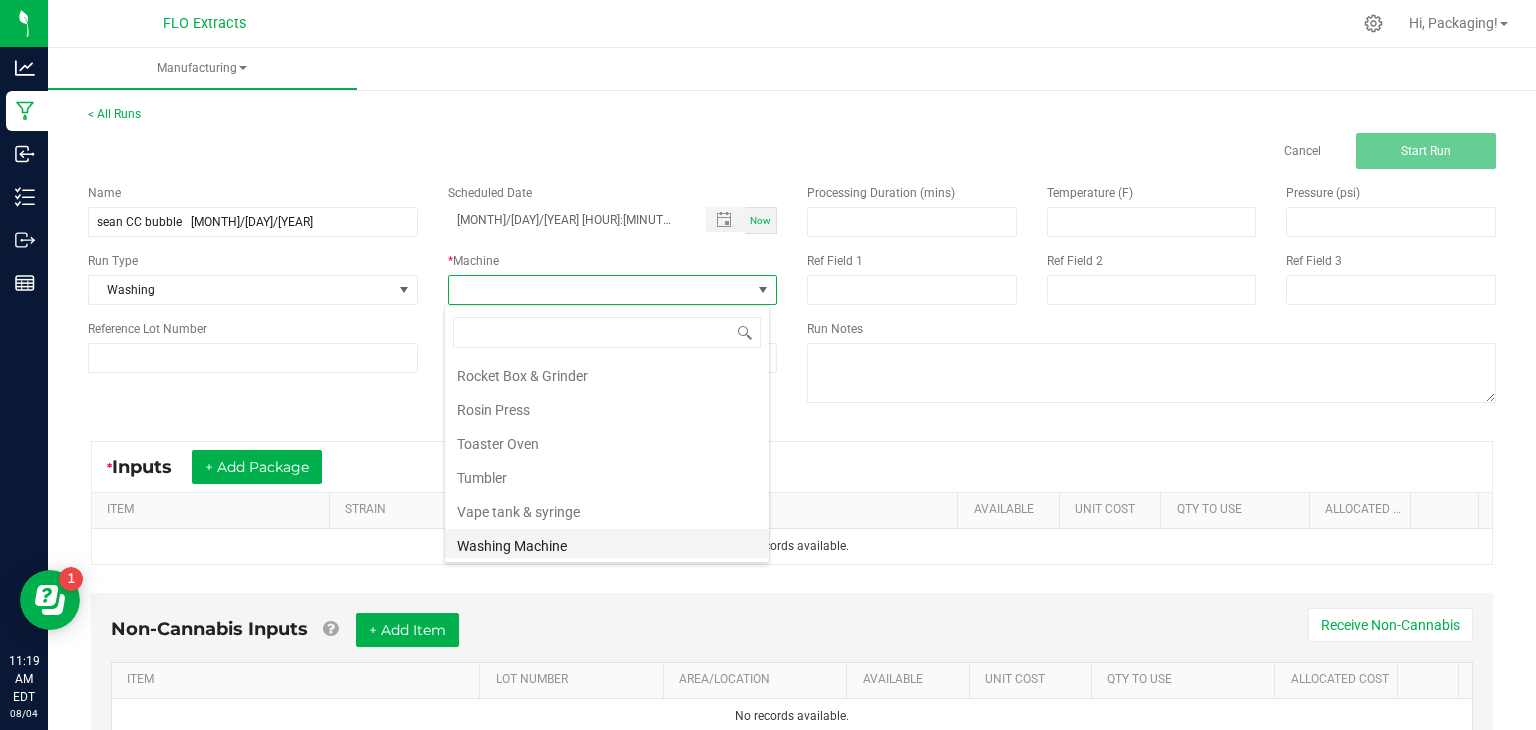 click on "Washing Machine" at bounding box center [607, 546] 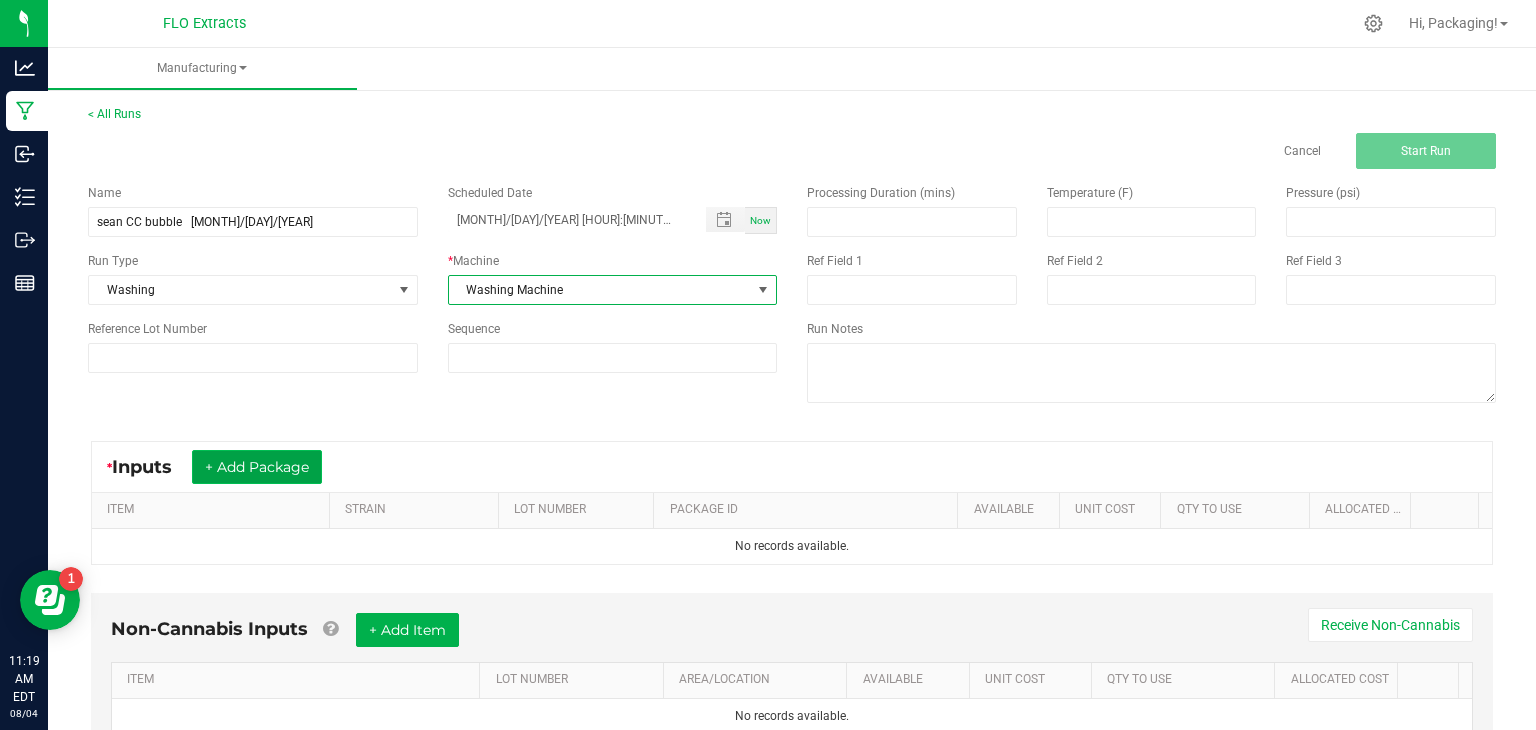 click on "+ Add Package" at bounding box center (257, 467) 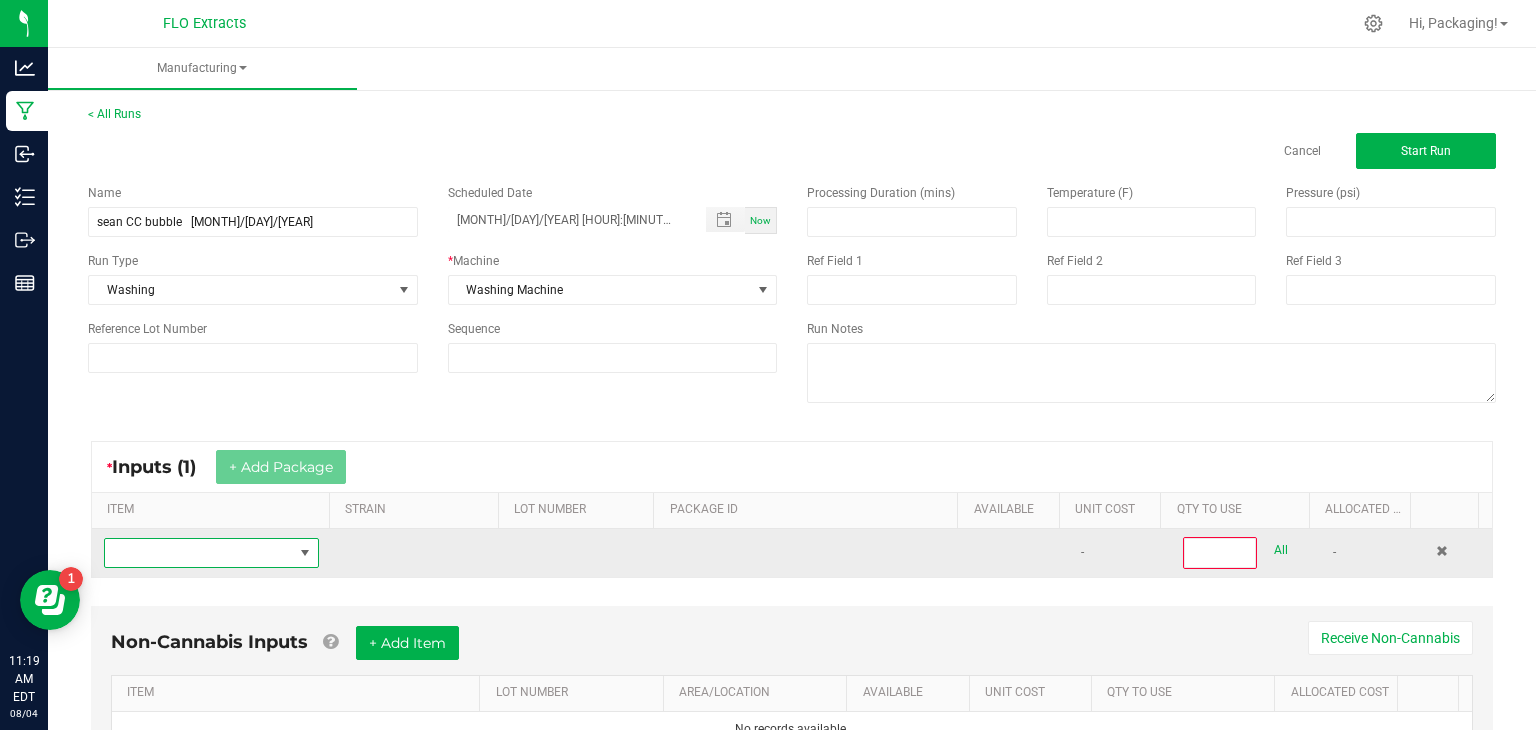 click at bounding box center [305, 553] 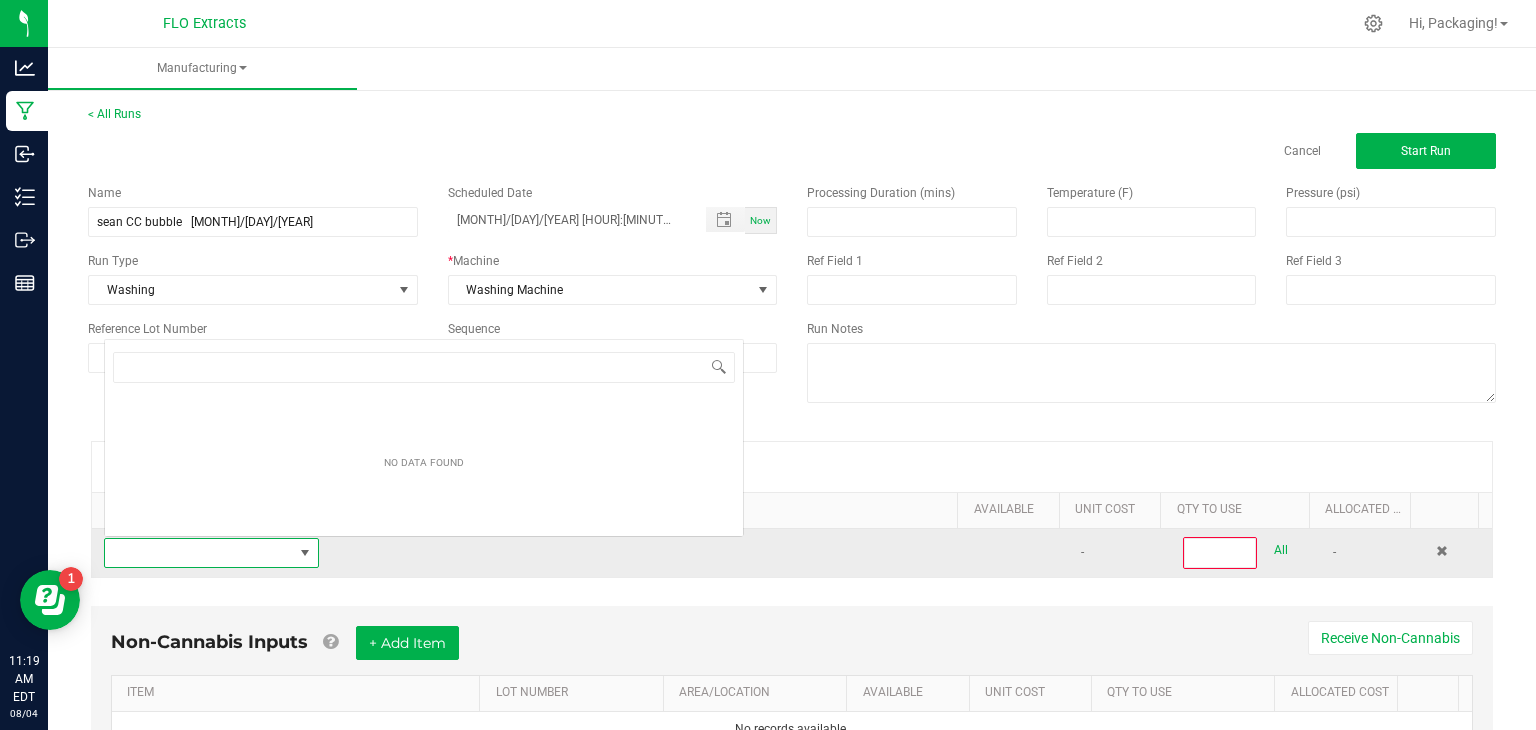 scroll, scrollTop: 0, scrollLeft: 0, axis: both 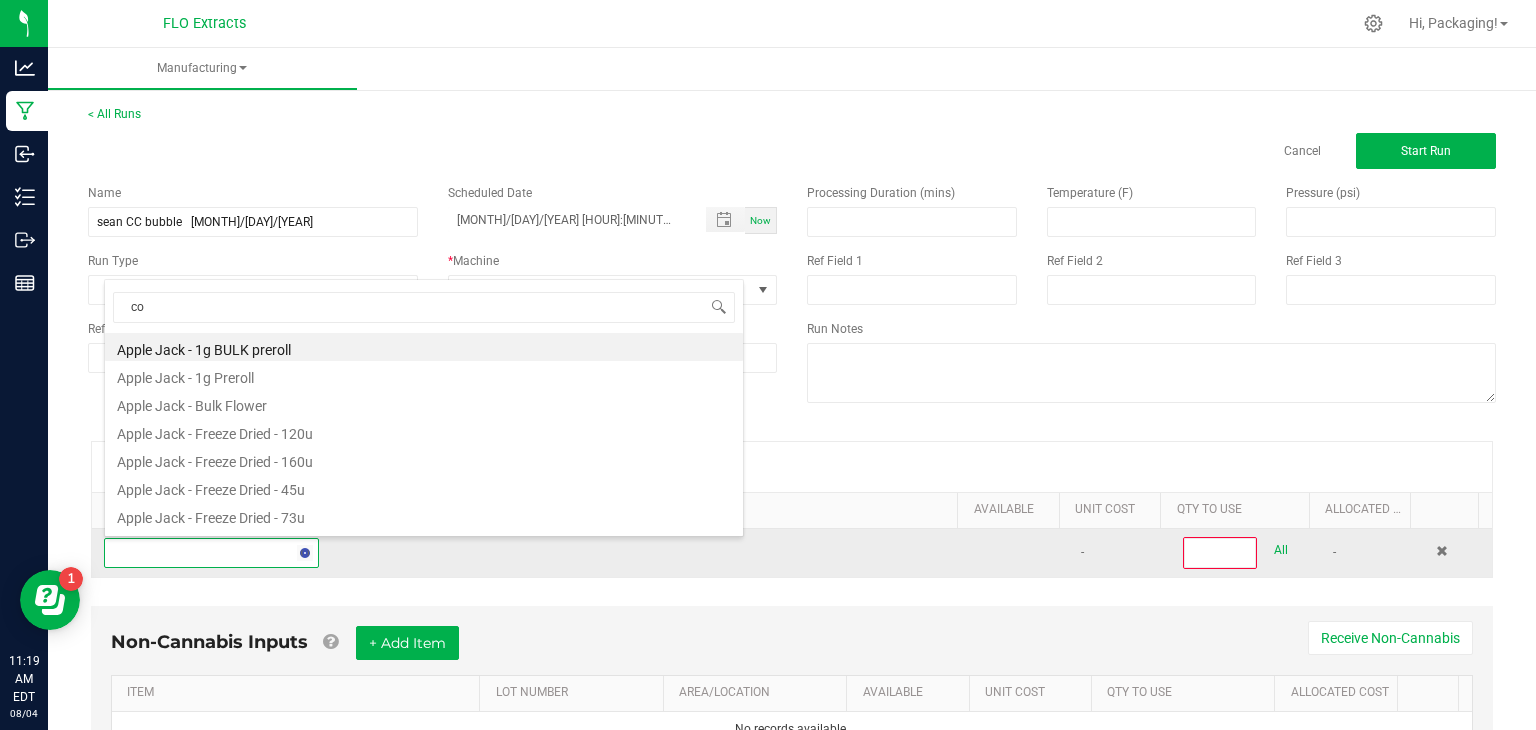 type on "col" 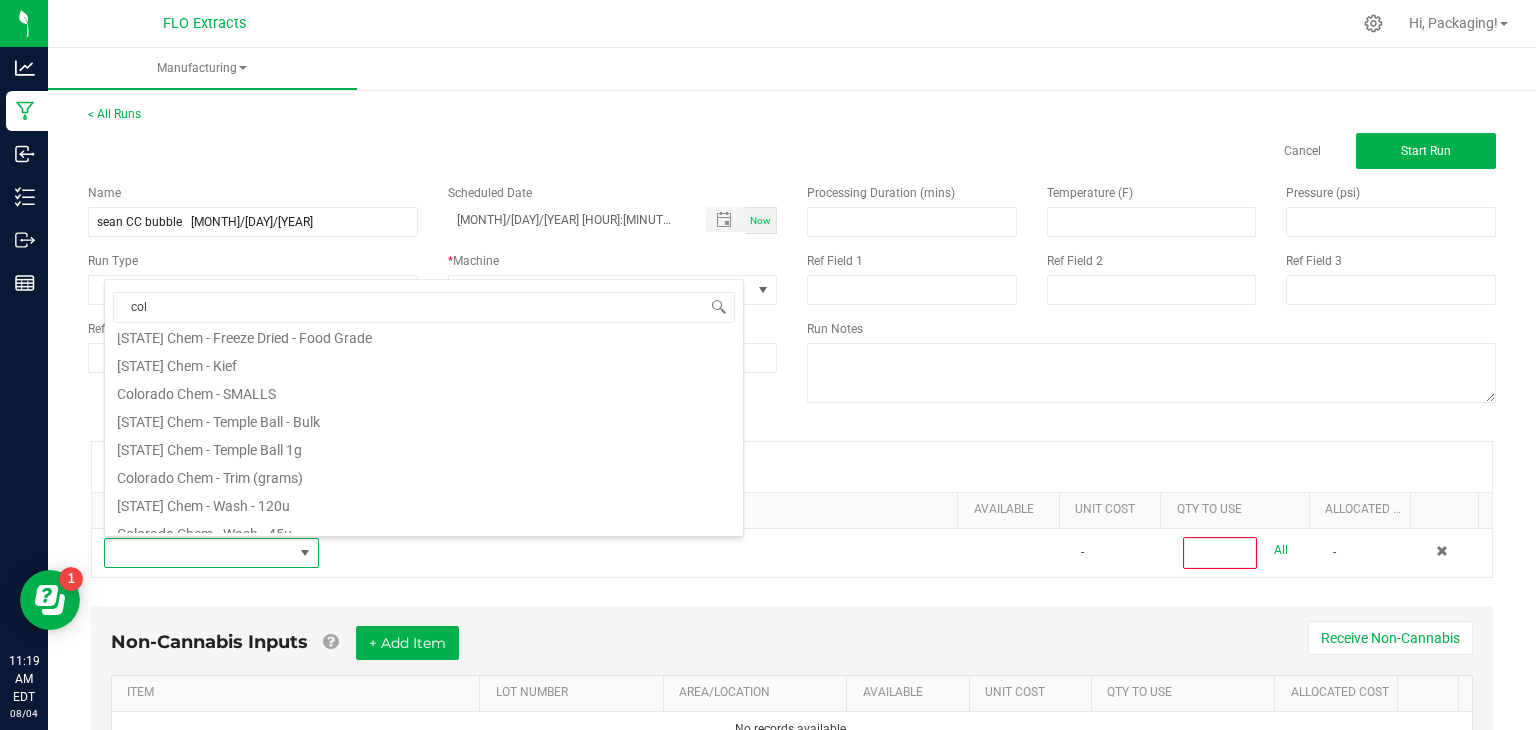 scroll, scrollTop: 266, scrollLeft: 0, axis: vertical 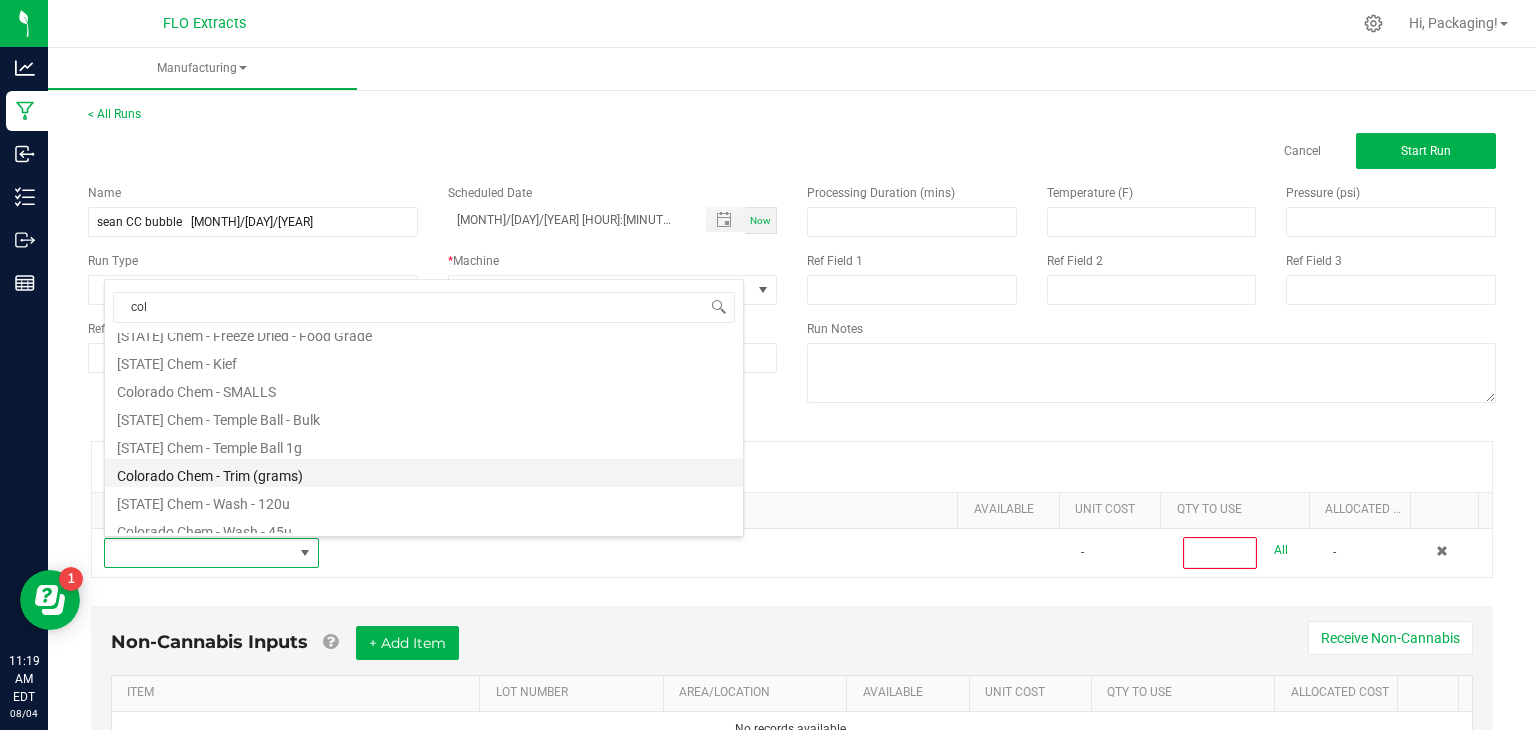 click on "Colorado Chem - Trim (grams)" at bounding box center [424, 473] 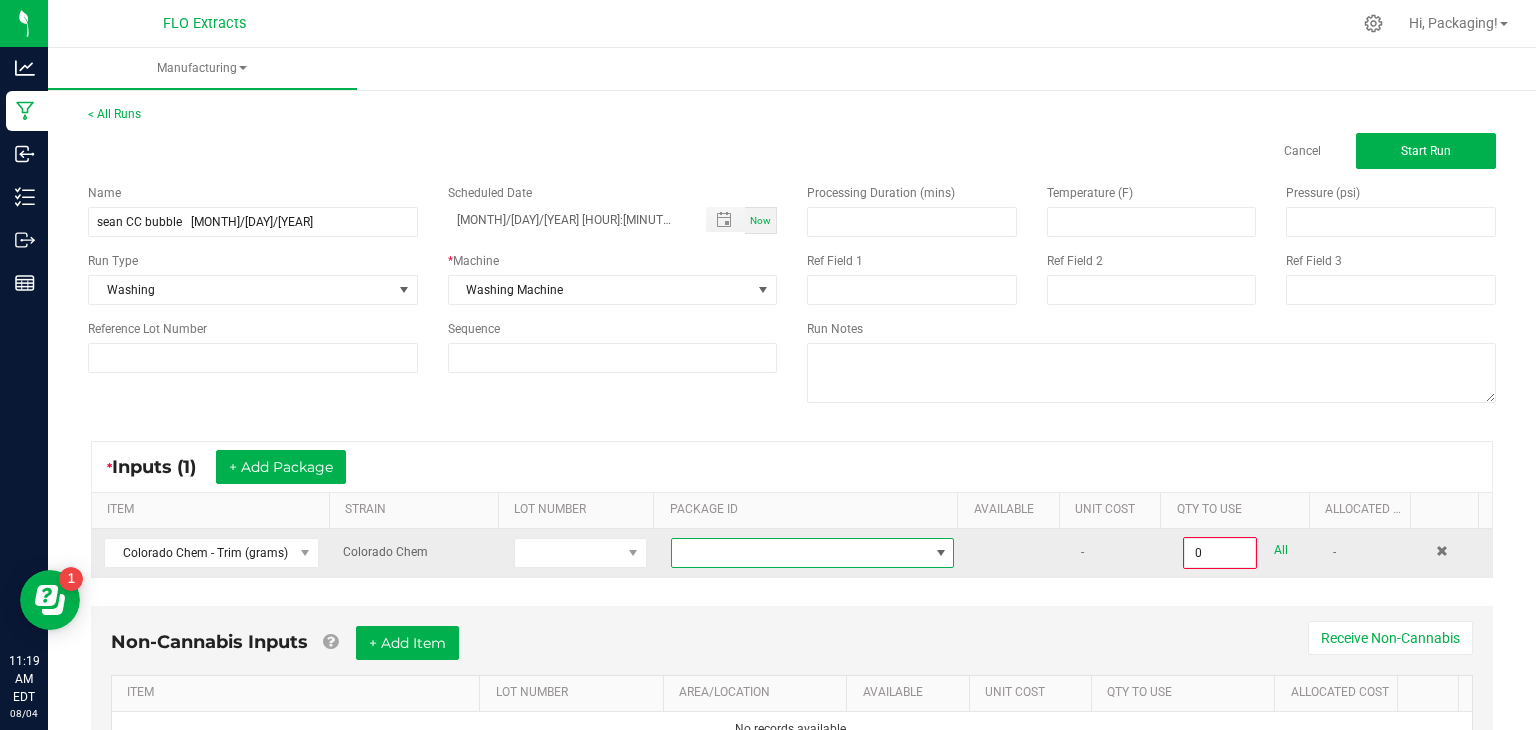 click at bounding box center (941, 553) 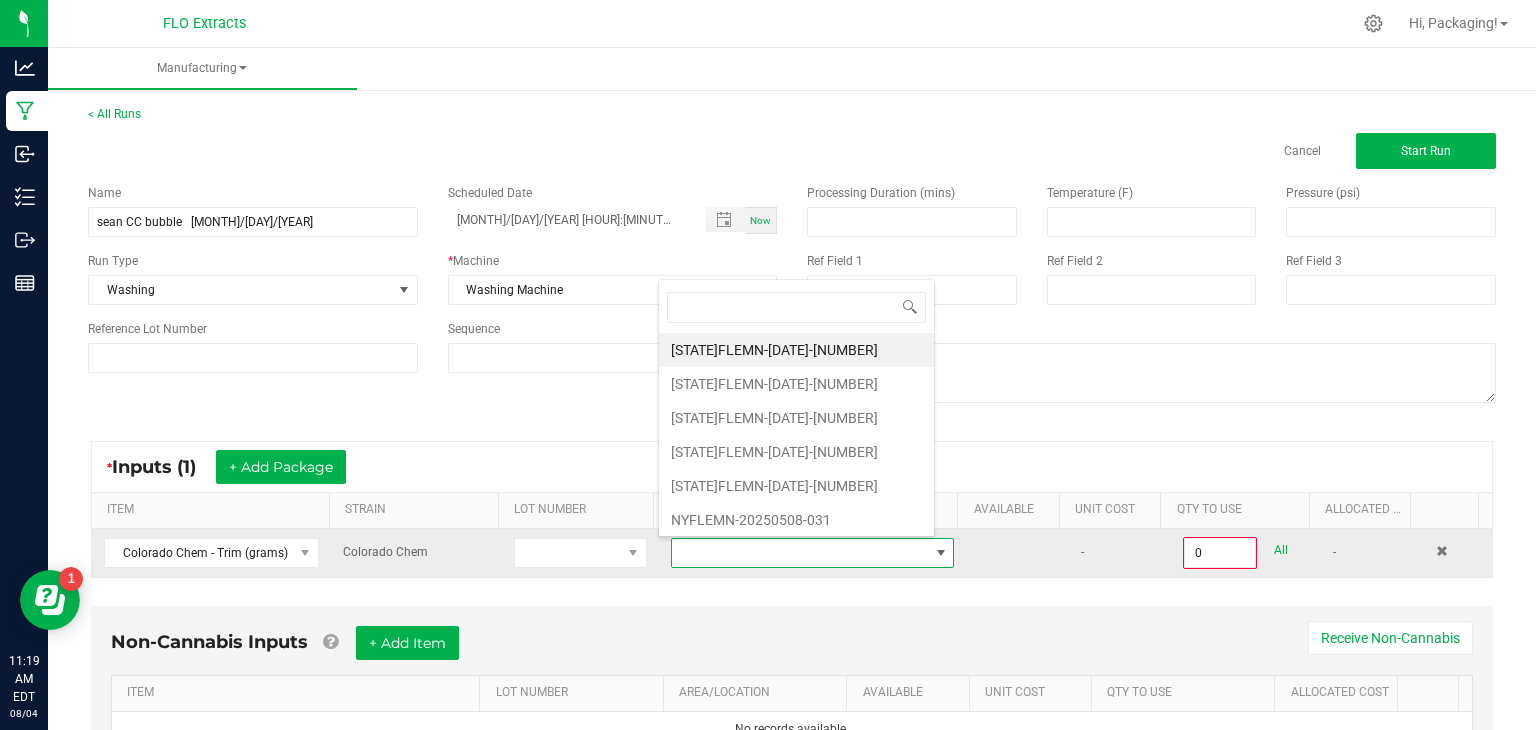 scroll, scrollTop: 99970, scrollLeft: 99723, axis: both 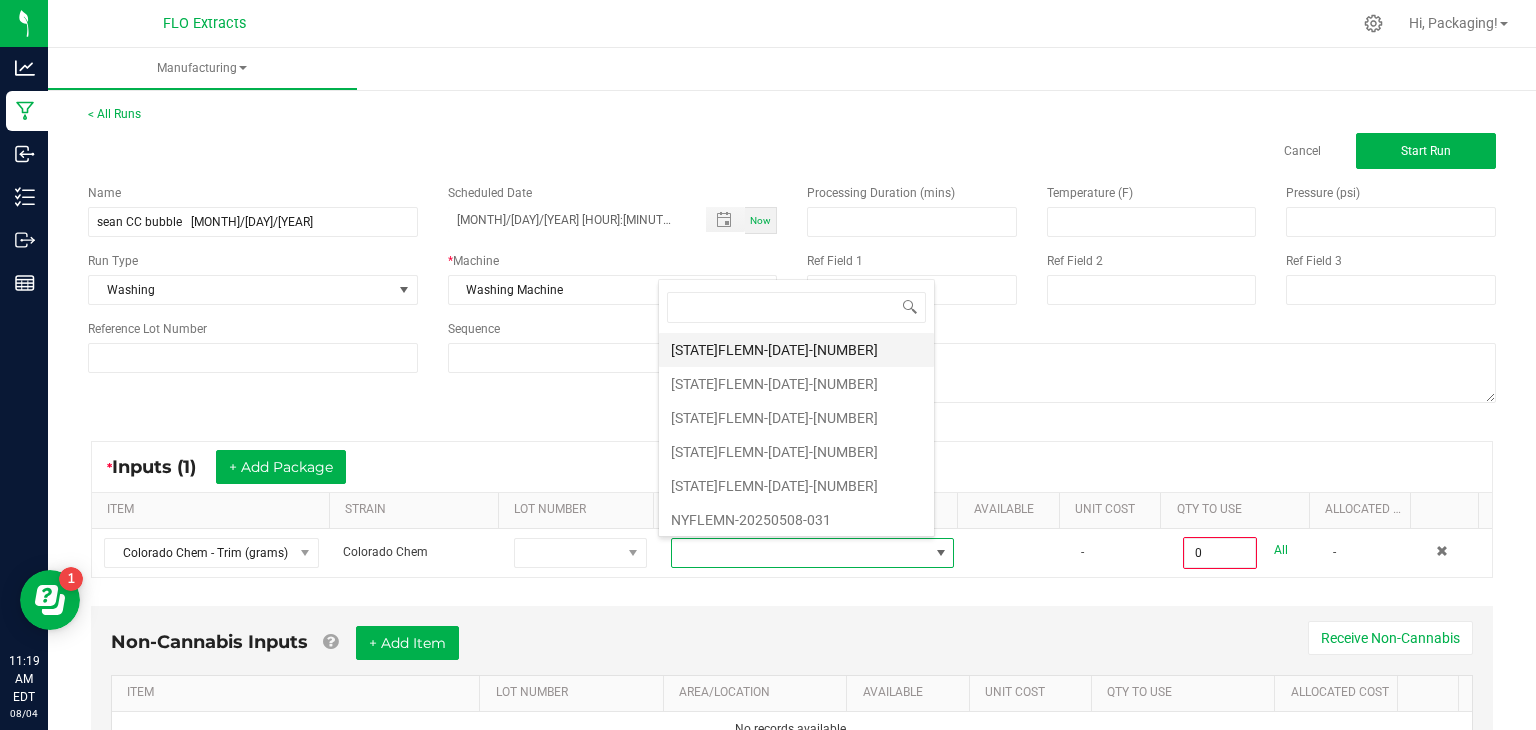 click on "[STATE]FLEMN-[DATE]-[NUMBER]" at bounding box center (796, 350) 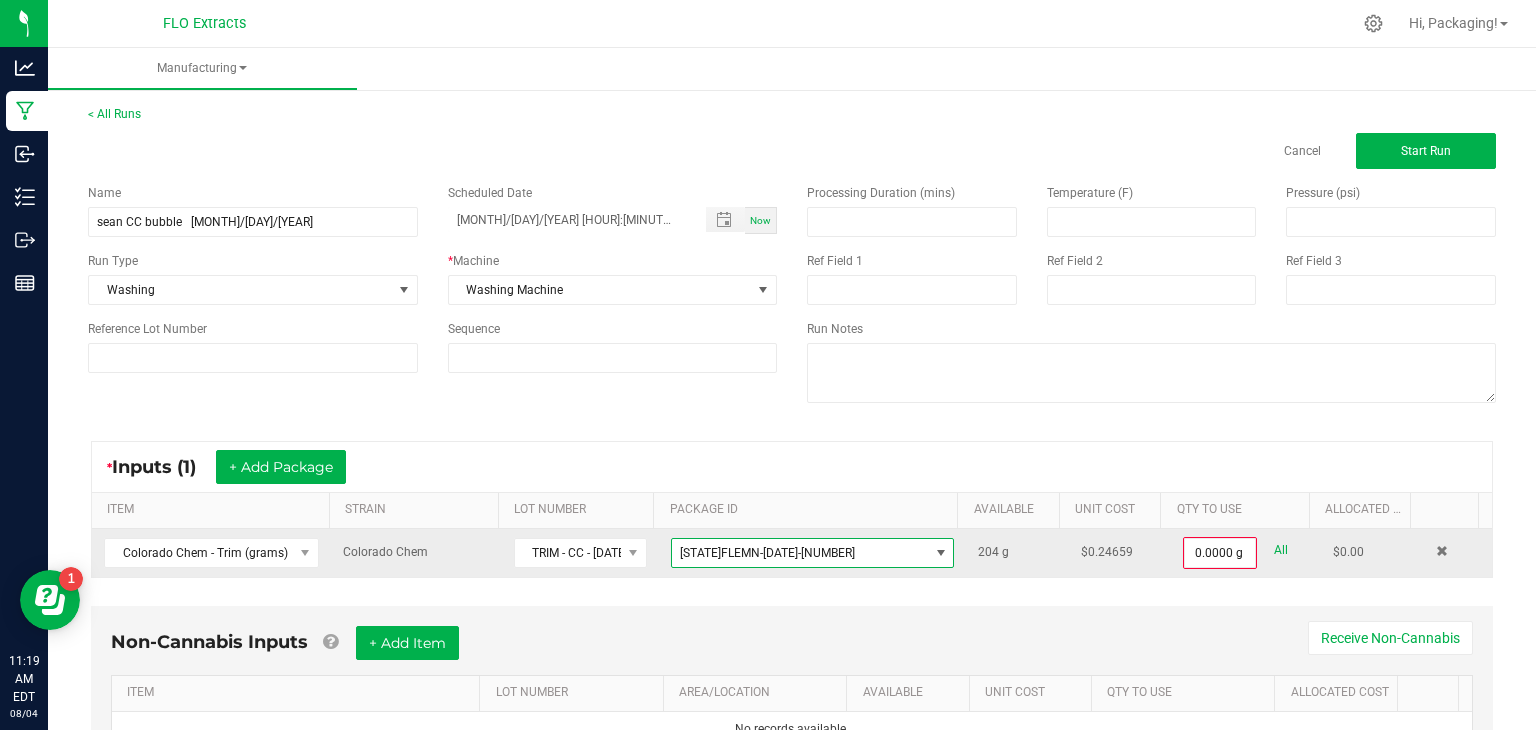 click at bounding box center [941, 553] 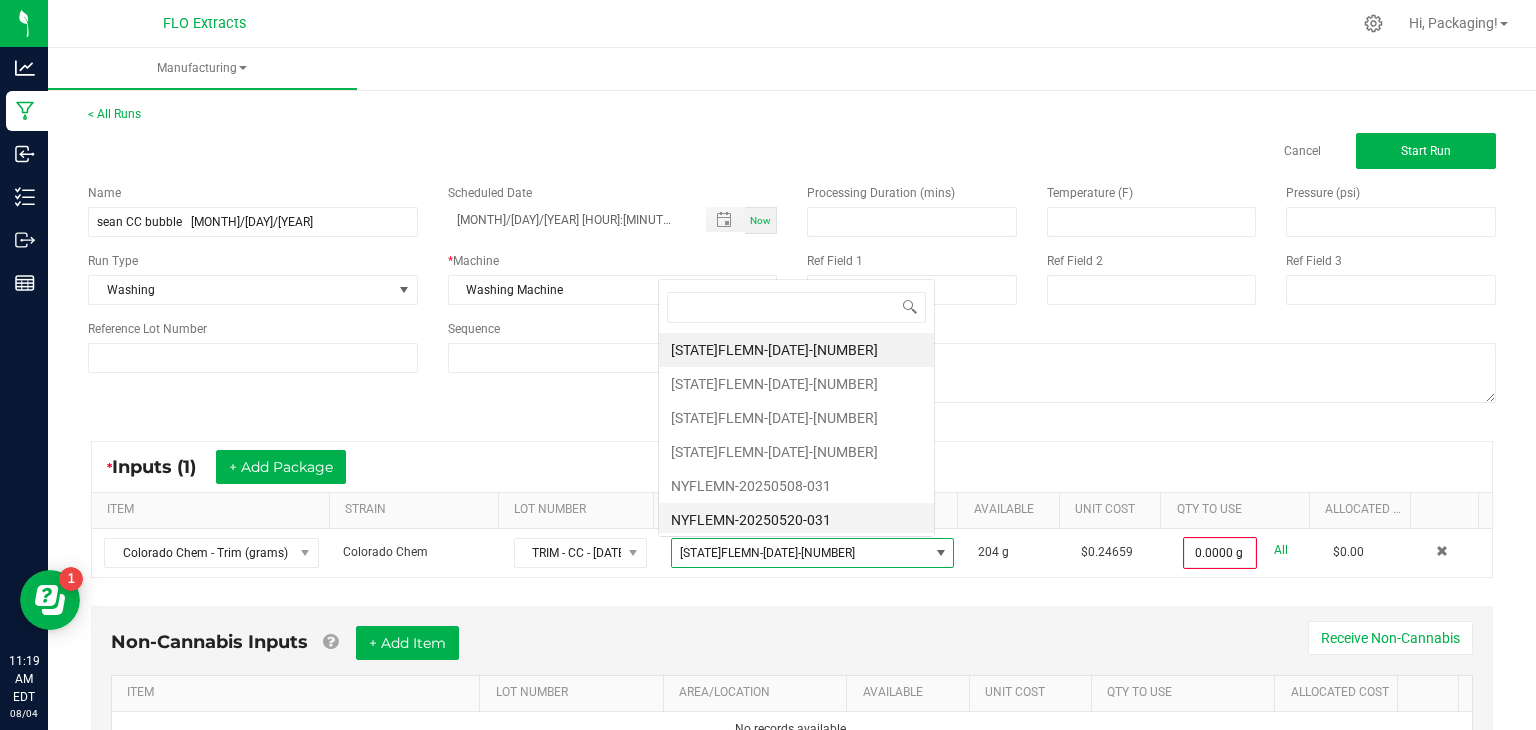 scroll, scrollTop: 0, scrollLeft: 0, axis: both 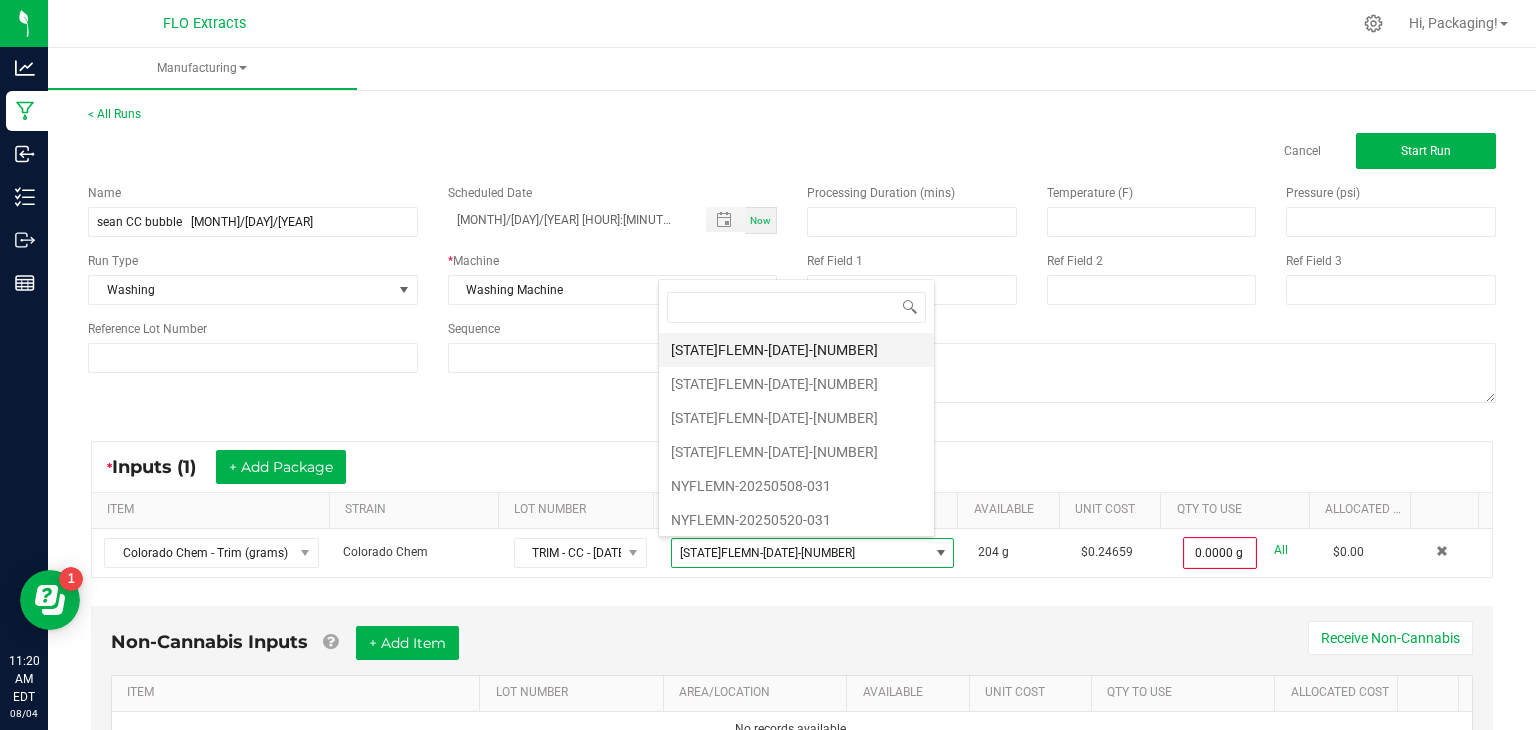 click on "[STATE]FLEMN-[DATE]-[NUMBER]" at bounding box center [796, 350] 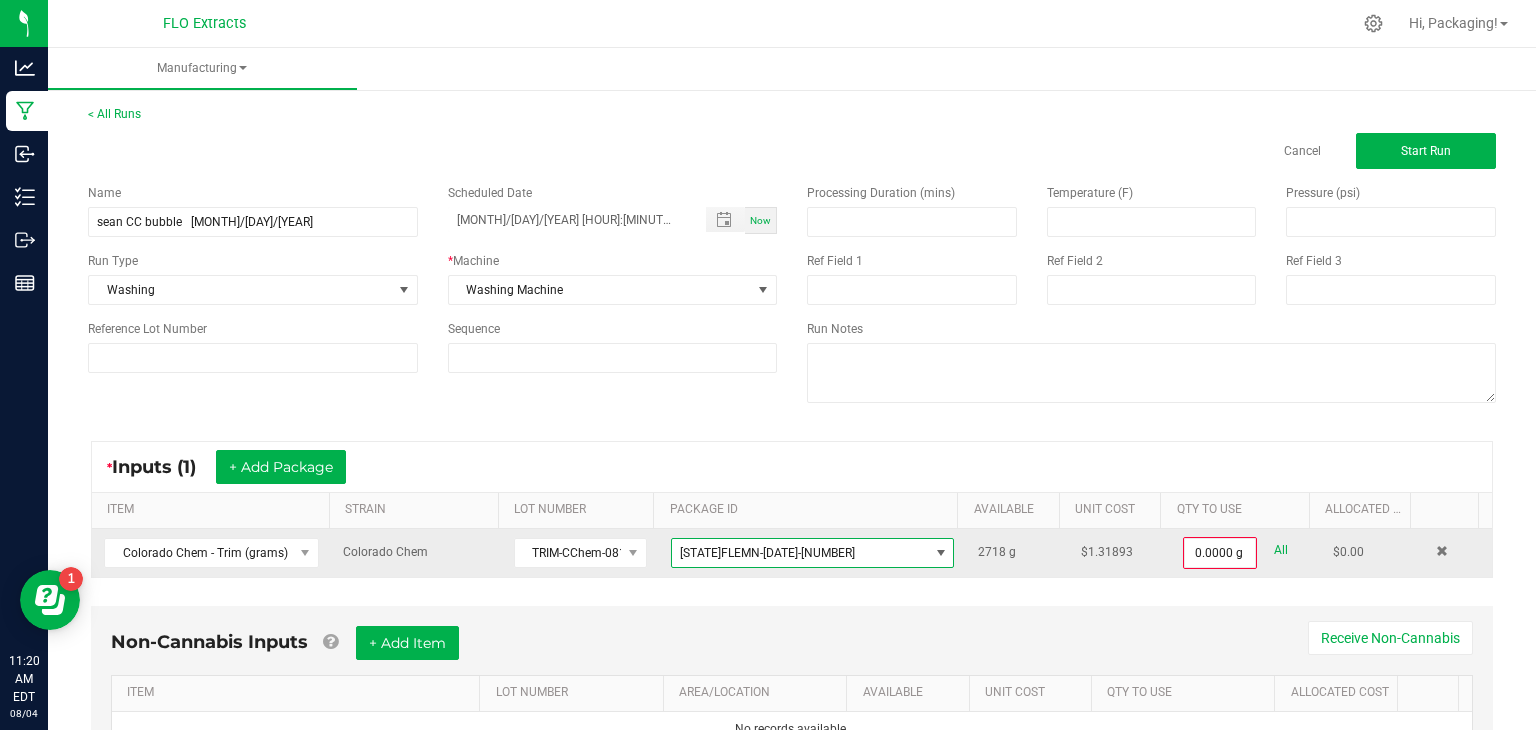 click at bounding box center [941, 553] 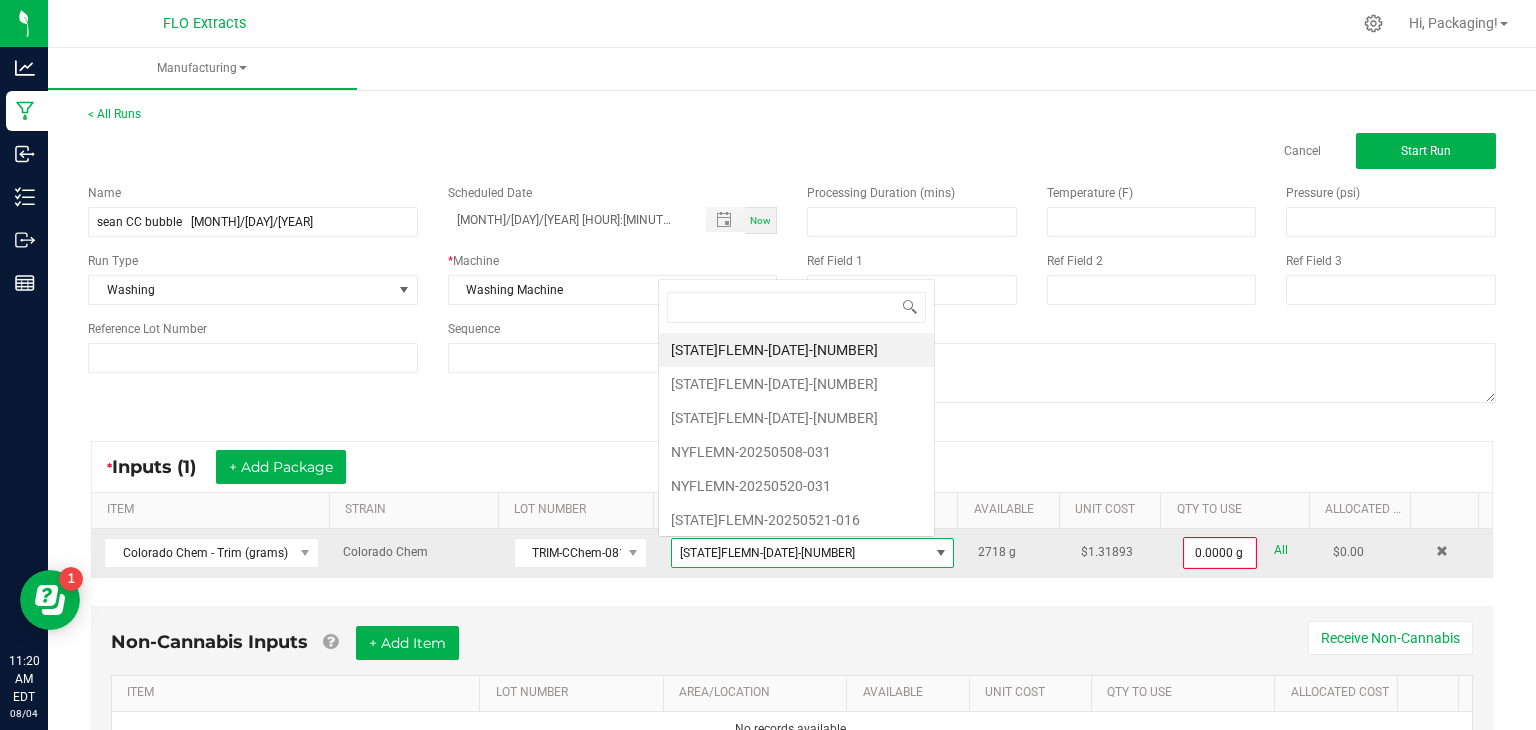 scroll, scrollTop: 0, scrollLeft: 0, axis: both 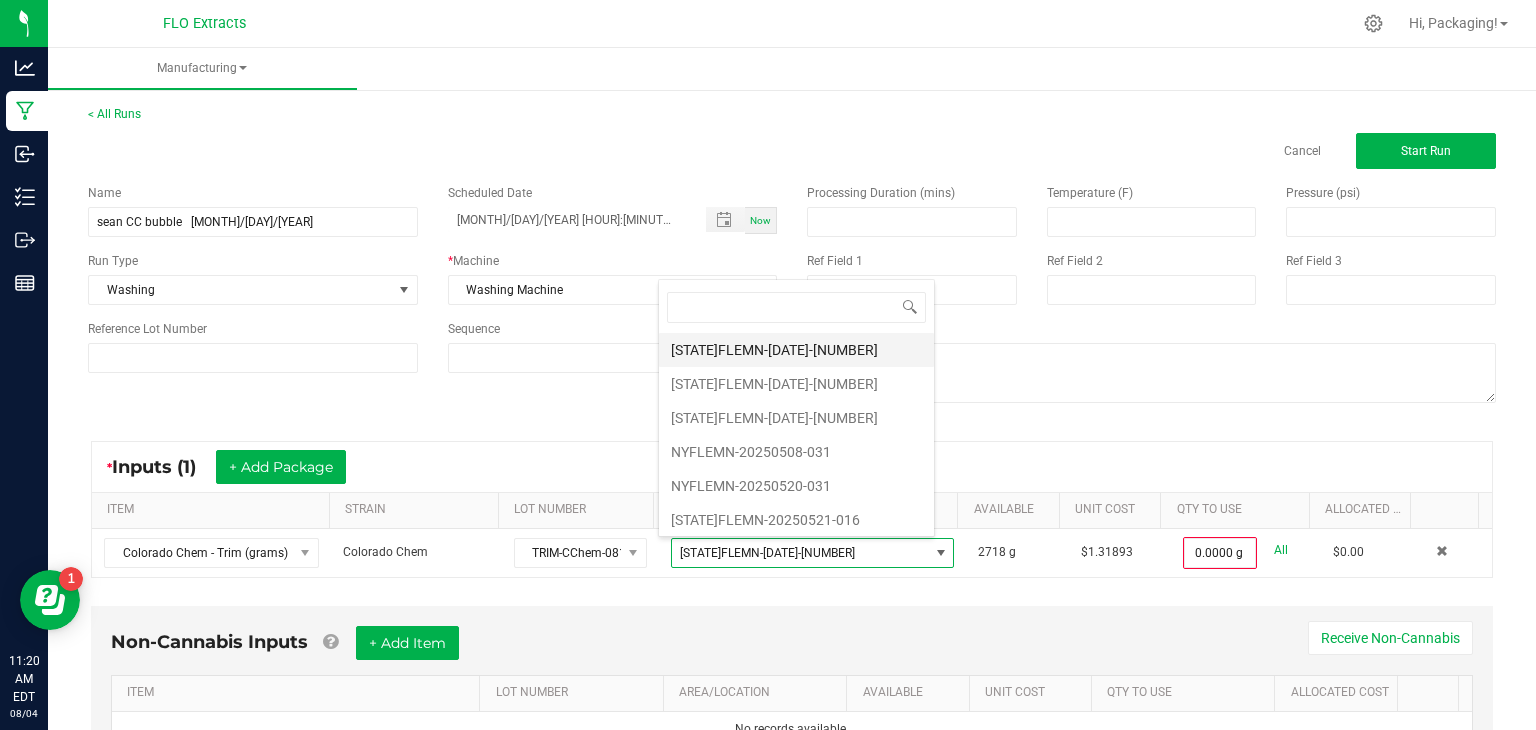 click on "[STATE]FLEMN-[DATE]-[NUMBER]" at bounding box center (796, 350) 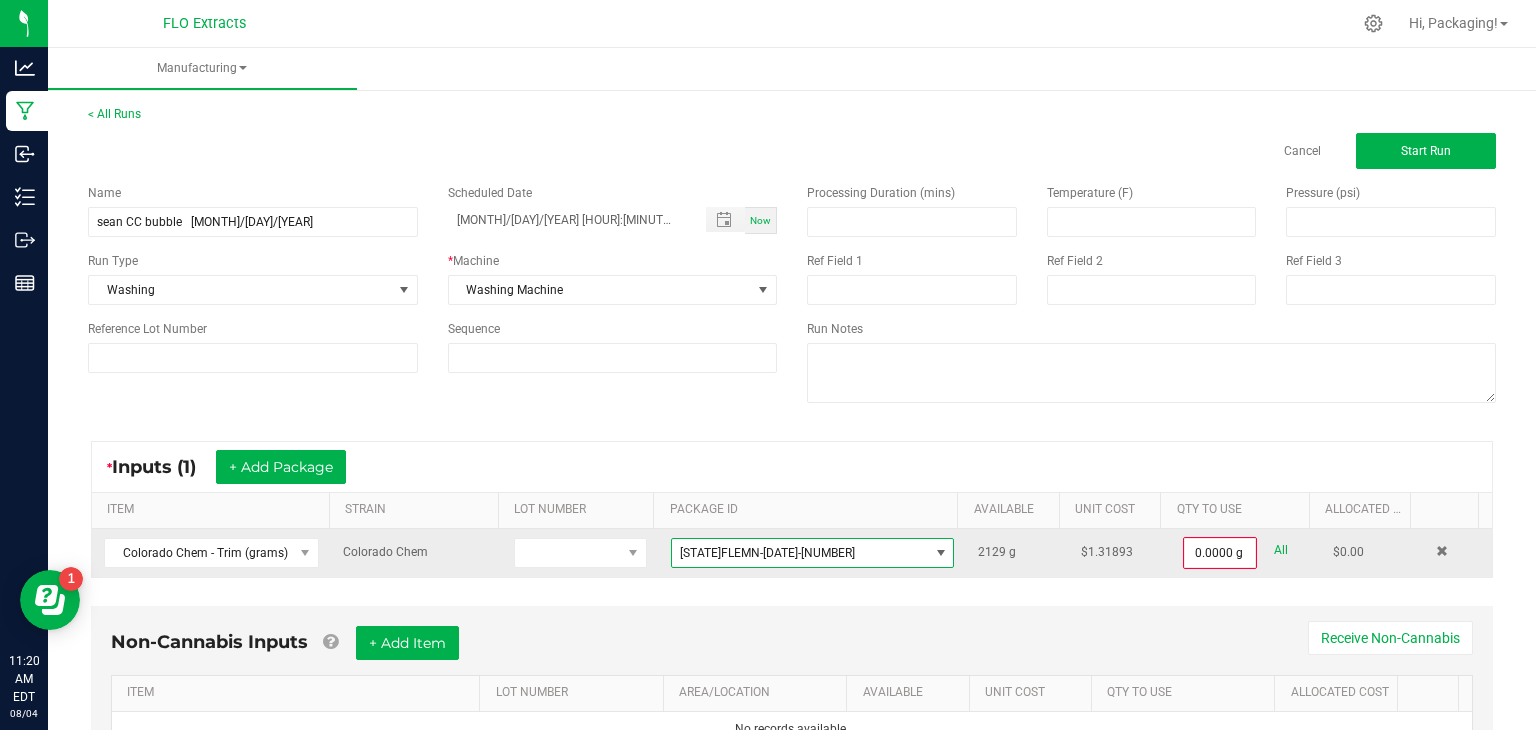 click at bounding box center (941, 553) 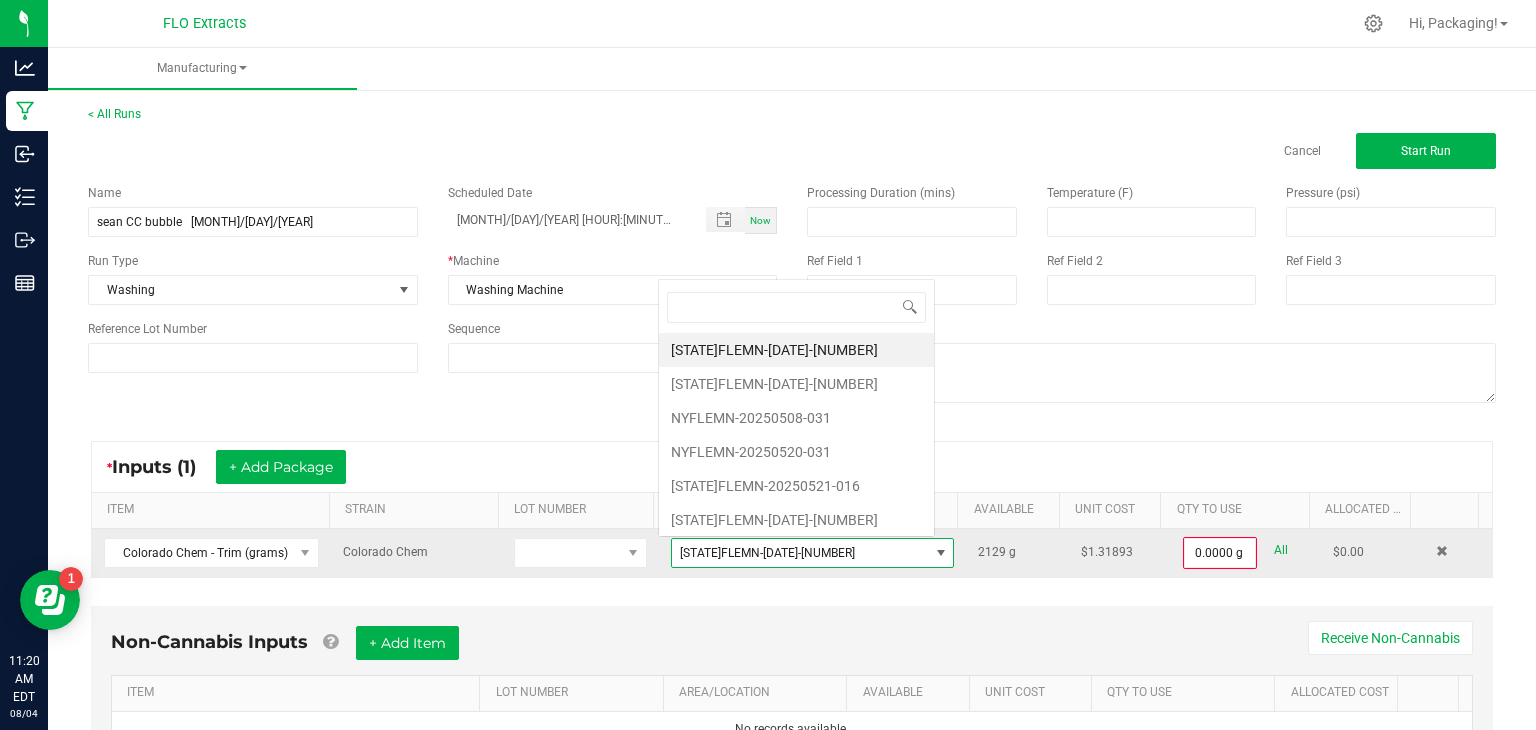 scroll, scrollTop: 0, scrollLeft: 0, axis: both 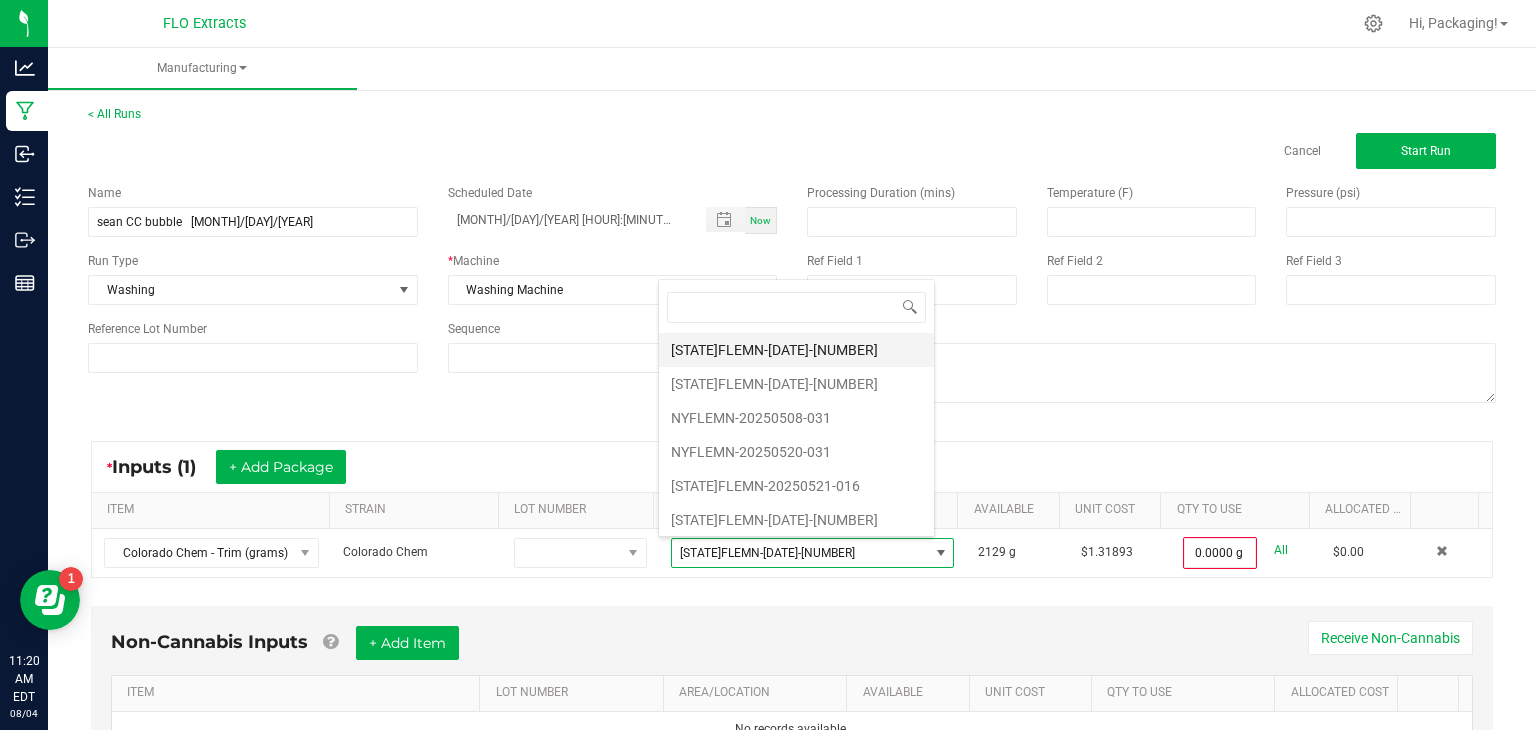 click on "[STATE]FLEMN-[DATE]-[NUMBER]" at bounding box center (796, 350) 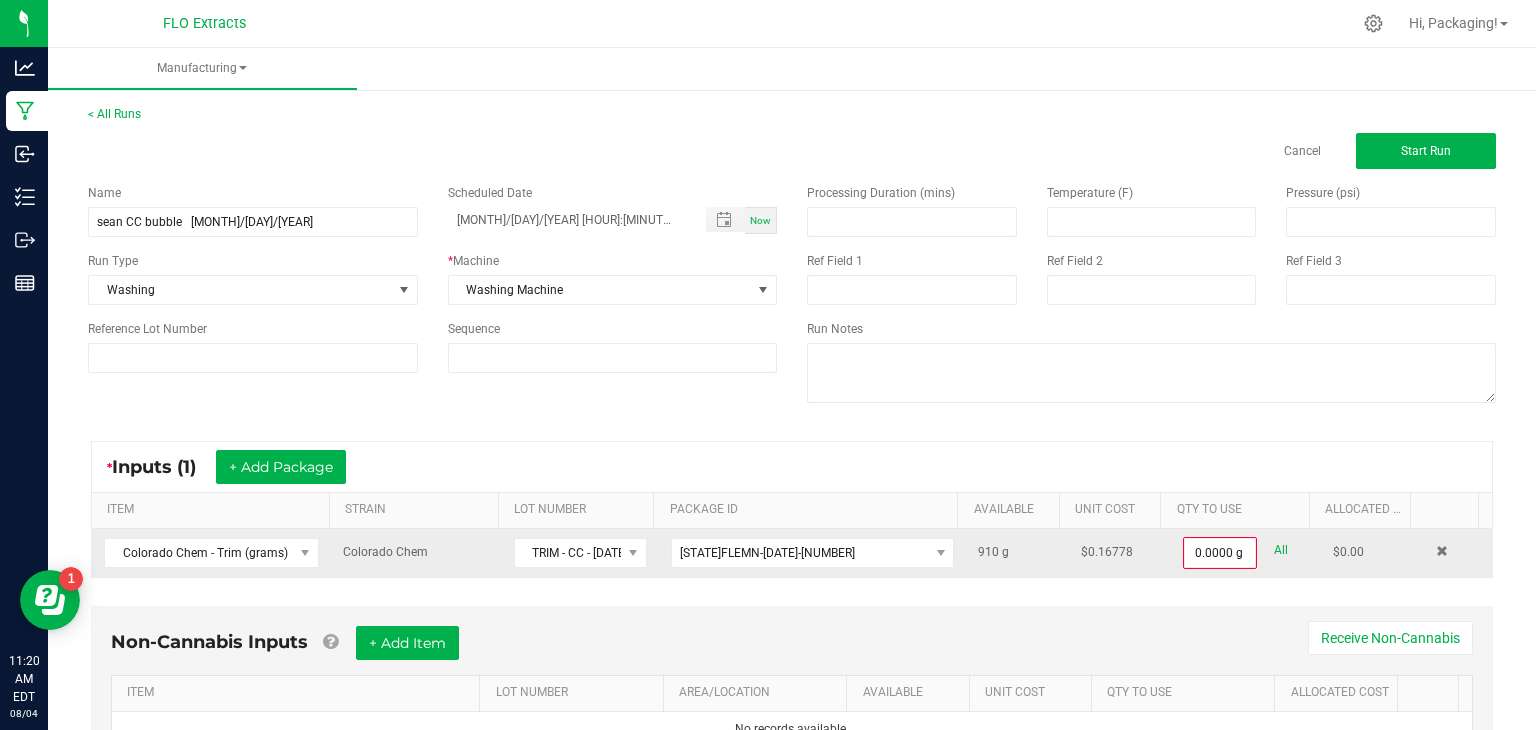 click on "All" at bounding box center [1281, 550] 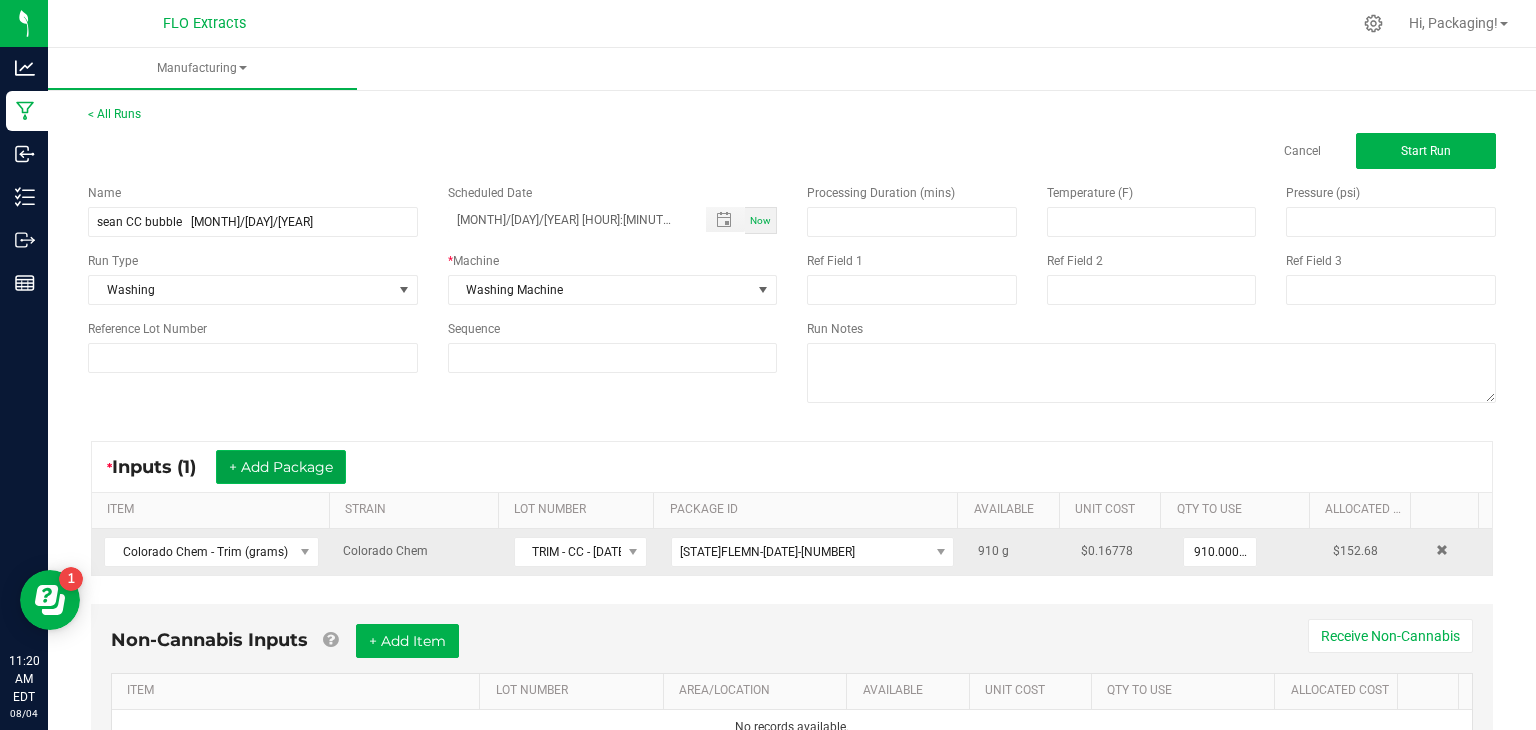 click on "+ Add Package" at bounding box center (281, 467) 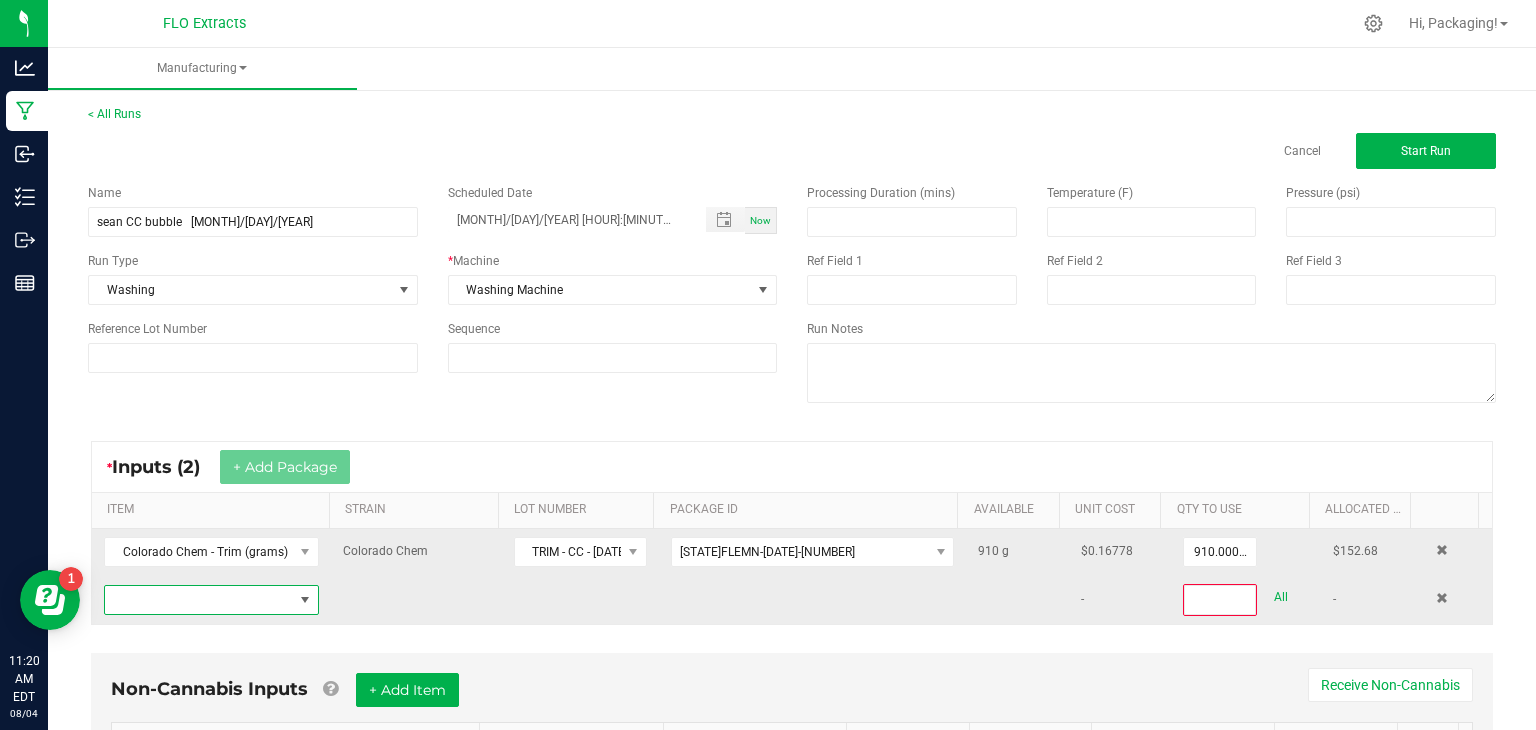 click at bounding box center (305, 600) 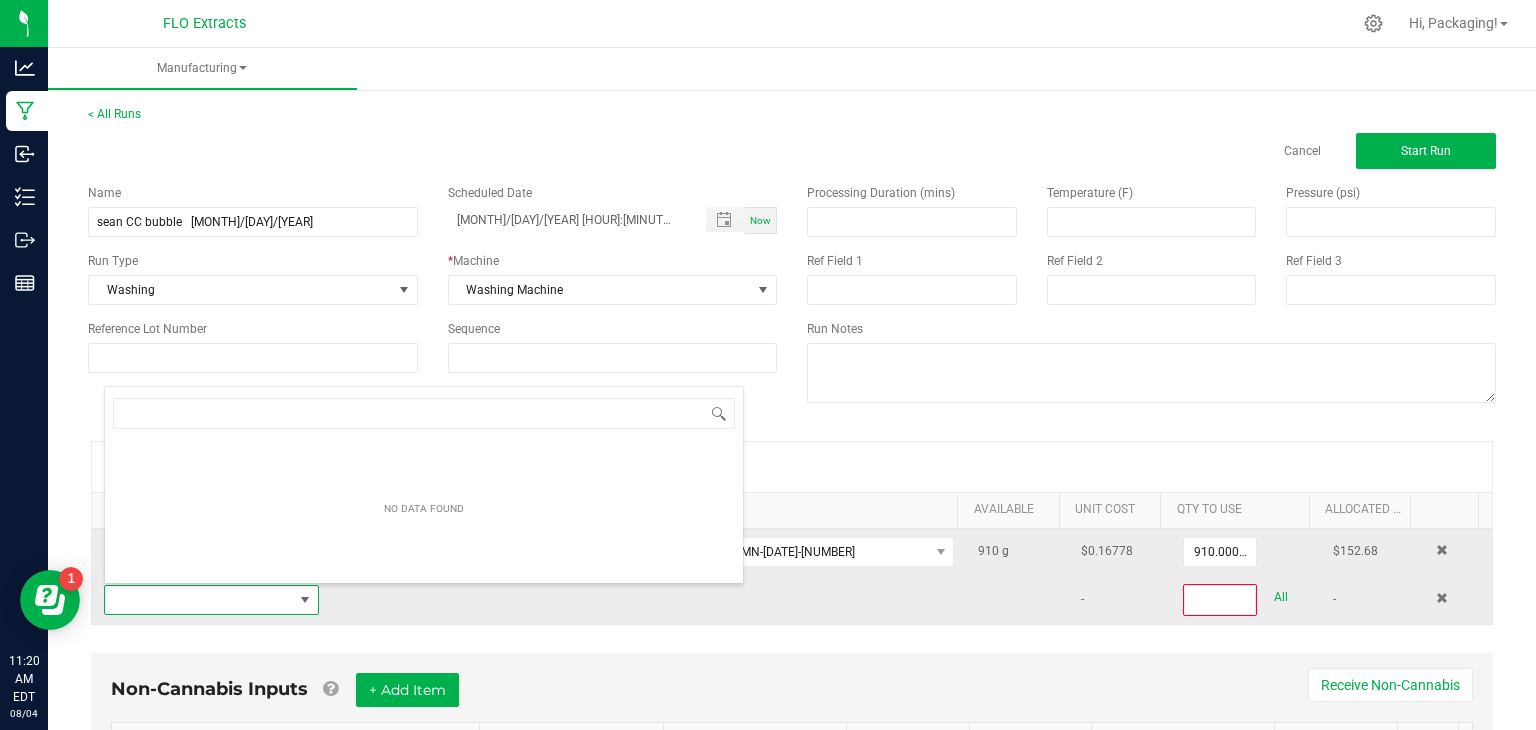 scroll, scrollTop: 99970, scrollLeft: 99790, axis: both 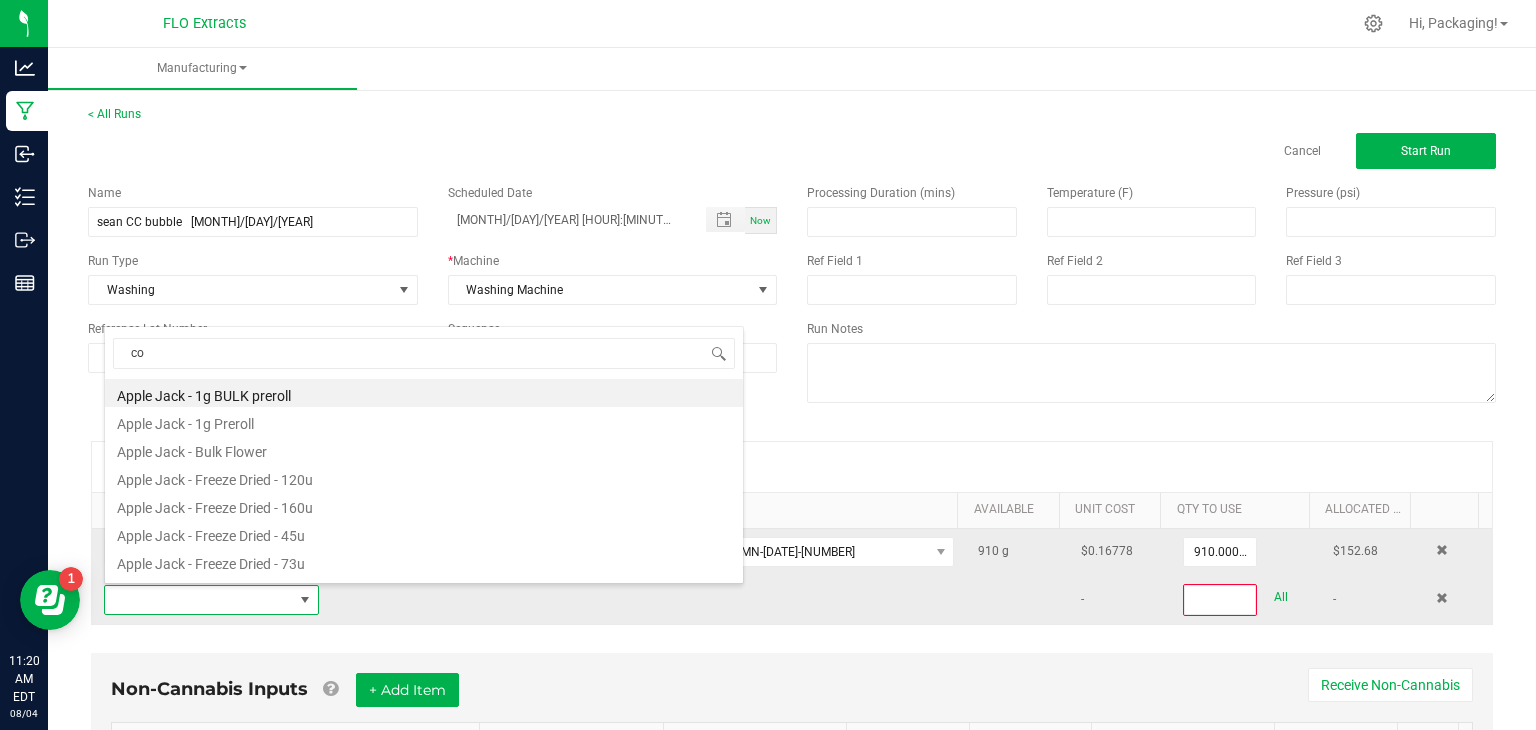 type on "col" 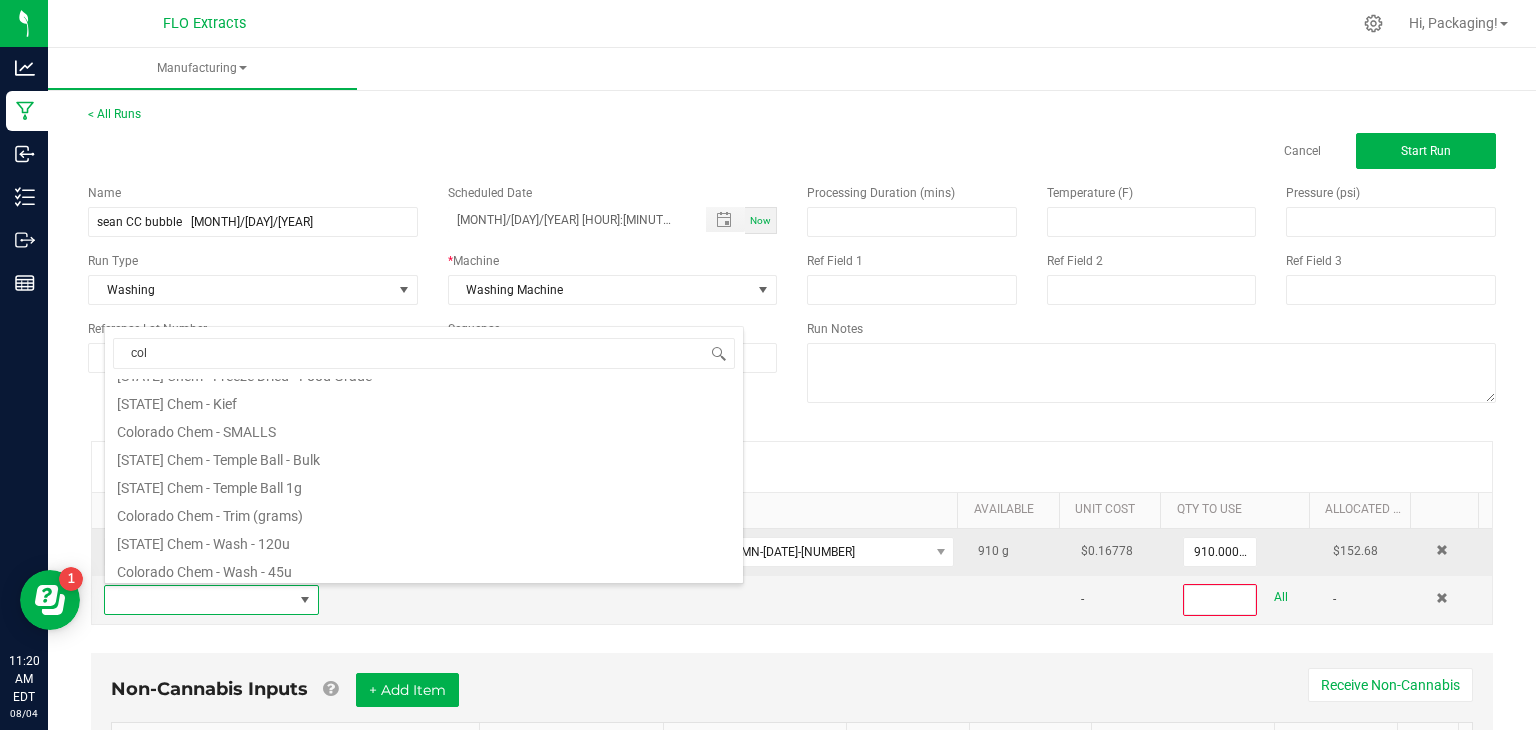 scroll, scrollTop: 268, scrollLeft: 0, axis: vertical 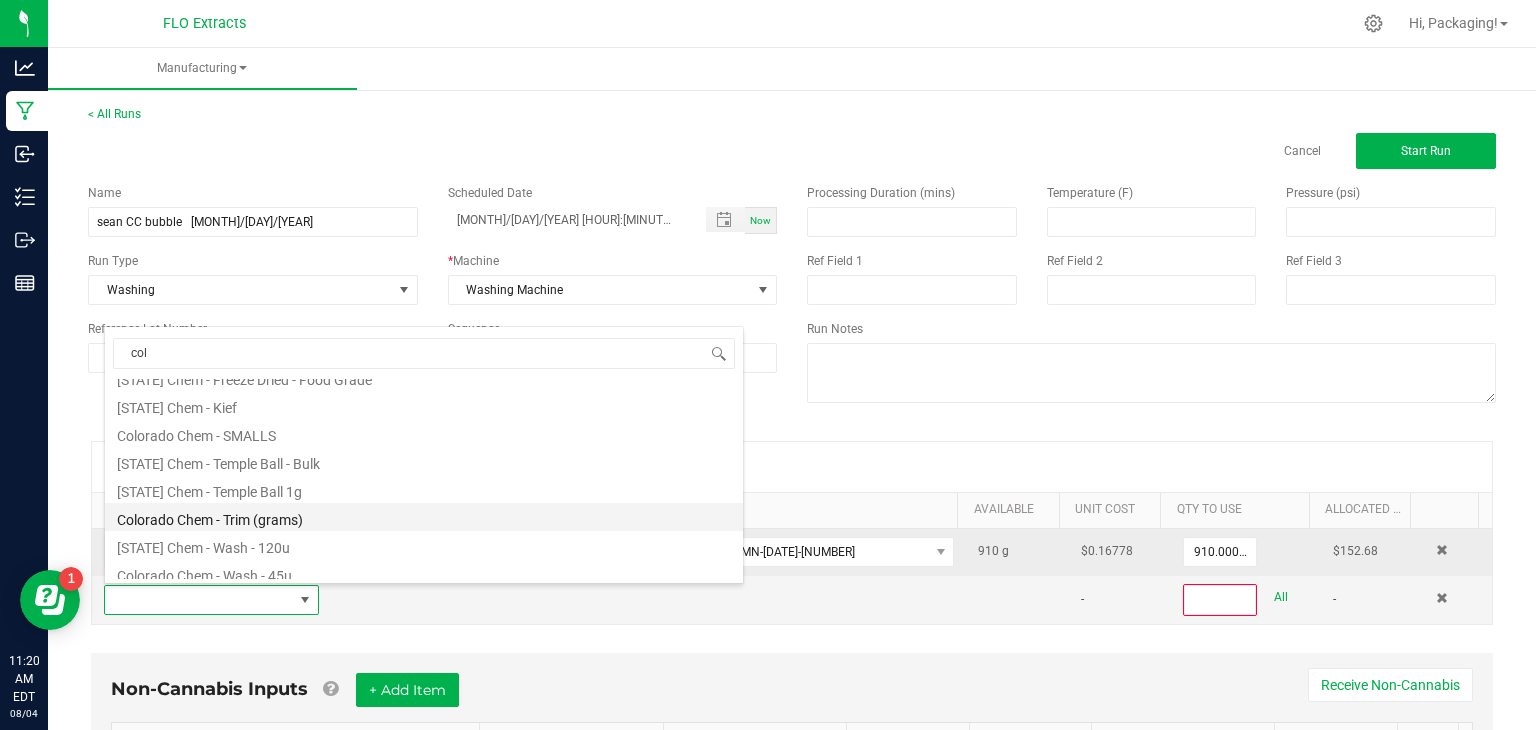 click on "Colorado Chem - Trim (grams)" at bounding box center (424, 517) 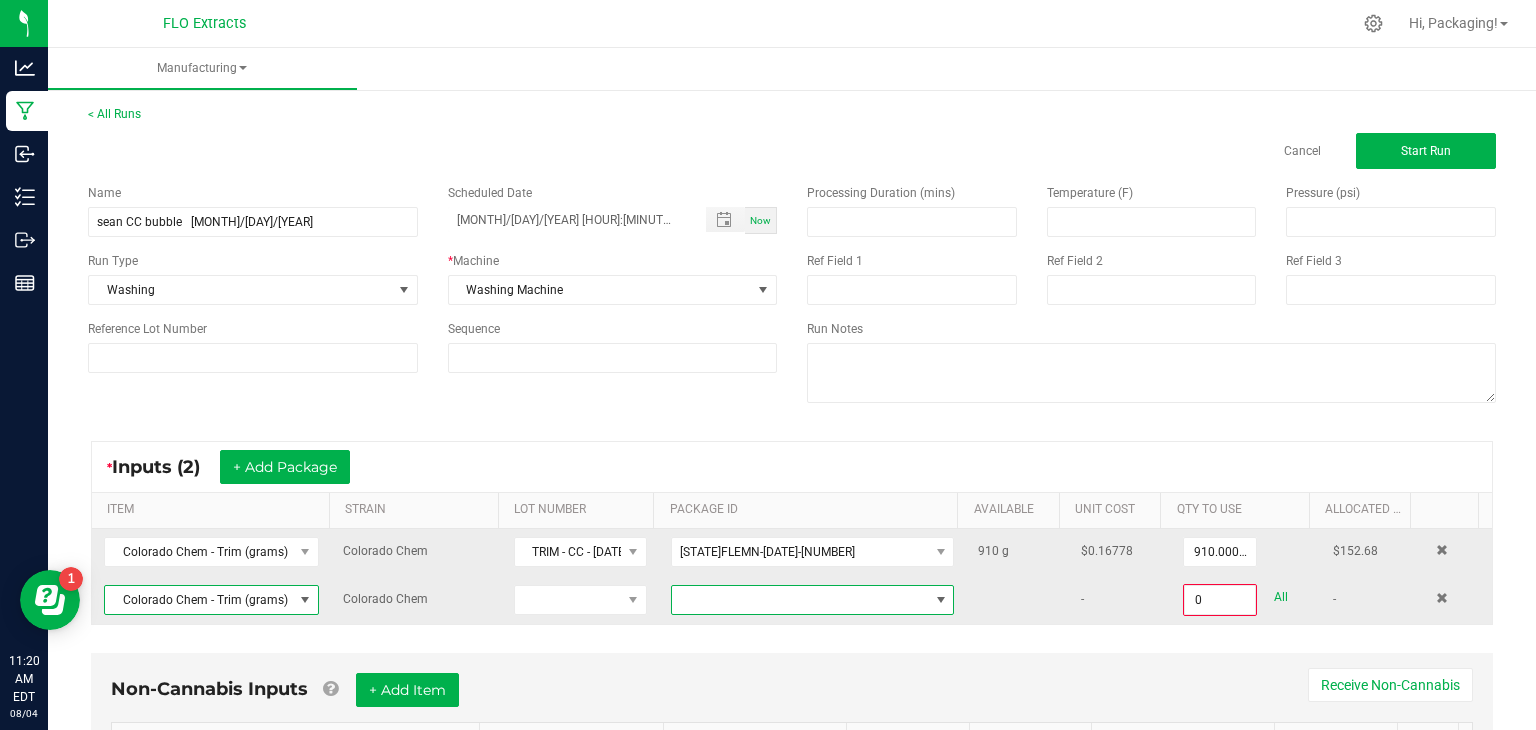 click at bounding box center [941, 600] 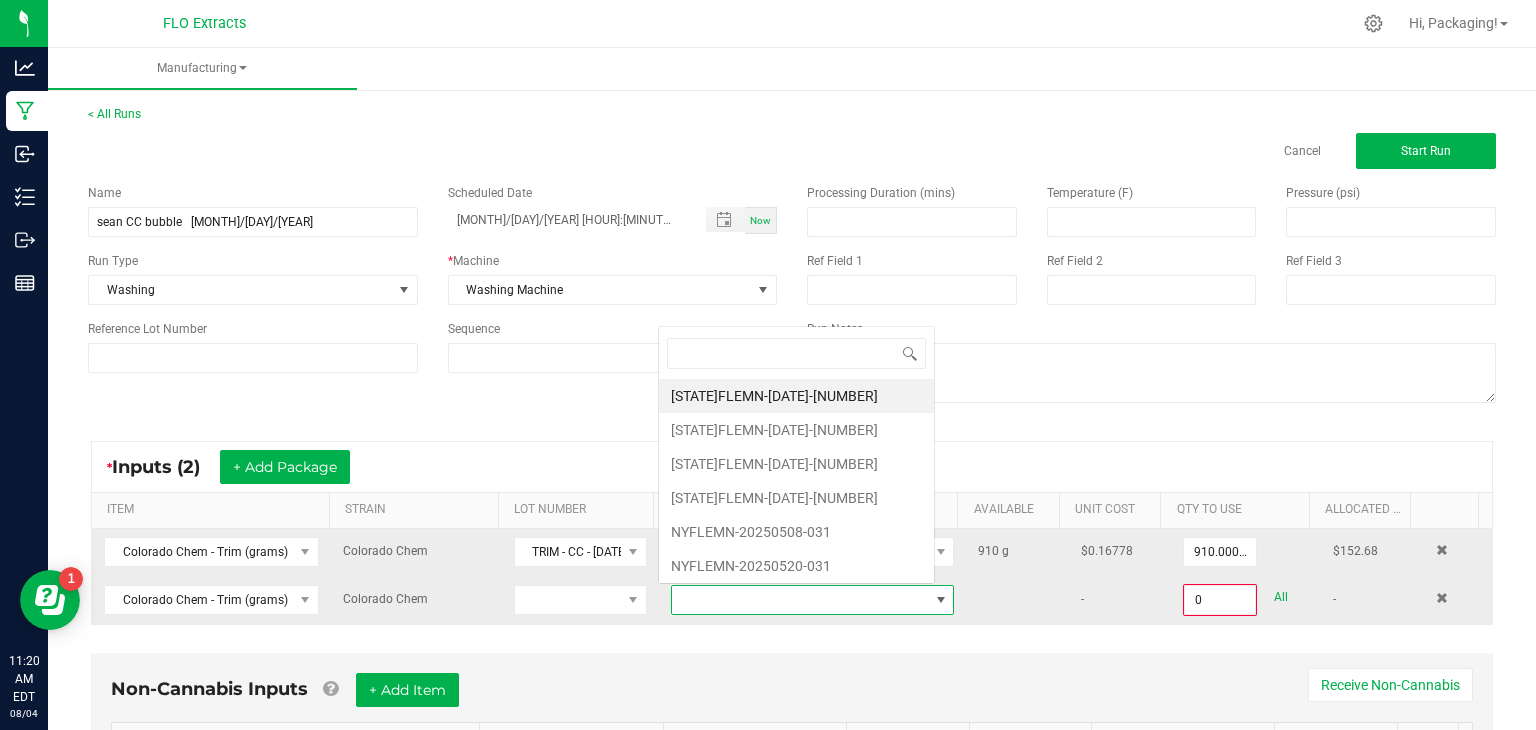 scroll, scrollTop: 0, scrollLeft: 0, axis: both 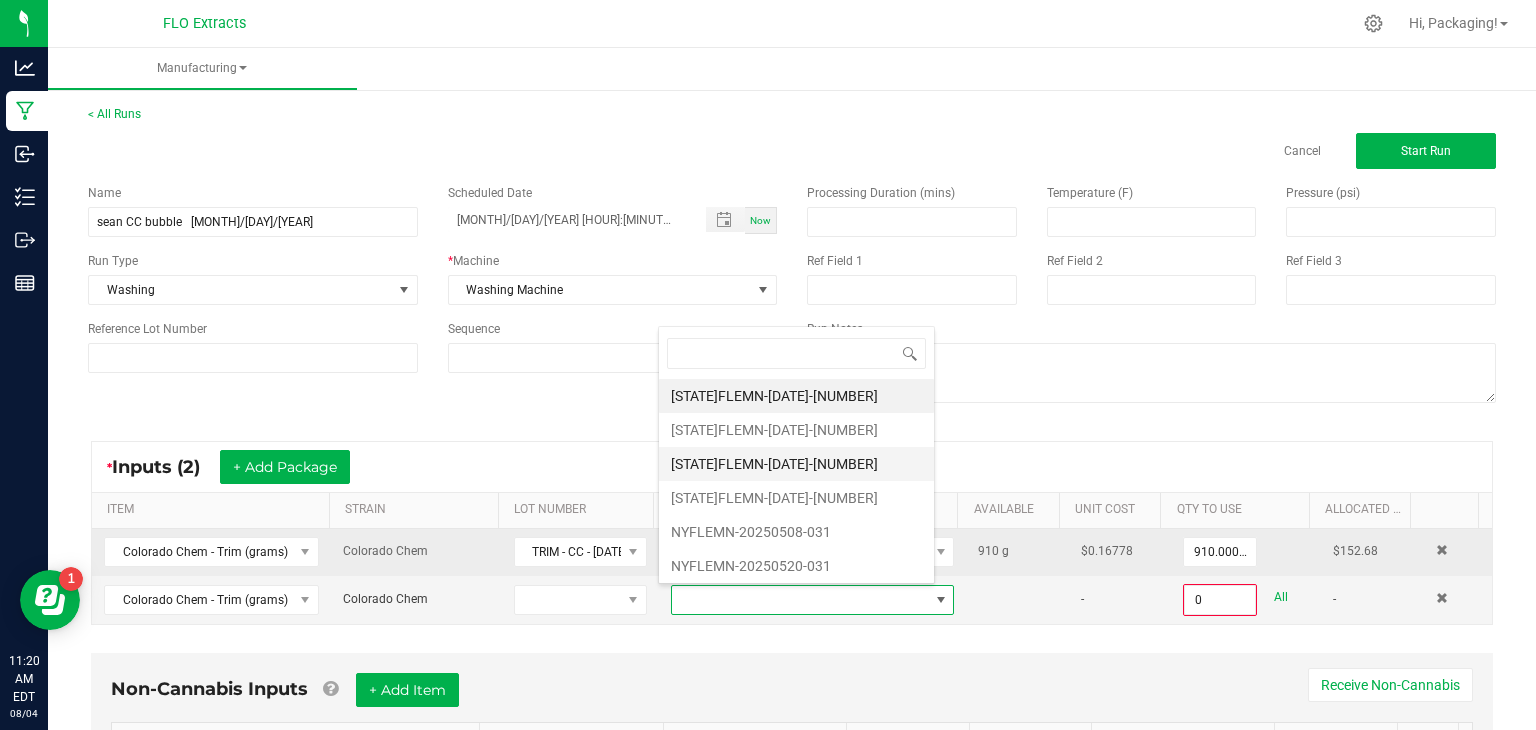 click on "[STATE]FLEMN-[DATE]-[NUMBER]" at bounding box center (796, 464) 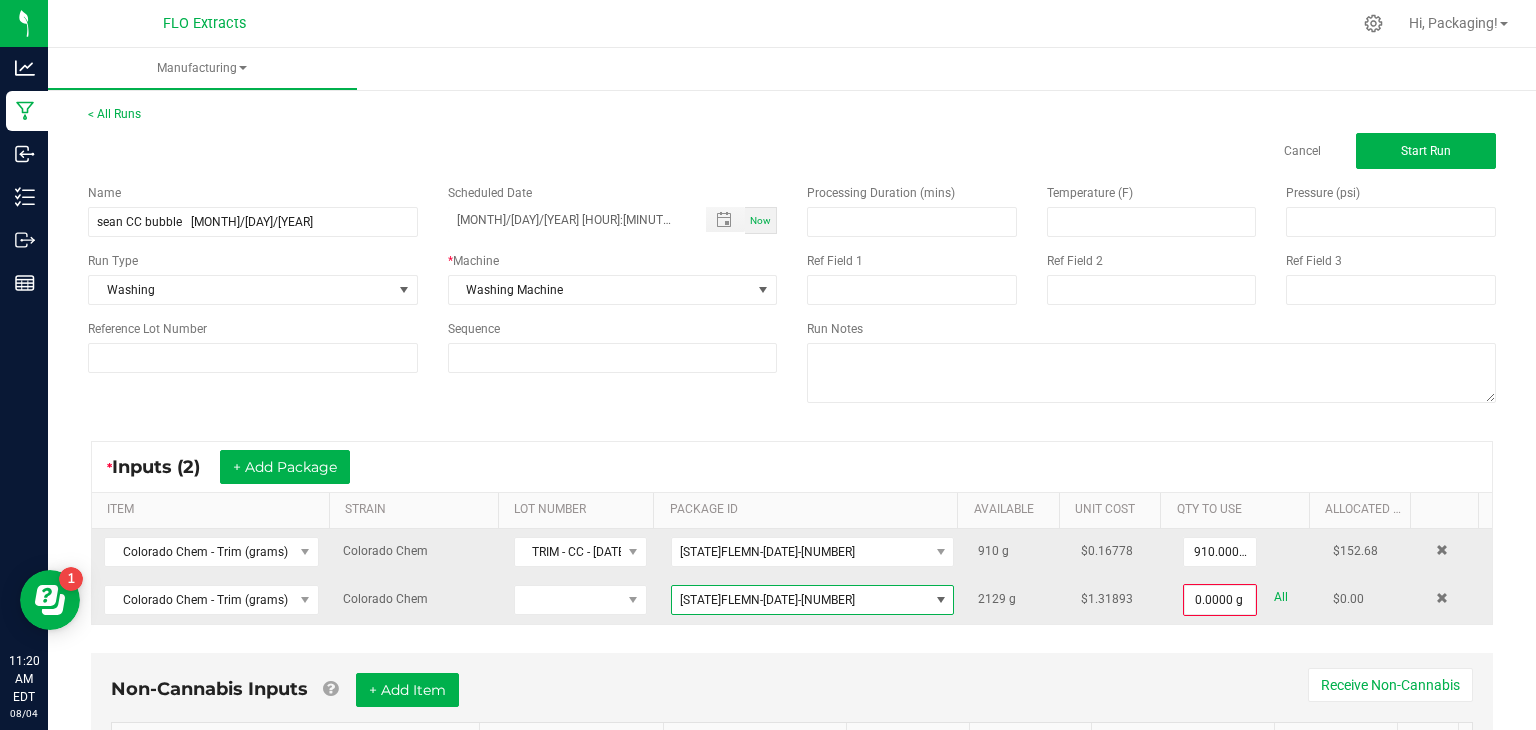 click at bounding box center [941, 600] 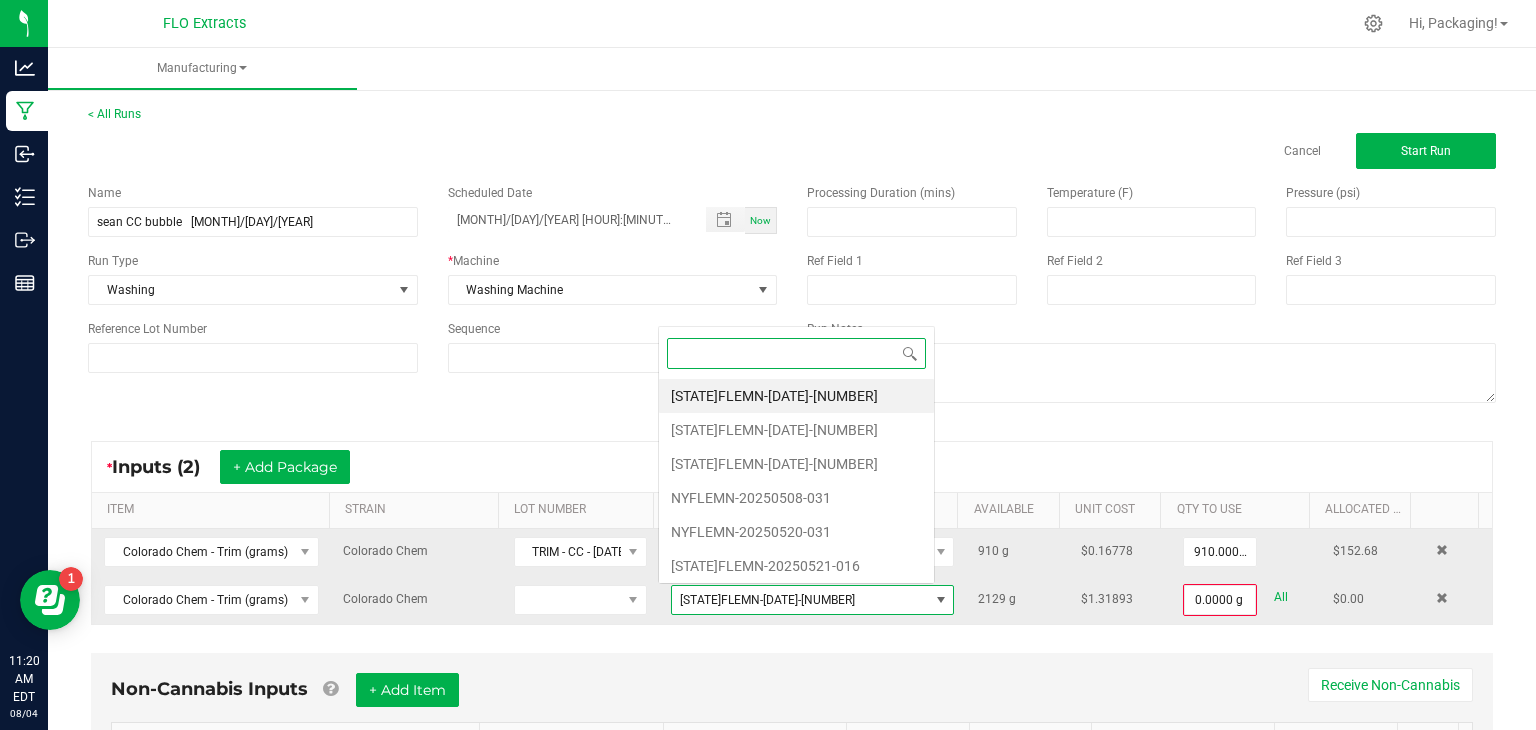 scroll, scrollTop: 0, scrollLeft: 0, axis: both 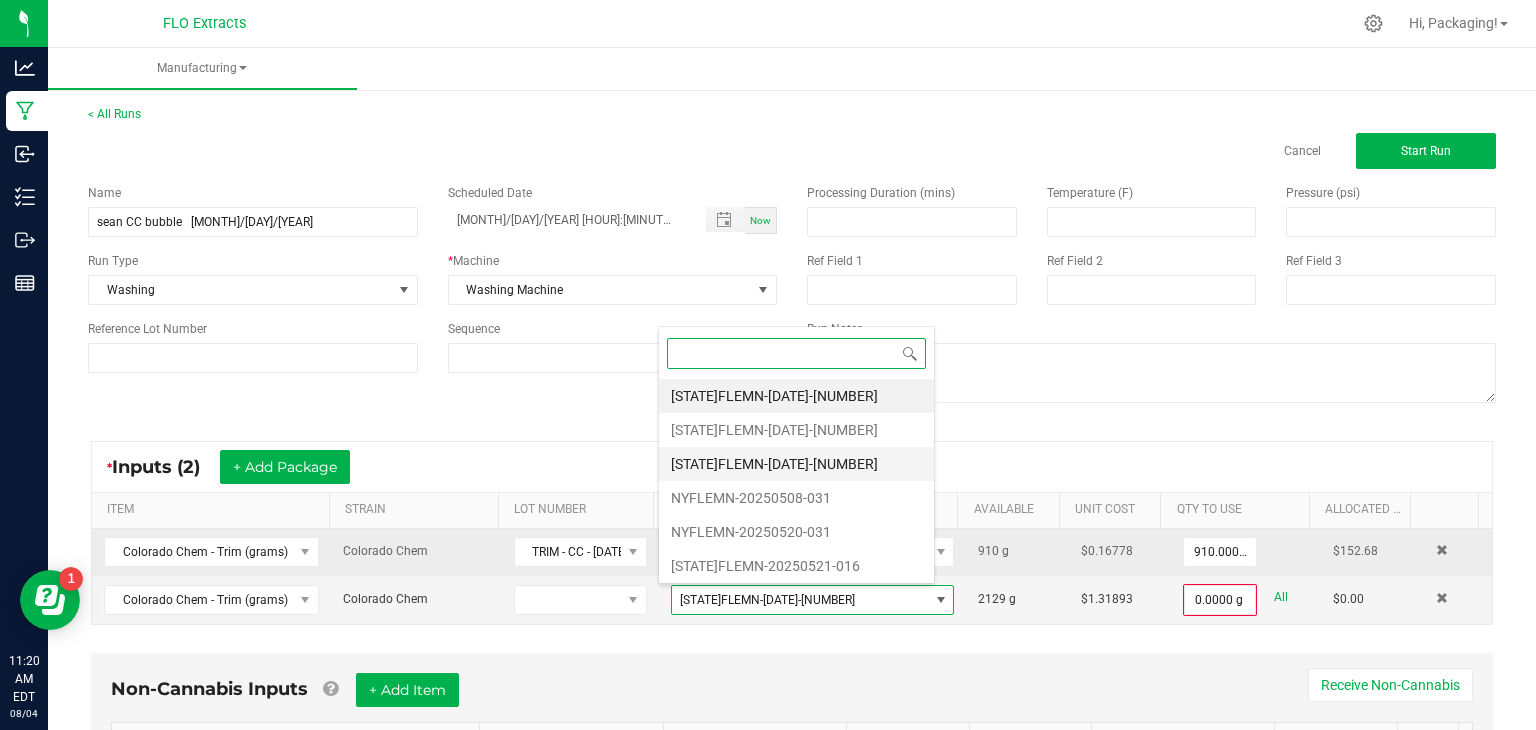 click on "[STATE]FLEMN-[DATE]-[NUMBER]" at bounding box center (796, 464) 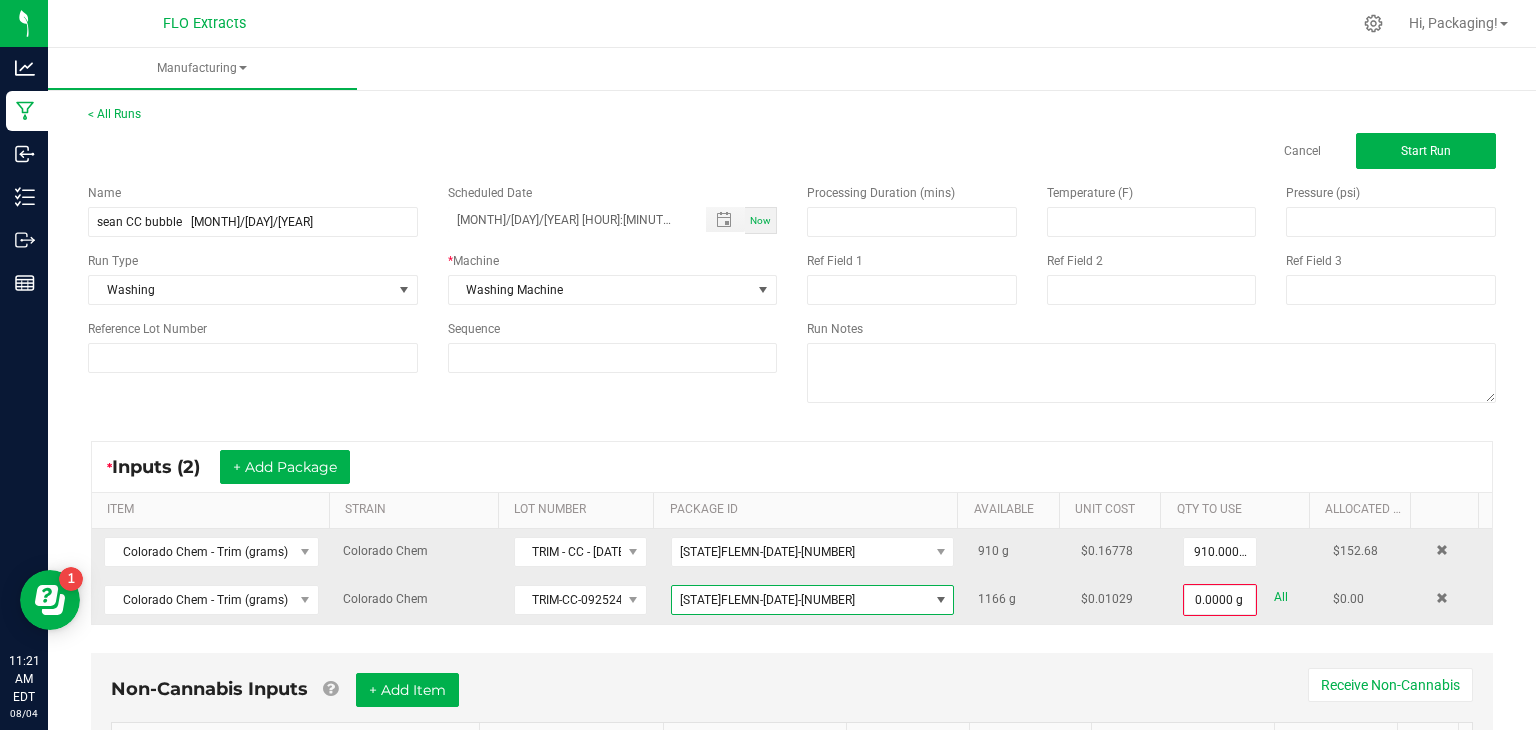 click at bounding box center [940, 600] 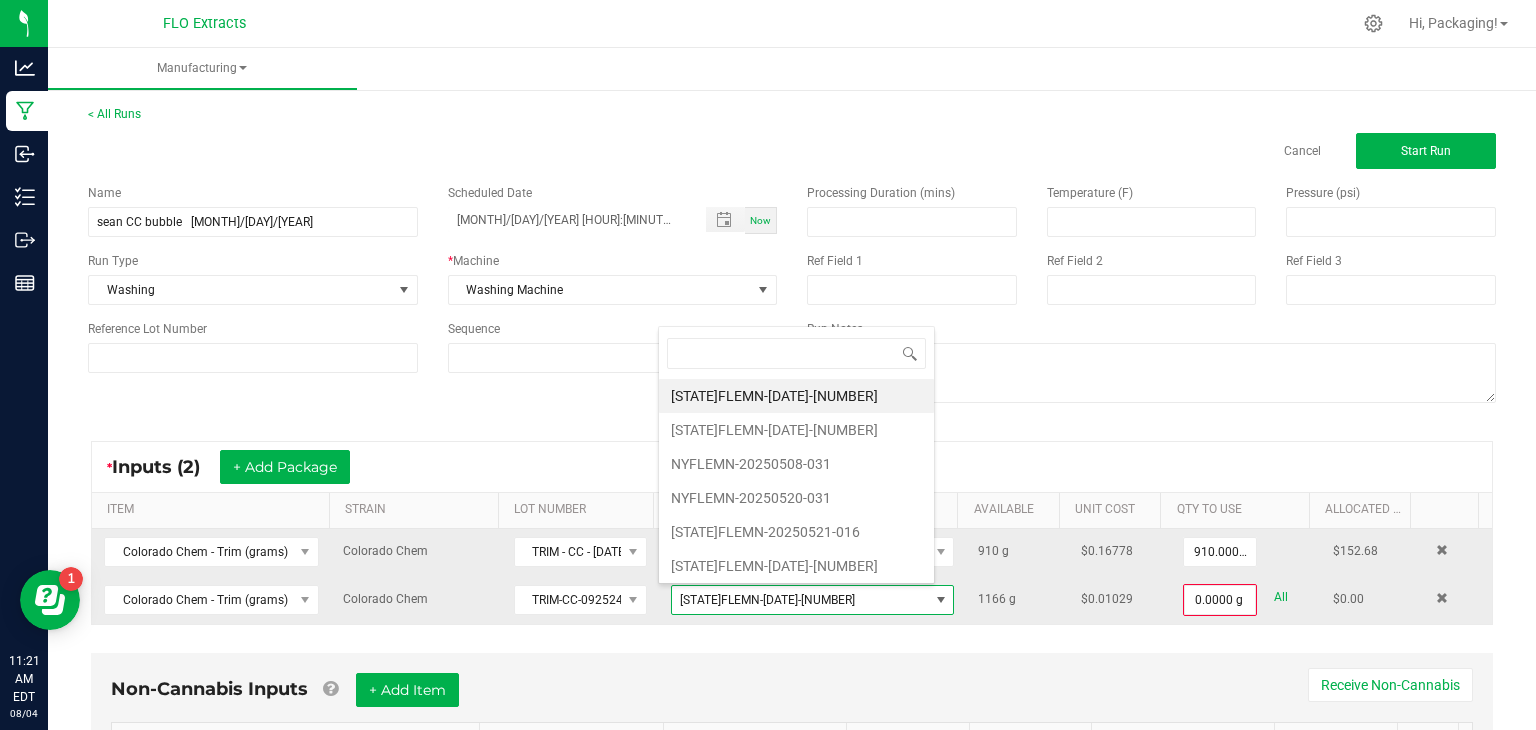 scroll, scrollTop: 99970, scrollLeft: 99723, axis: both 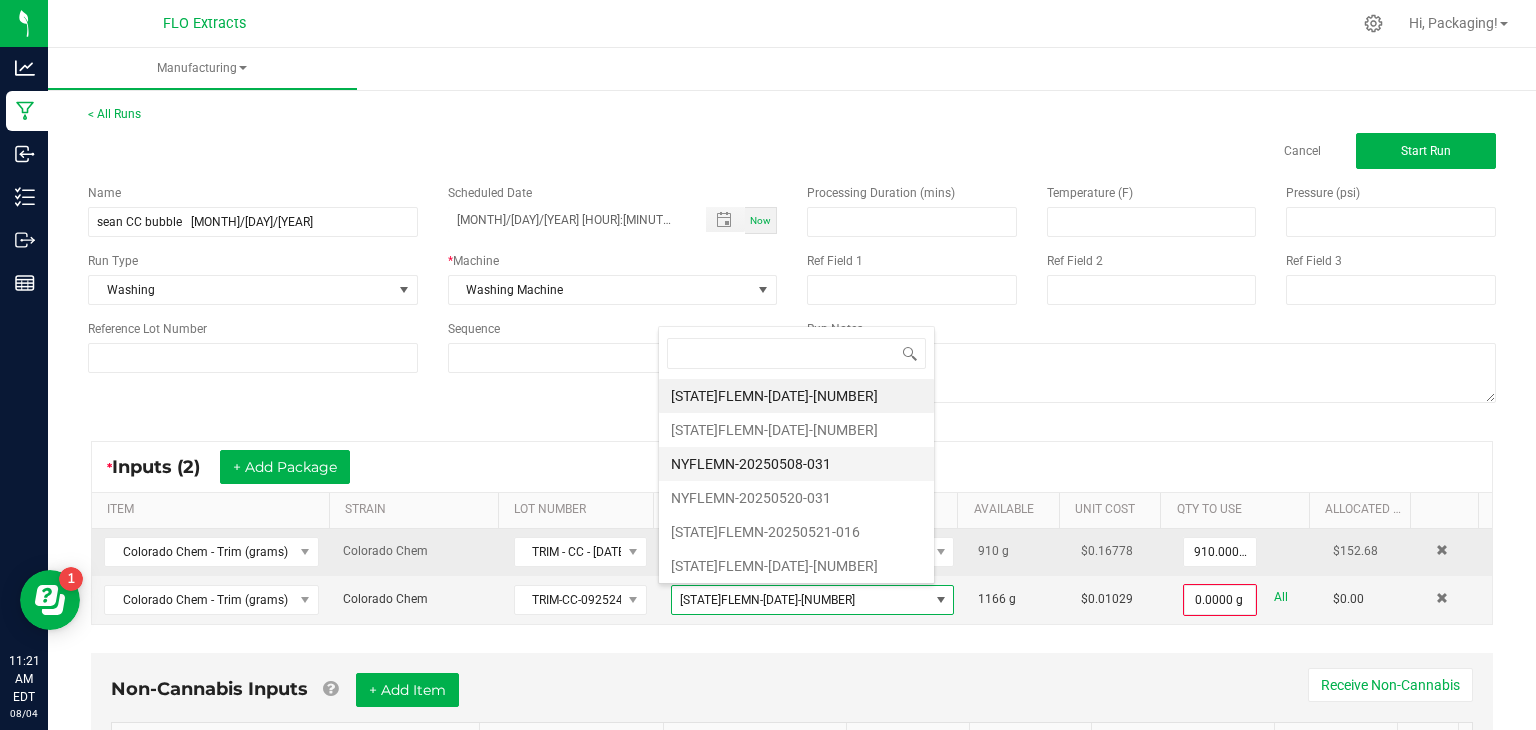 click on "NYFLEMN-20250508-031" at bounding box center [796, 464] 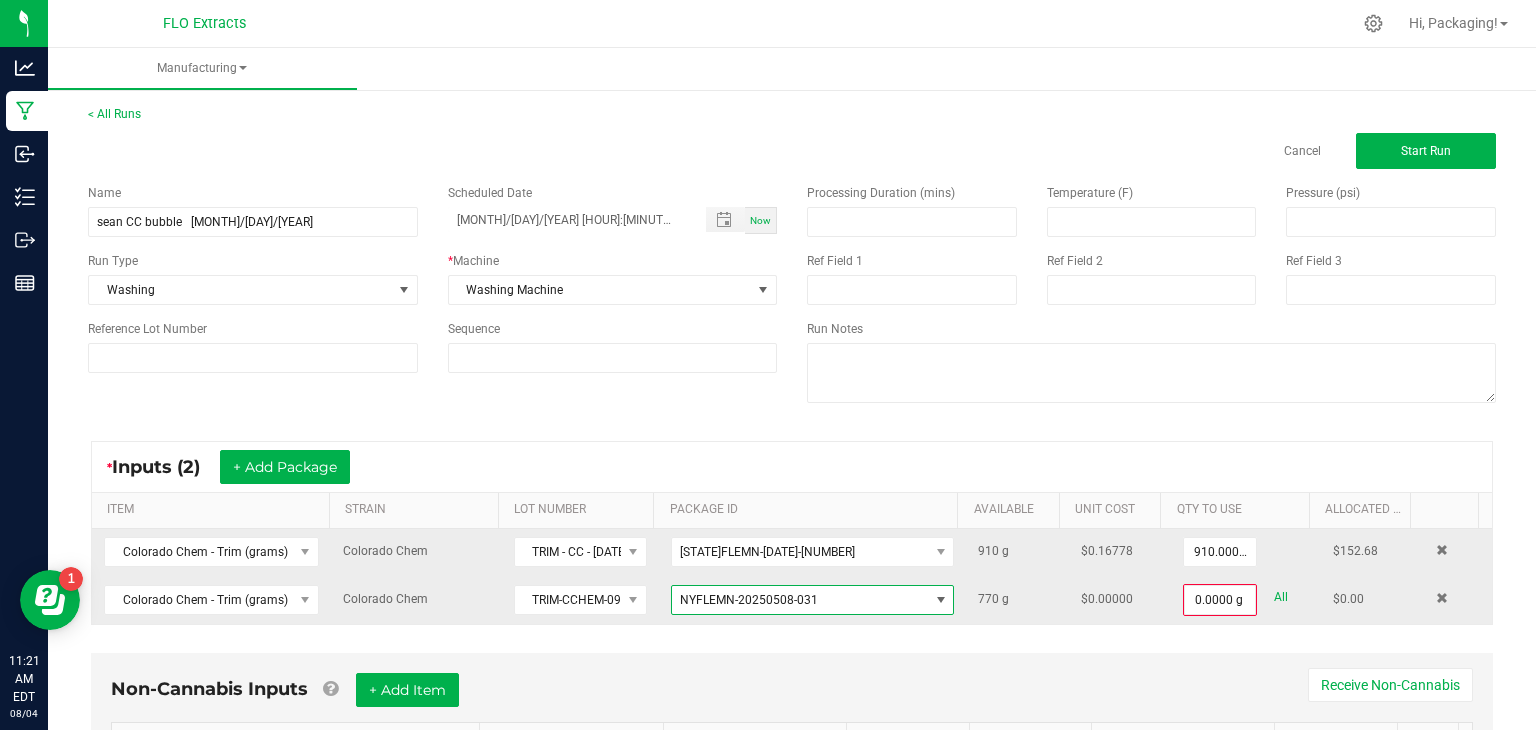 click at bounding box center (941, 600) 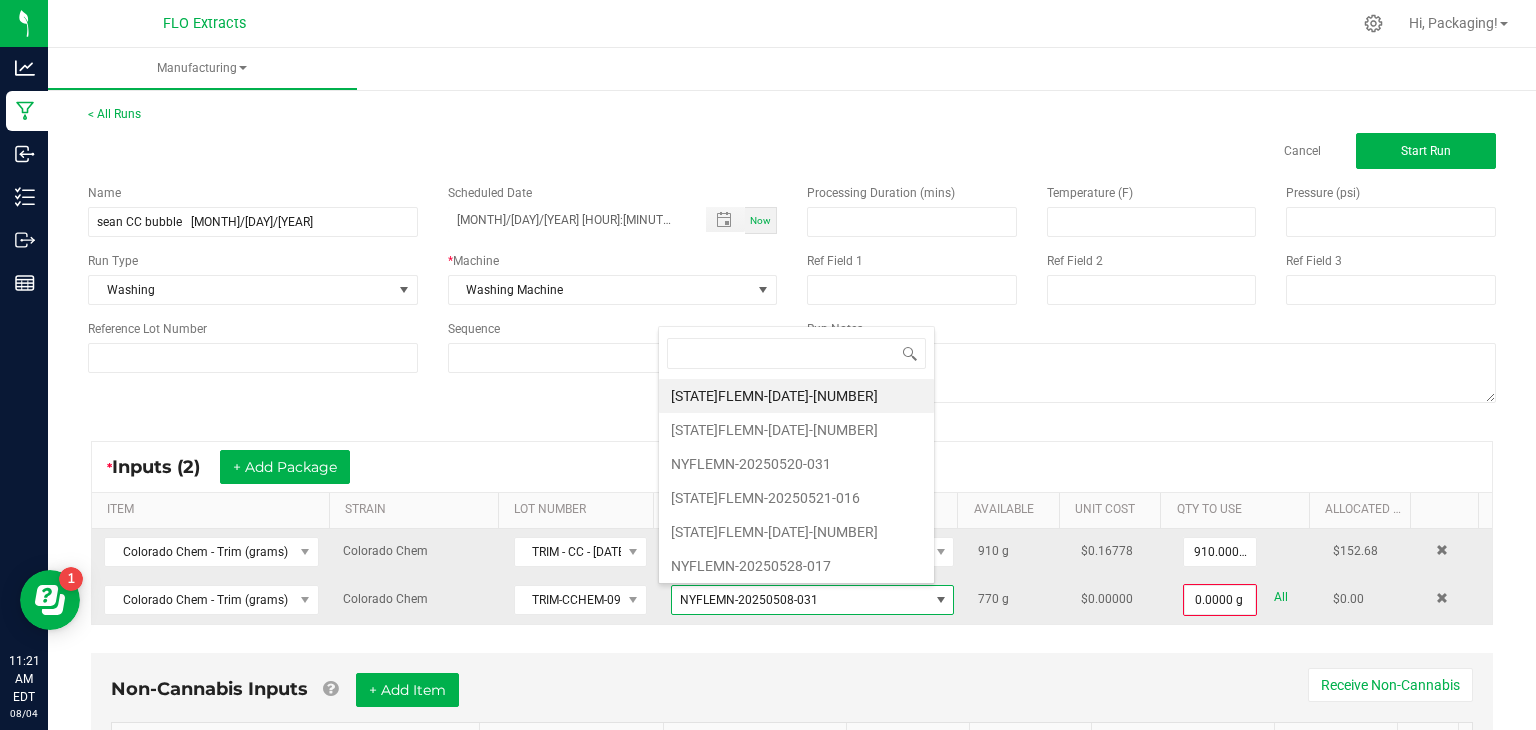 scroll, scrollTop: 99970, scrollLeft: 99723, axis: both 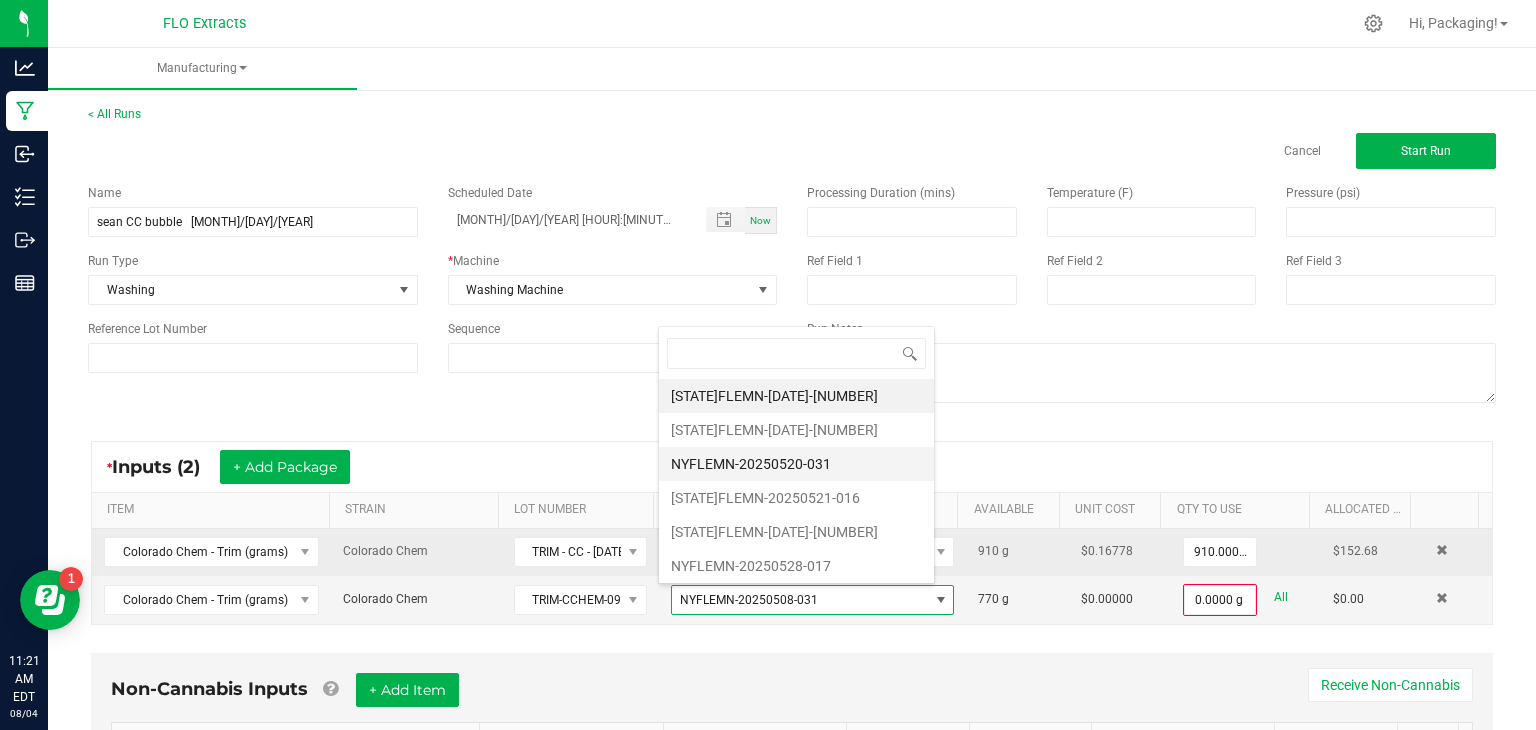 click on "NYFLEMN-20250520-031" at bounding box center (796, 464) 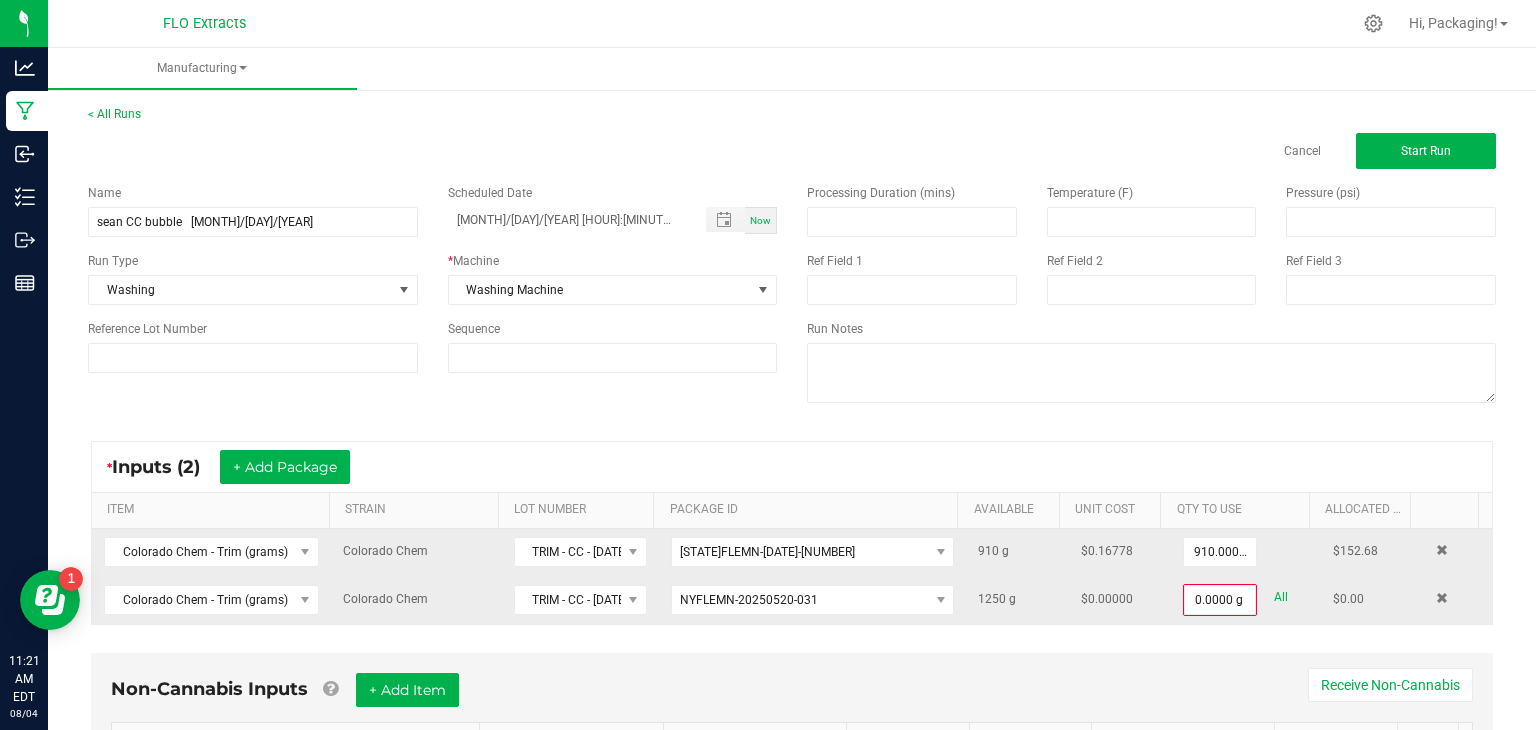click on "All" at bounding box center (1281, 597) 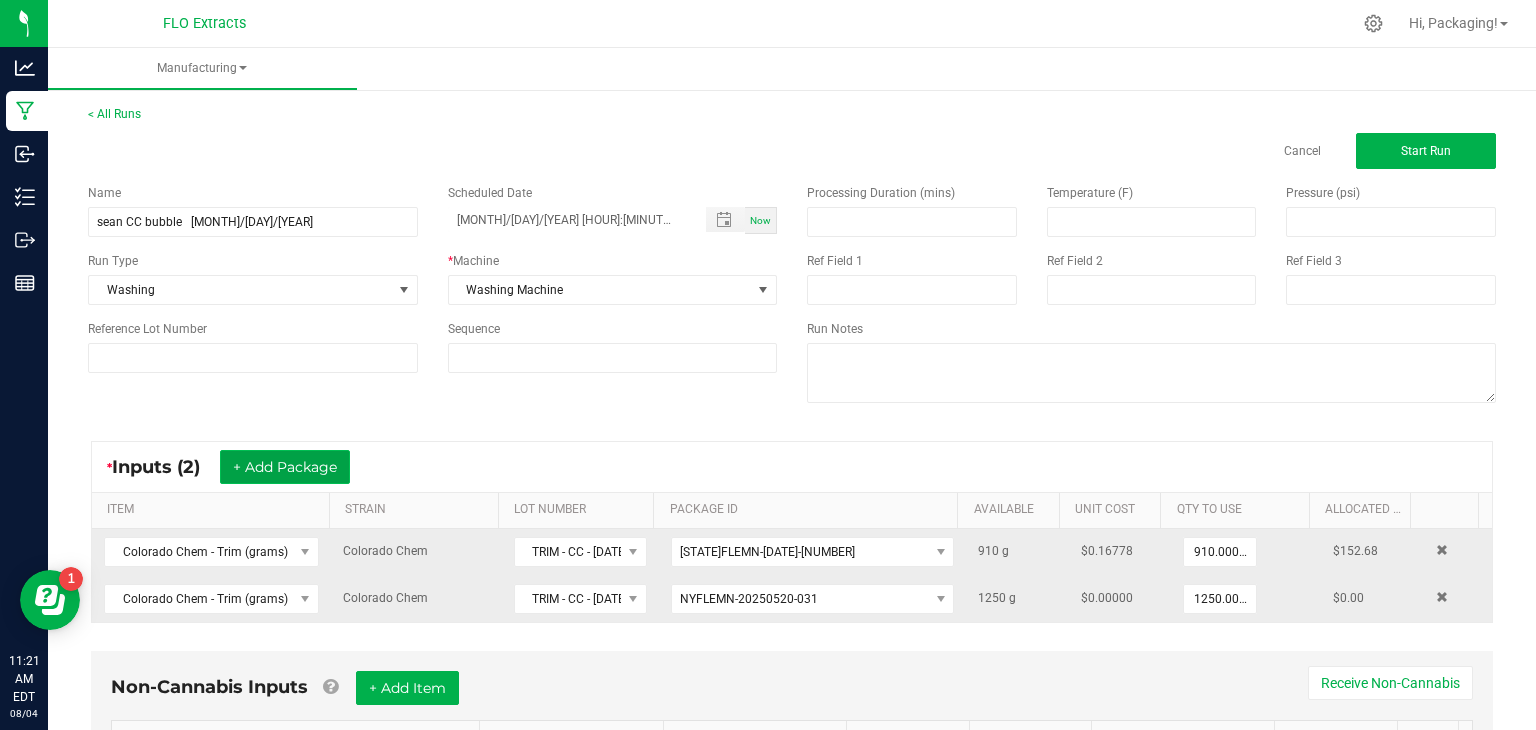 click on "+ Add Package" at bounding box center [285, 467] 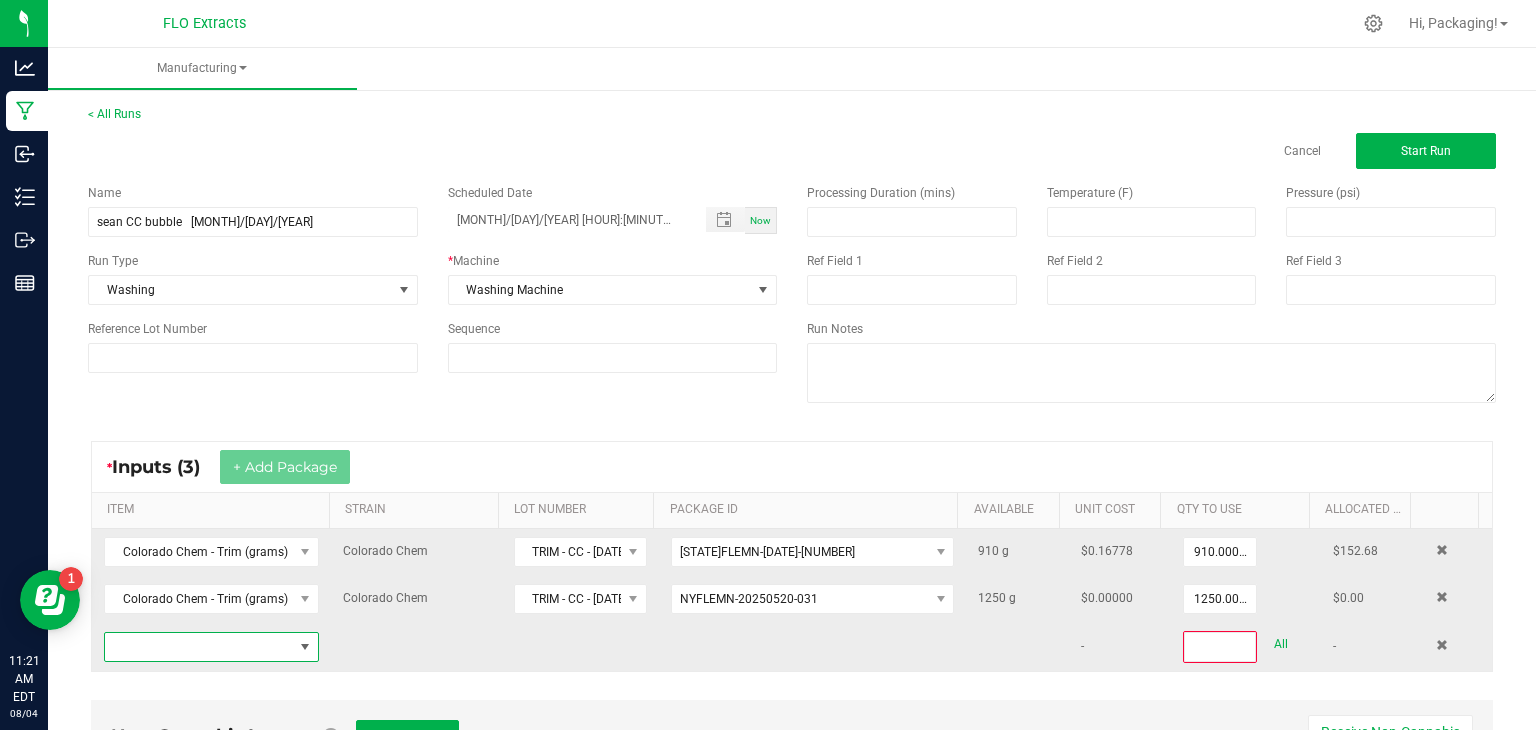 click at bounding box center [305, 647] 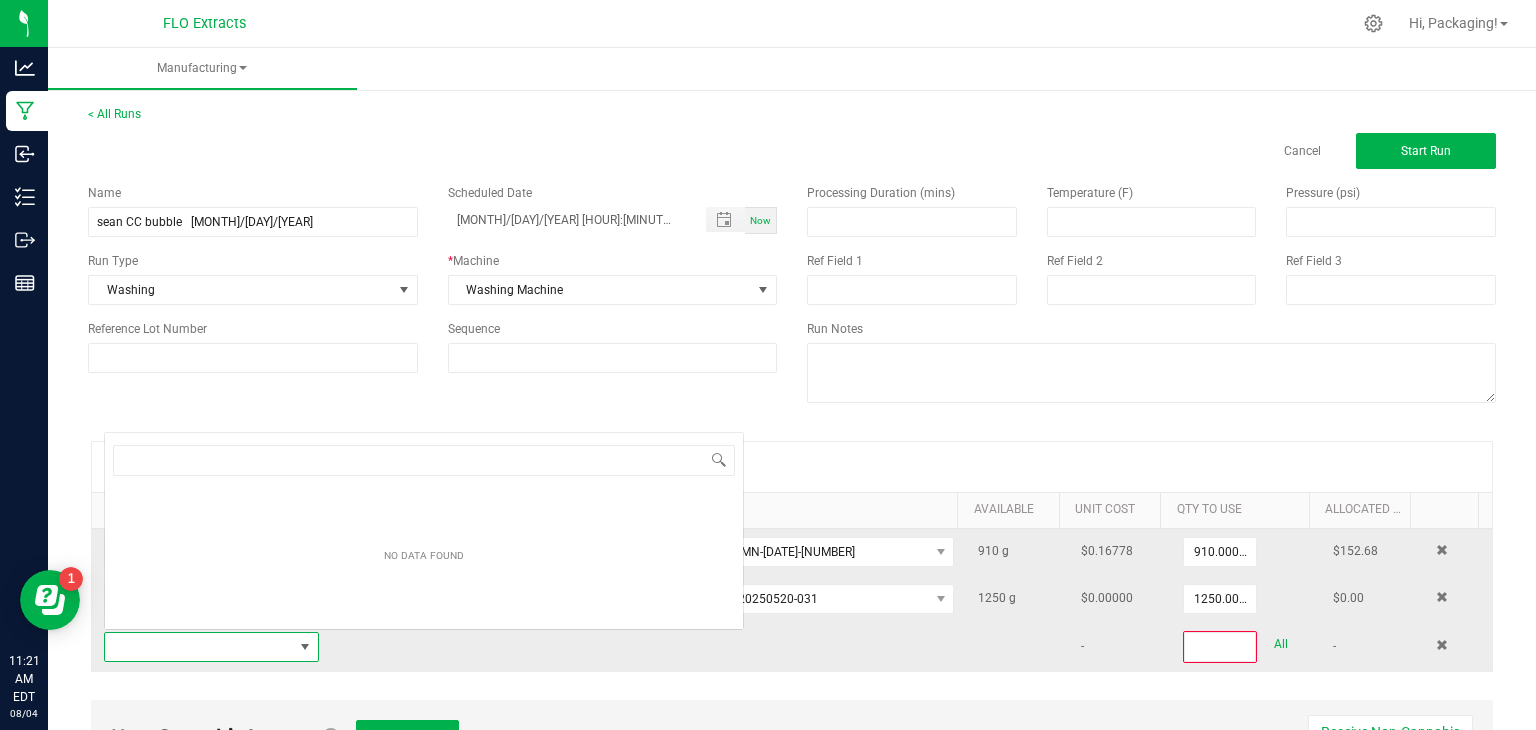 scroll, scrollTop: 0, scrollLeft: 0, axis: both 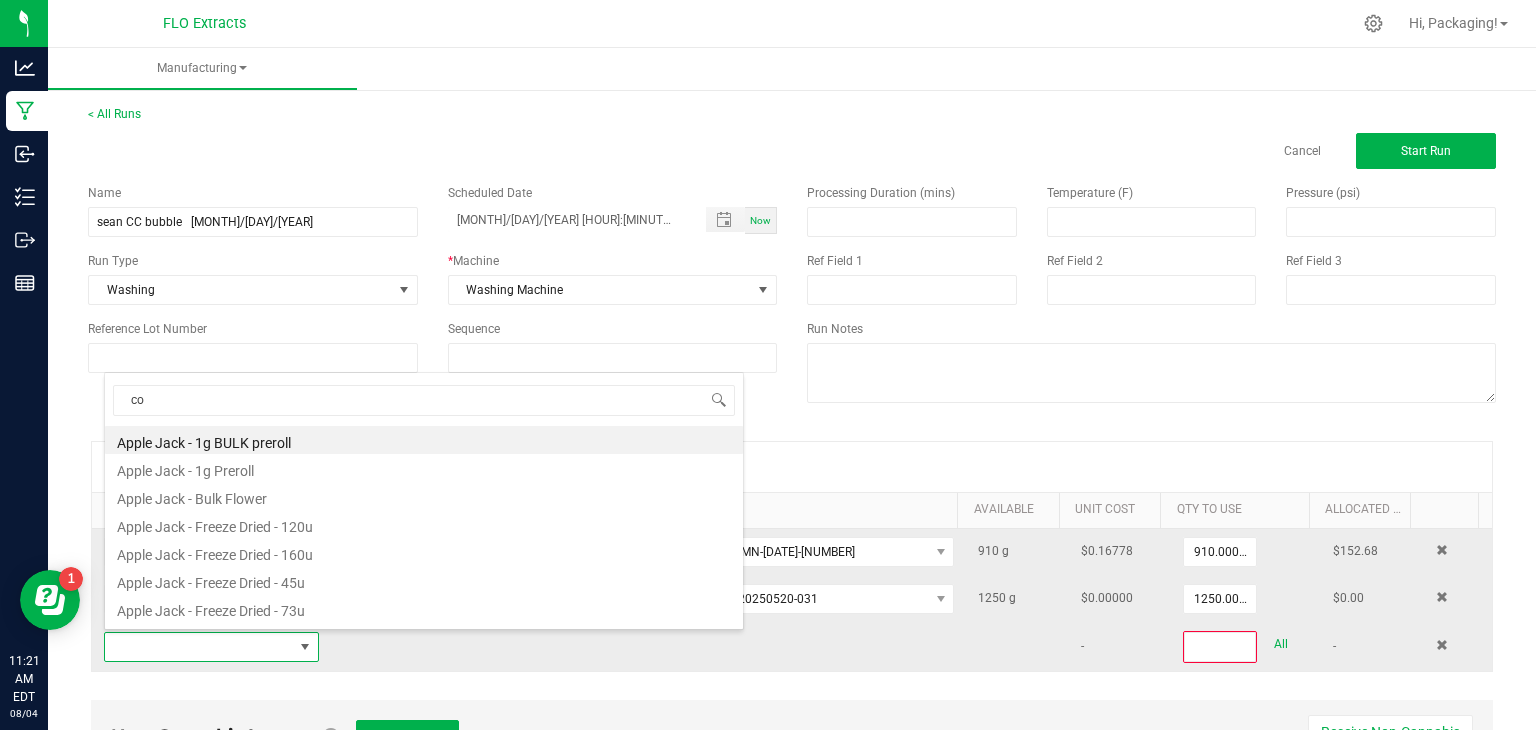 type on "col" 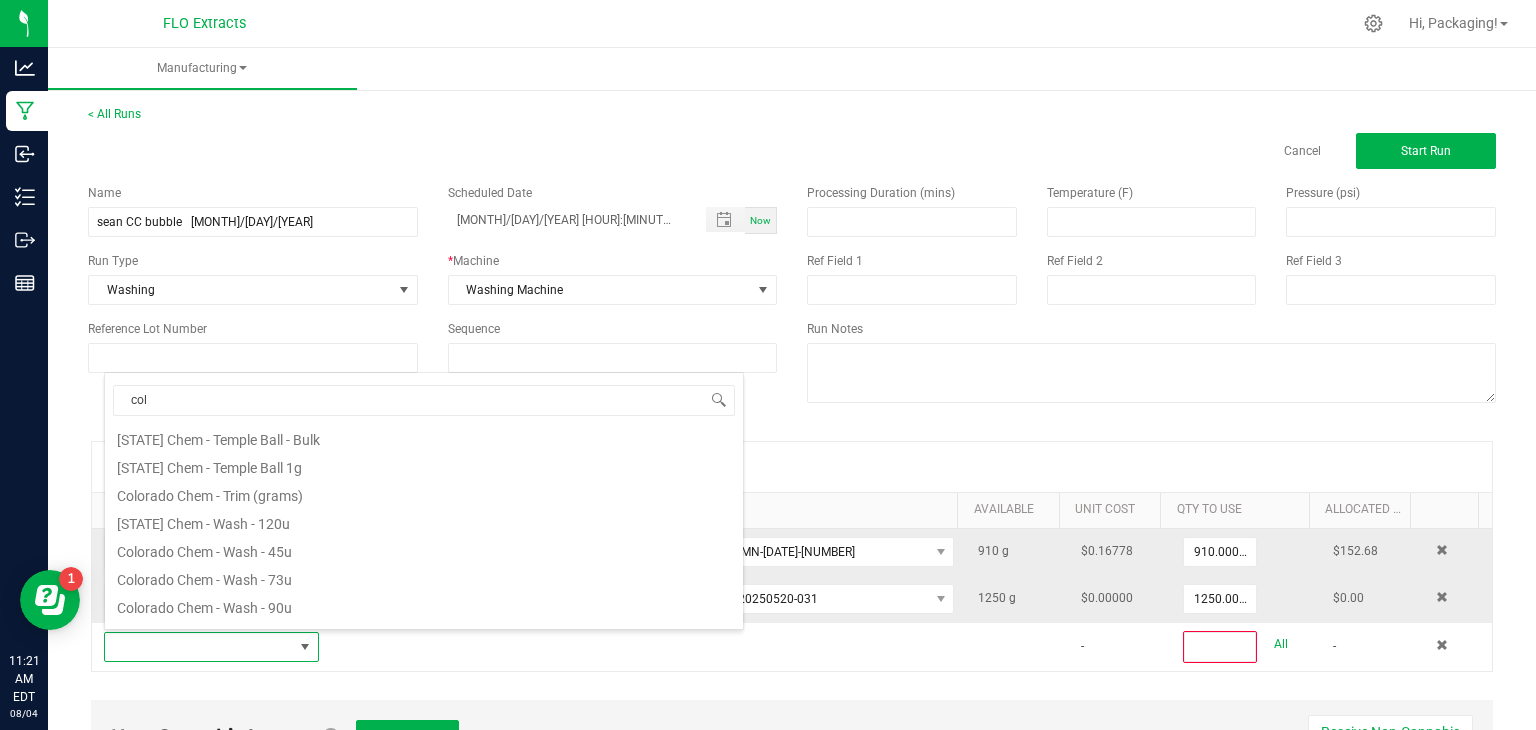 scroll, scrollTop: 340, scrollLeft: 0, axis: vertical 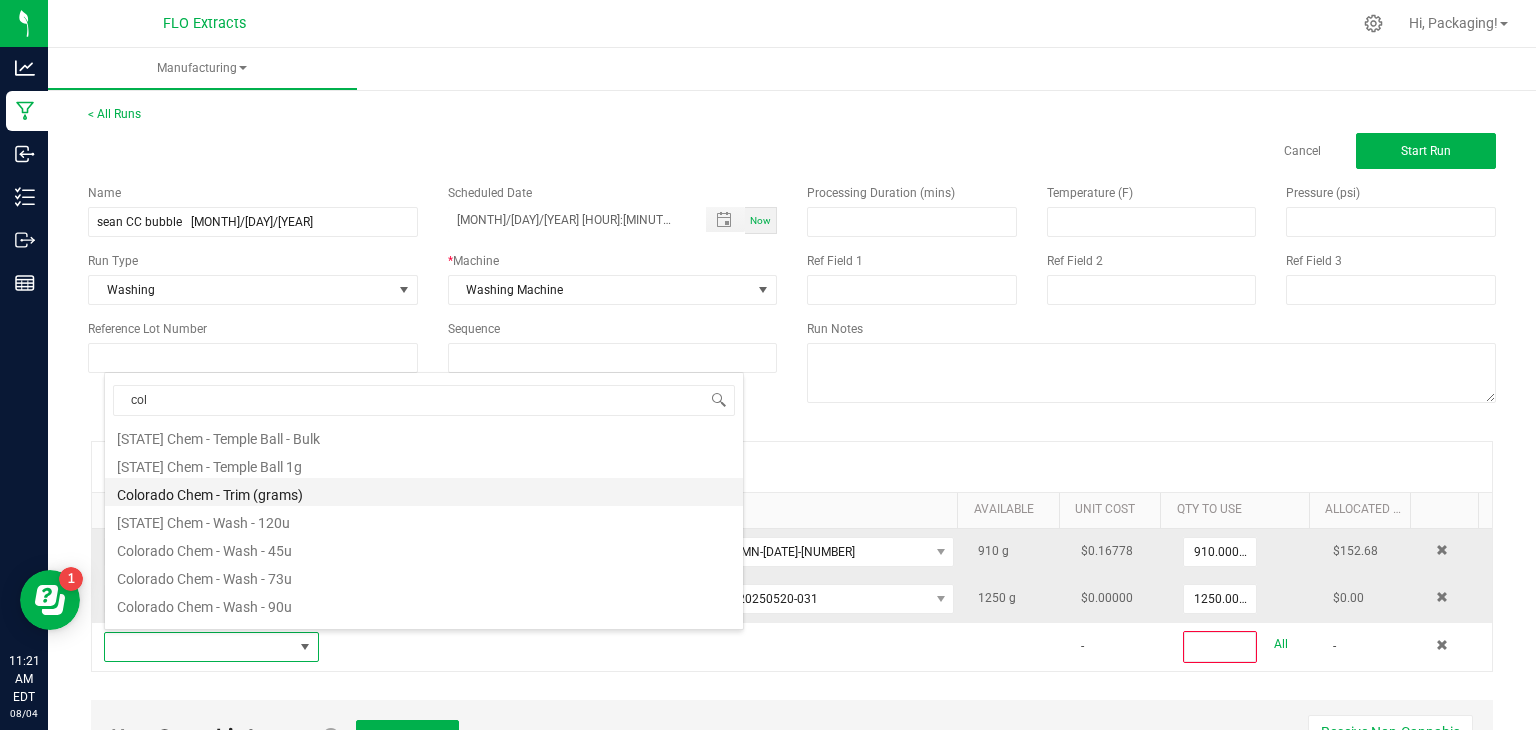 click on "Colorado Chem - Trim (grams)" at bounding box center (424, 492) 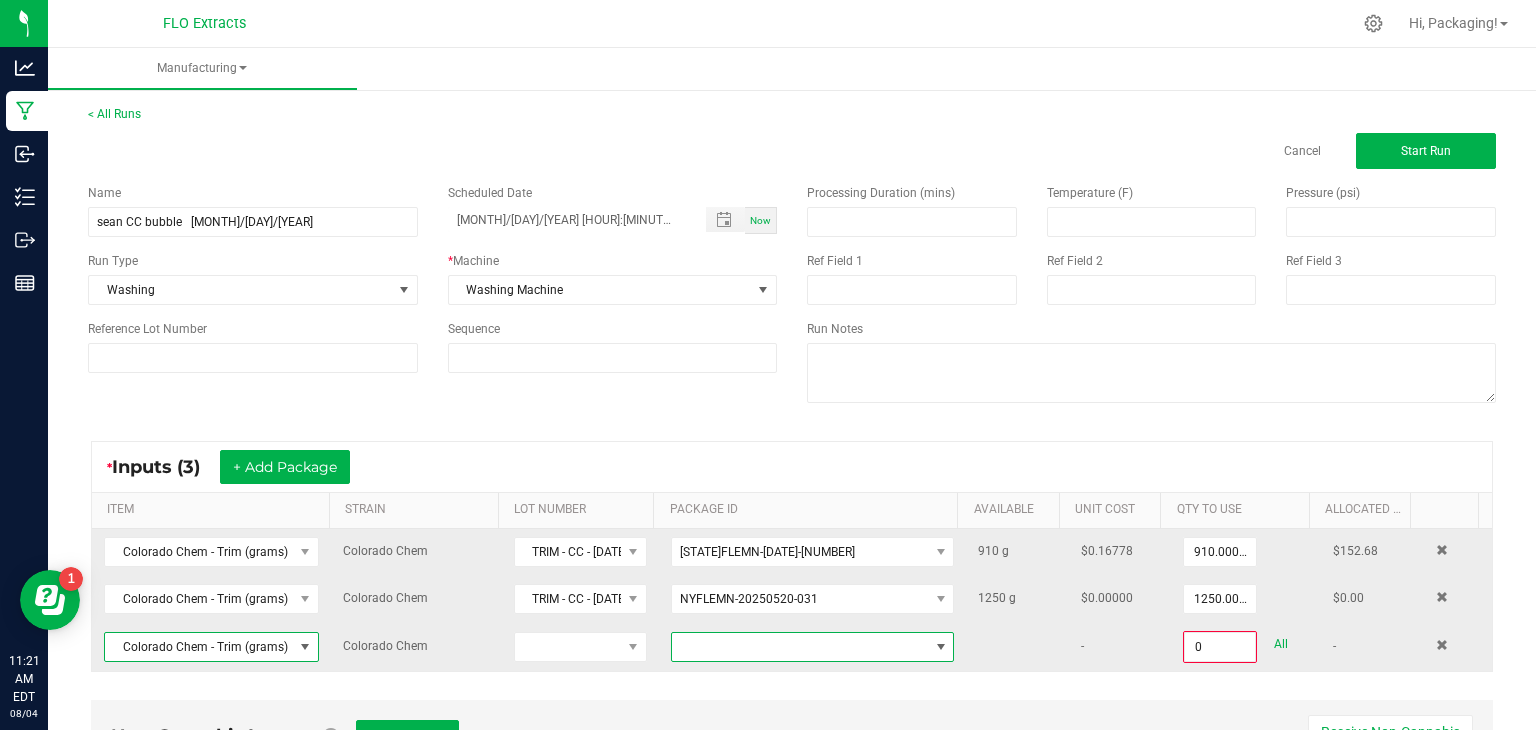 click at bounding box center [941, 647] 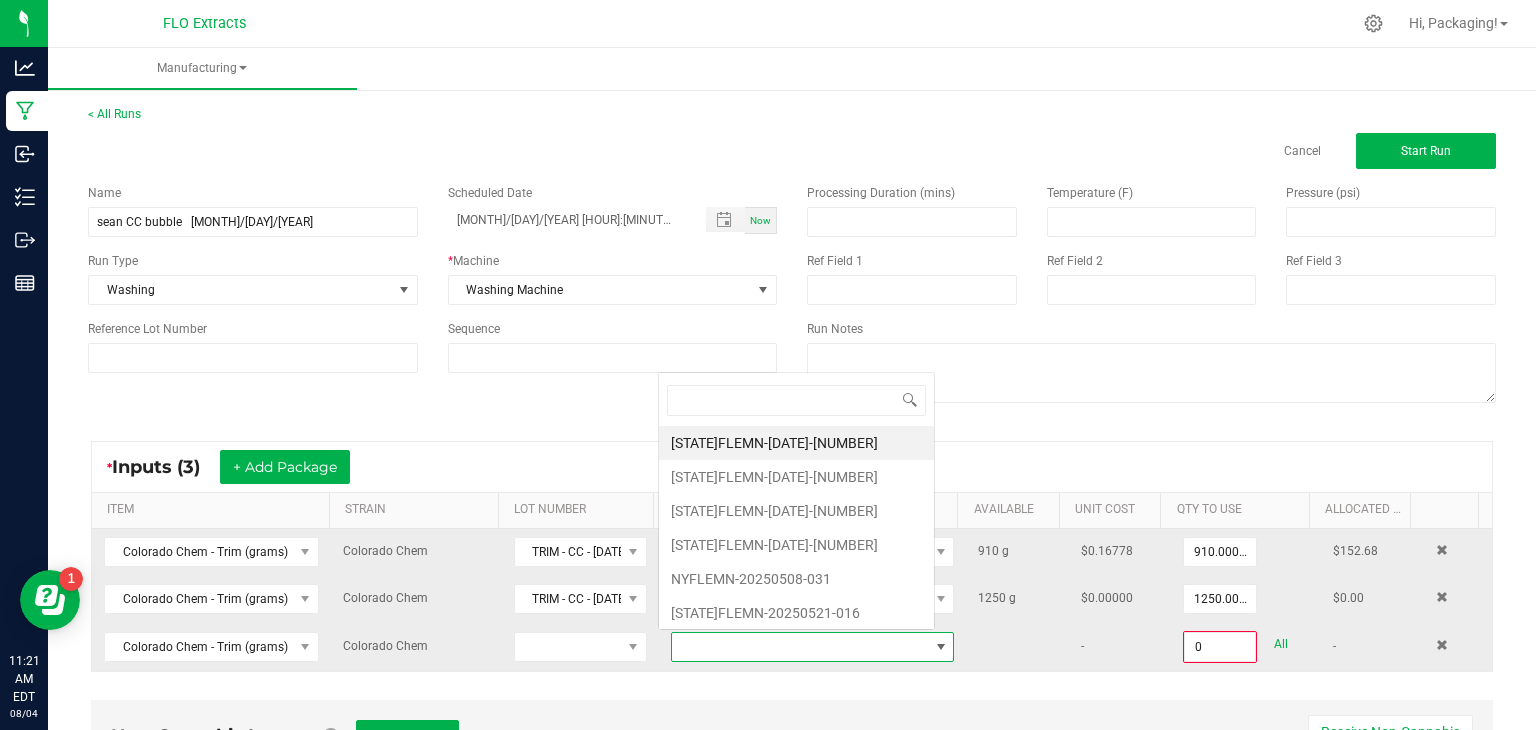 scroll, scrollTop: 99970, scrollLeft: 99723, axis: both 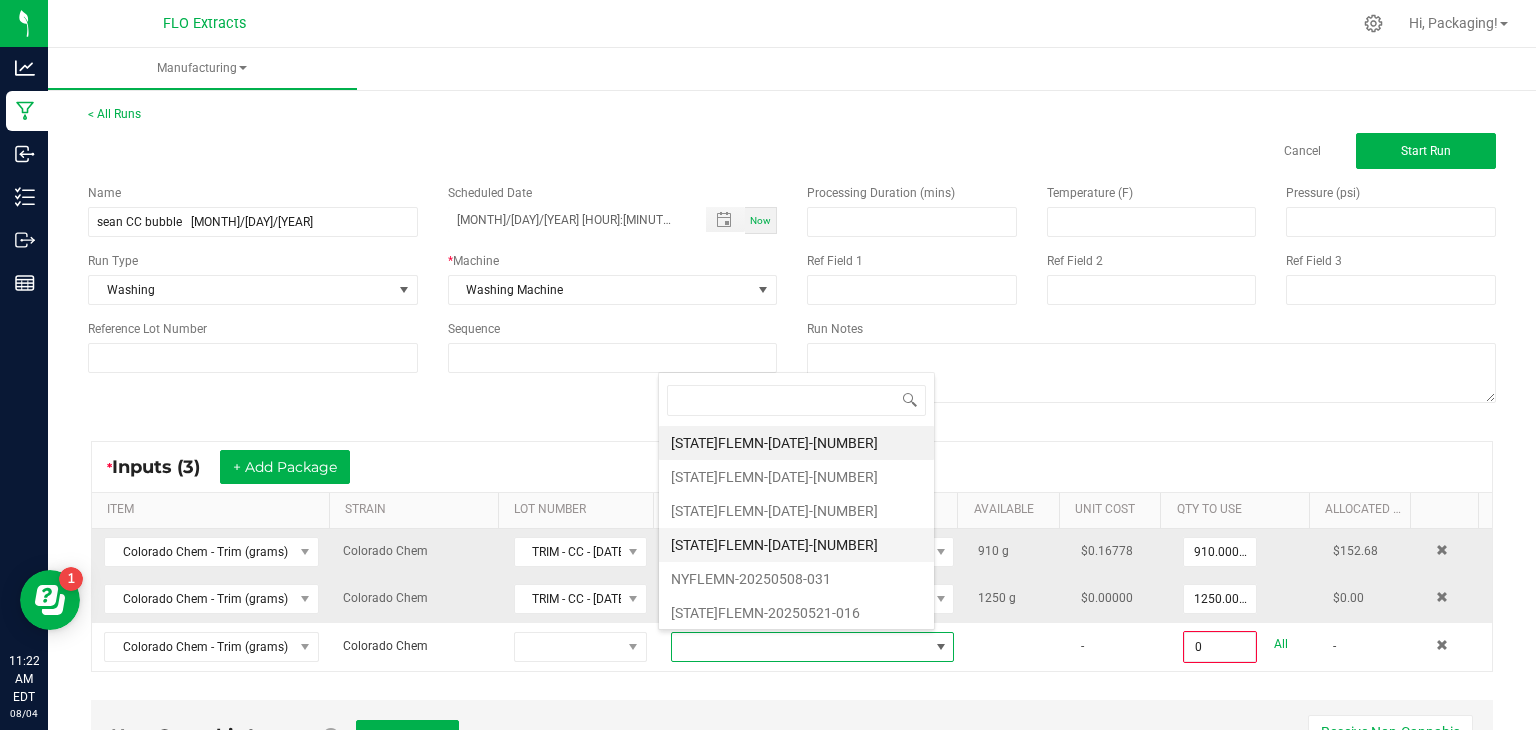 click on "[STATE]FLEMN-[DATE]-[NUMBER]" at bounding box center (796, 545) 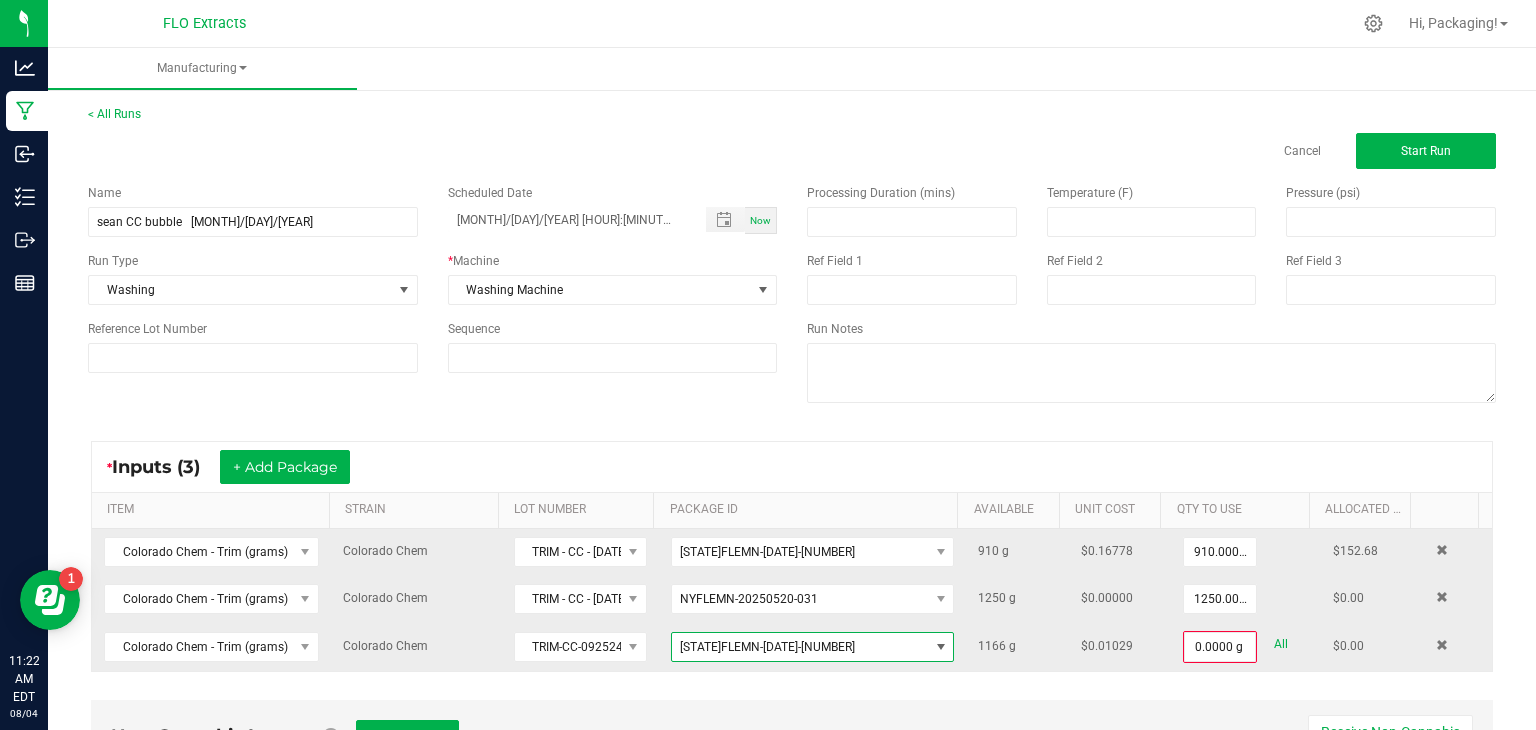click at bounding box center (941, 647) 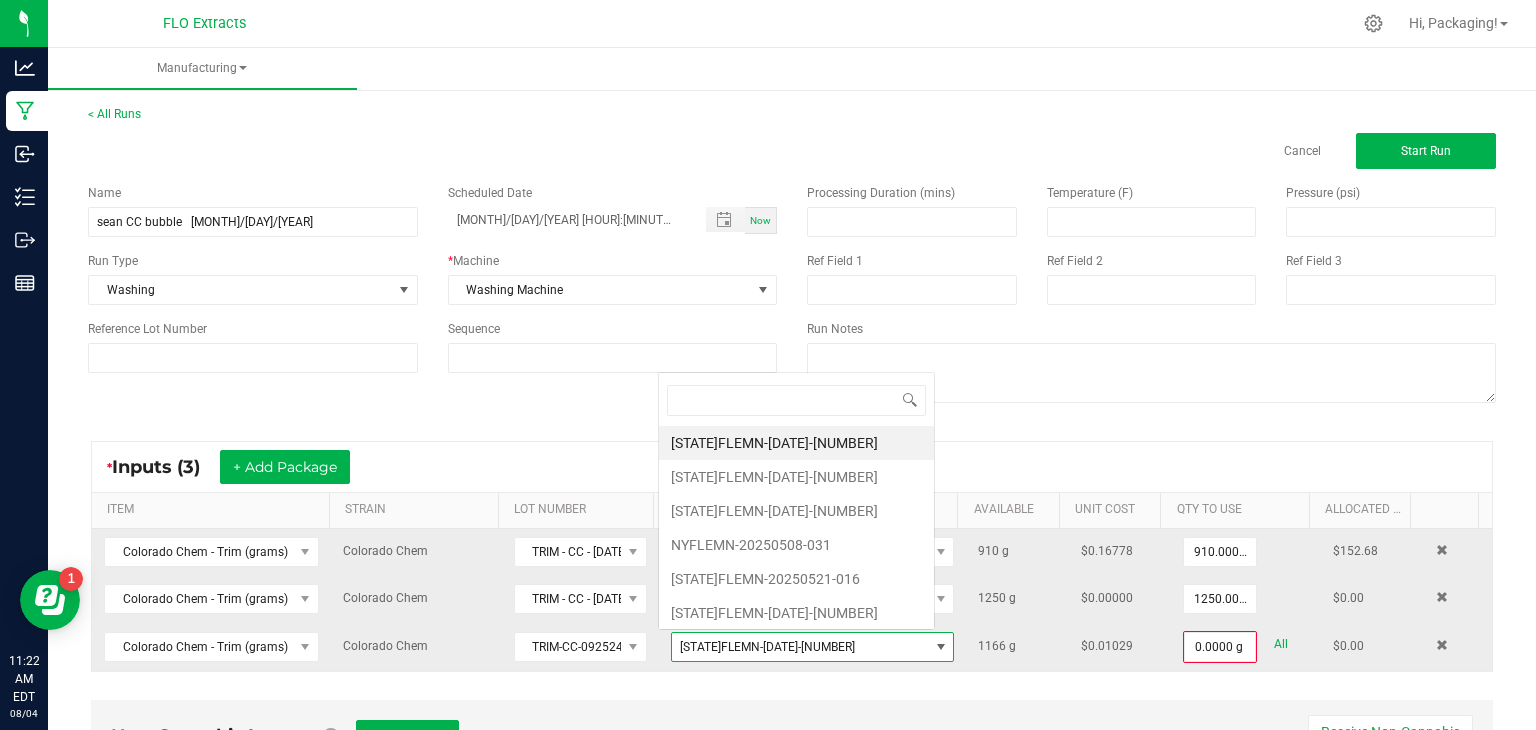 scroll, scrollTop: 0, scrollLeft: 0, axis: both 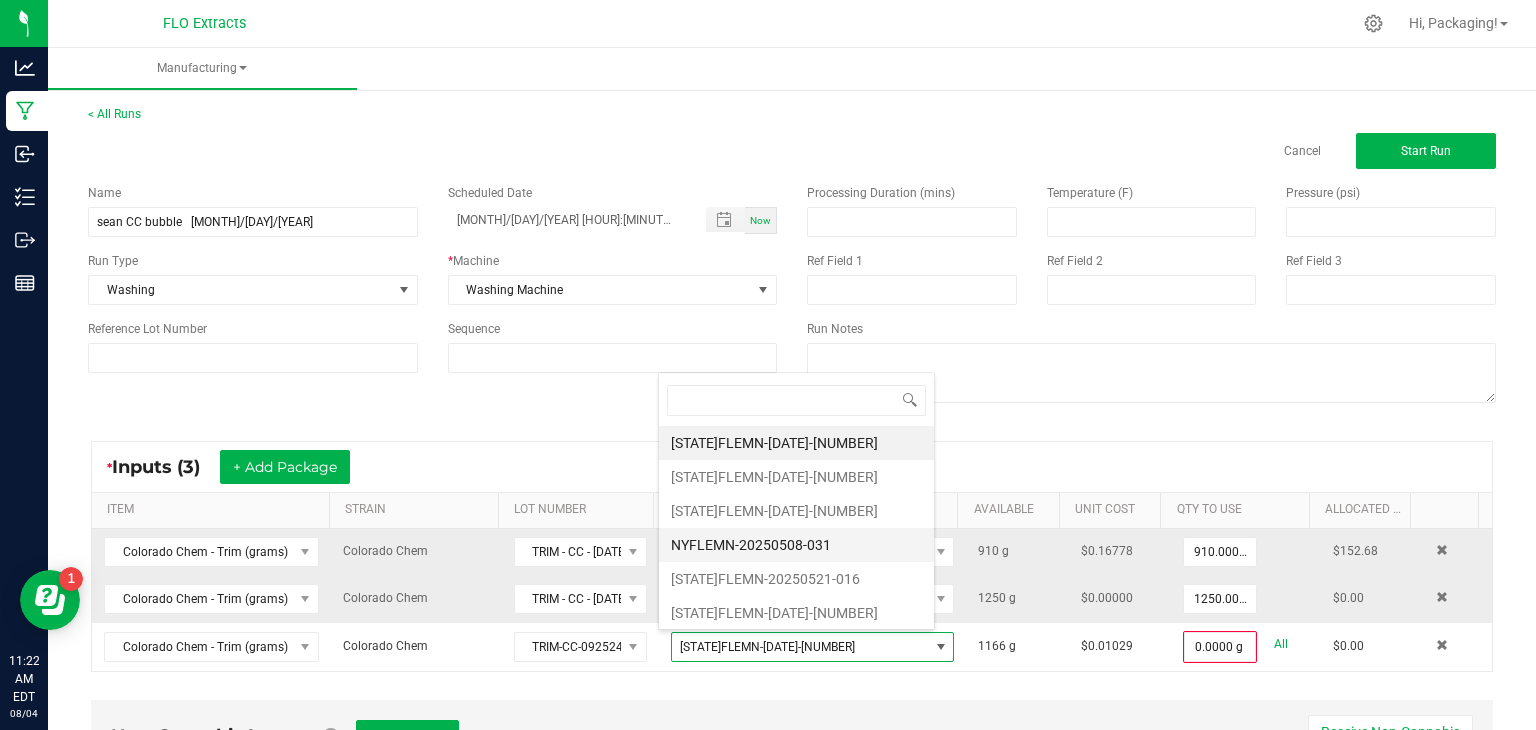 click on "NYFLEMN-20250508-031" at bounding box center (796, 545) 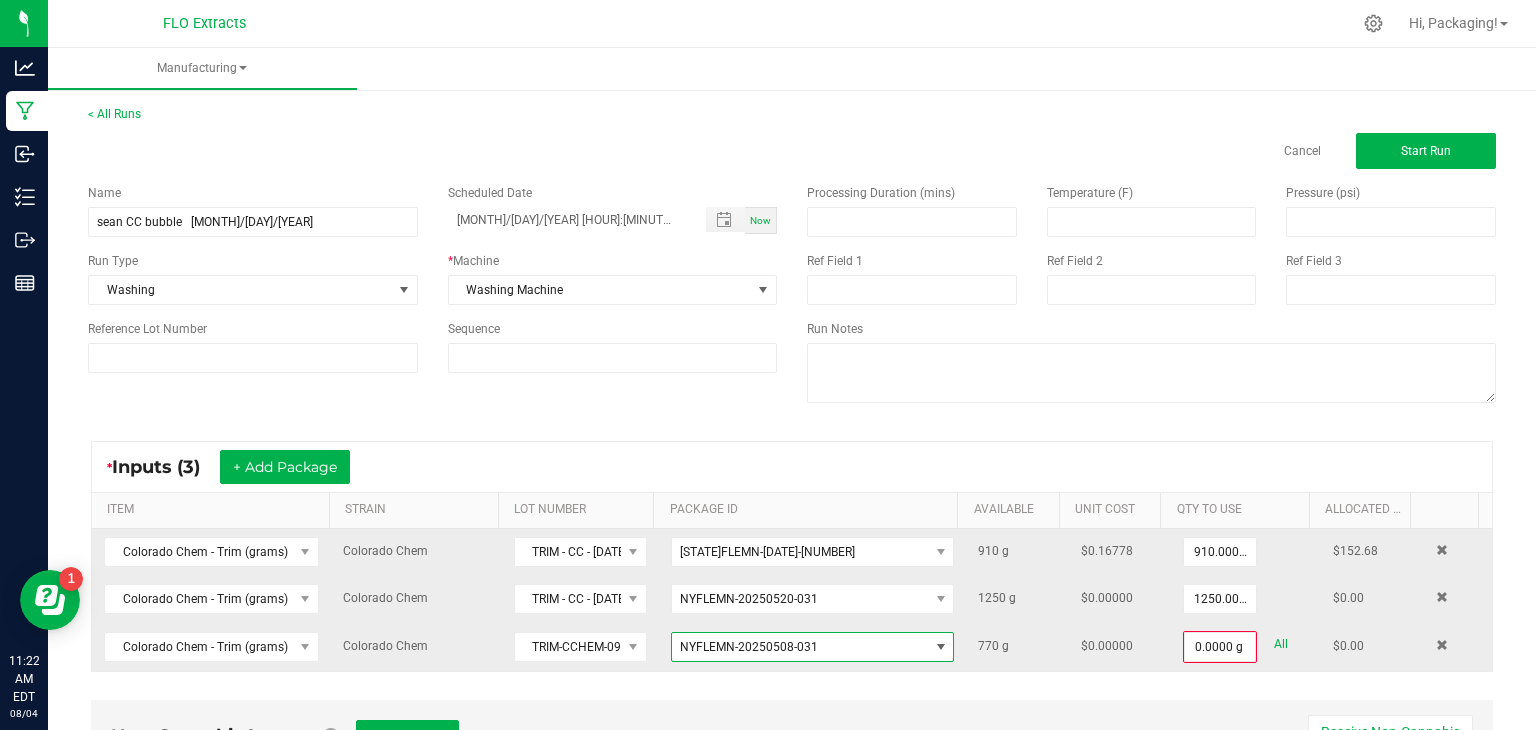 click at bounding box center [941, 647] 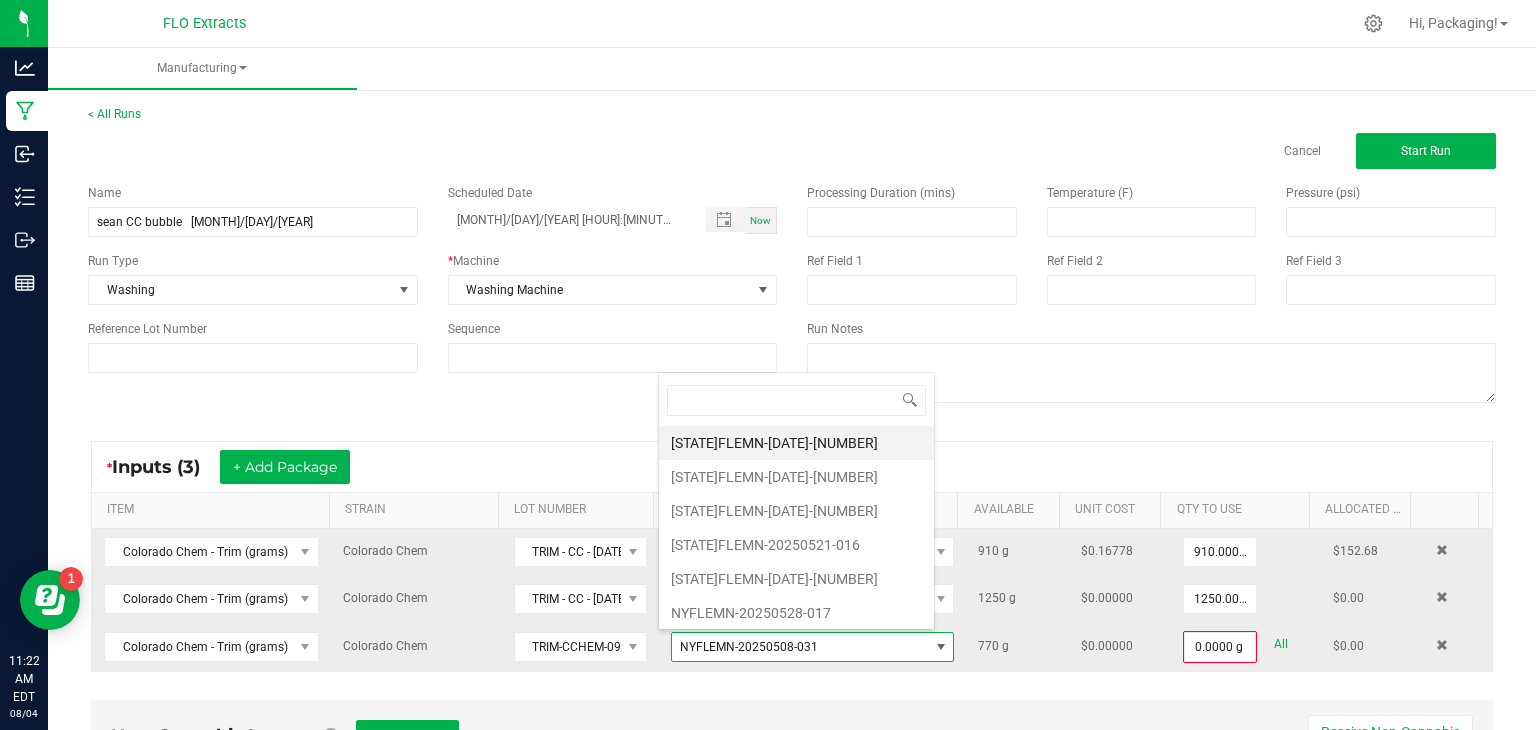 scroll, scrollTop: 99970, scrollLeft: 99723, axis: both 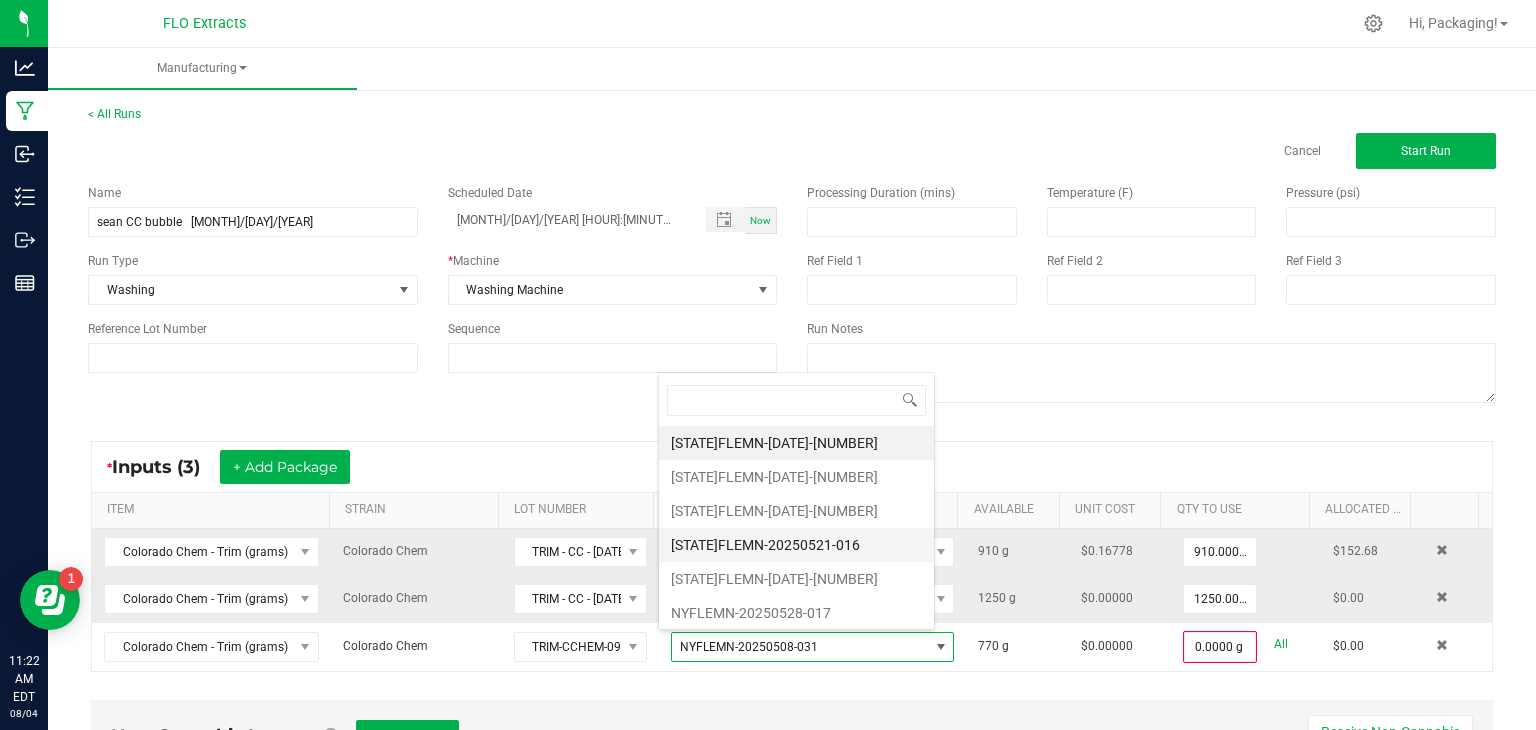 click on "[STATE]FLEMN-20250521-016" at bounding box center [796, 545] 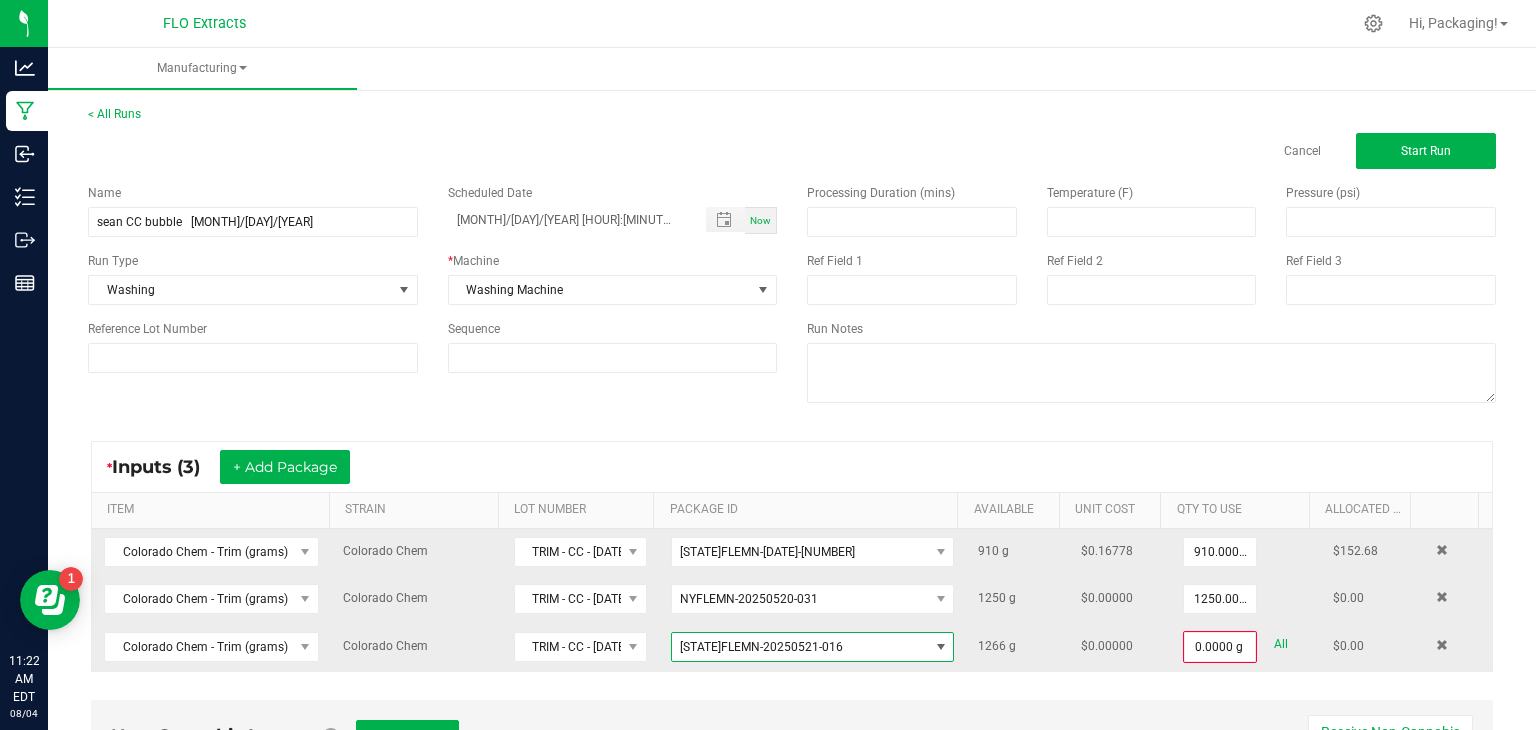 click at bounding box center [940, 647] 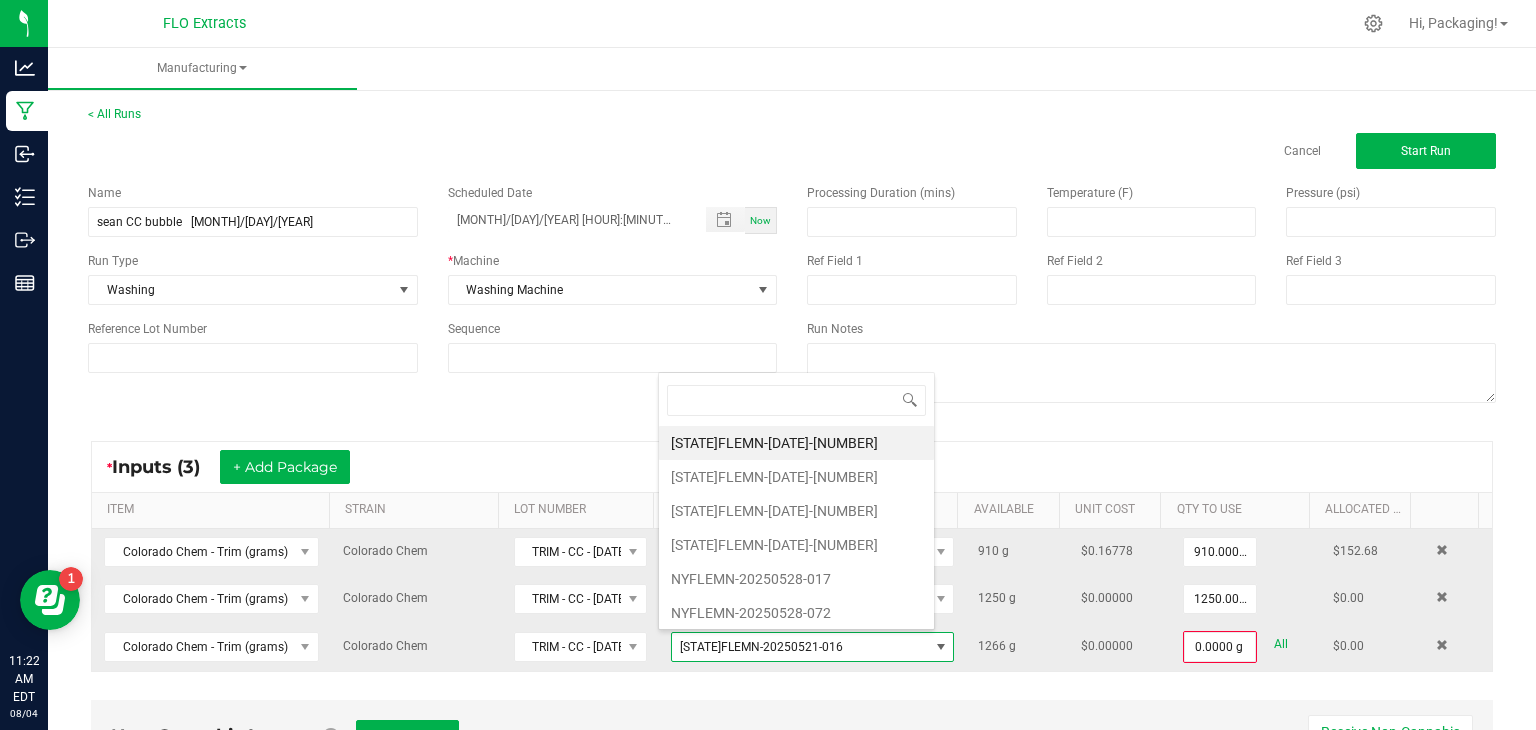 scroll, scrollTop: 99970, scrollLeft: 99723, axis: both 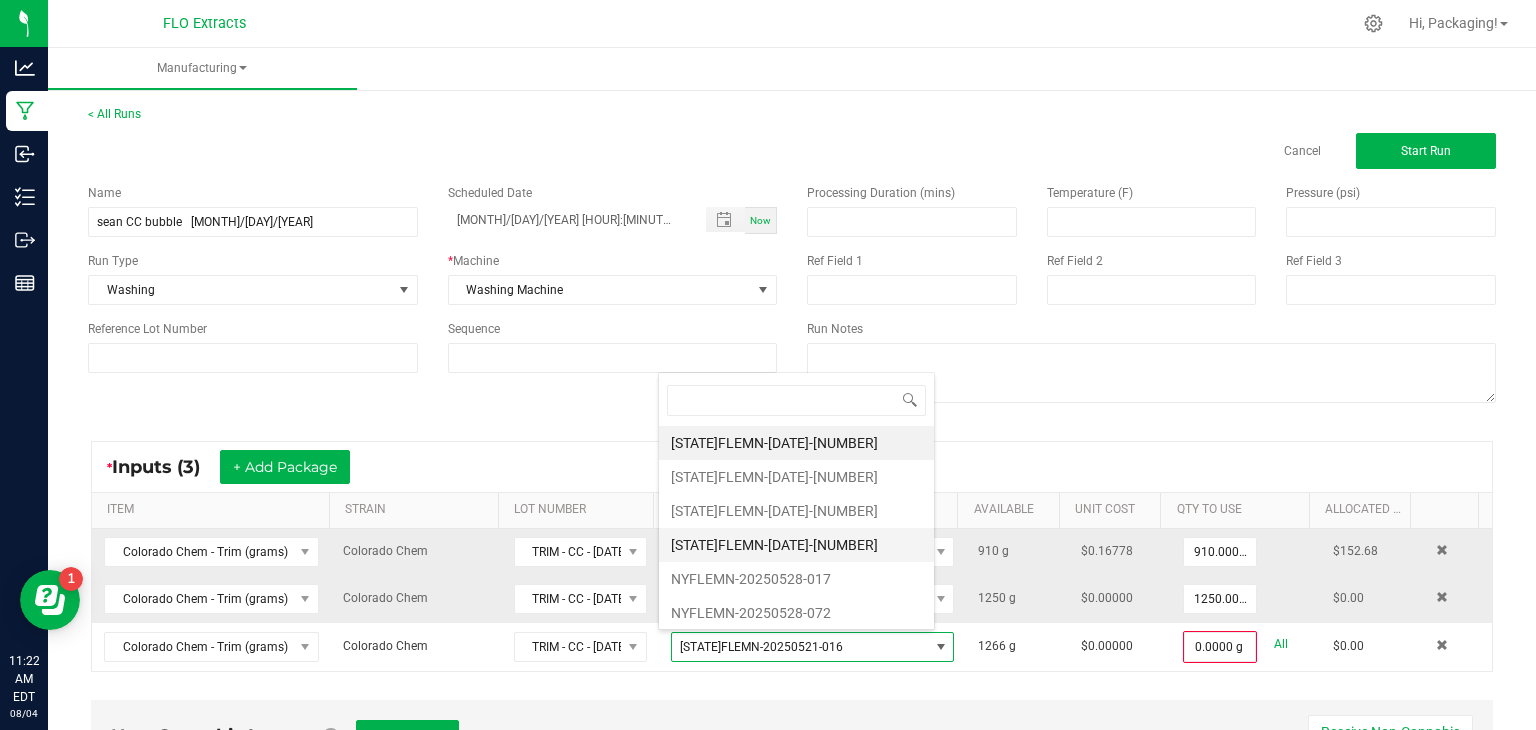 click on "[STATE]FLEMN-[DATE]-[NUMBER]" at bounding box center [796, 545] 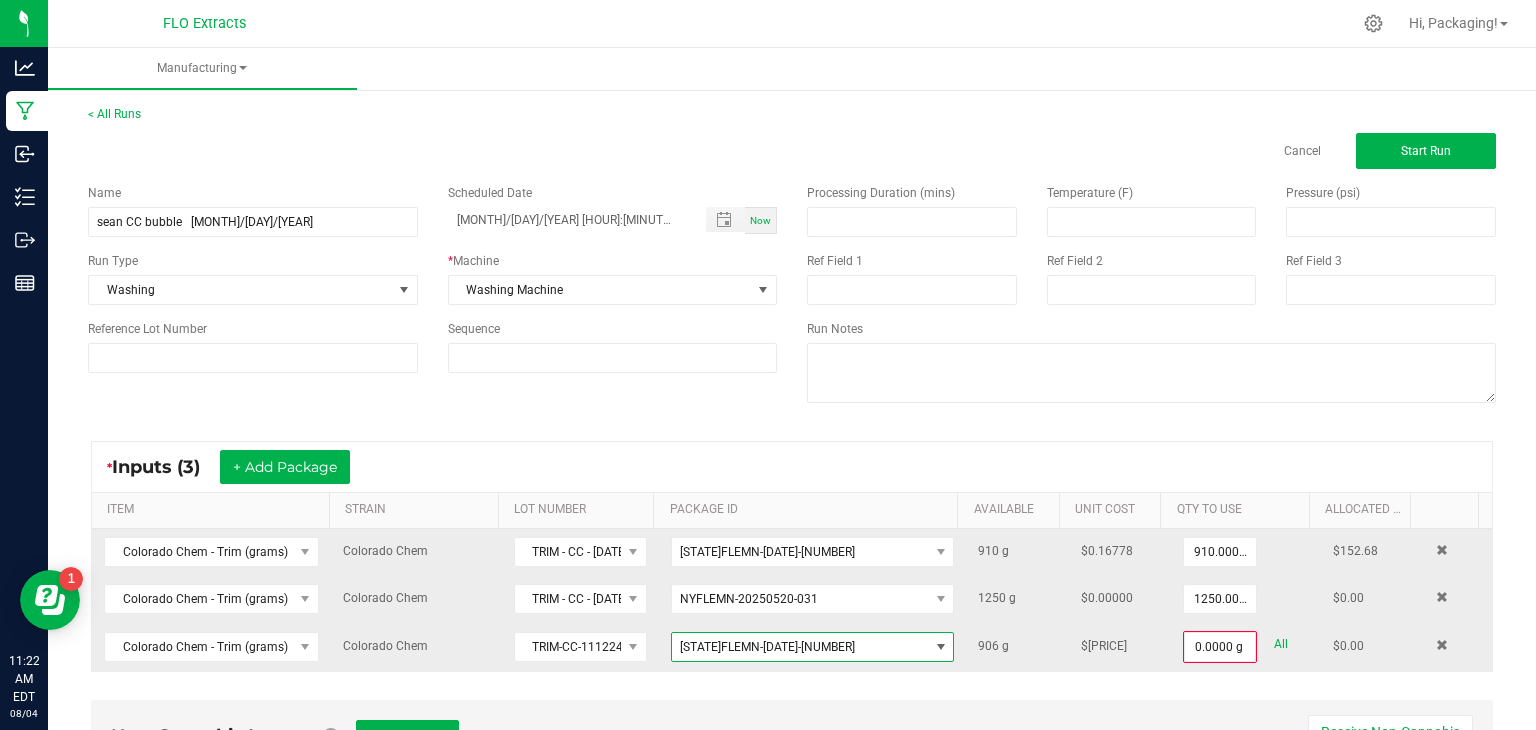 click at bounding box center [941, 647] 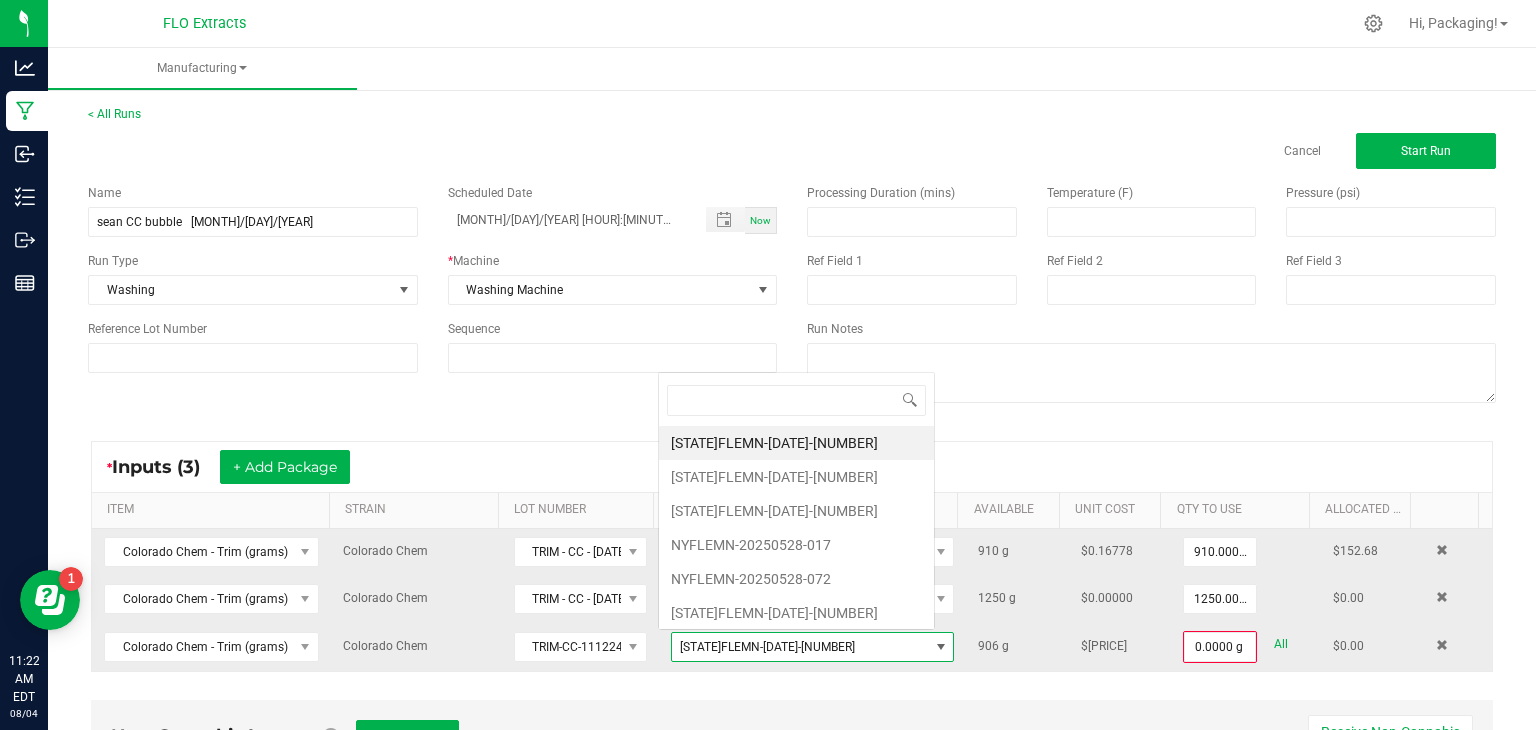 scroll, scrollTop: 0, scrollLeft: 0, axis: both 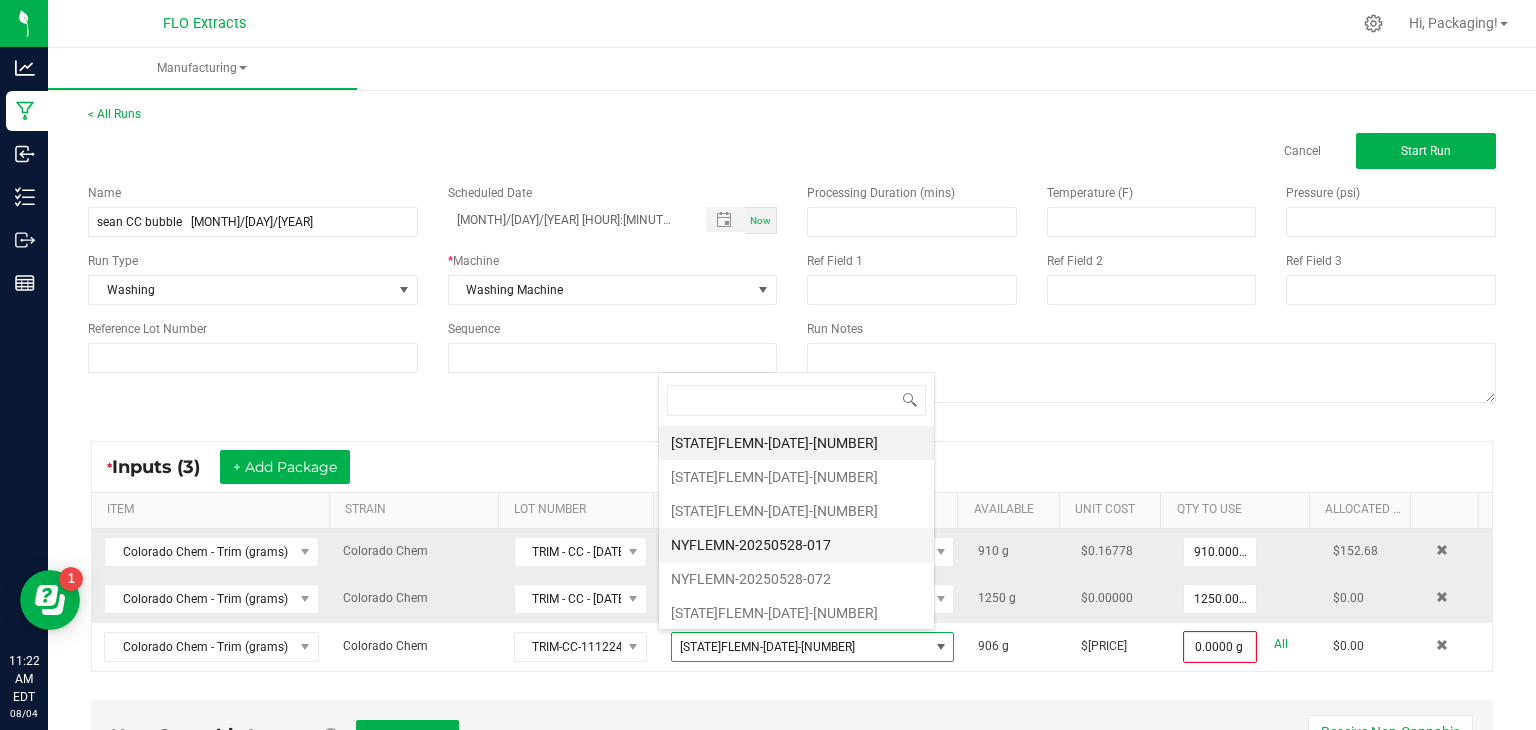 click on "NYFLEMN-20250528-017" at bounding box center (796, 545) 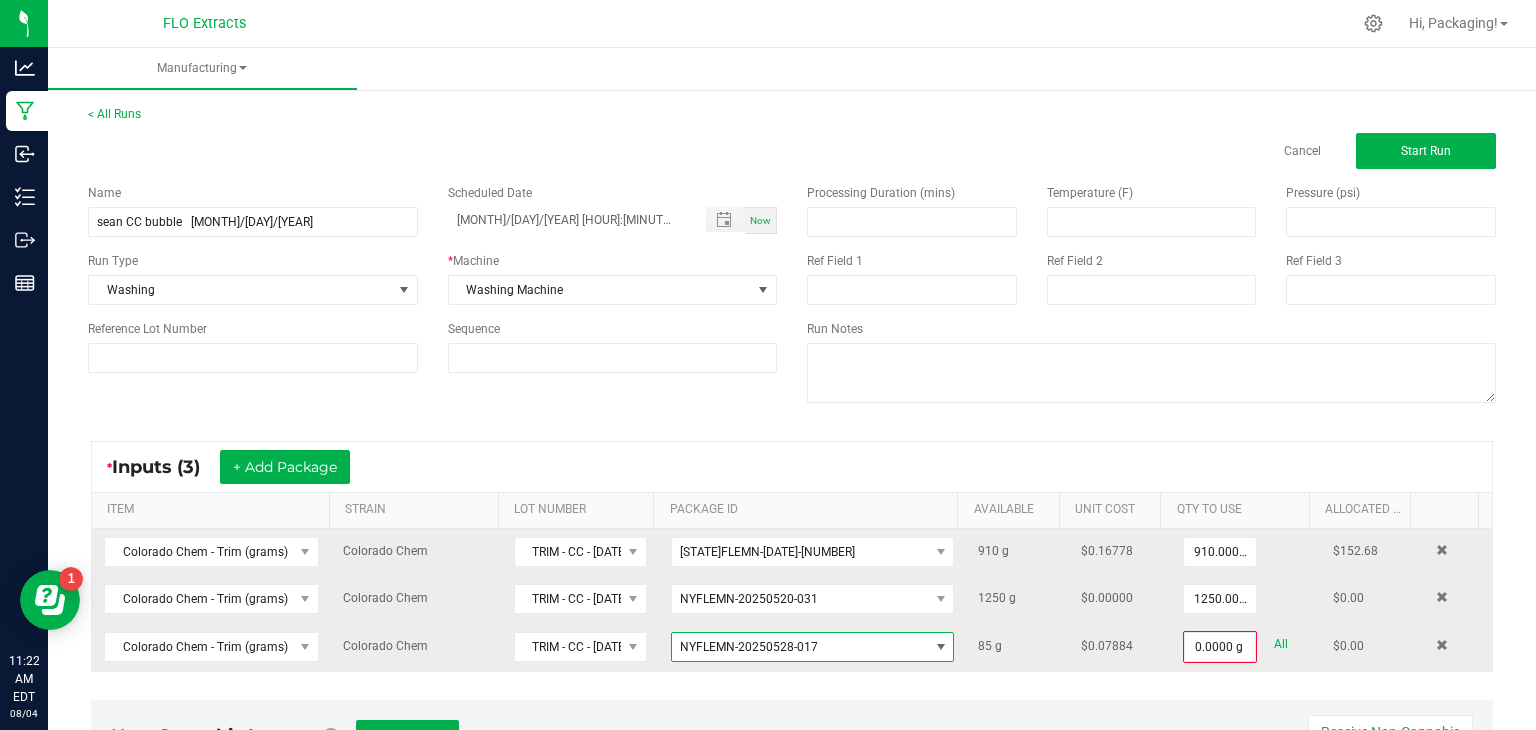 click at bounding box center (941, 647) 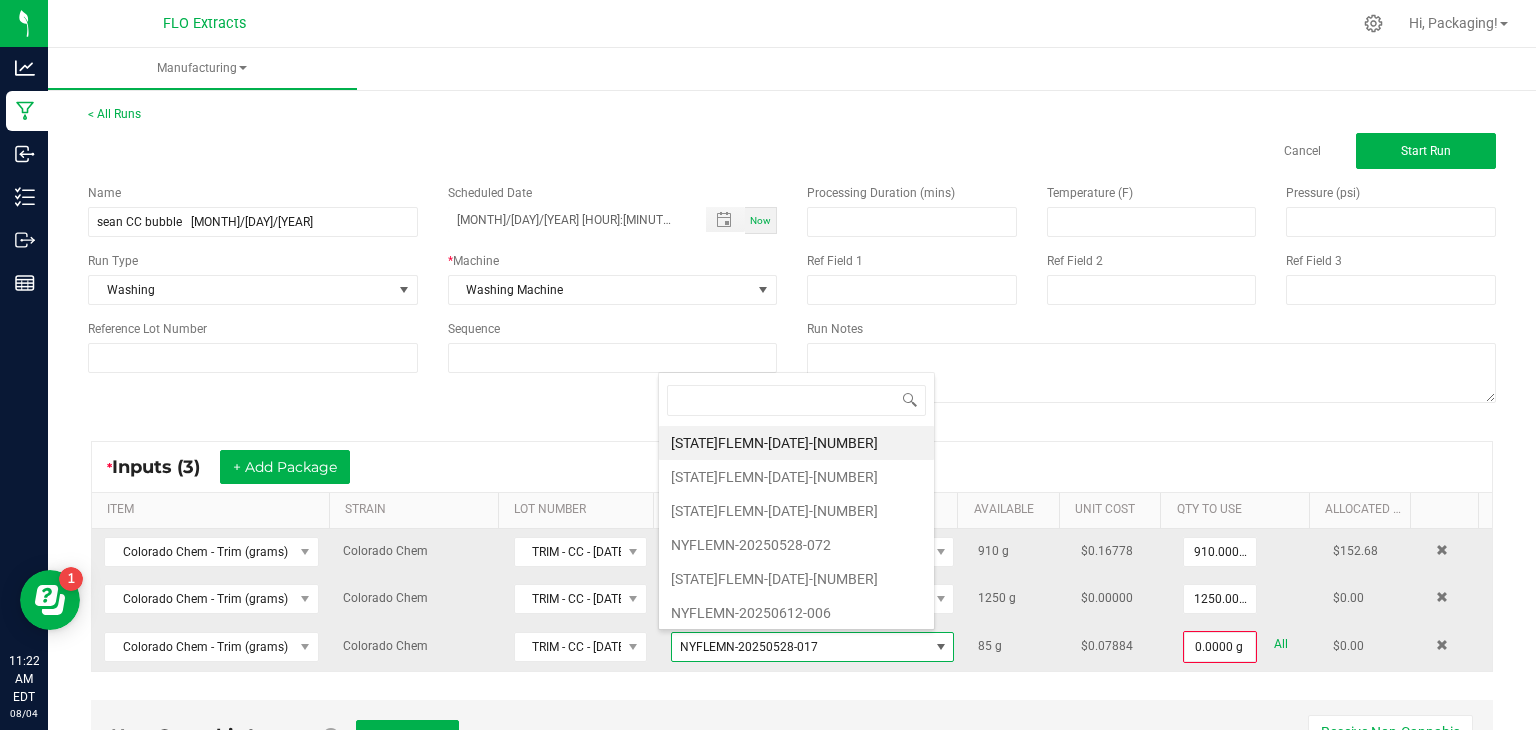 scroll, scrollTop: 0, scrollLeft: 0, axis: both 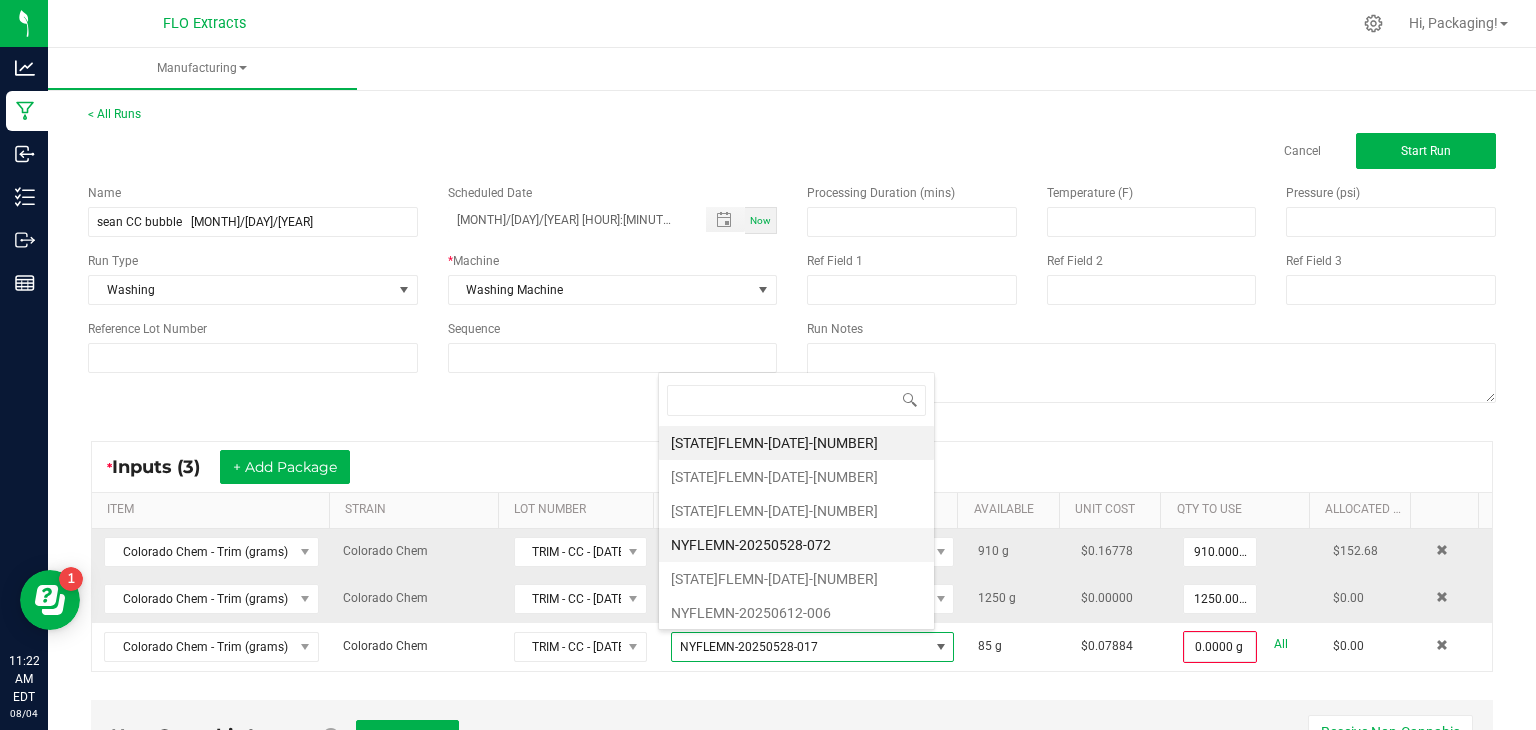 click on "NYFLEMN-20250528-072" at bounding box center (796, 545) 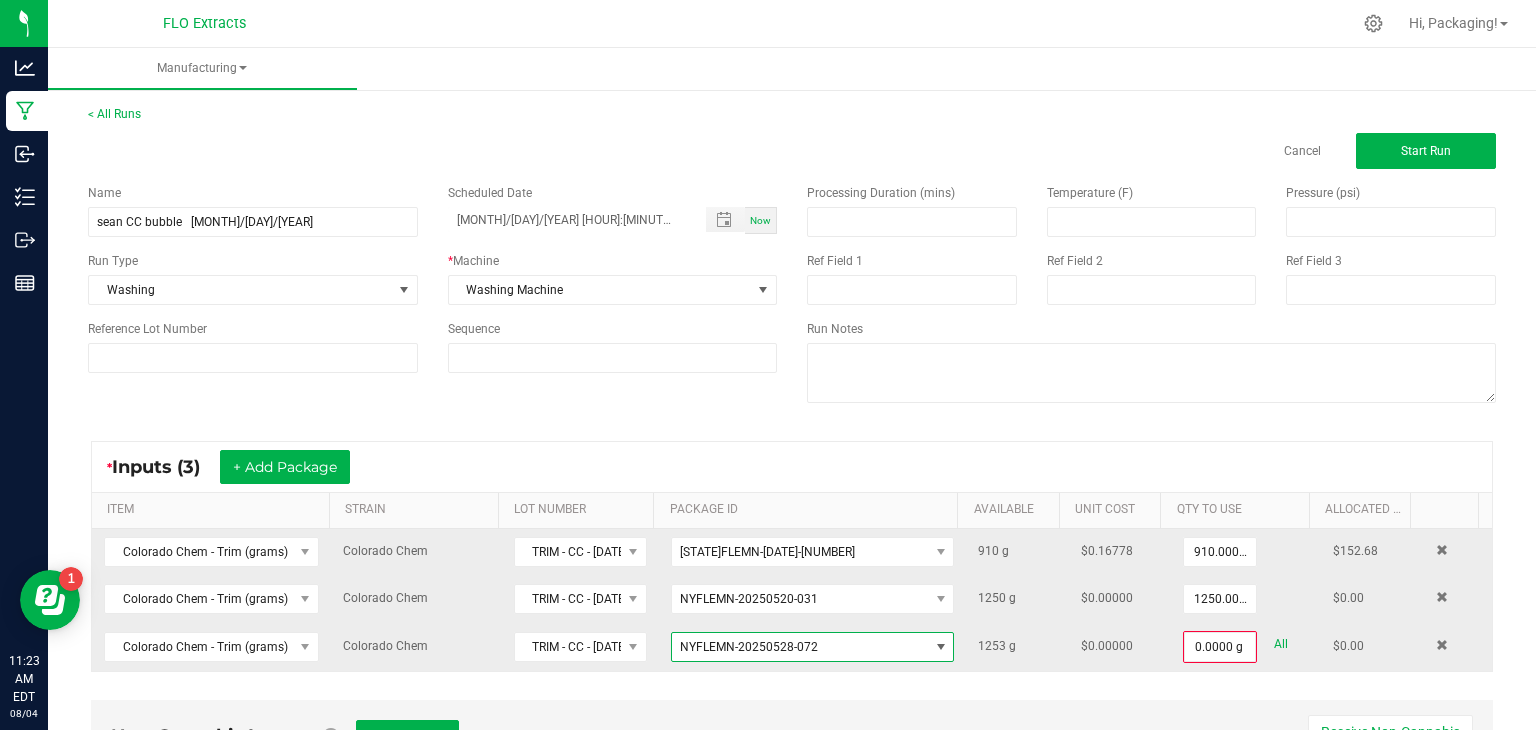 click on "All" at bounding box center [1281, 644] 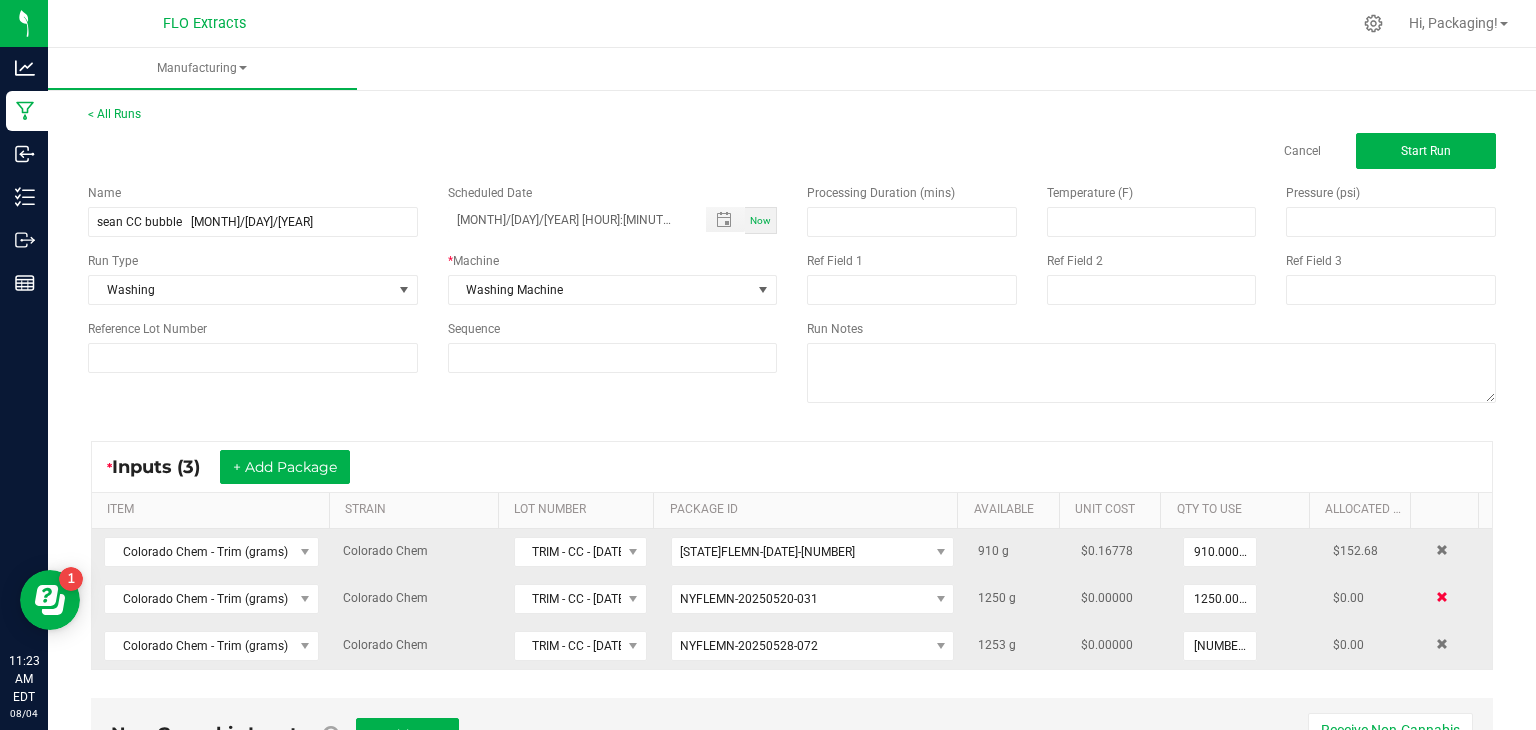 click at bounding box center [1442, 597] 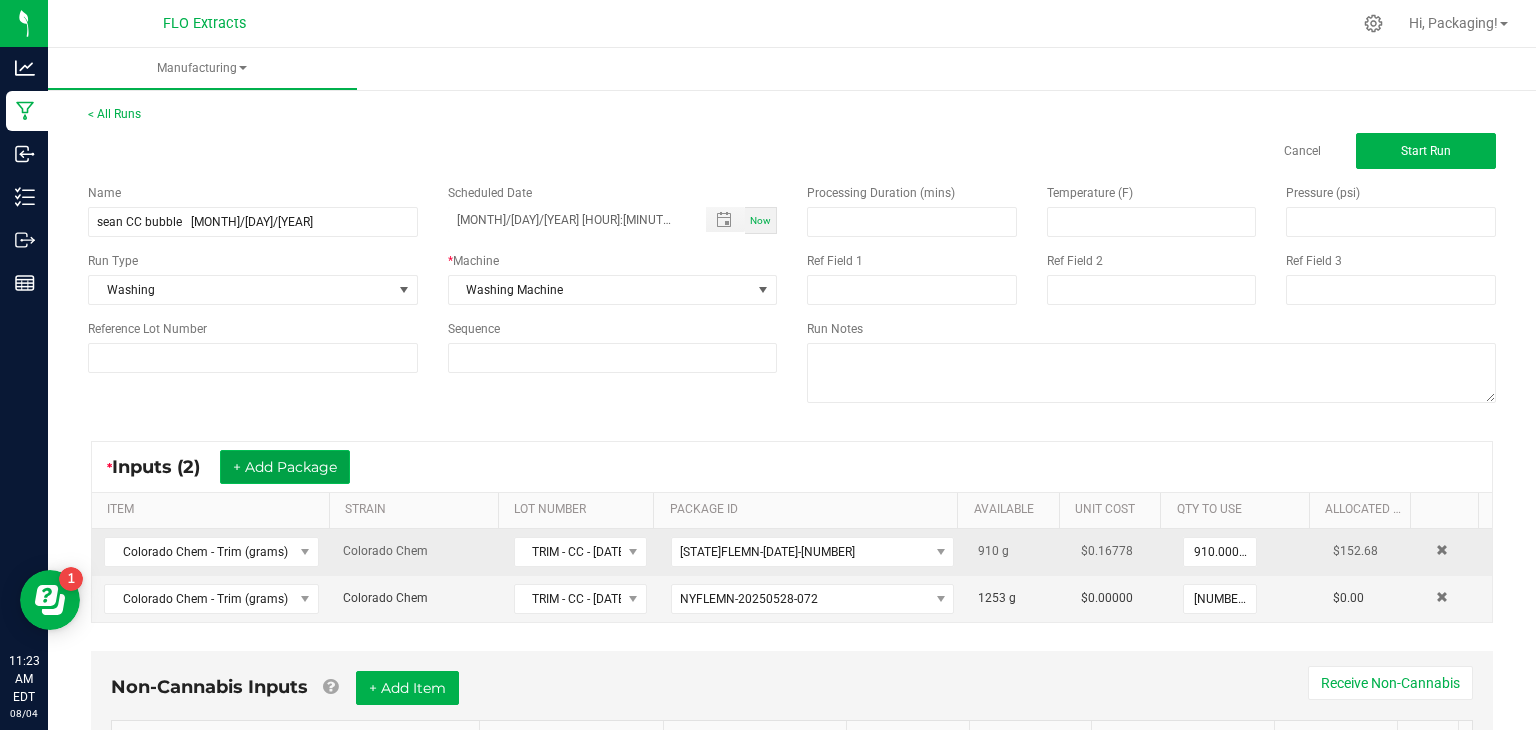 click on "+ Add Package" at bounding box center [285, 467] 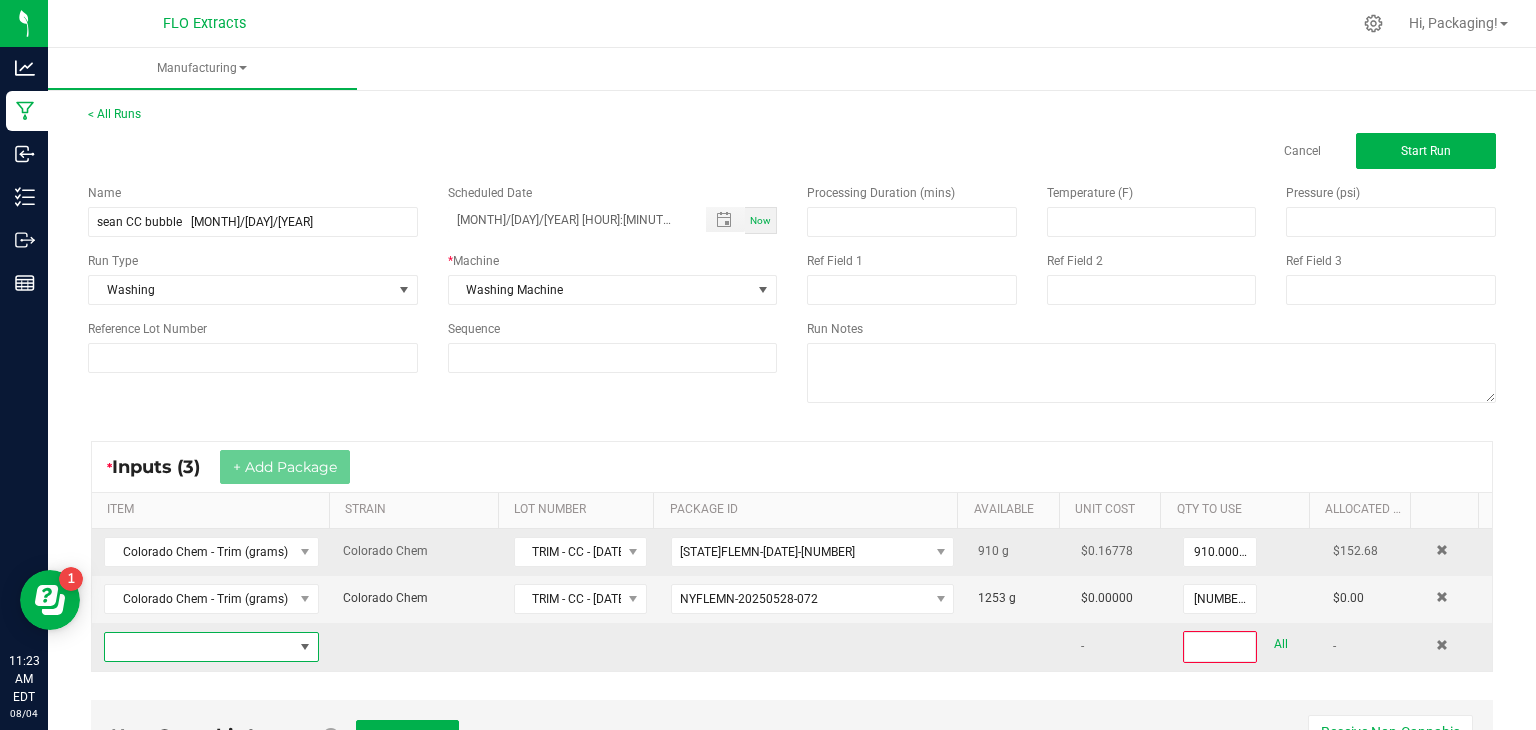 click at bounding box center [305, 647] 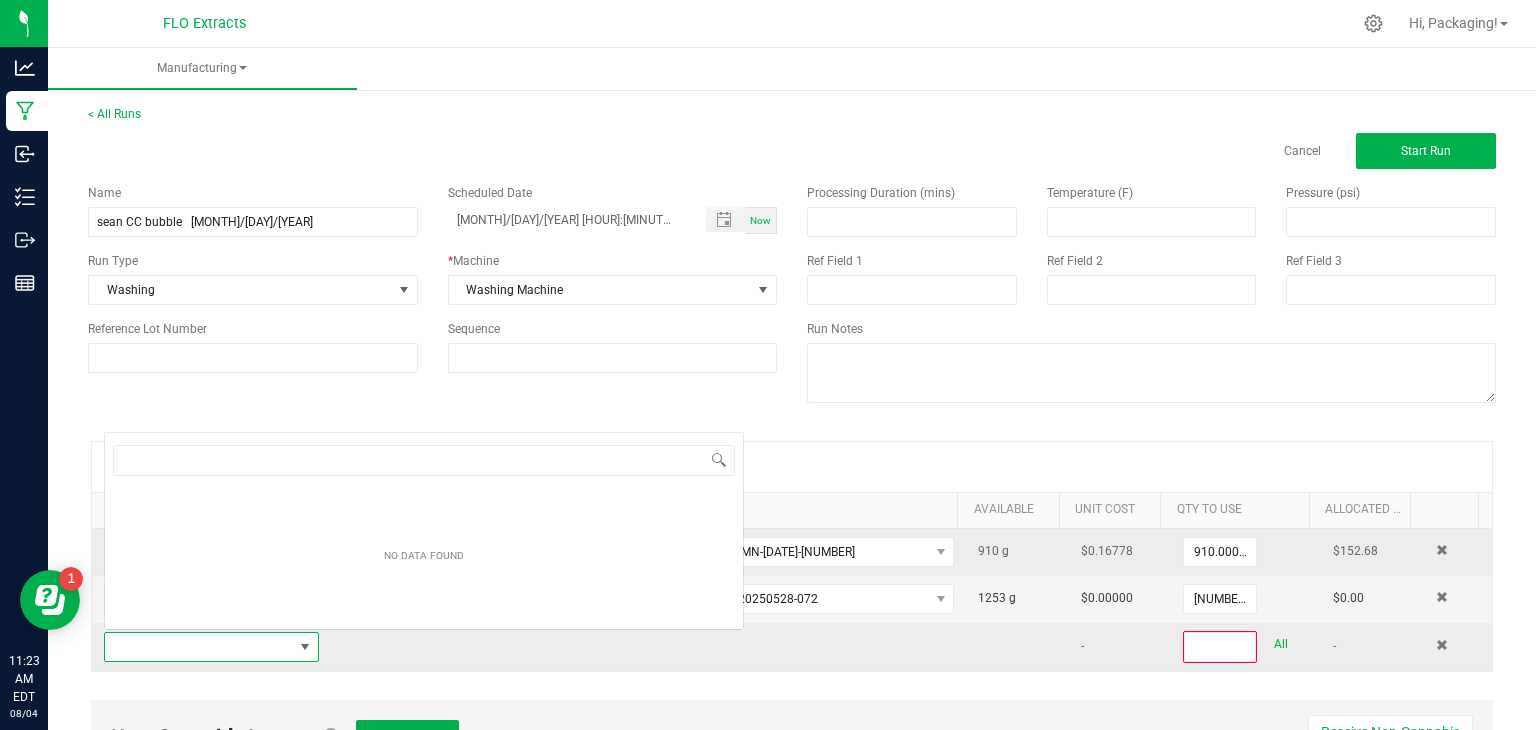 scroll, scrollTop: 0, scrollLeft: 0, axis: both 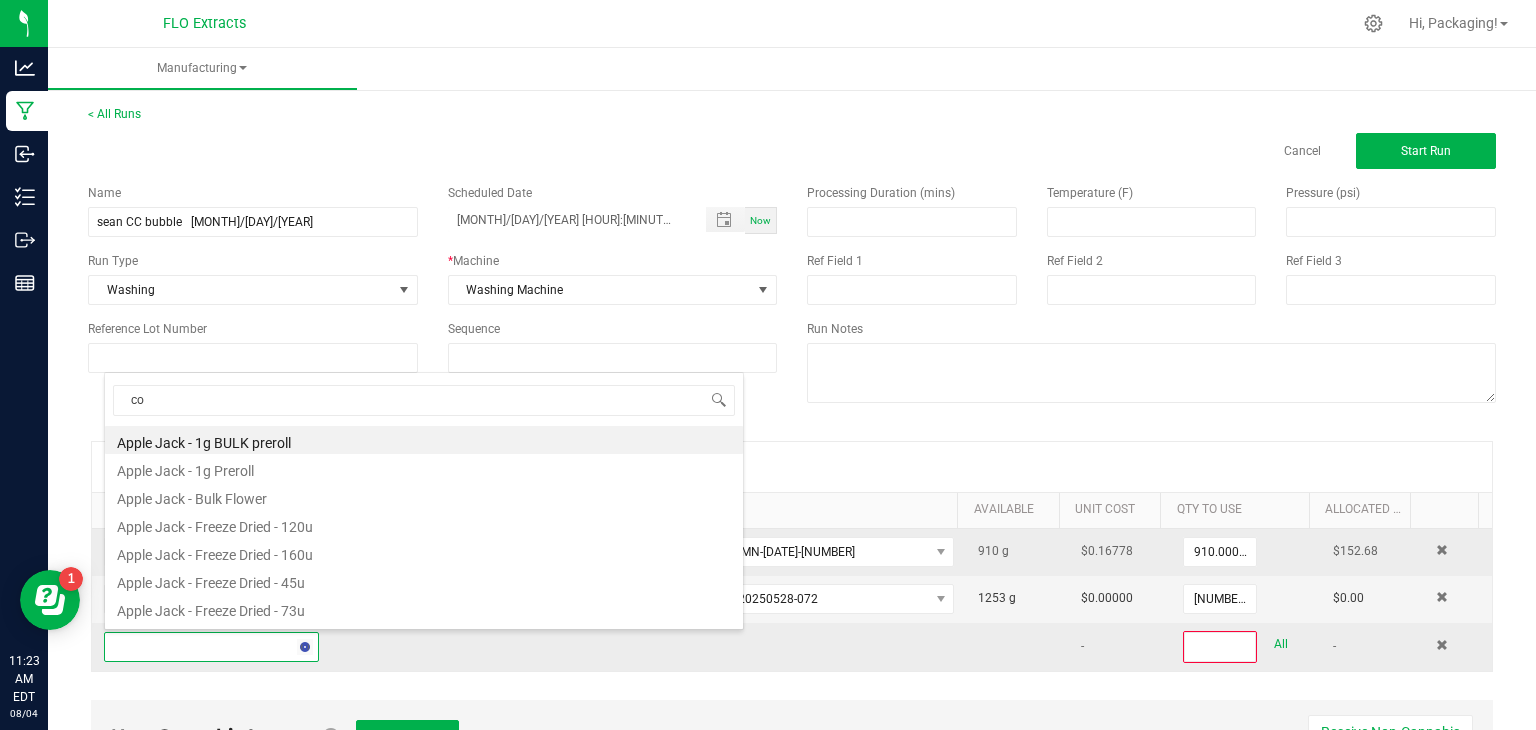 type on "col" 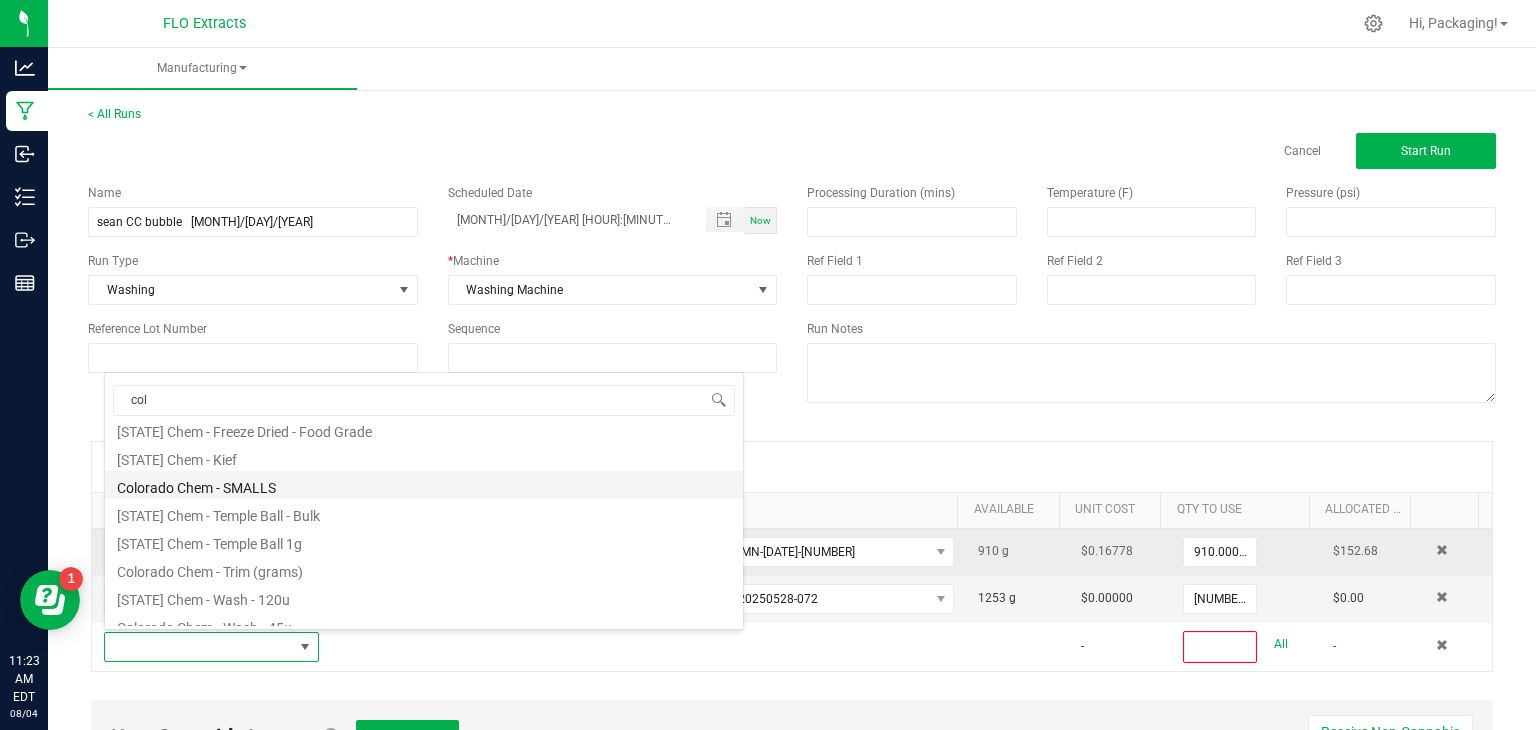 scroll, scrollTop: 263, scrollLeft: 0, axis: vertical 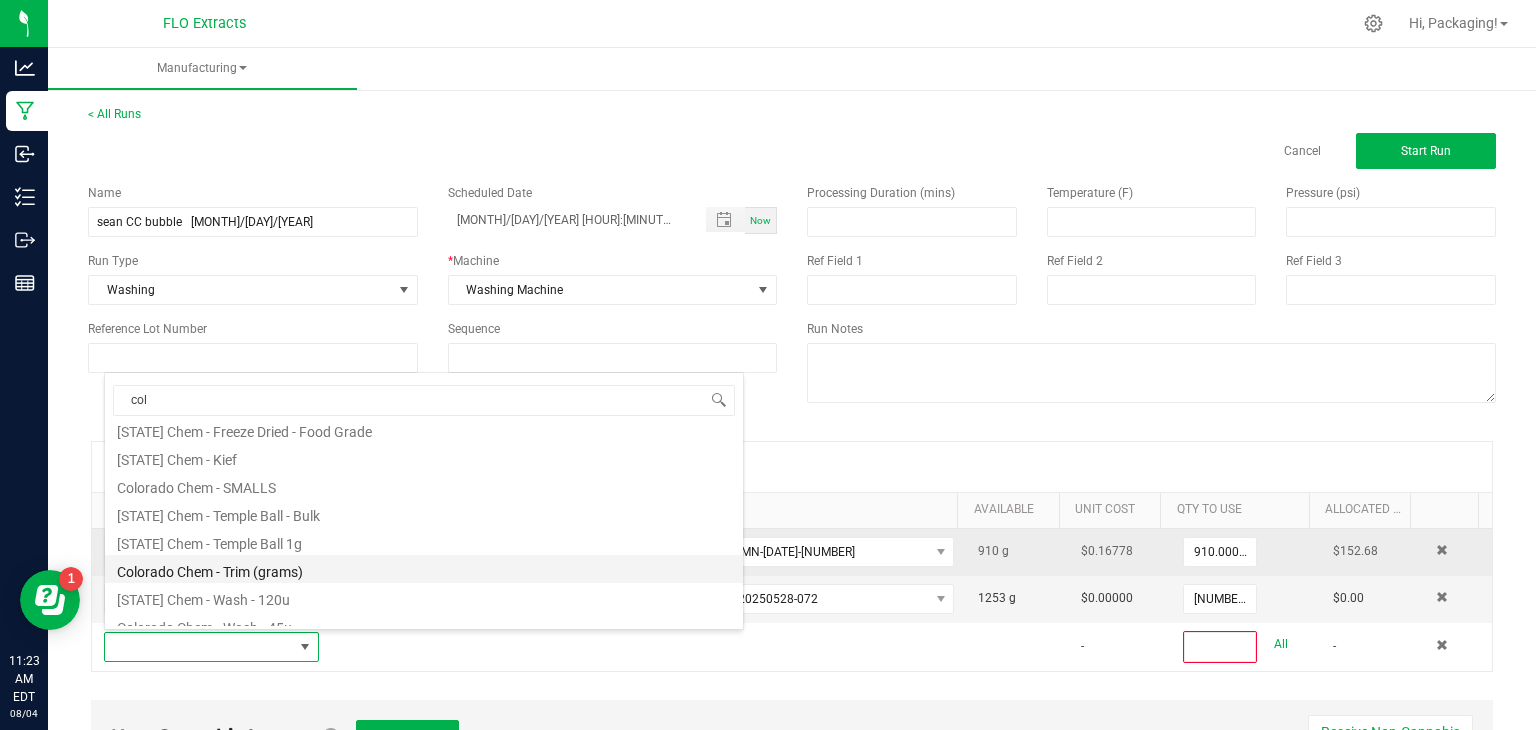 click on "Colorado Chem - Trim (grams)" at bounding box center [424, 569] 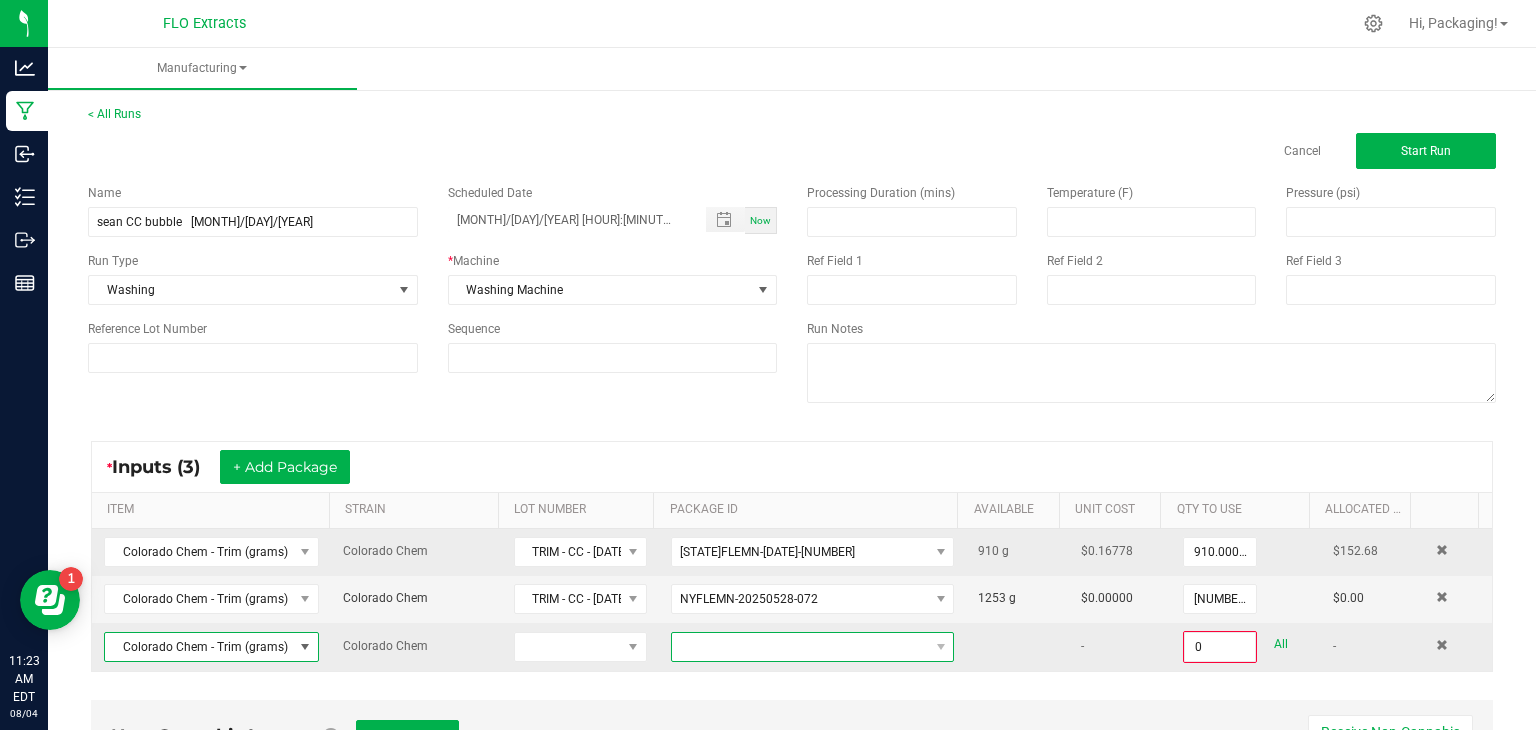 click at bounding box center [940, 647] 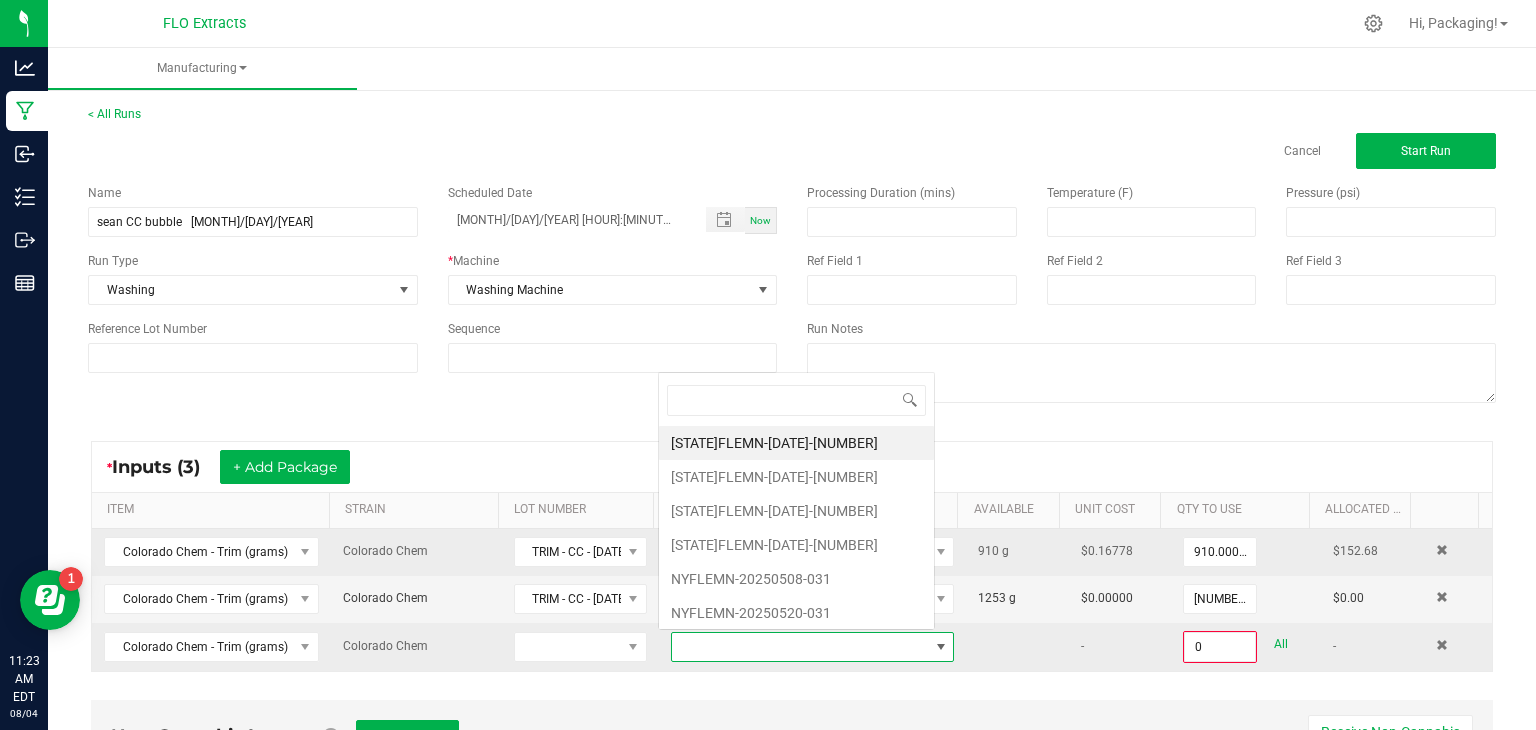 scroll, scrollTop: 0, scrollLeft: 0, axis: both 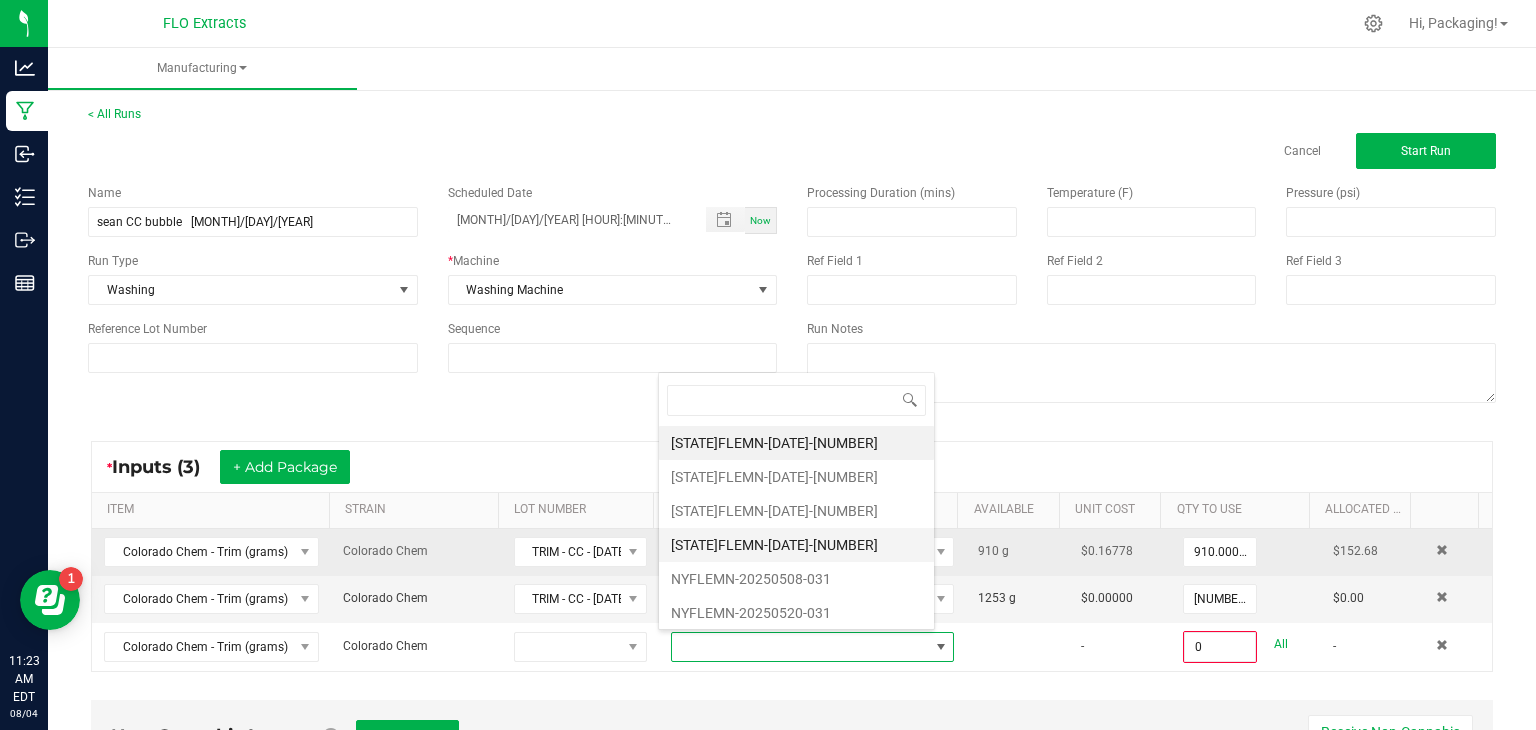 click on "[STATE]FLEMN-[DATE]-[NUMBER]" at bounding box center [796, 545] 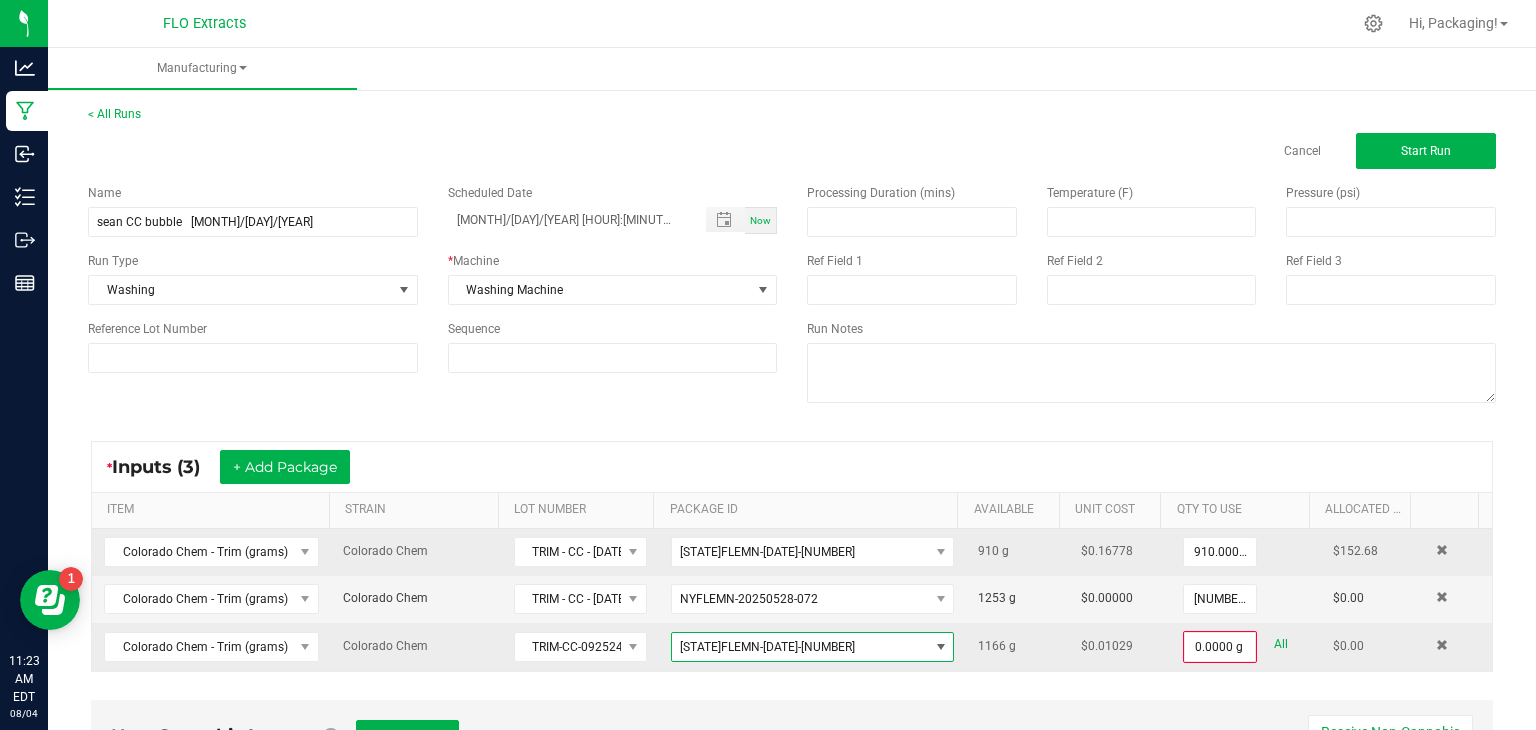 click at bounding box center (941, 647) 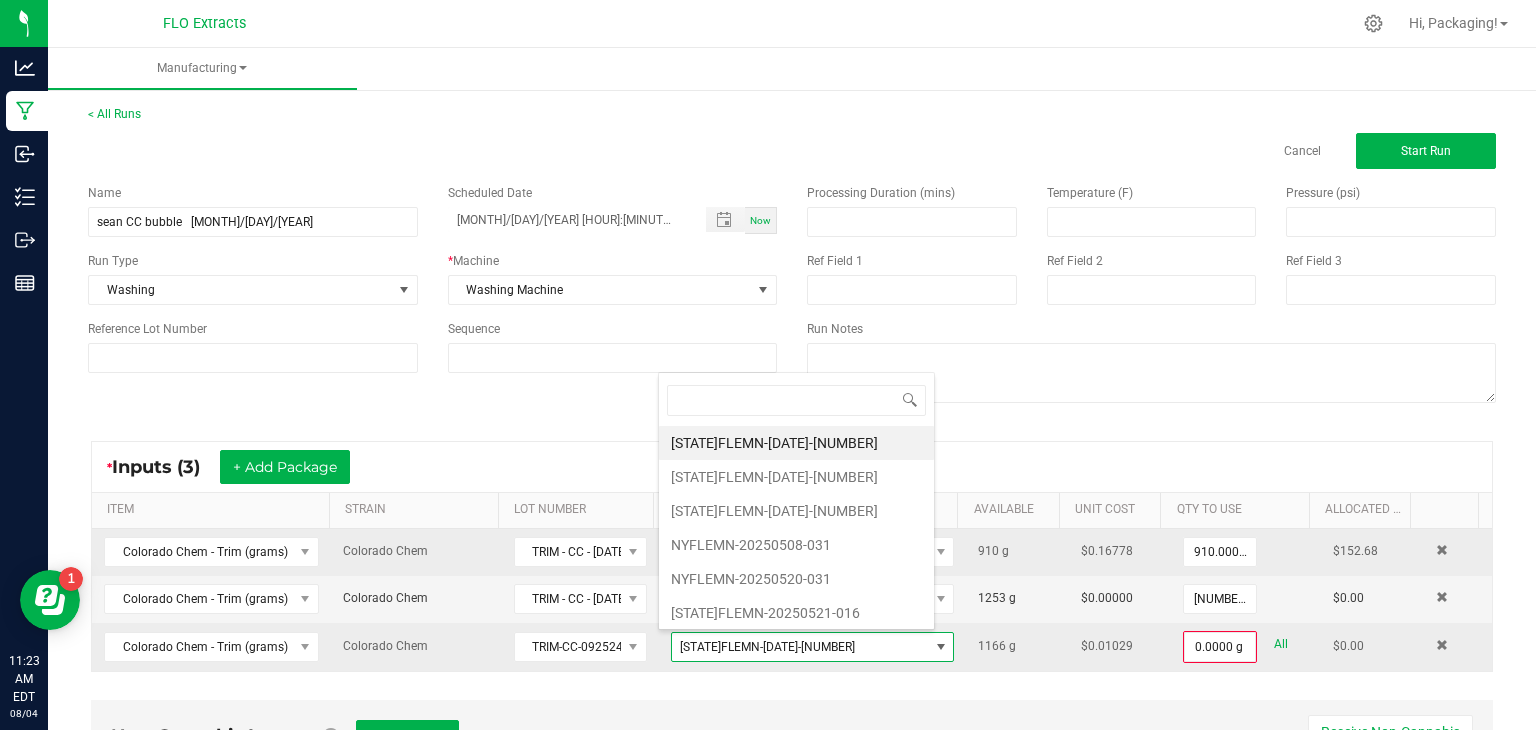 scroll, scrollTop: 99970, scrollLeft: 99723, axis: both 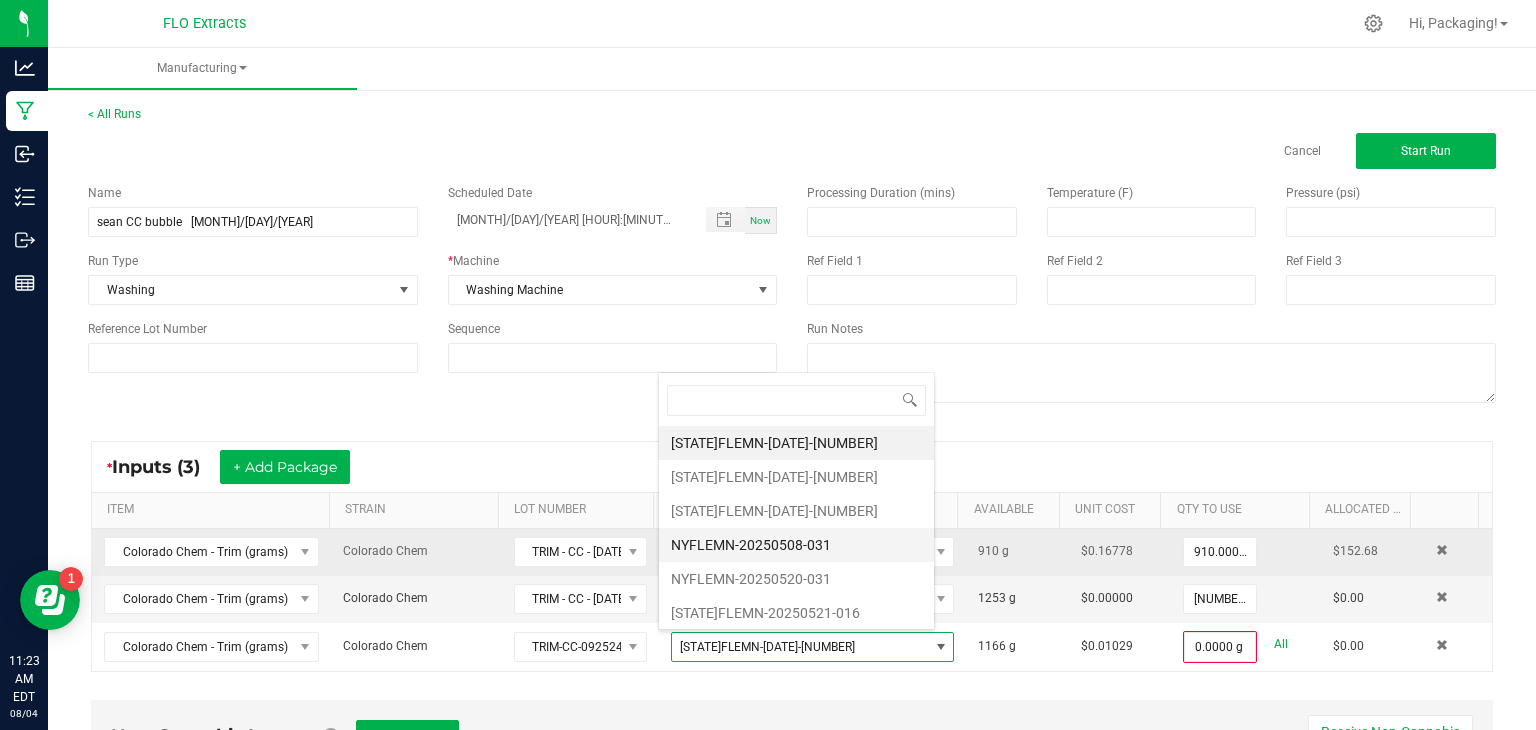 click on "NYFLEMN-20250508-031" at bounding box center [796, 545] 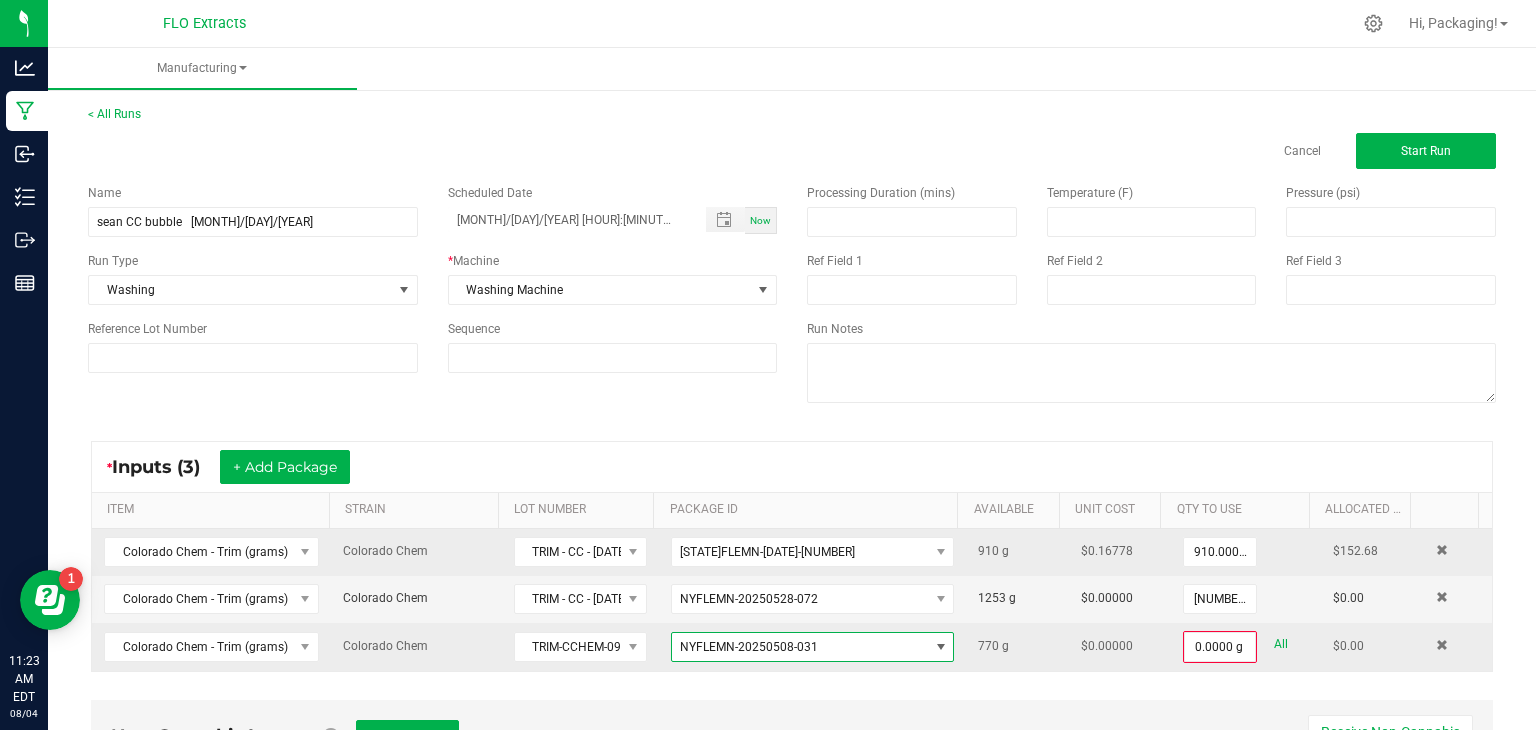 click at bounding box center [941, 647] 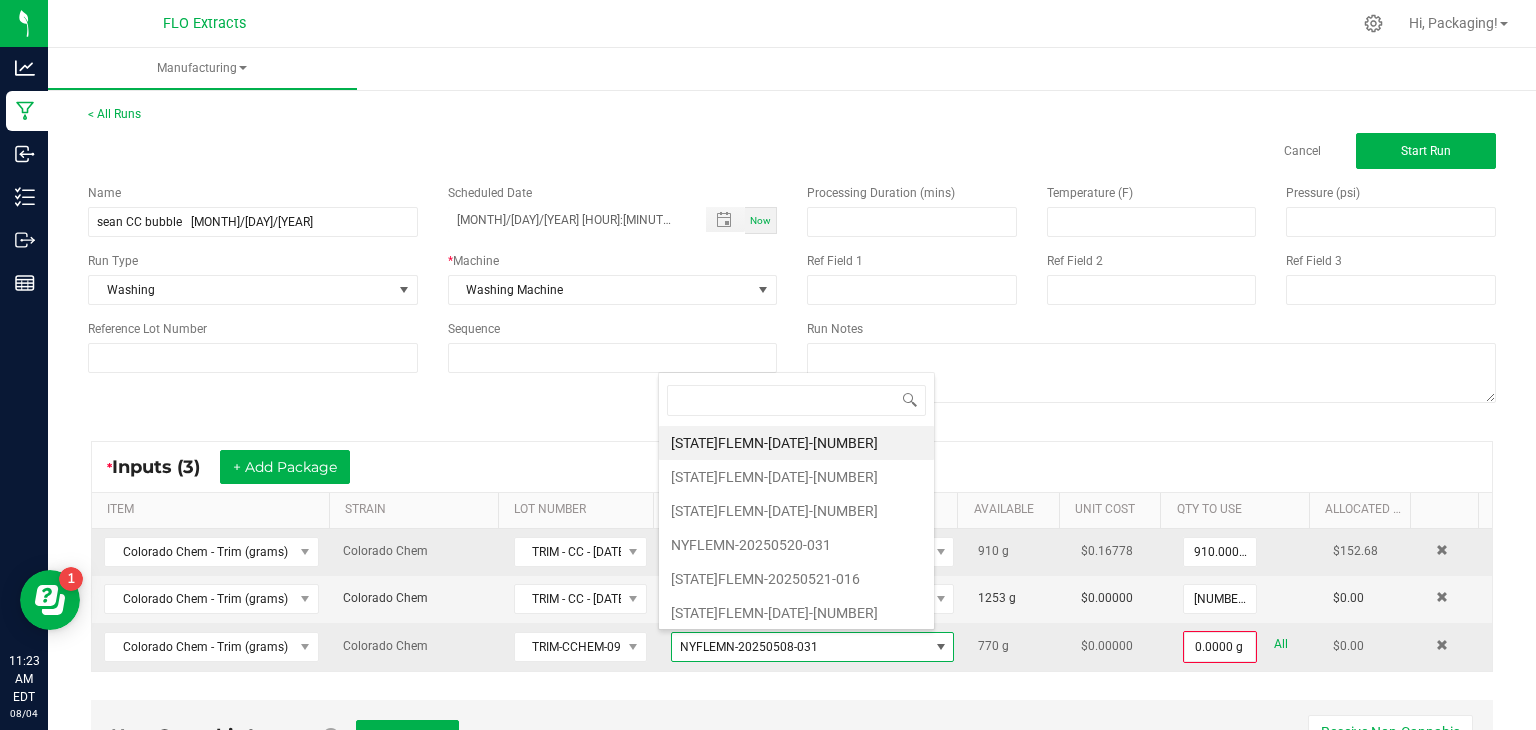 scroll, scrollTop: 99970, scrollLeft: 99723, axis: both 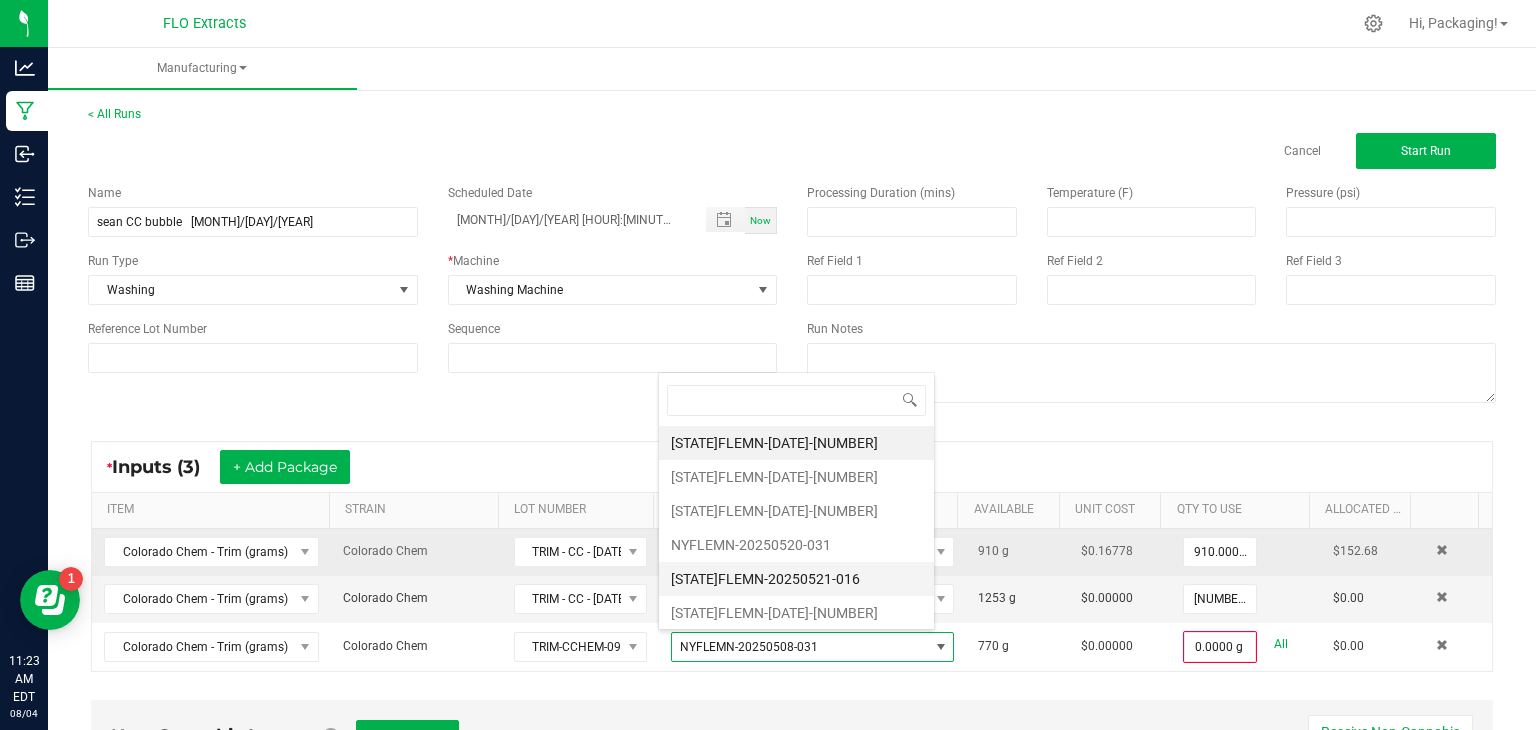 click on "[STATE]FLEMN-20250521-016" at bounding box center (796, 579) 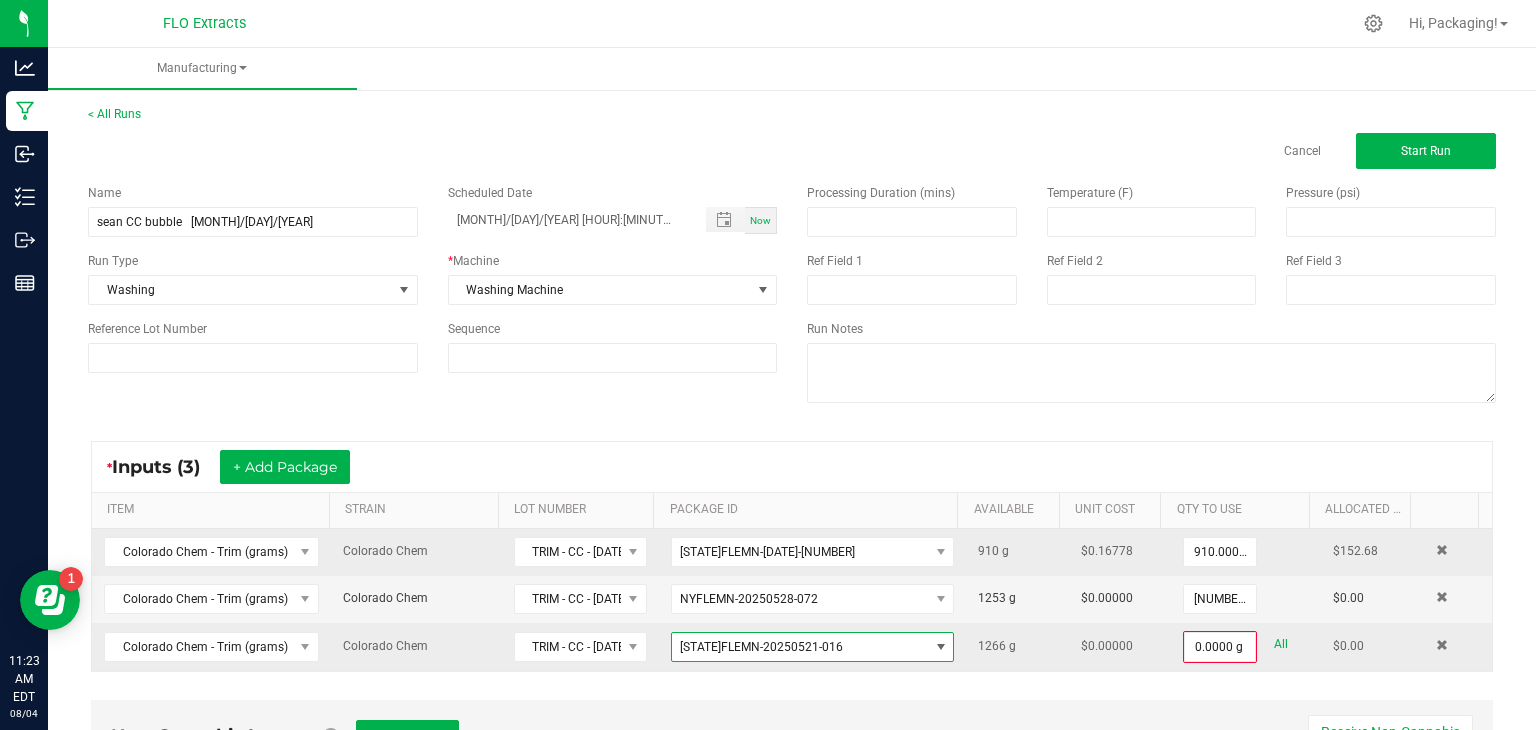 click at bounding box center (941, 647) 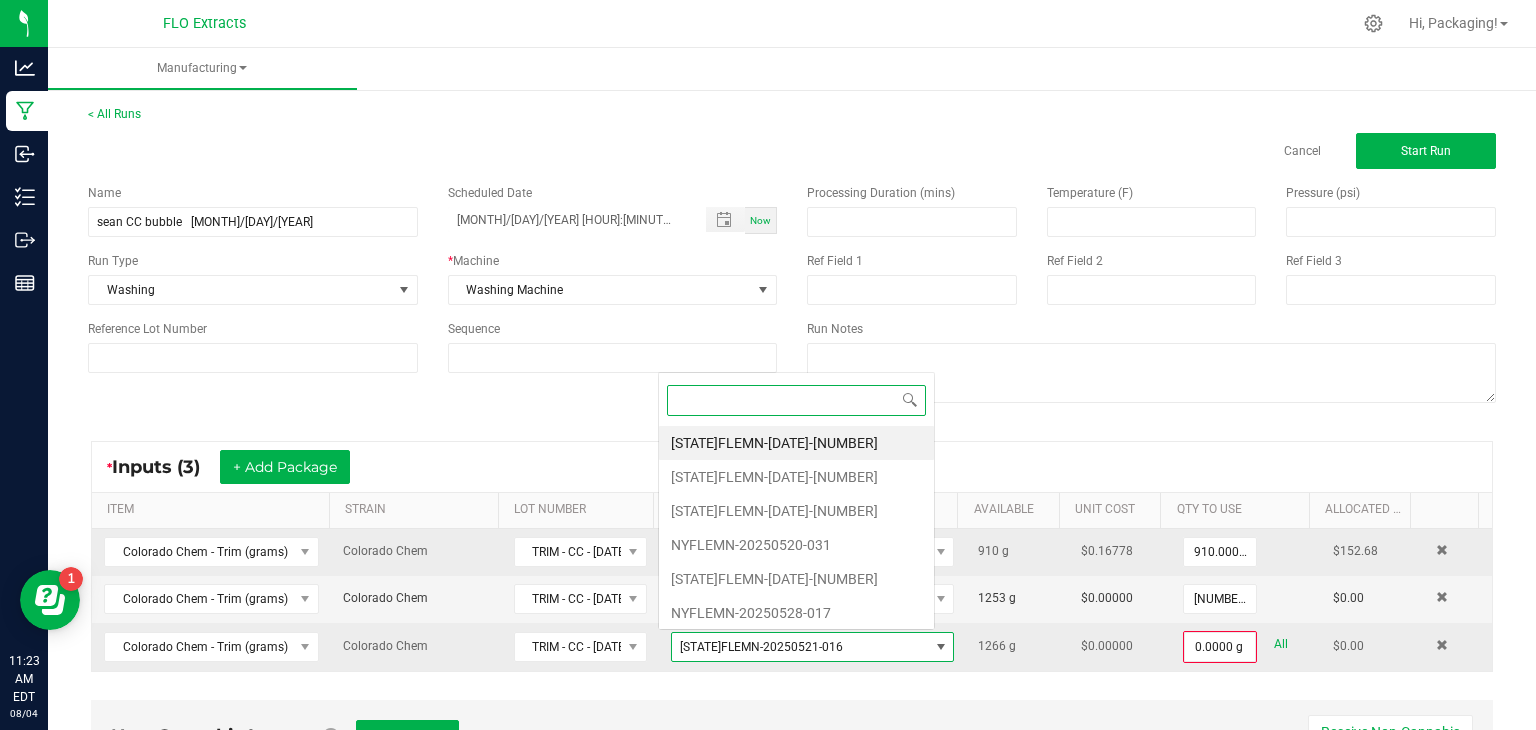 scroll, scrollTop: 0, scrollLeft: 0, axis: both 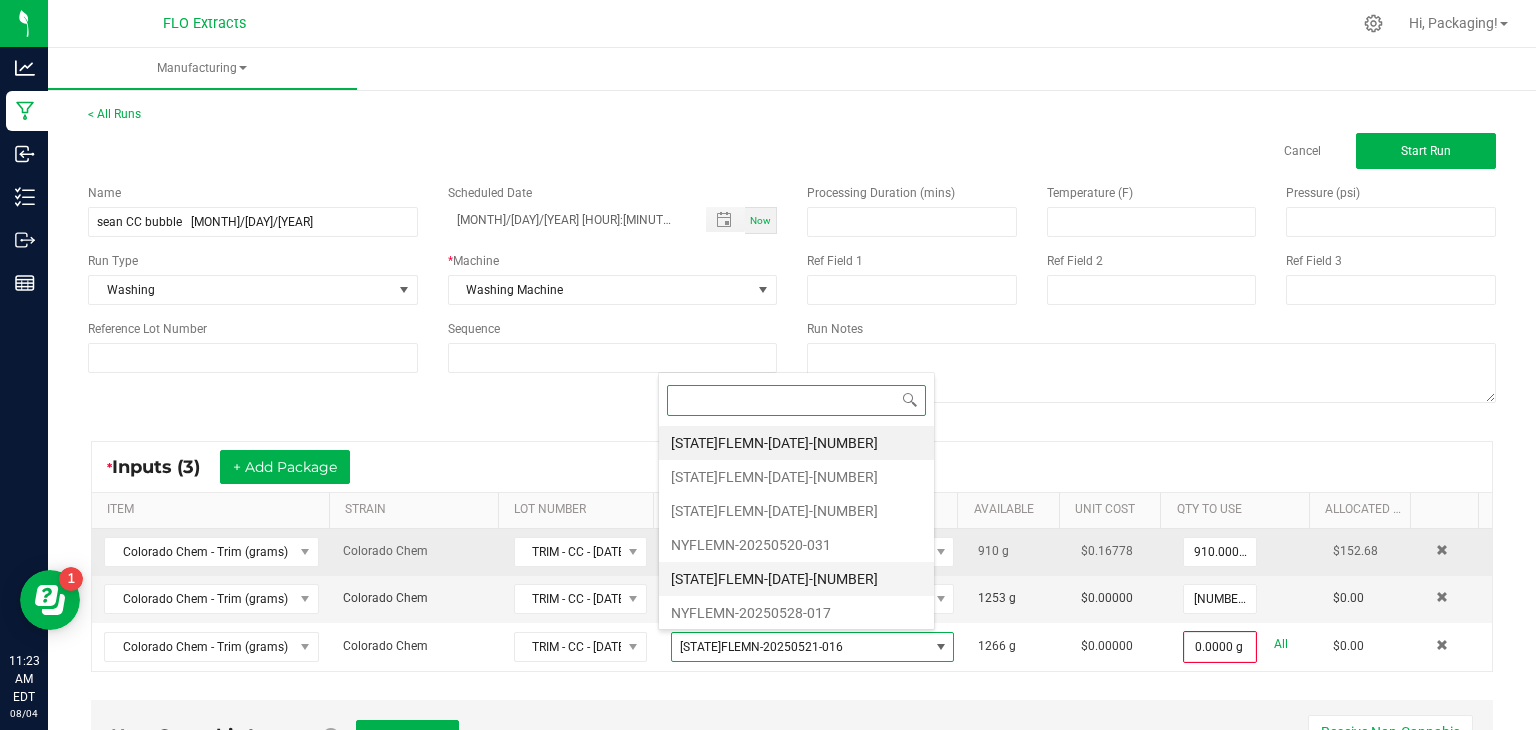 click on "[STATE]FLEMN-[DATE]-[NUMBER]" at bounding box center [796, 579] 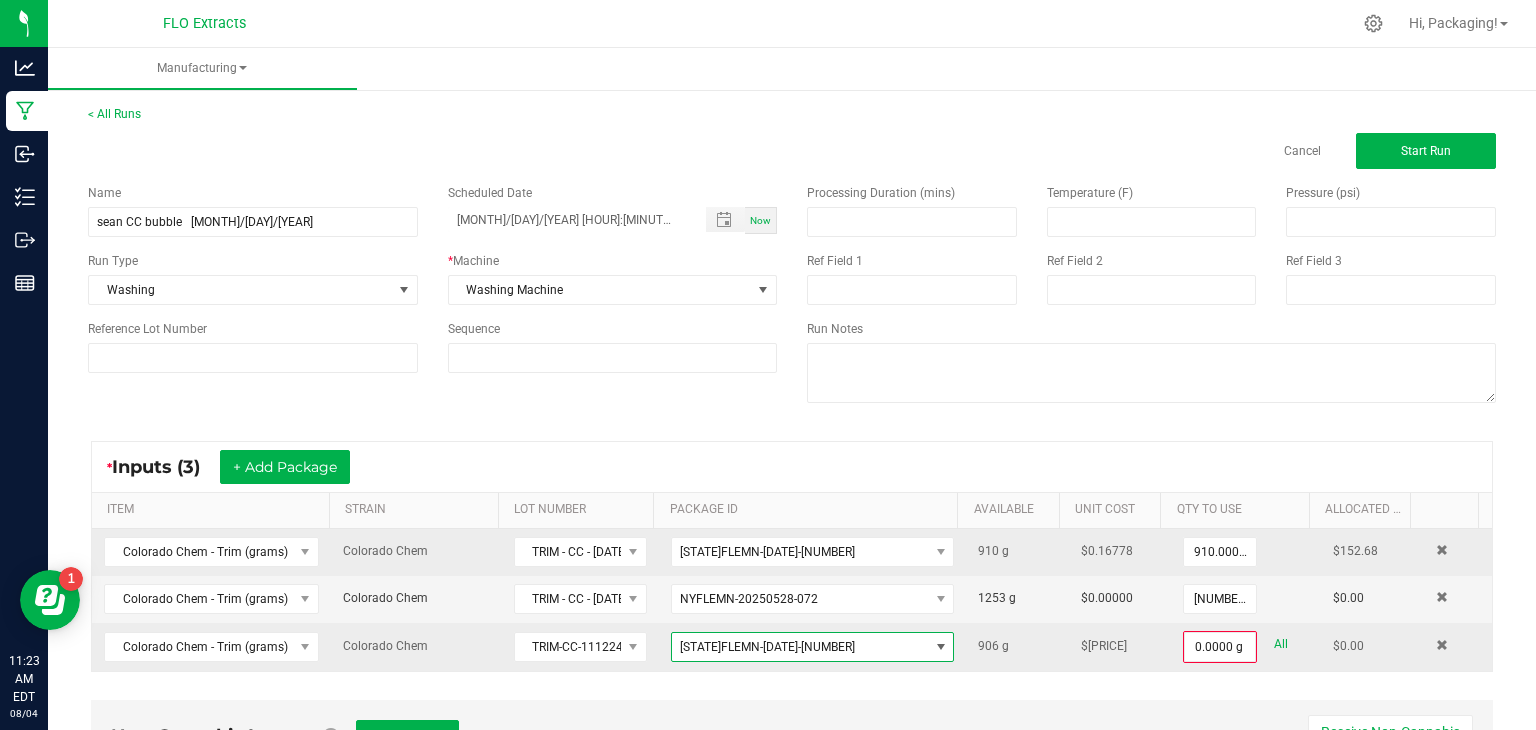 click on "[STATE]FLEMN-[DATE]-[NUMBER]" at bounding box center [812, 647] 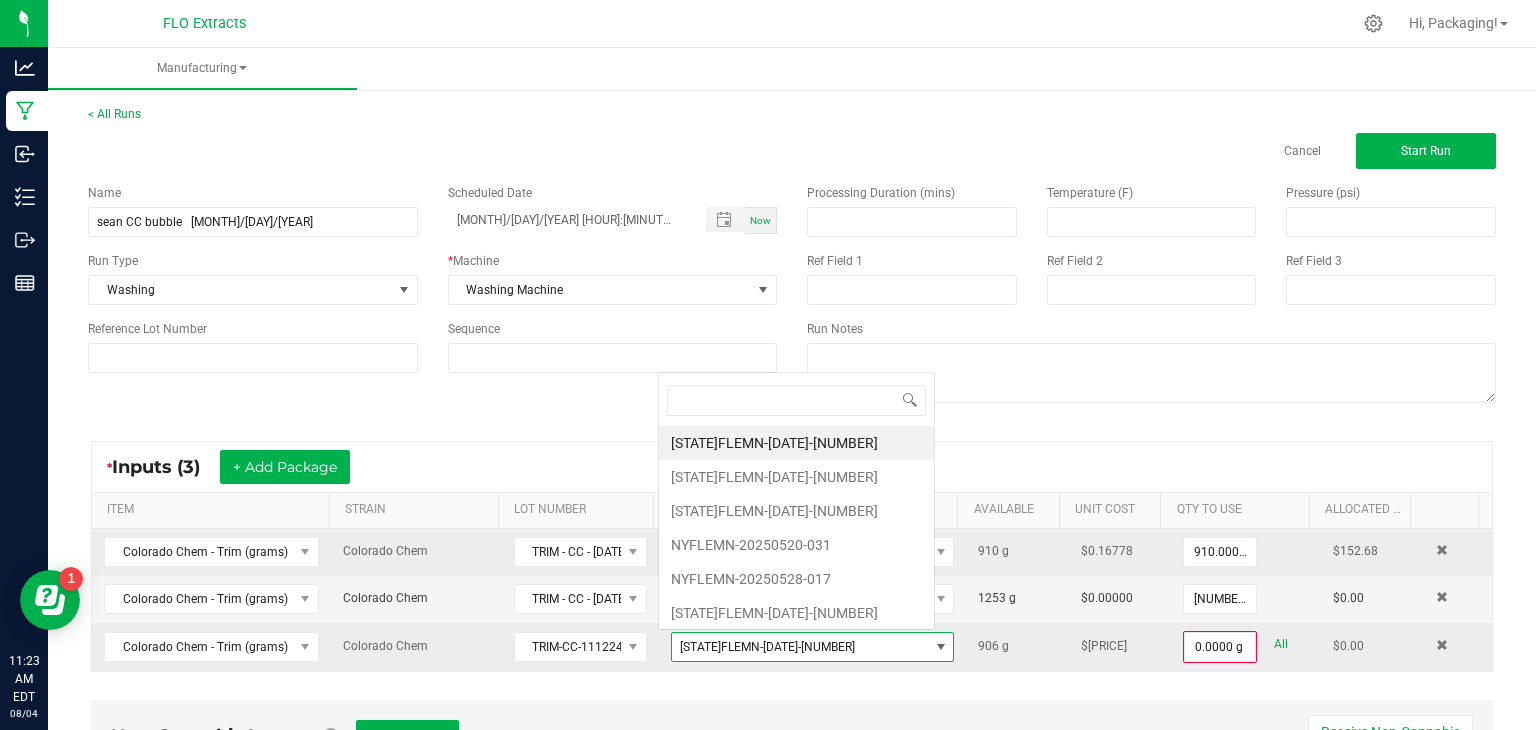 scroll, scrollTop: 0, scrollLeft: 0, axis: both 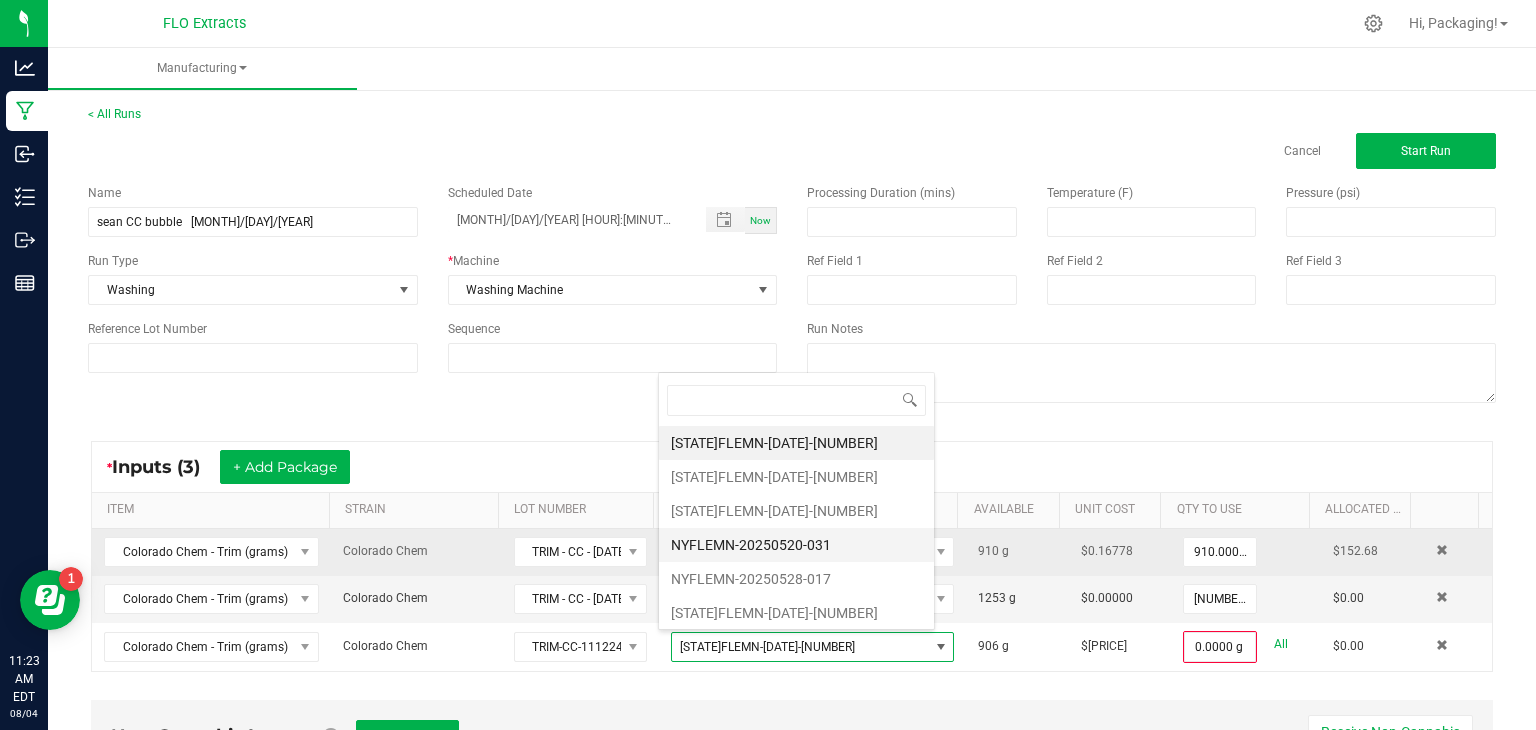 click on "NYFLEMN-20250520-031" at bounding box center (796, 545) 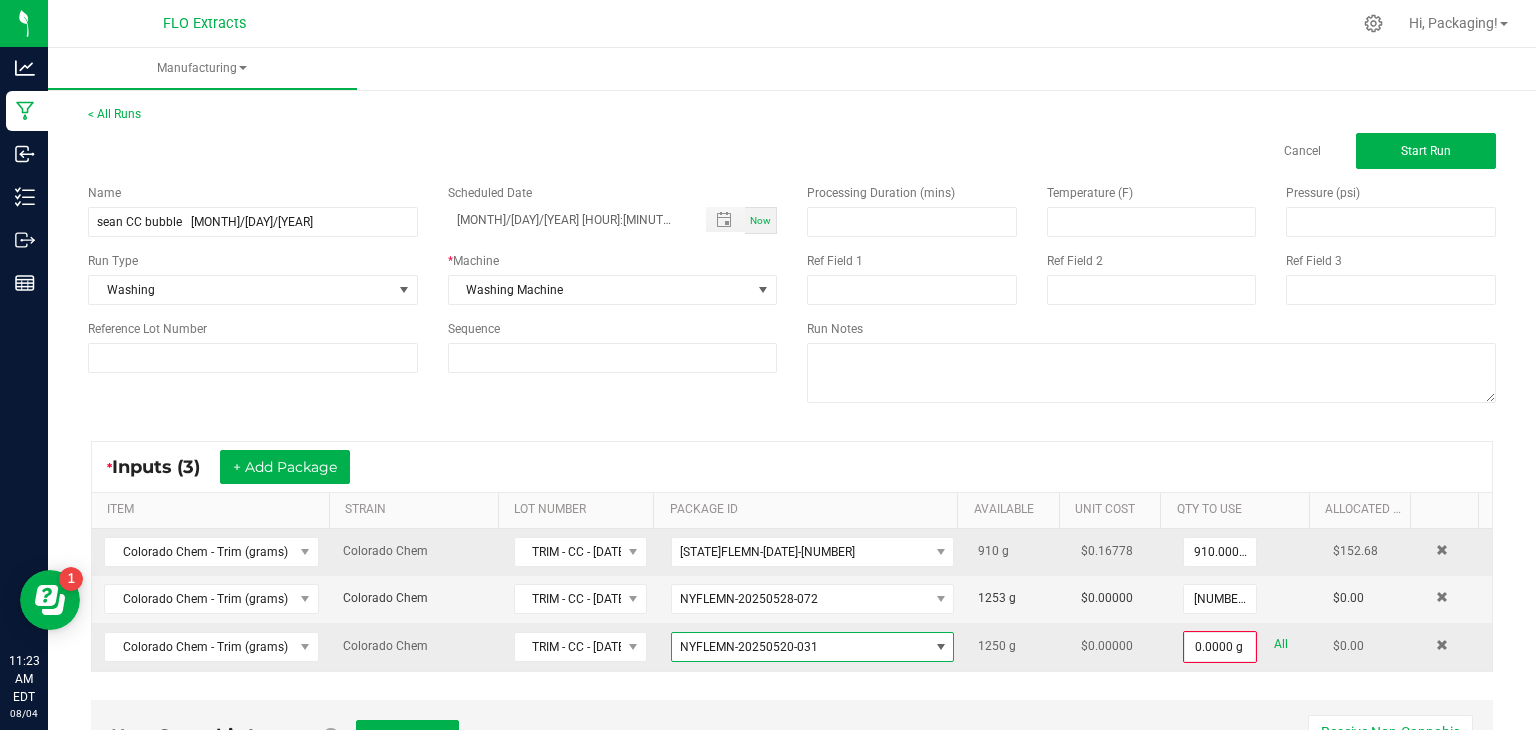 click at bounding box center [940, 647] 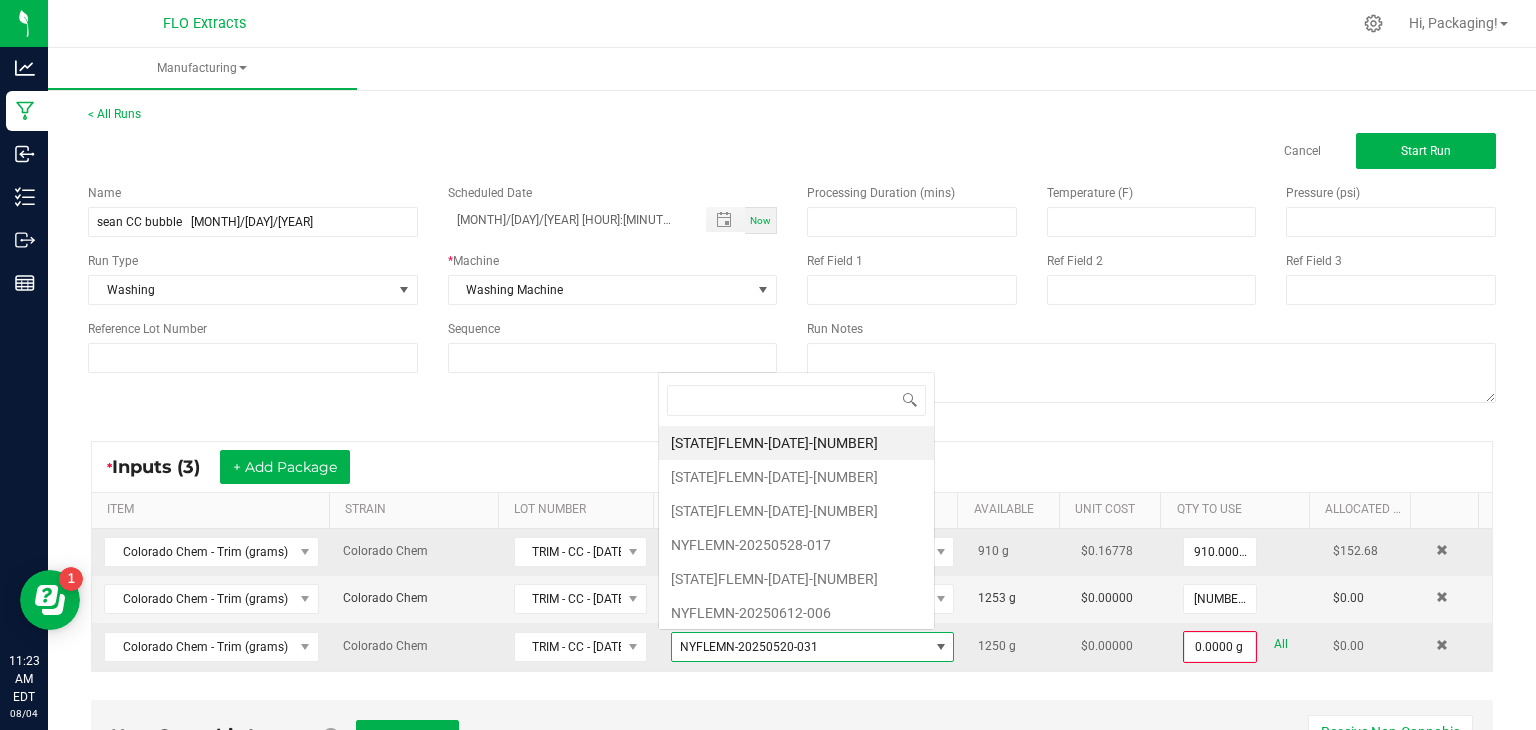 scroll, scrollTop: 0, scrollLeft: 0, axis: both 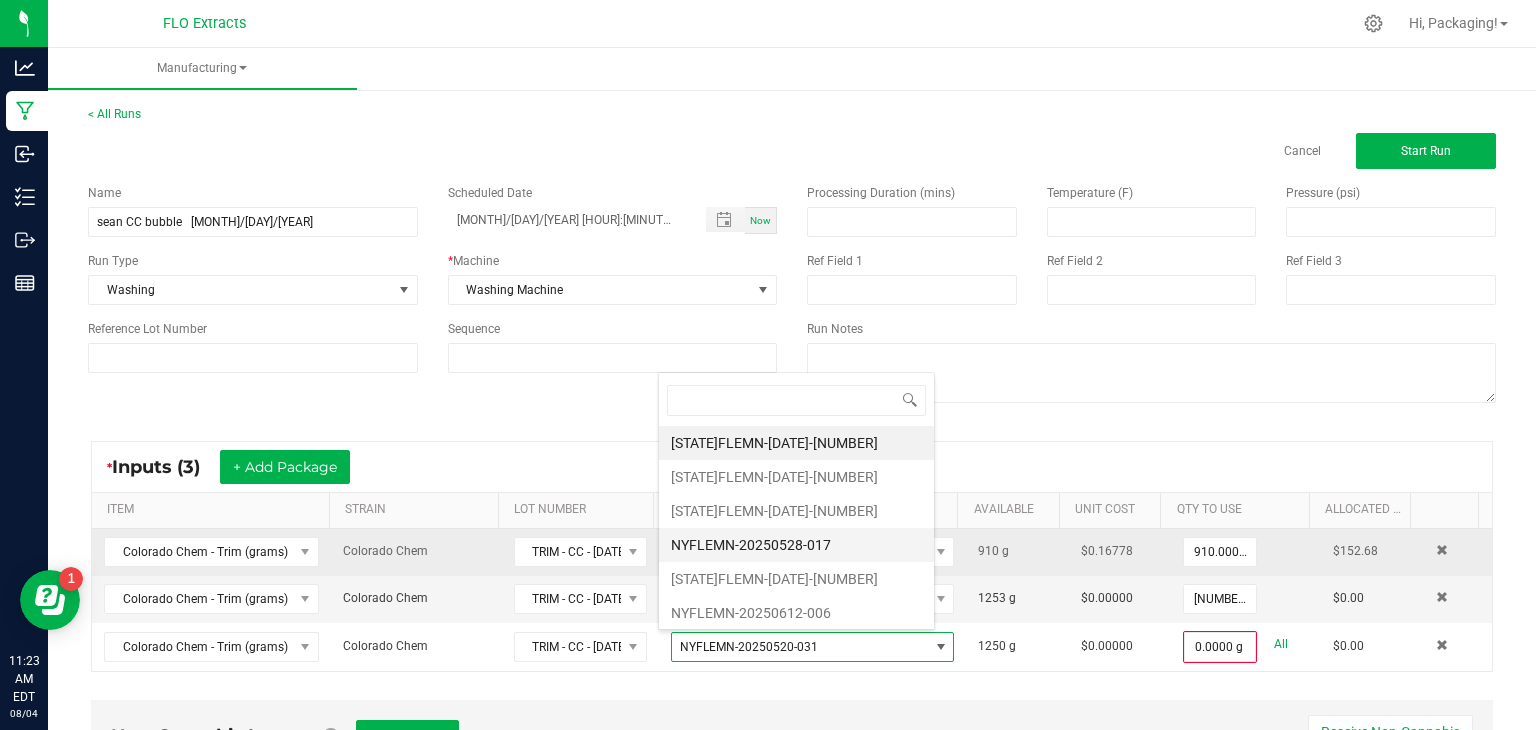 click on "NYFLEMN-20250528-017" at bounding box center (796, 545) 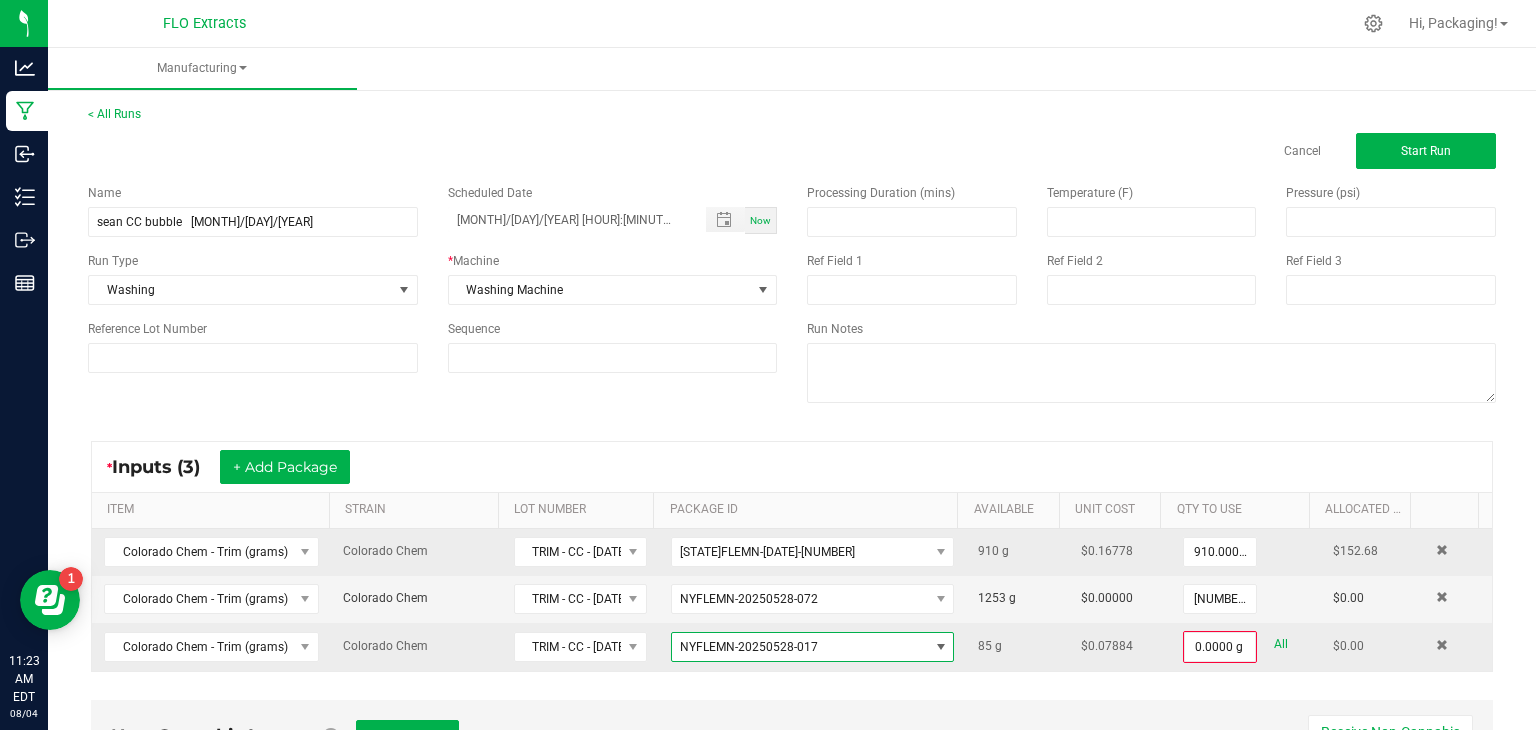 click at bounding box center [941, 647] 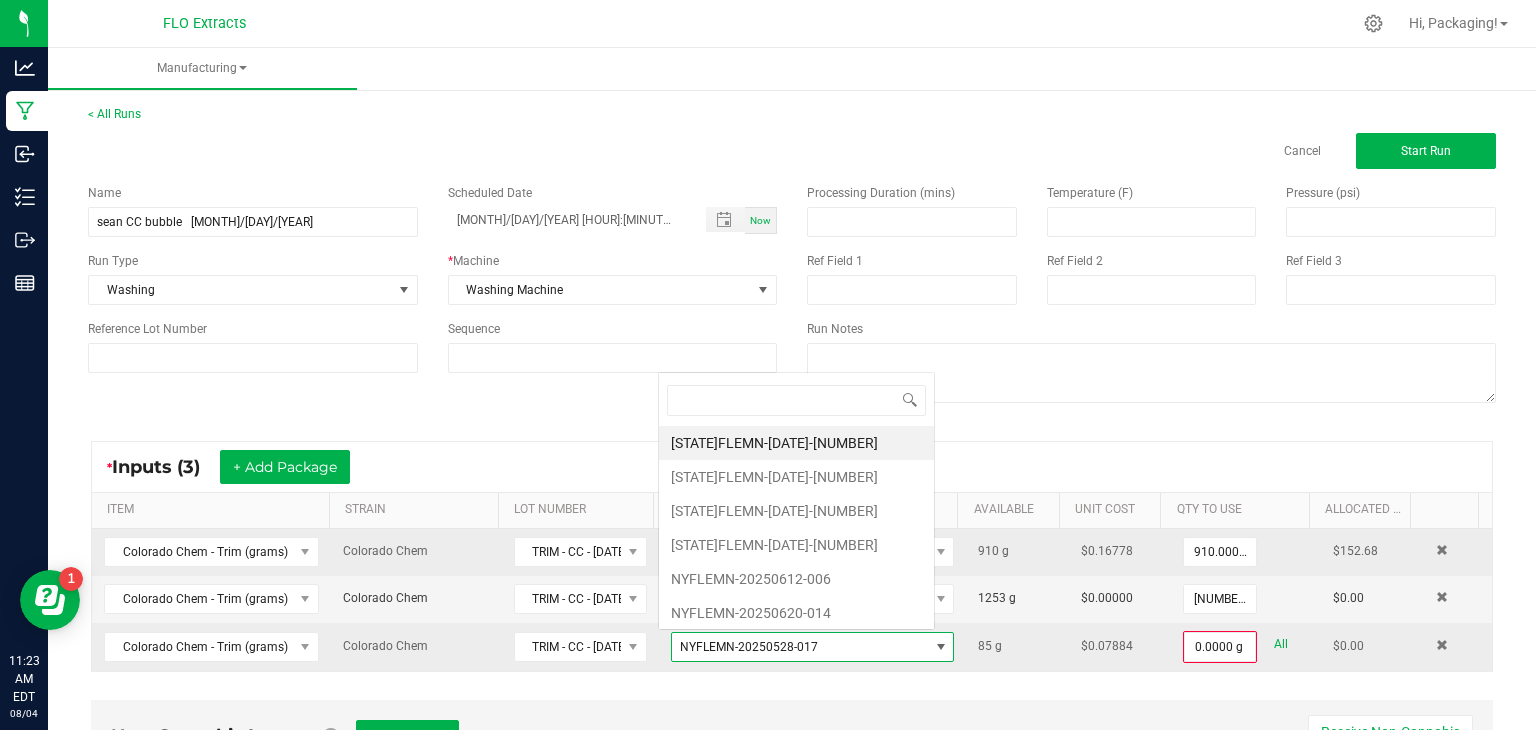 scroll, scrollTop: 0, scrollLeft: 0, axis: both 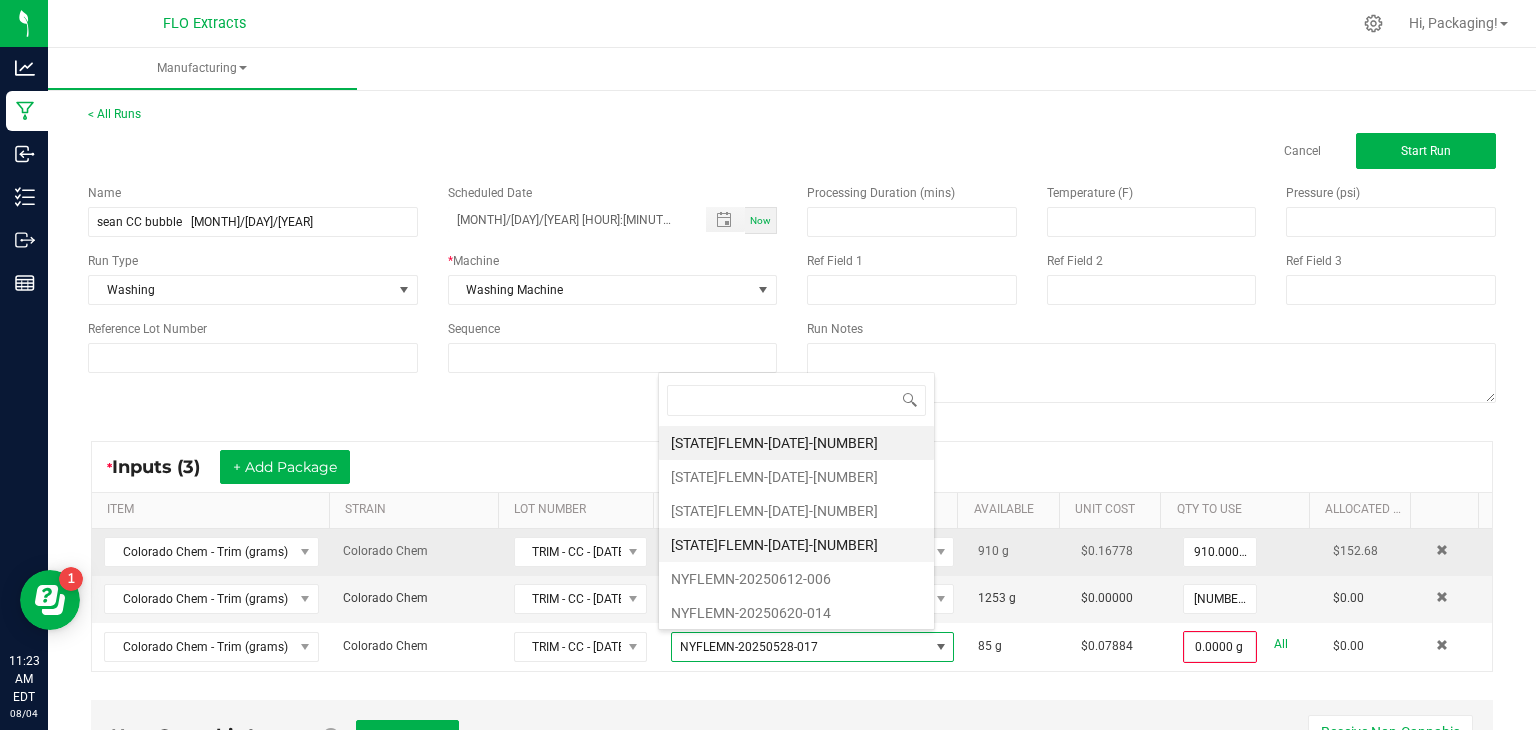 click on "[STATE]FLEMN-[DATE]-[NUMBER]" at bounding box center (796, 545) 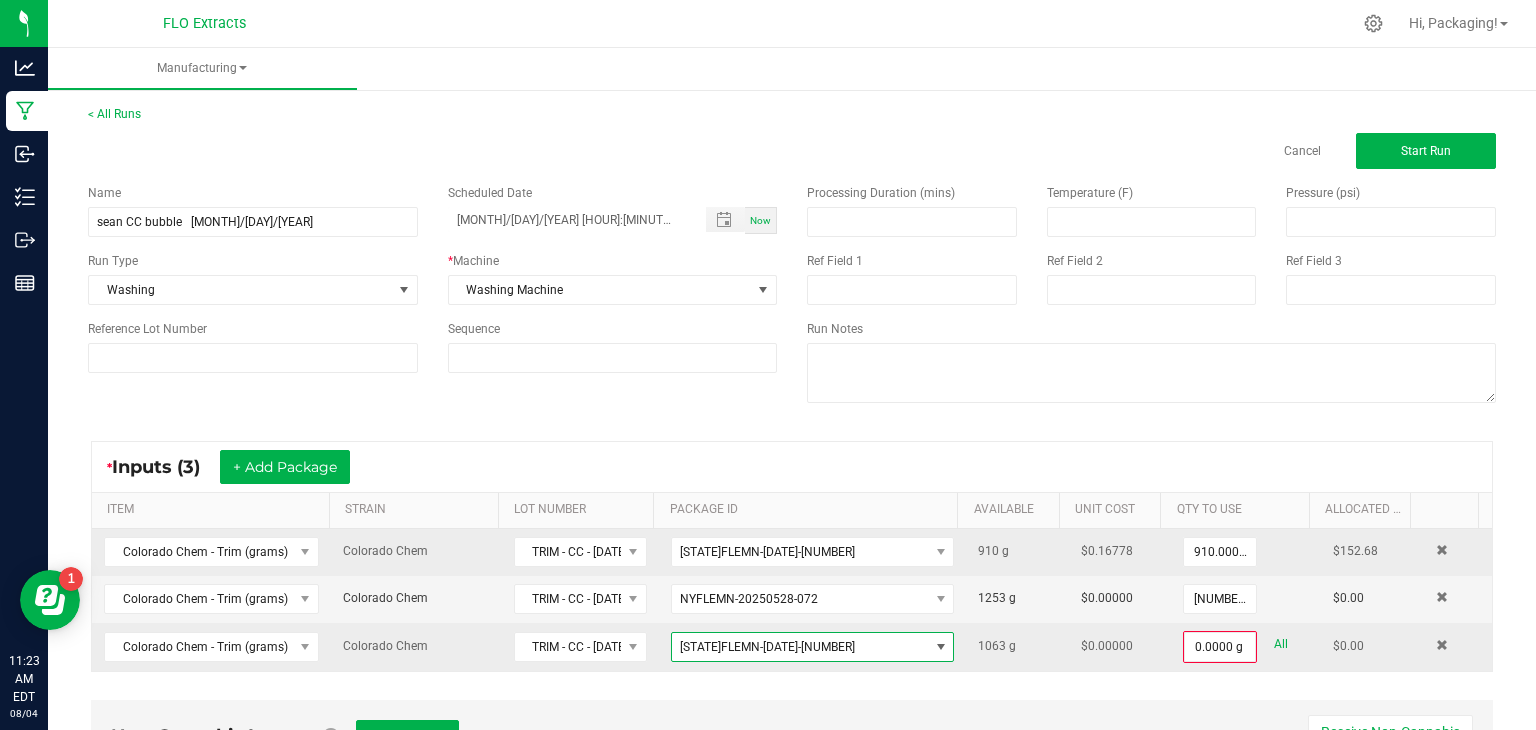 click at bounding box center [940, 647] 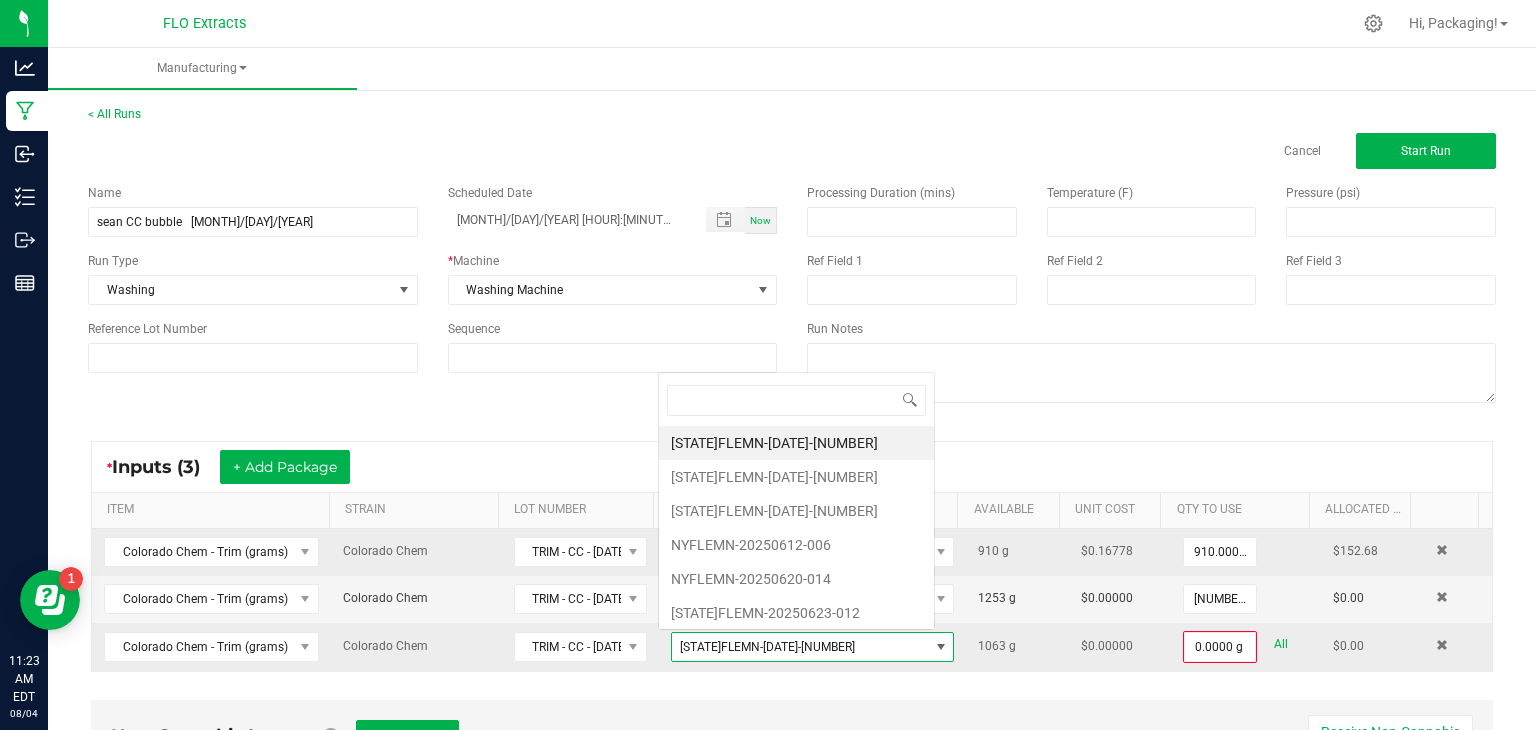 scroll, scrollTop: 0, scrollLeft: 0, axis: both 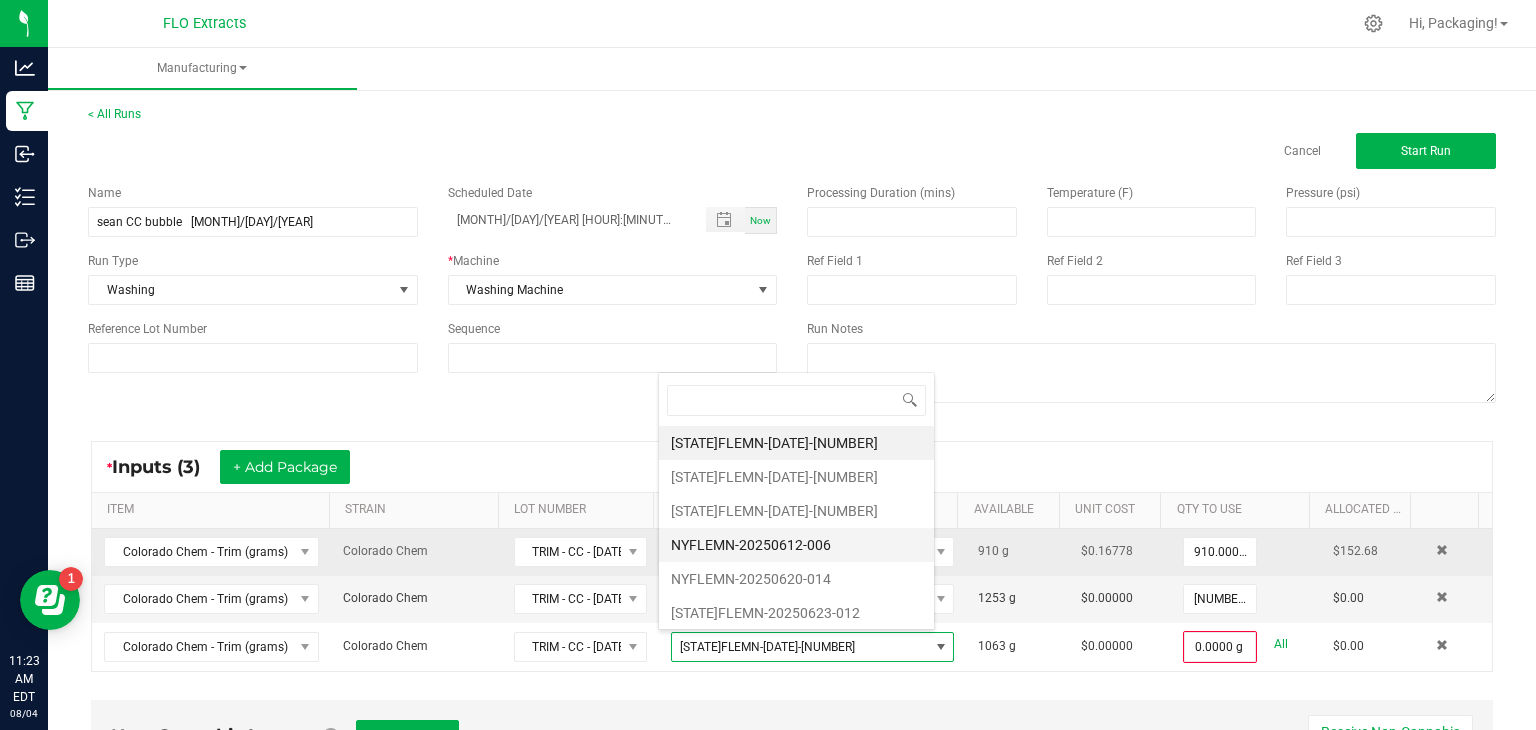 click on "NYFLEMN-20250612-006" at bounding box center [796, 545] 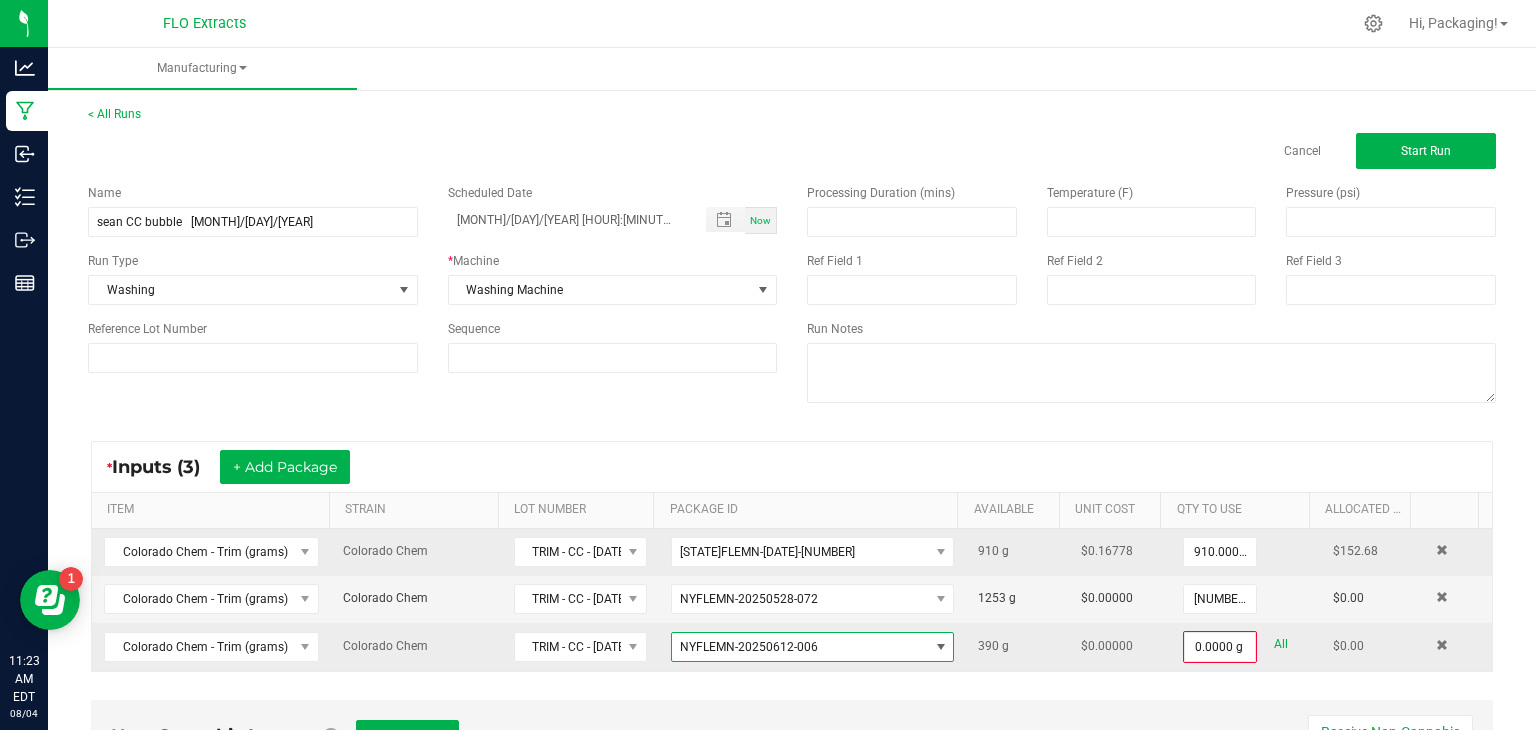click at bounding box center (941, 647) 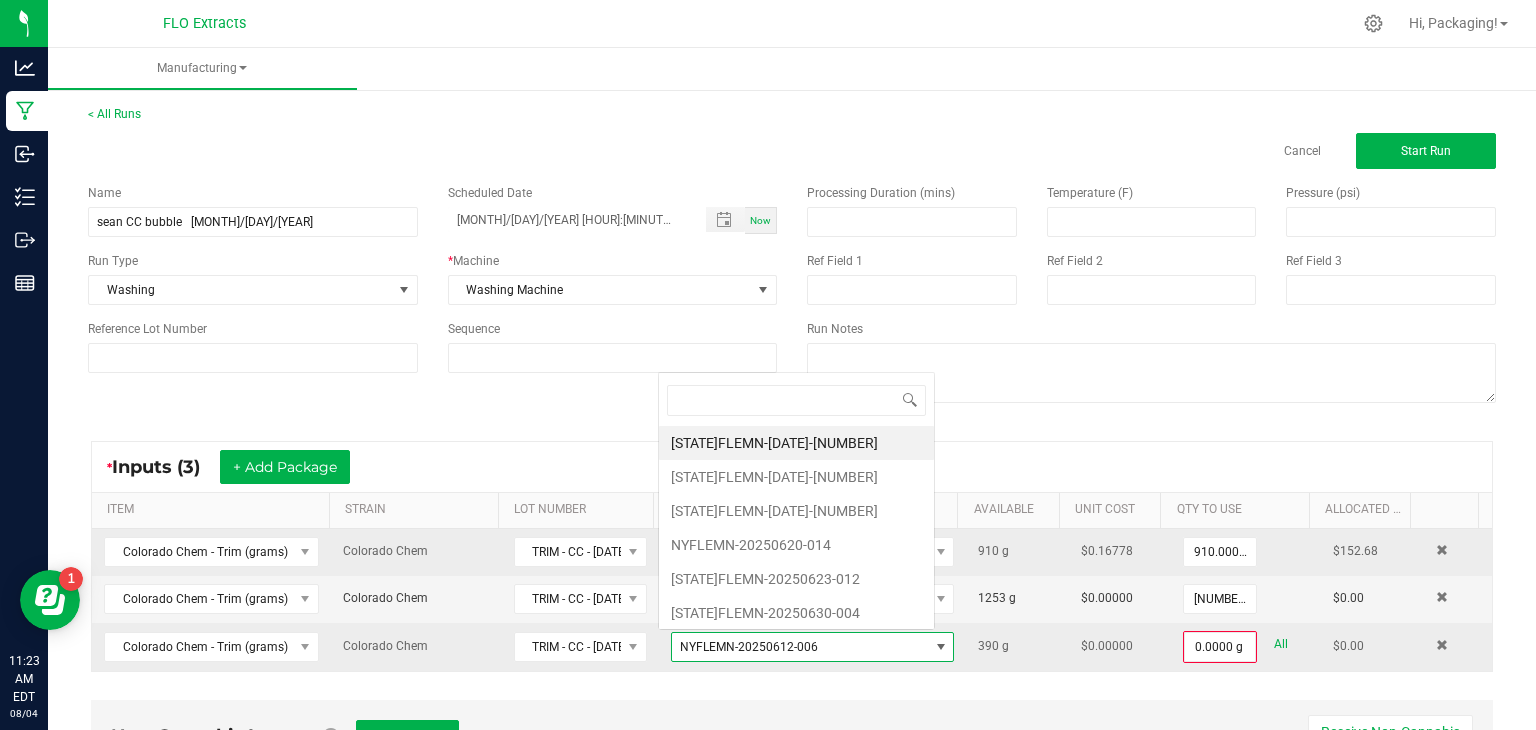 scroll, scrollTop: 0, scrollLeft: 0, axis: both 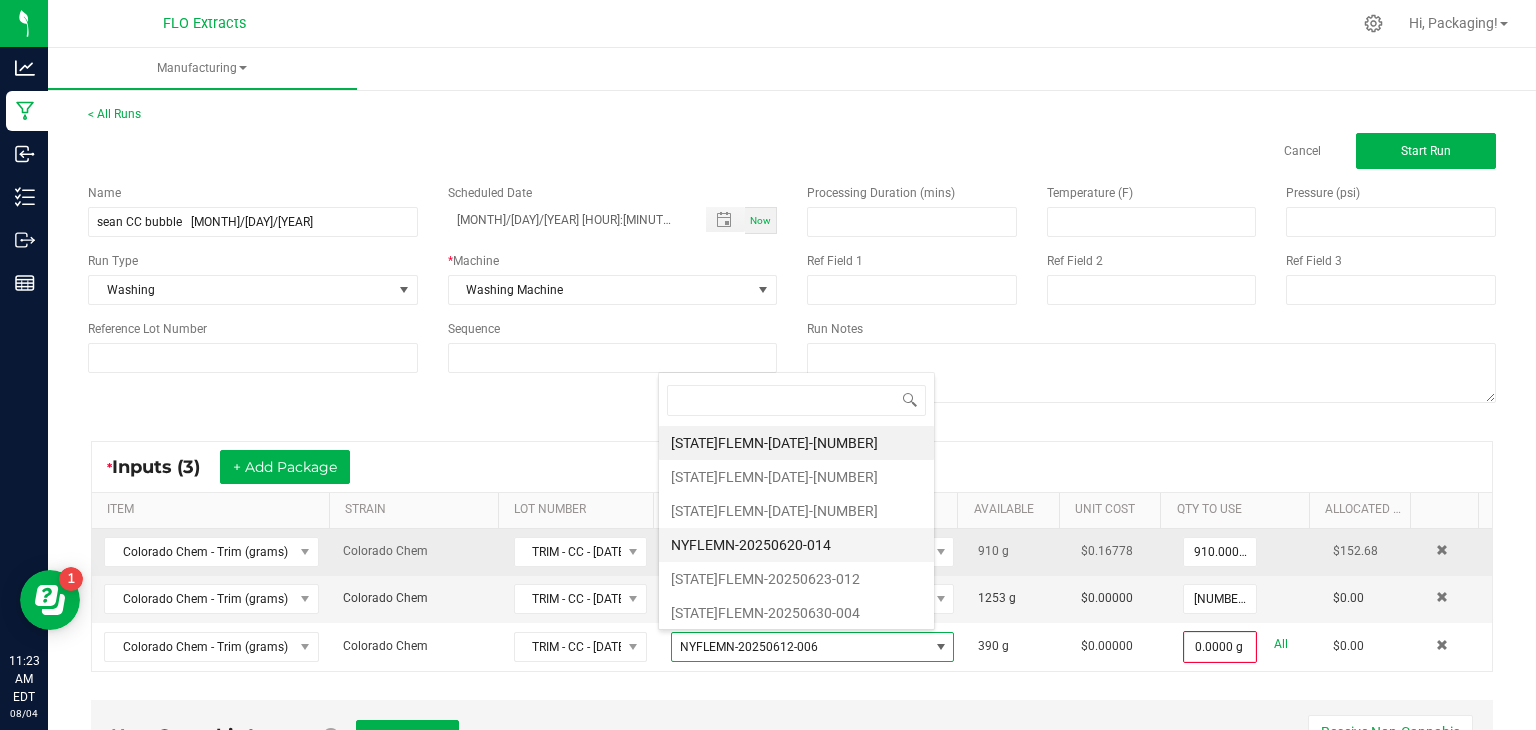 click on "NYFLEMN-20250620-014" at bounding box center (796, 545) 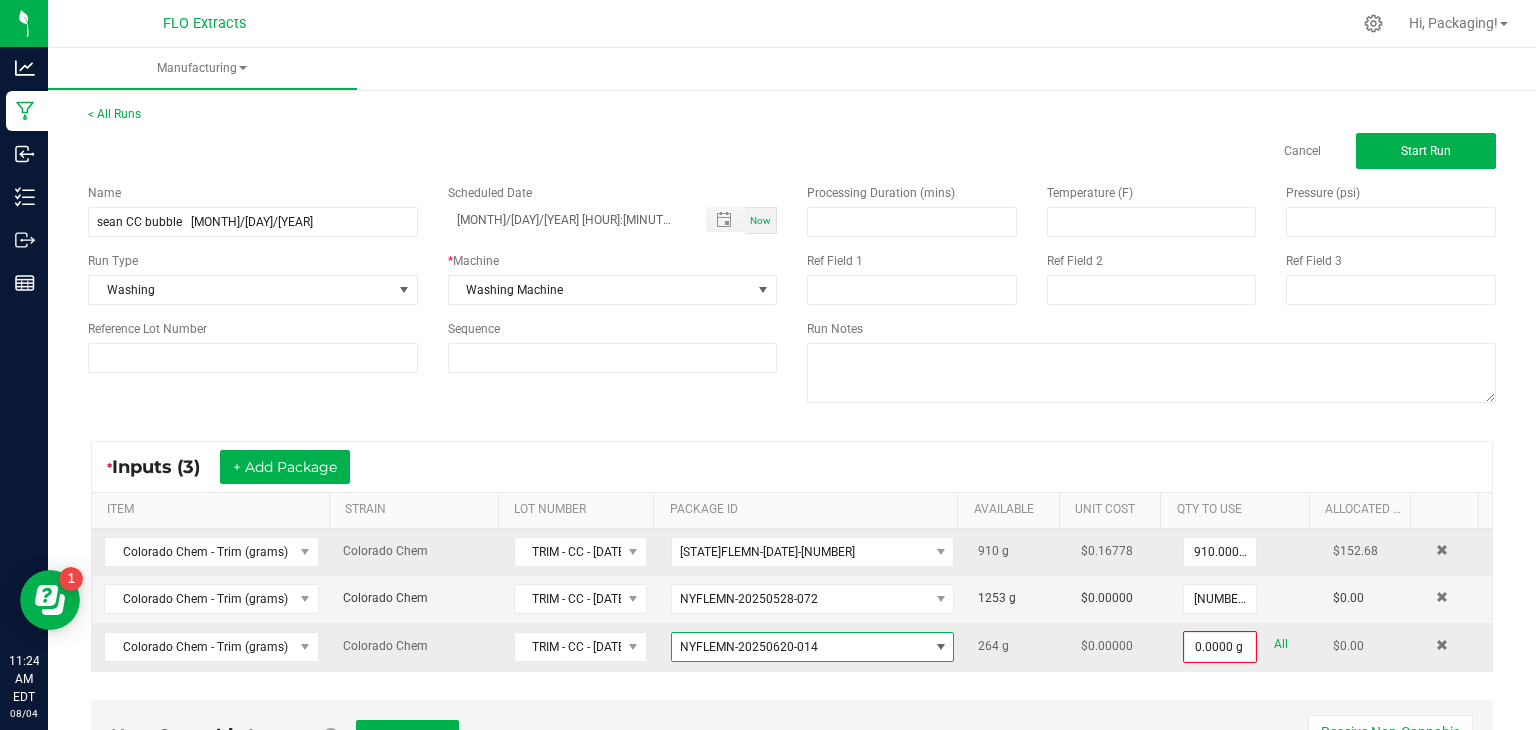 click at bounding box center [941, 647] 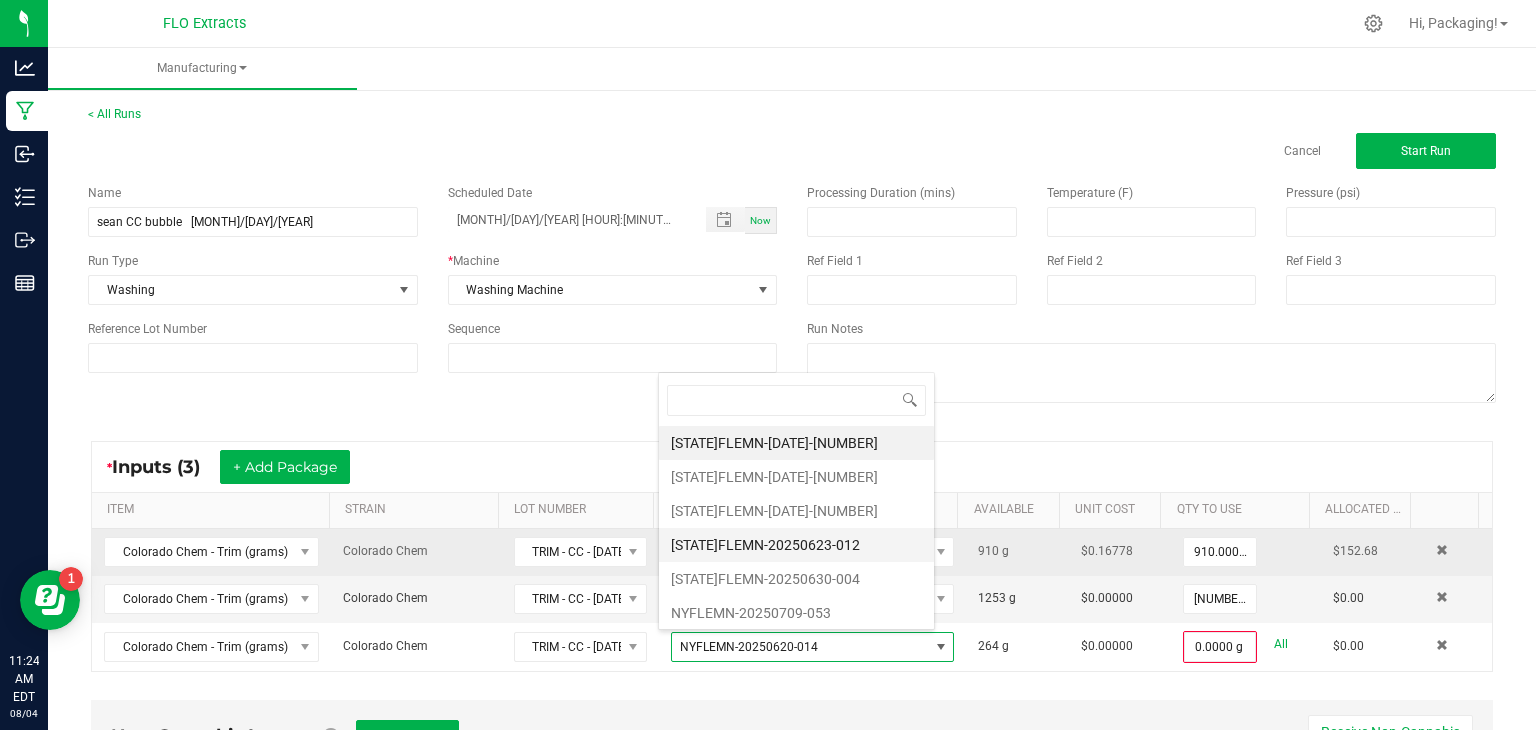 click on "[STATE]FLEMN-20250623-012" at bounding box center (796, 545) 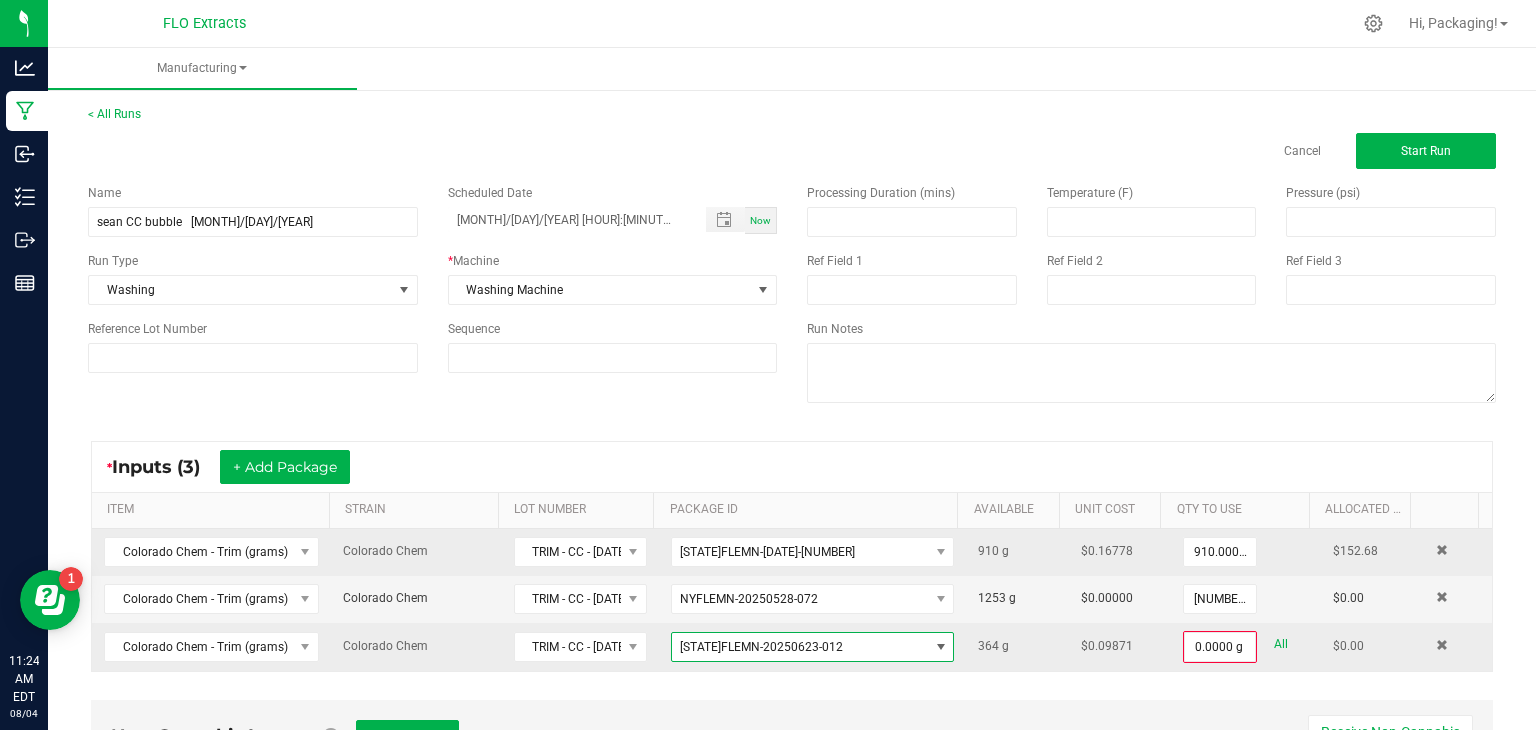 click at bounding box center (941, 647) 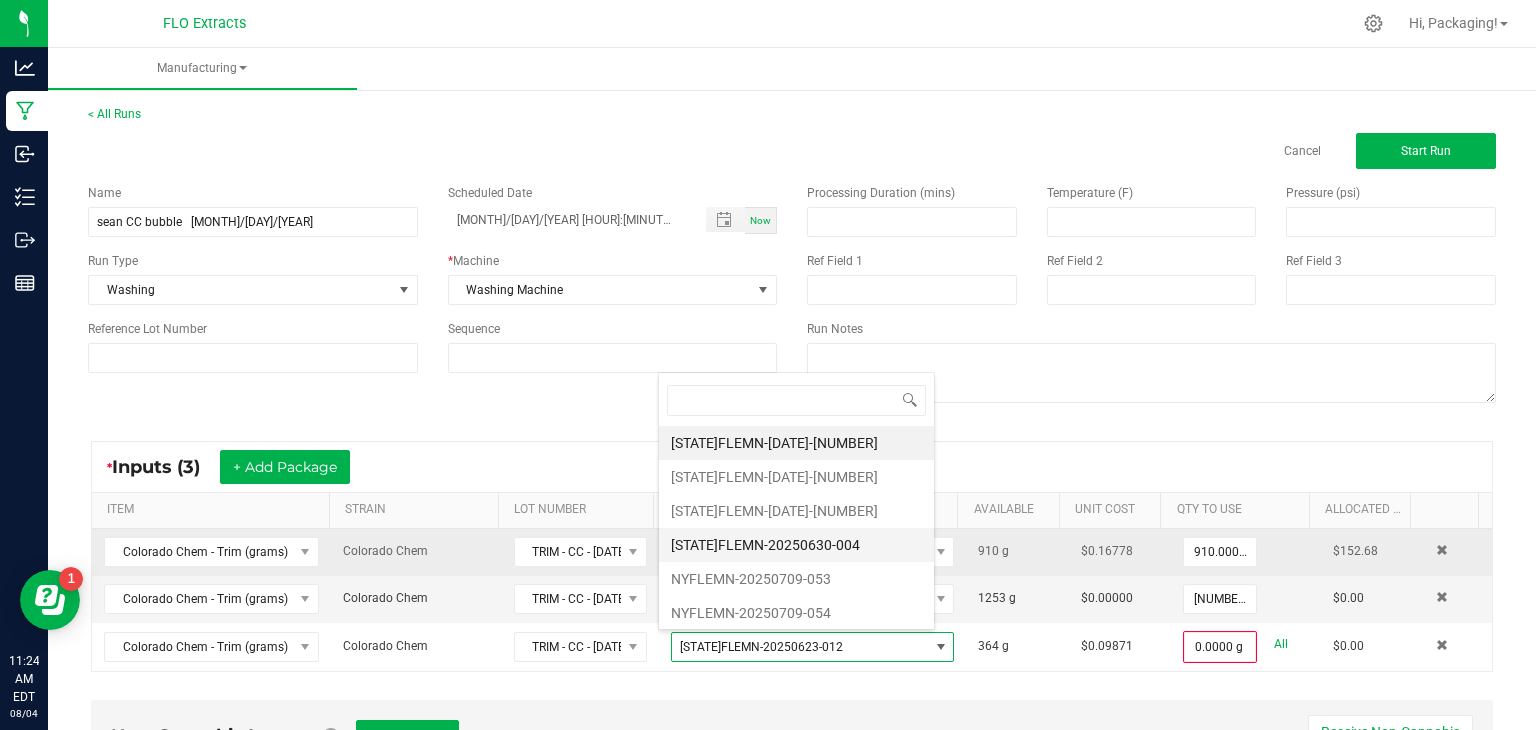 click on "[STATE]FLEMN-20250630-004" at bounding box center [796, 545] 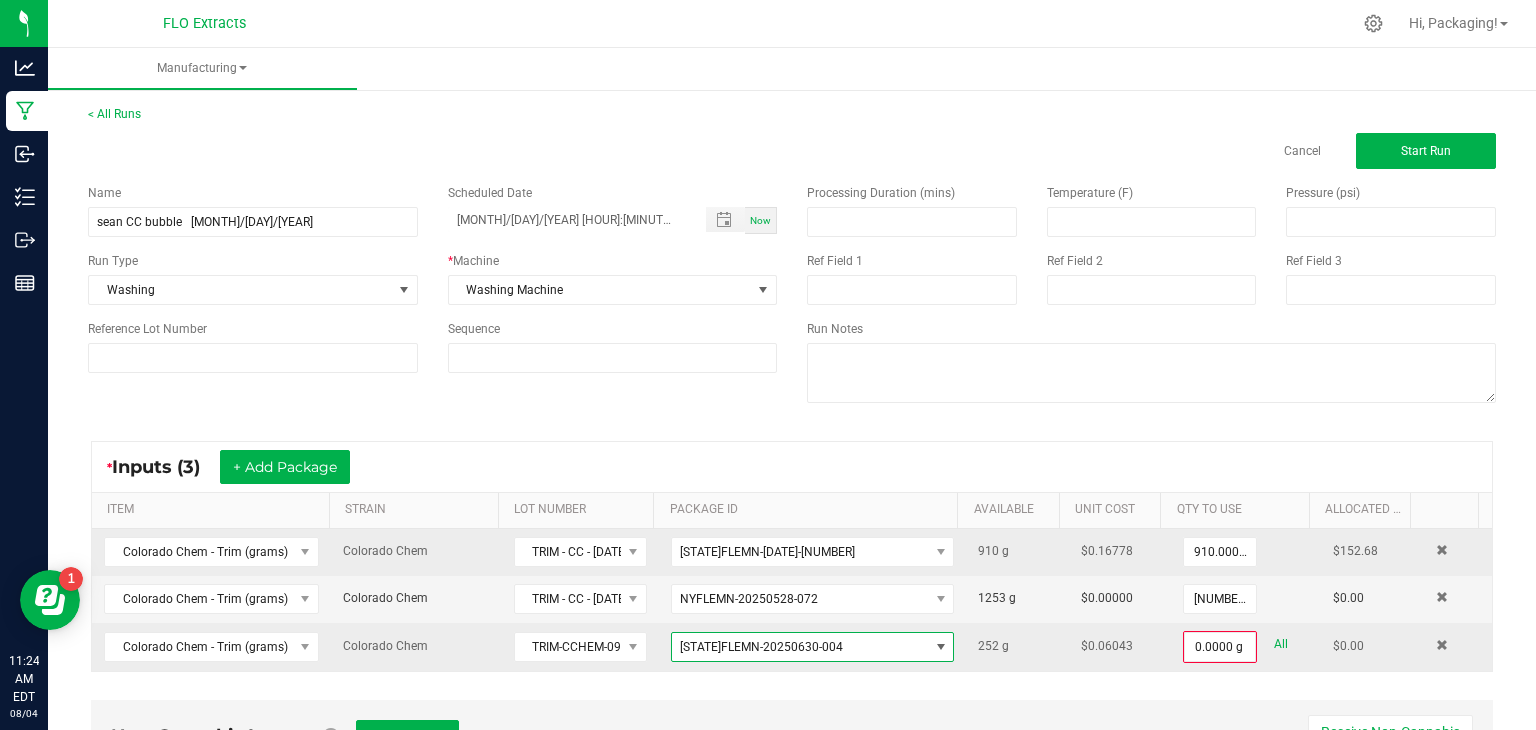 click at bounding box center (940, 647) 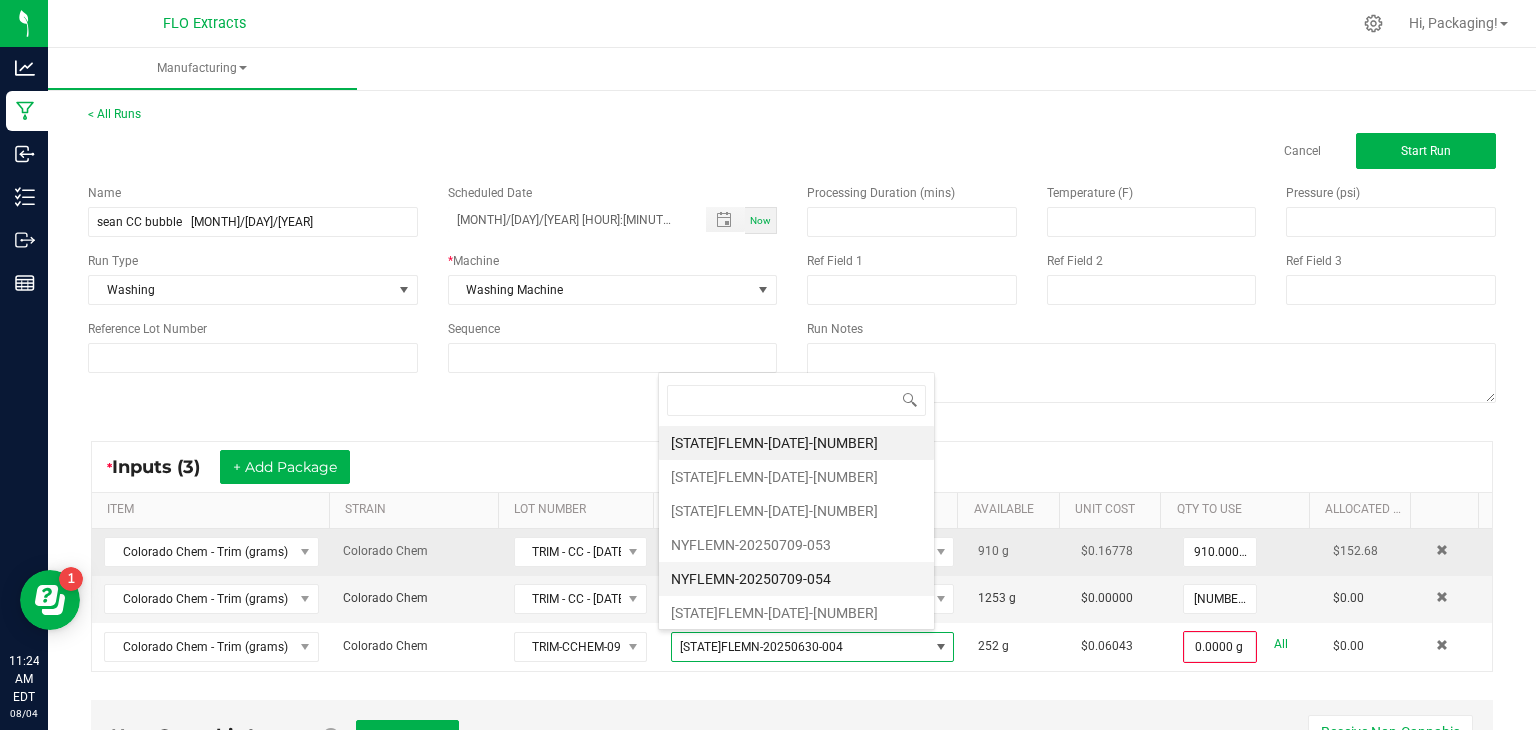 click on "NYFLEMN-20250709-054" at bounding box center [796, 579] 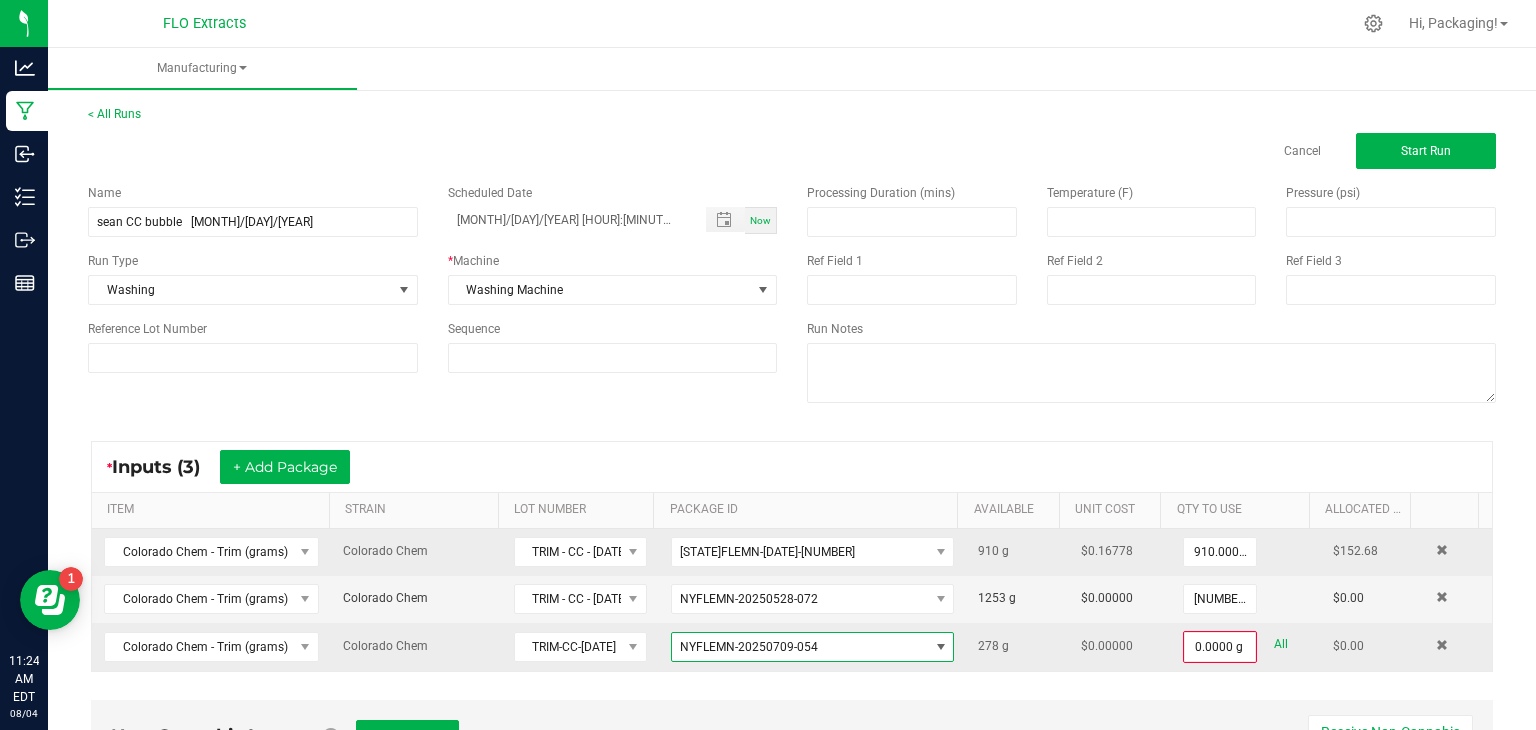 click at bounding box center (941, 647) 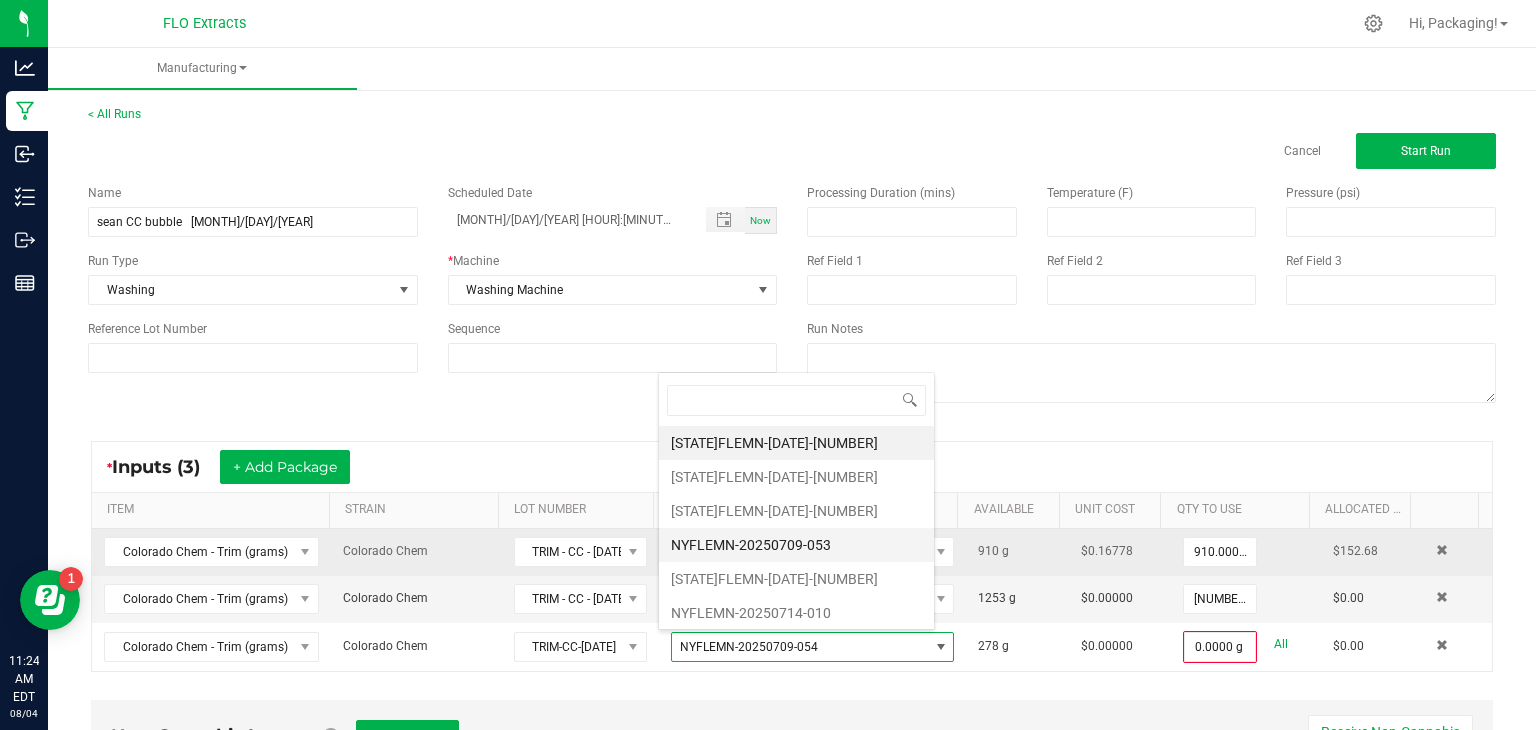 click on "NYFLEMN-20250709-053" at bounding box center (796, 545) 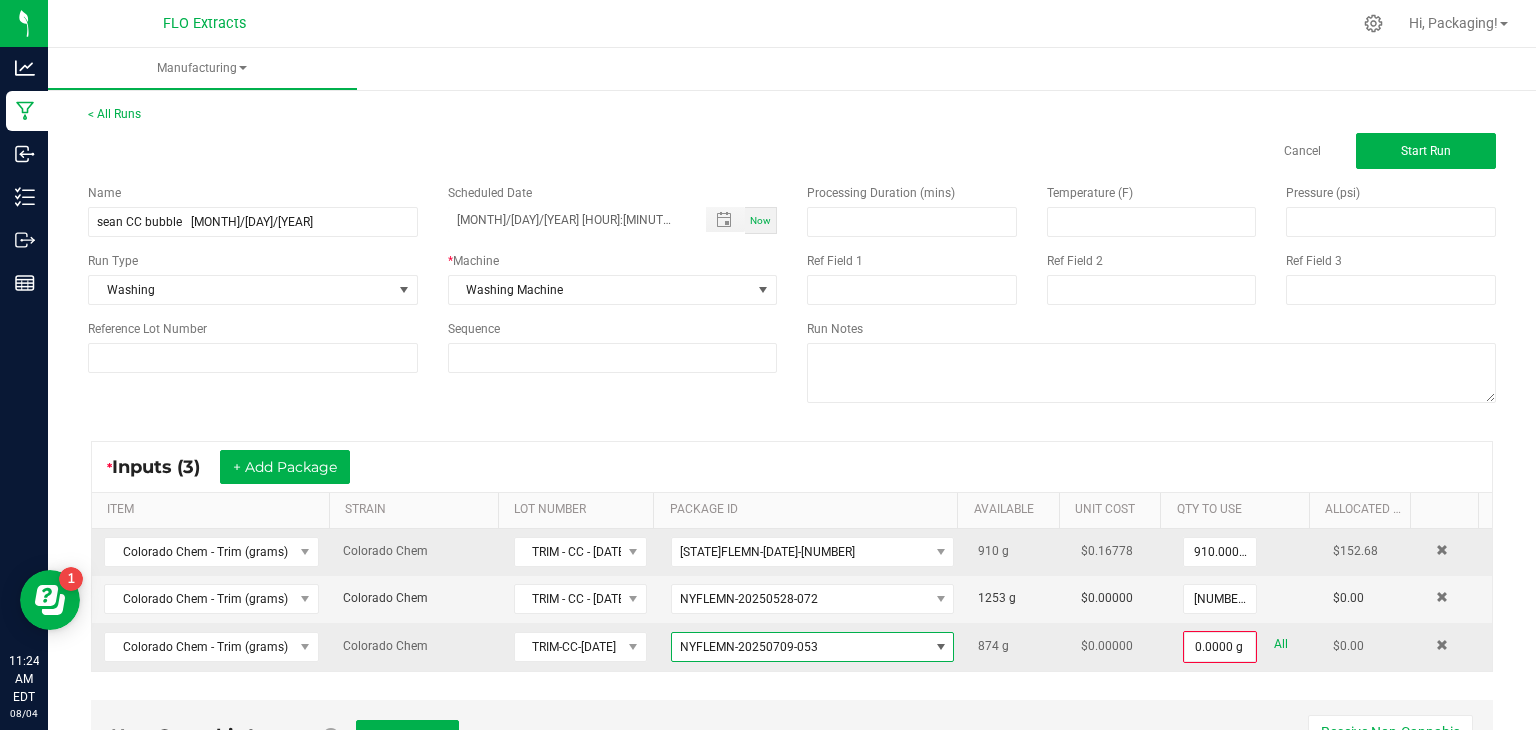 click at bounding box center (941, 647) 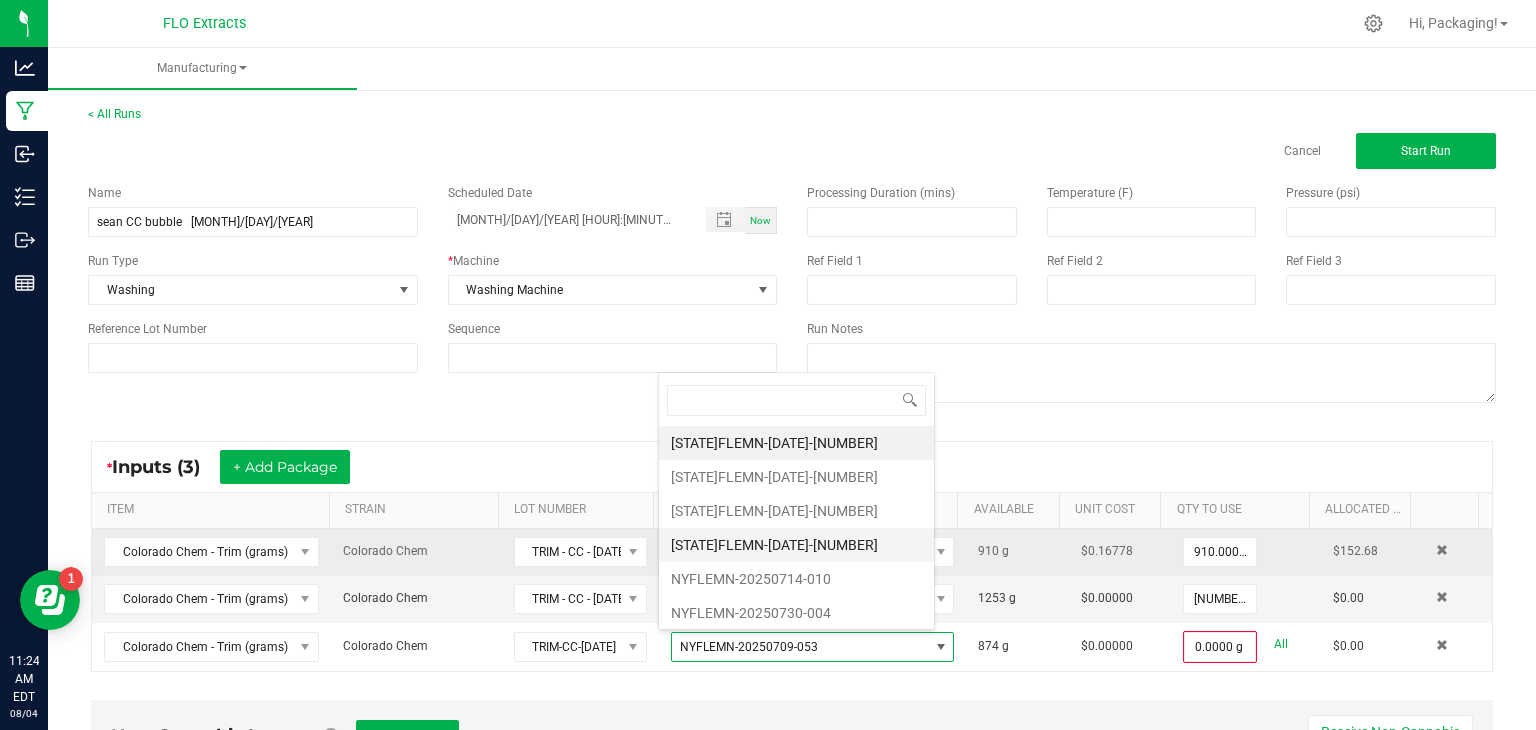 click on "[STATE]FLEMN-[DATE]-[NUMBER]" at bounding box center (796, 545) 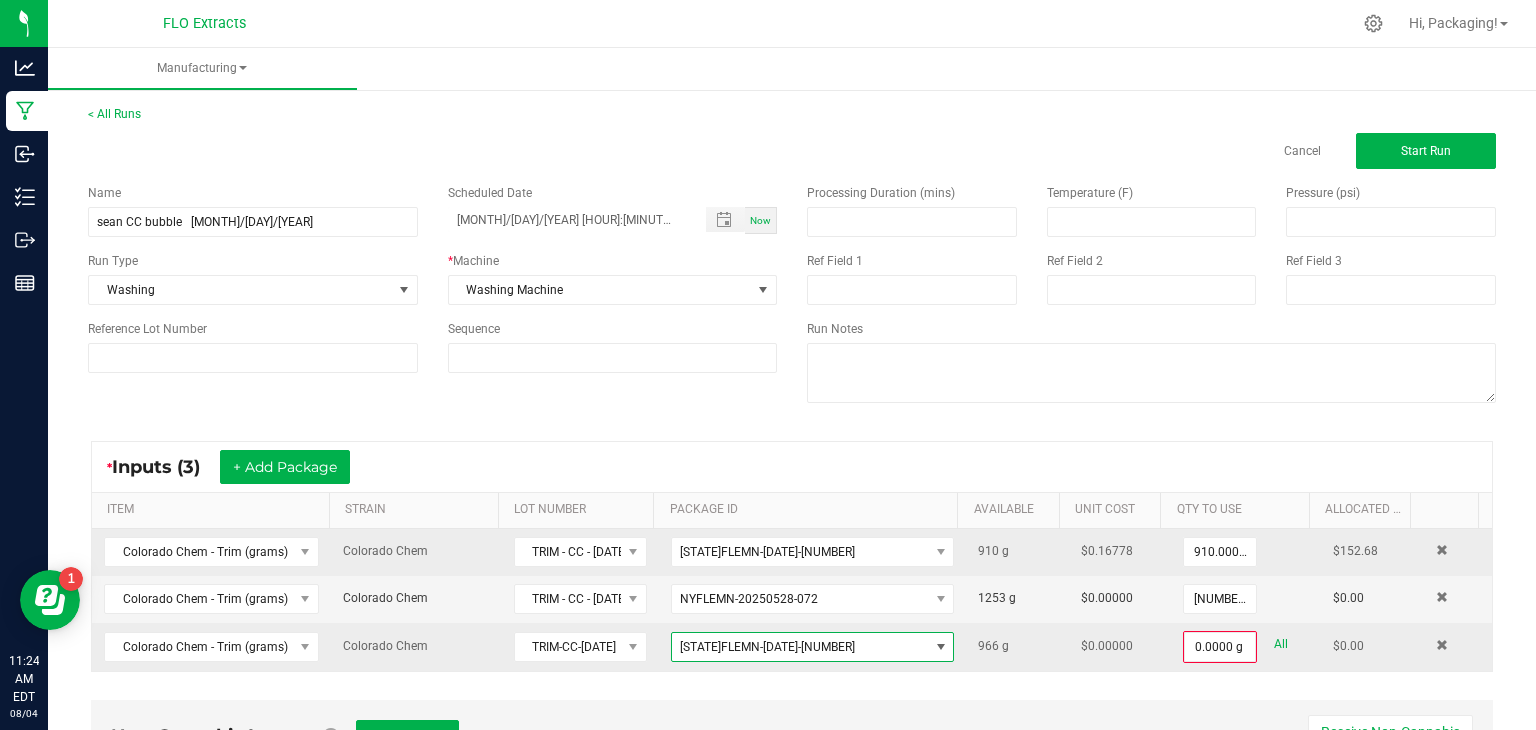 click at bounding box center [941, 647] 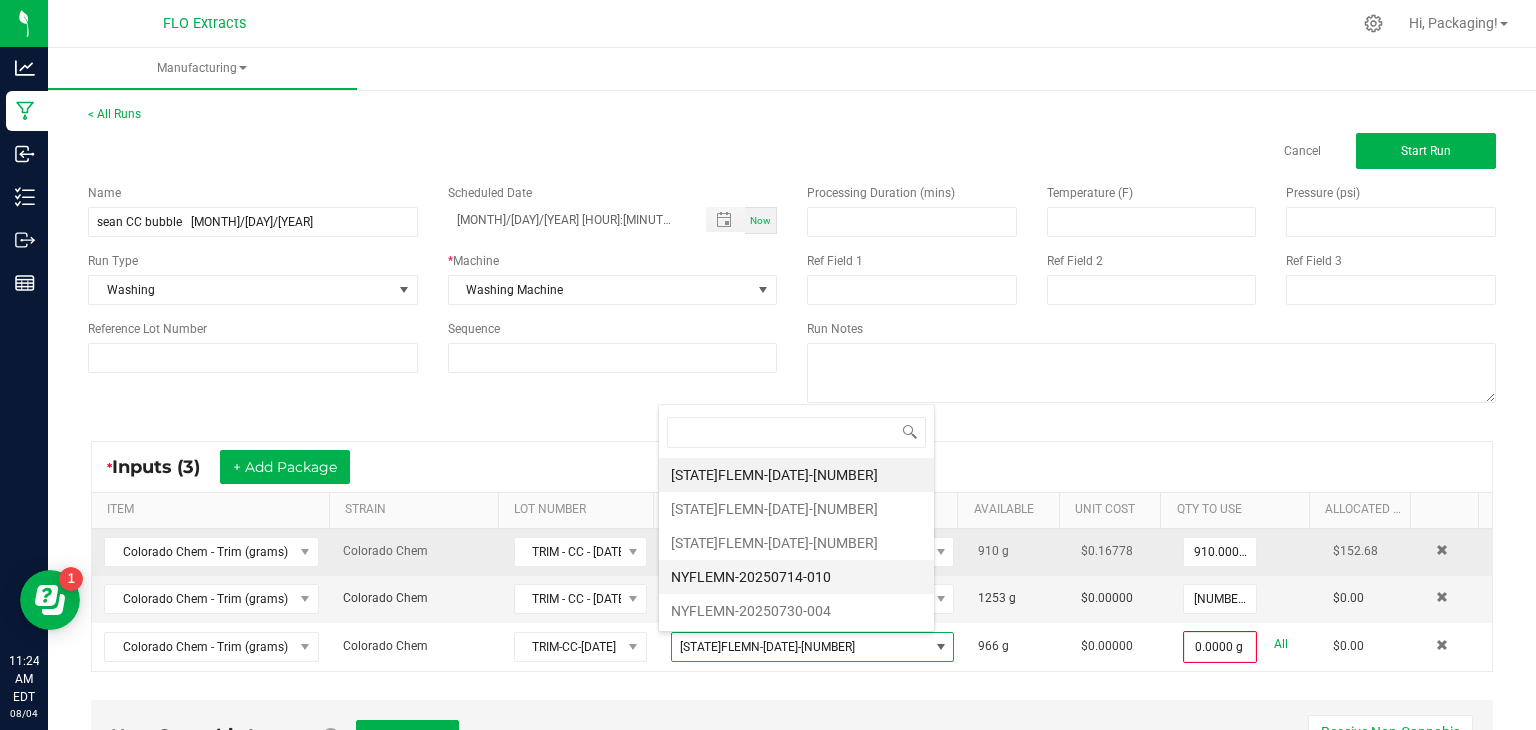 click on "NYFLEMN-20250714-010" at bounding box center (796, 577) 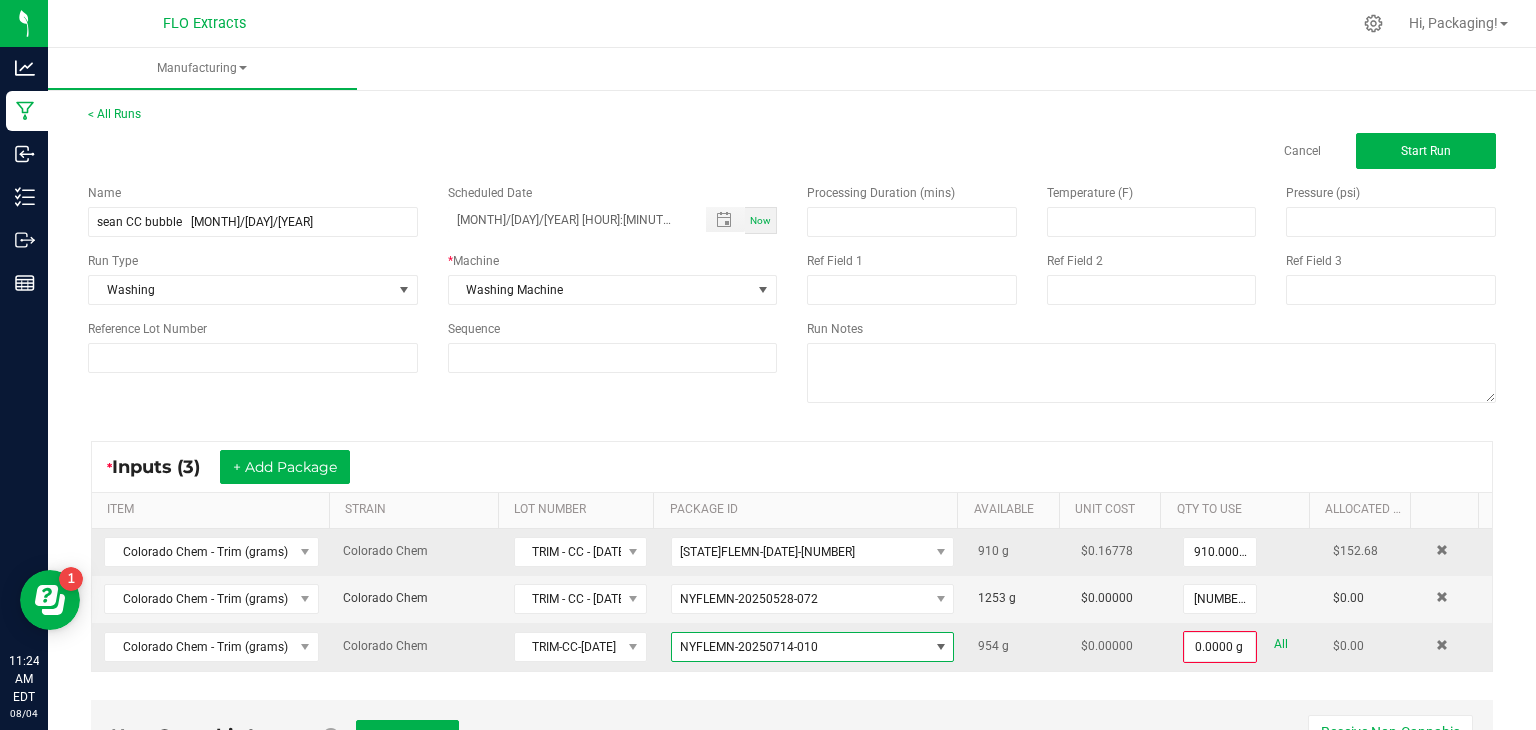 click at bounding box center (941, 647) 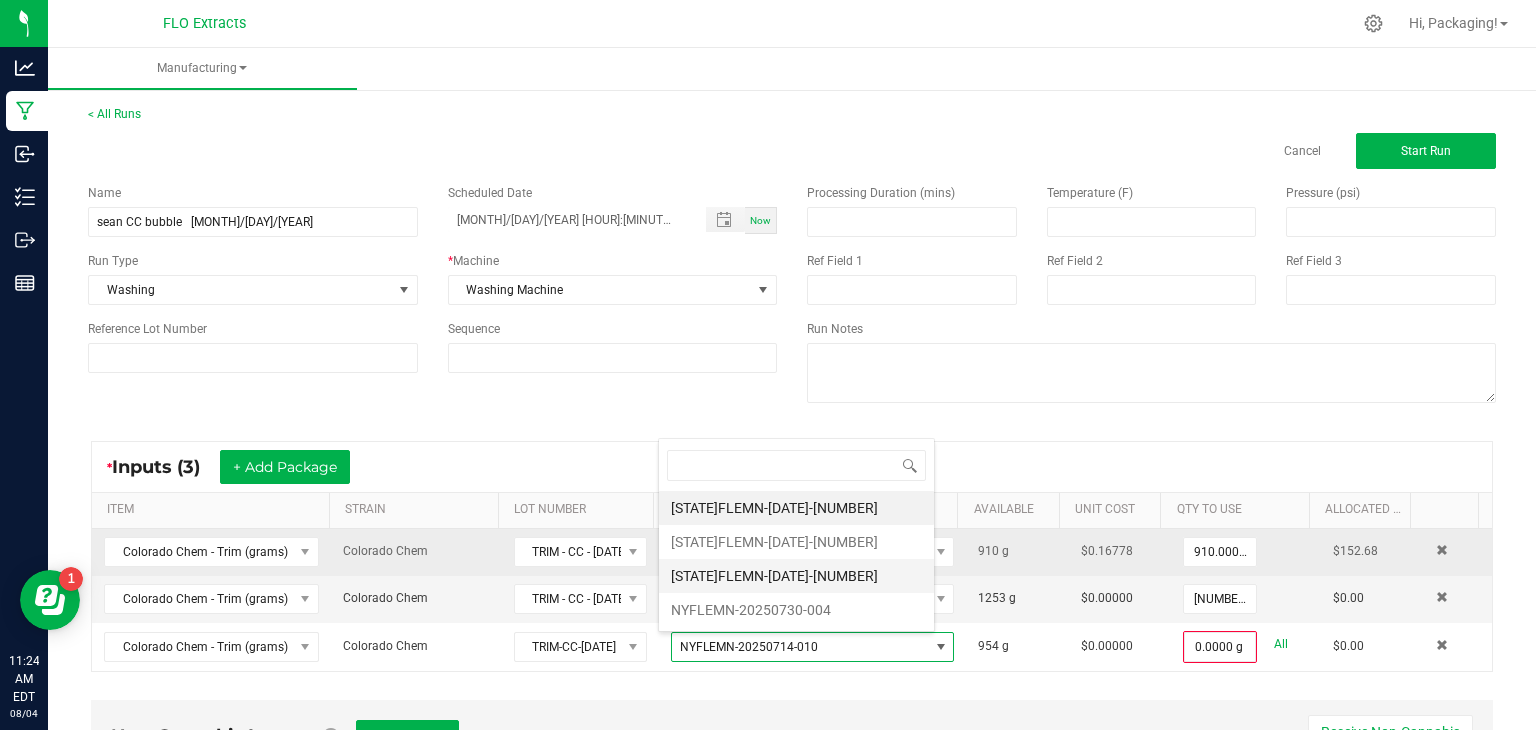click on "[STATE]FLEMN-[DATE]-[NUMBER]" at bounding box center [796, 576] 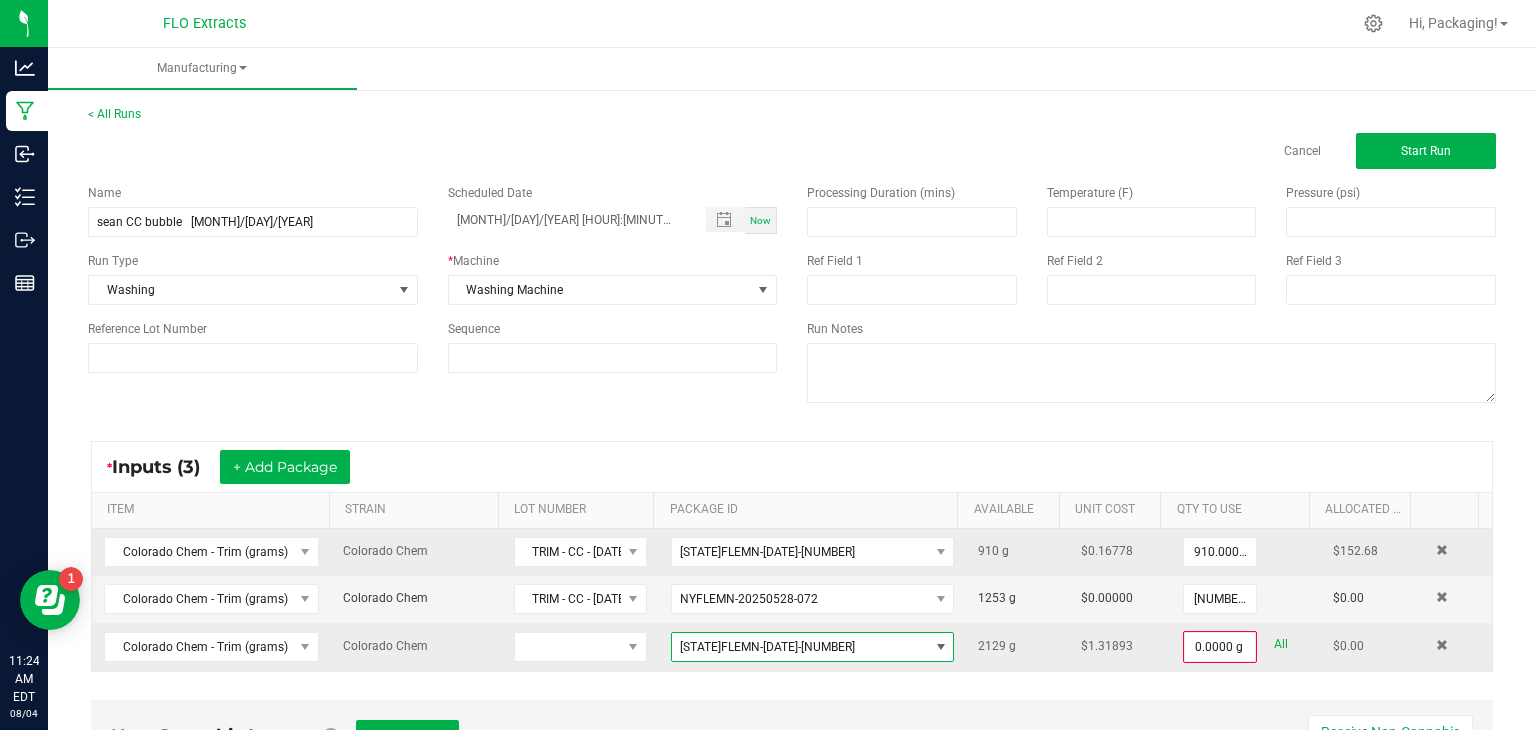 click at bounding box center [941, 647] 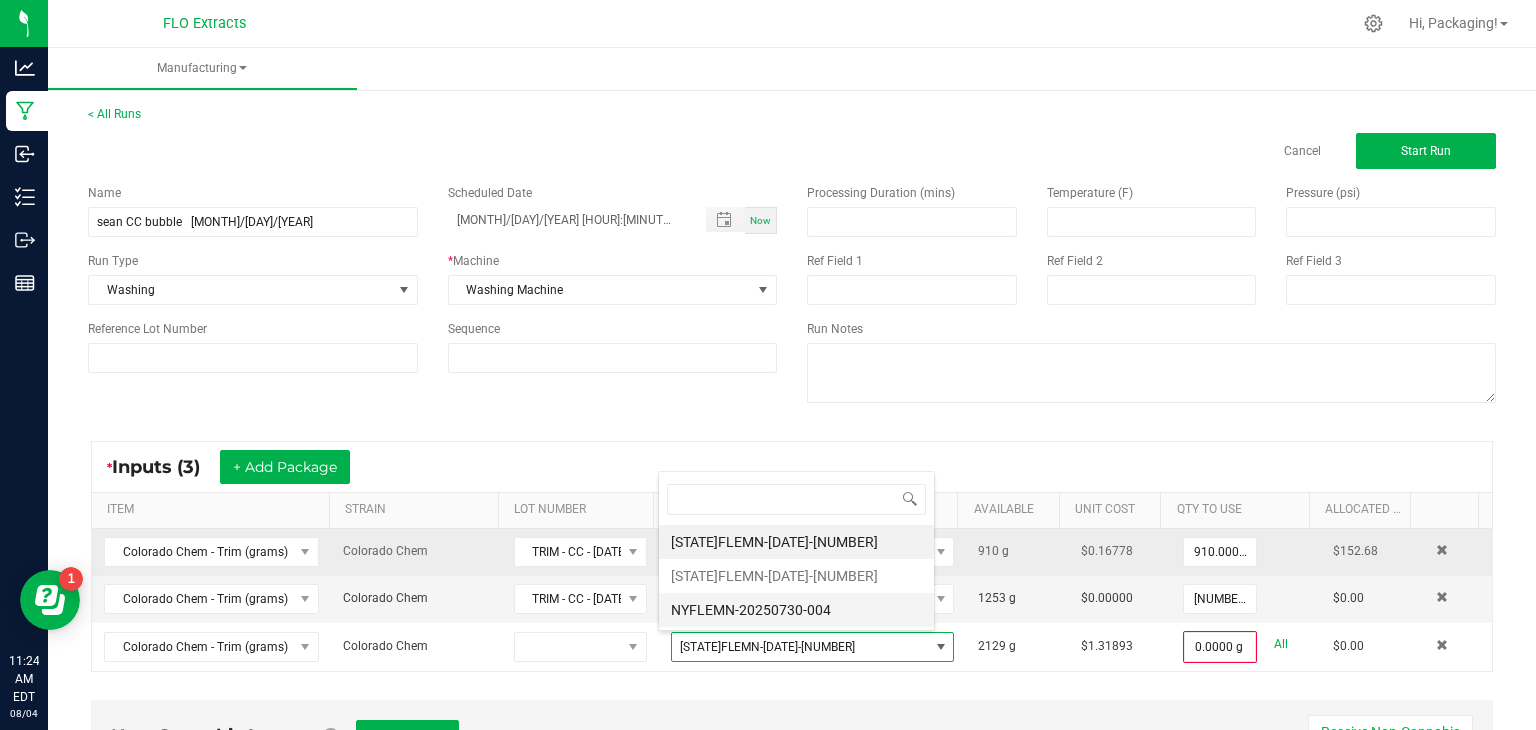 click on "NYFLEMN-20250730-004" at bounding box center (796, 610) 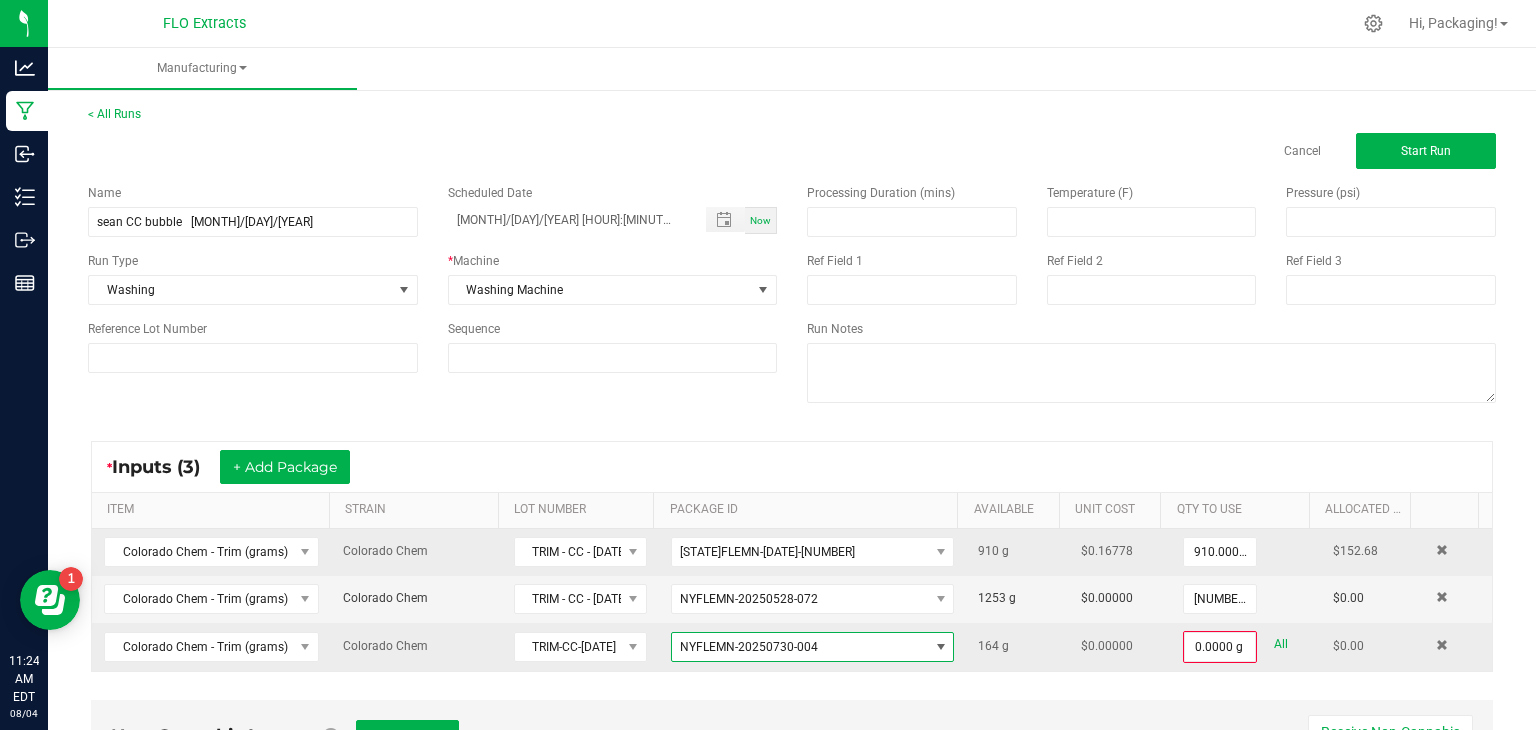 click at bounding box center (940, 647) 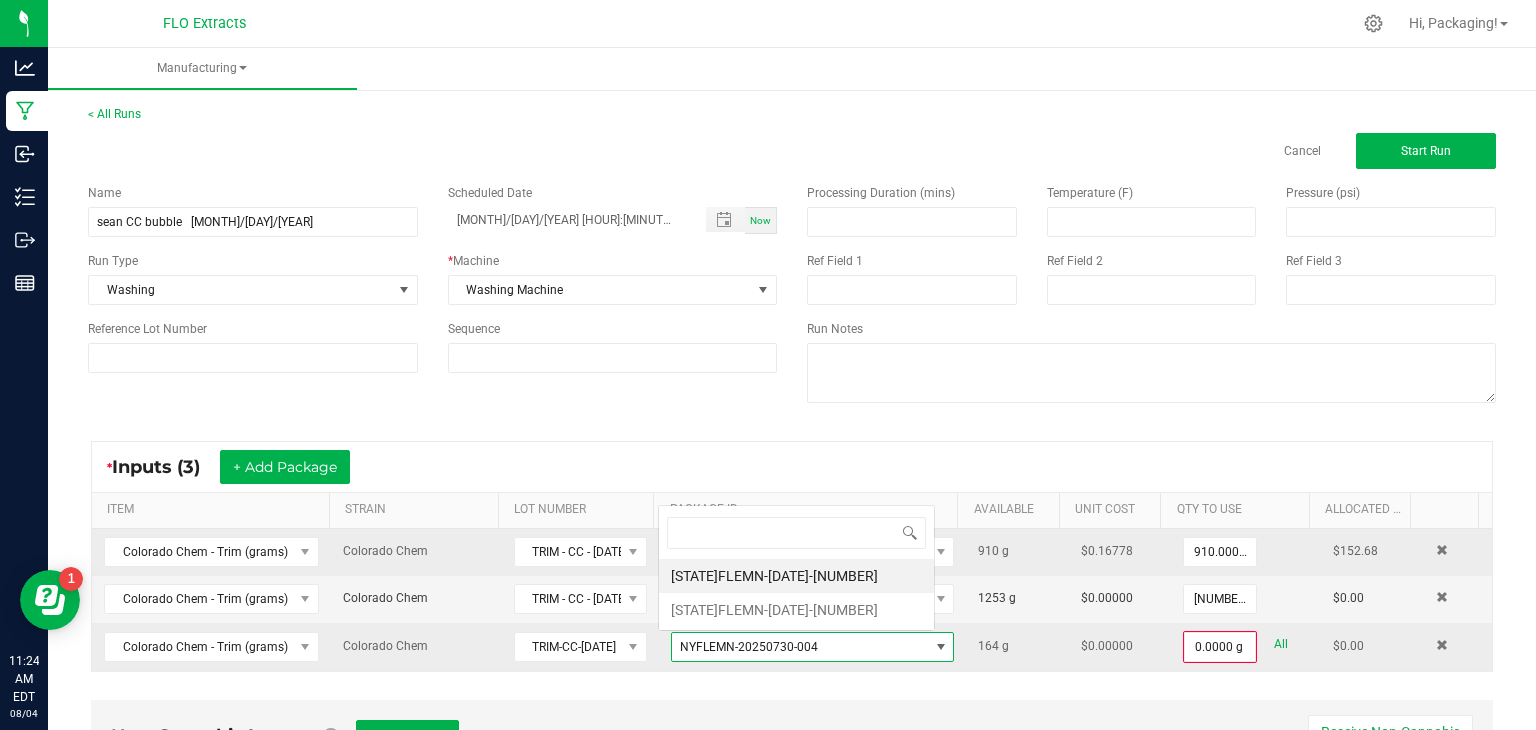 scroll, scrollTop: 0, scrollLeft: 0, axis: both 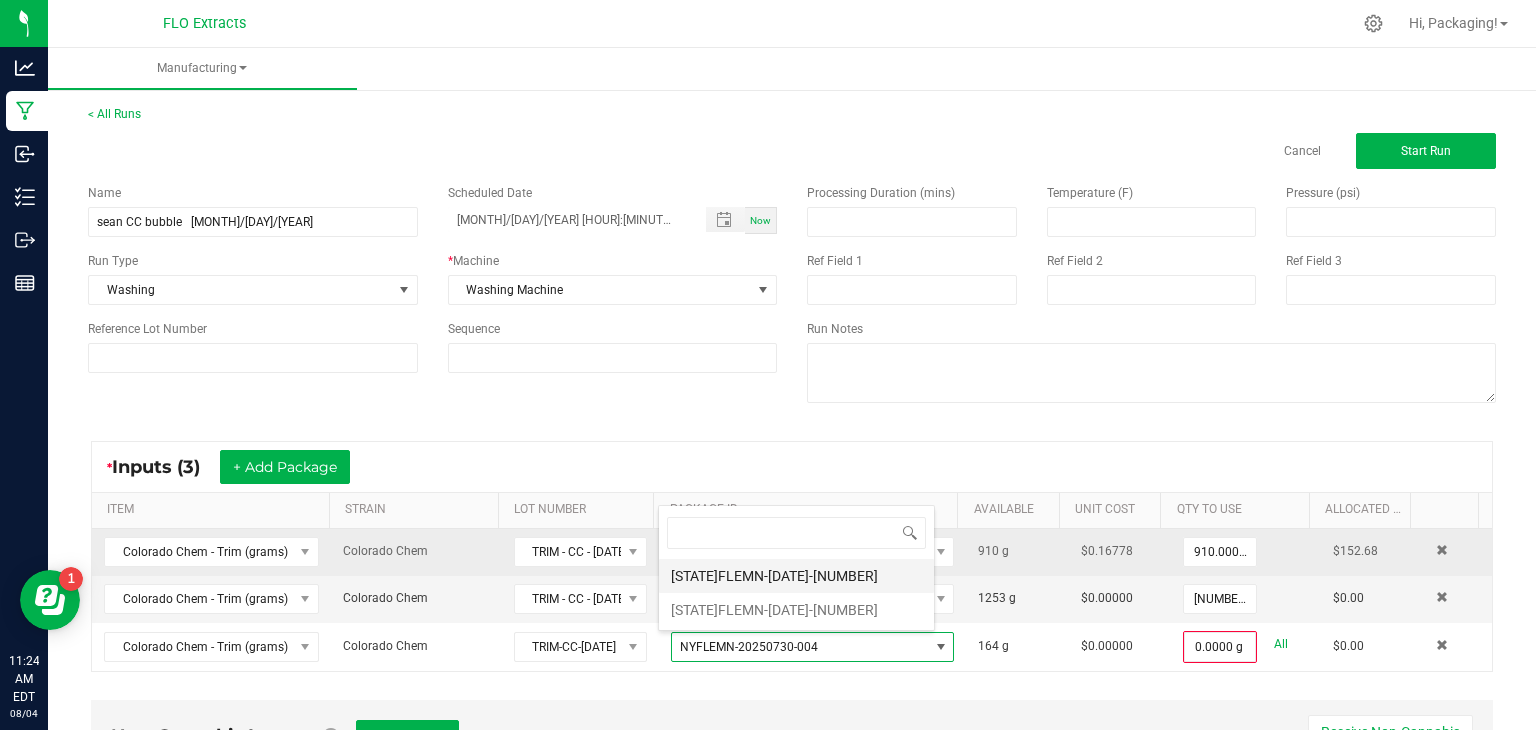 click on "[STATE]FLEMN-[DATE]-[NUMBER]" at bounding box center (796, 576) 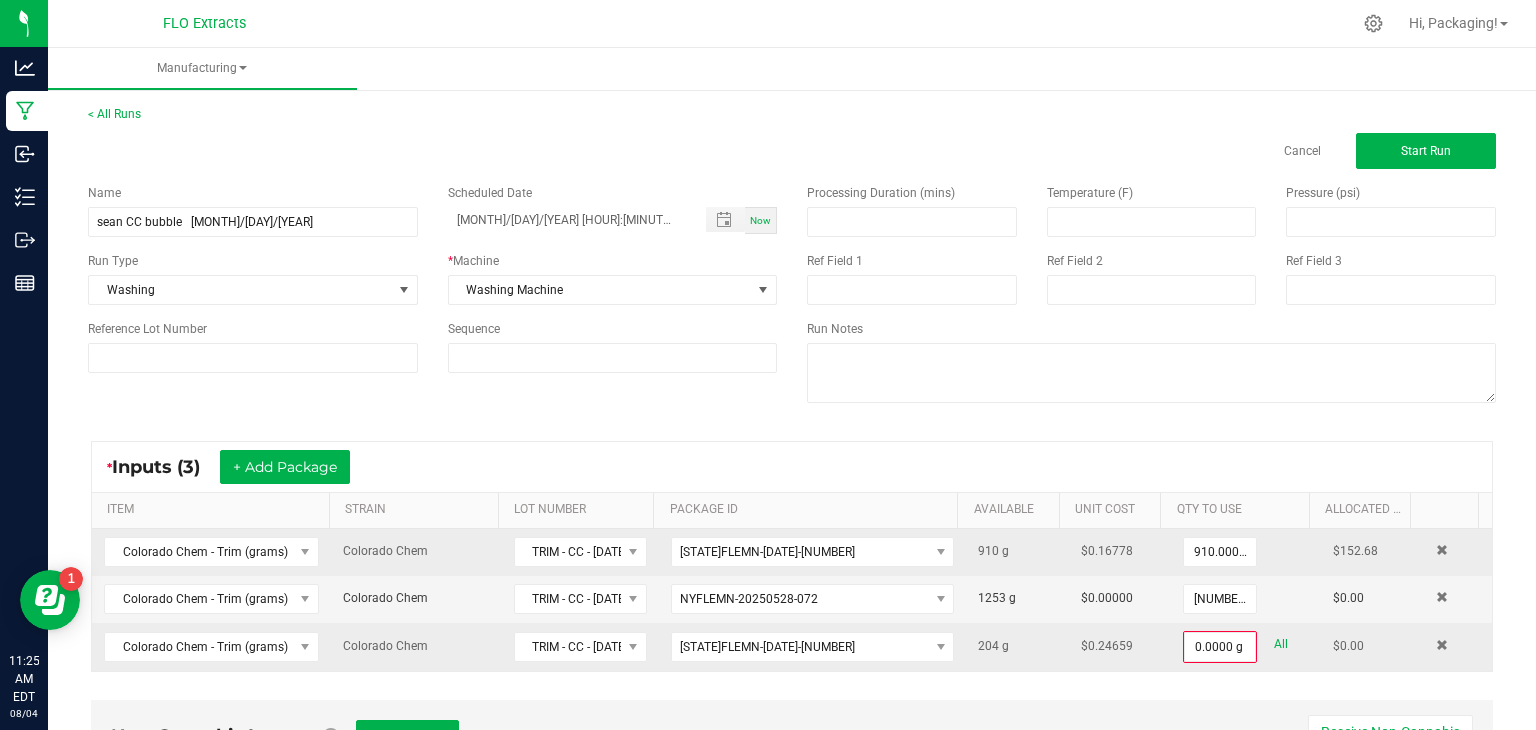 click on "All" at bounding box center (1281, 644) 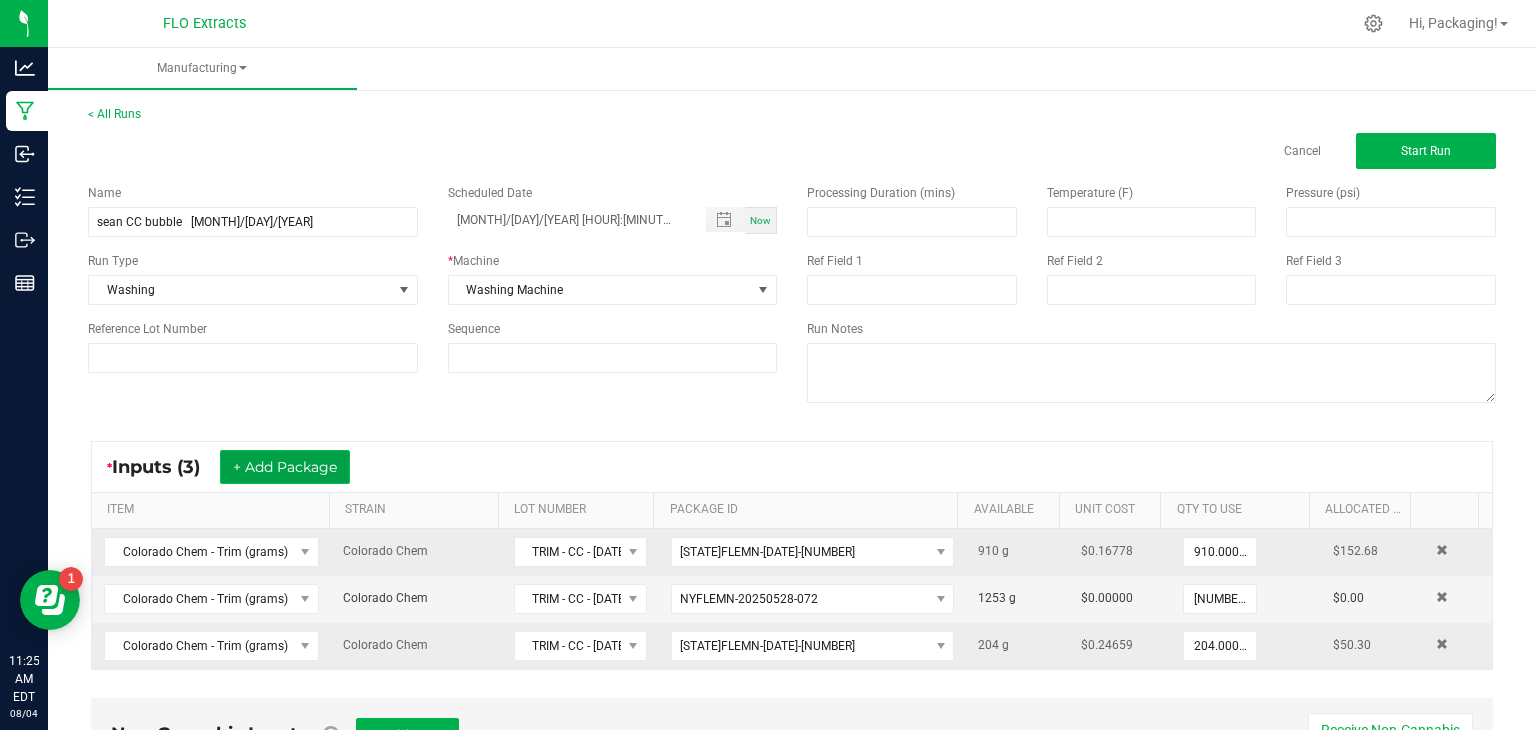 click on "+ Add Package" at bounding box center [285, 467] 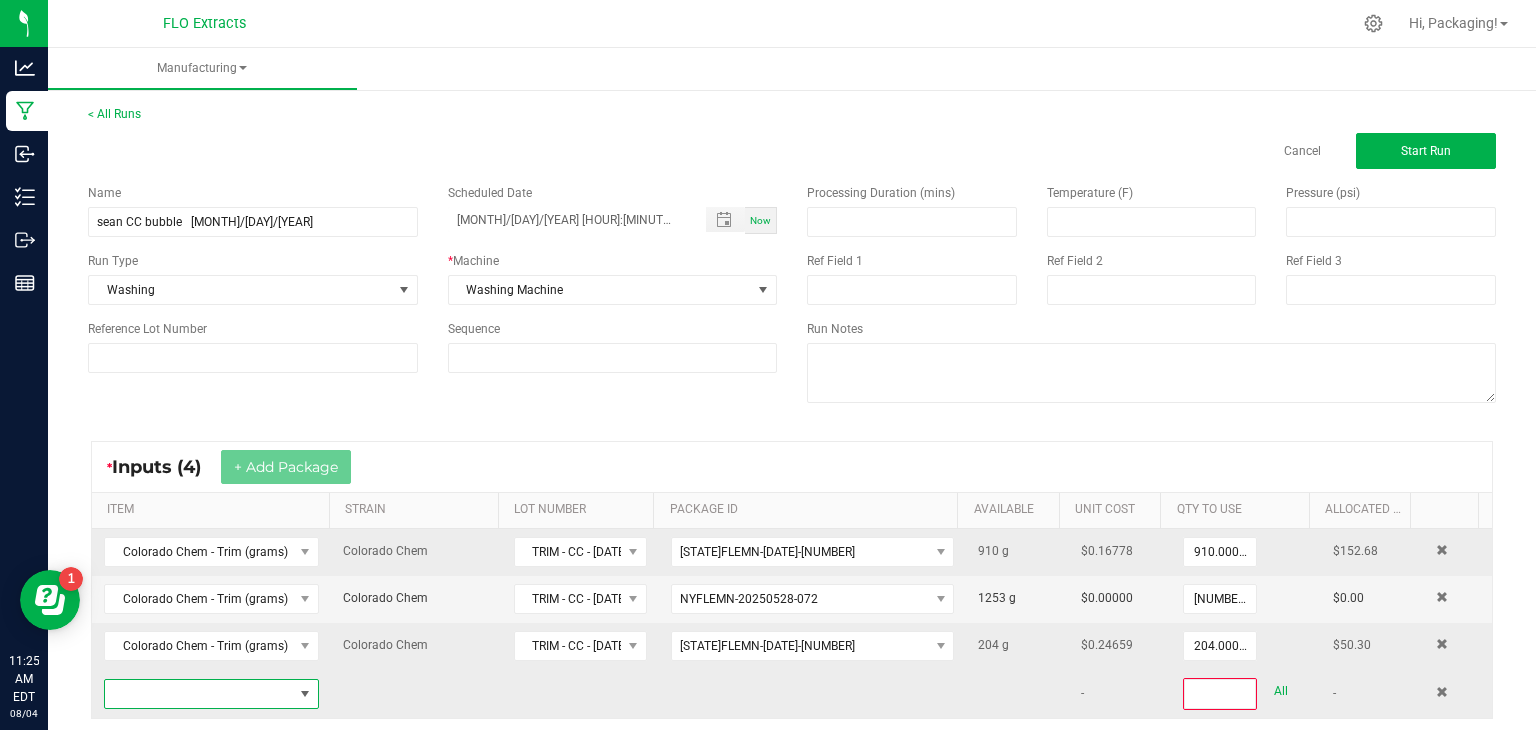 click at bounding box center (305, 694) 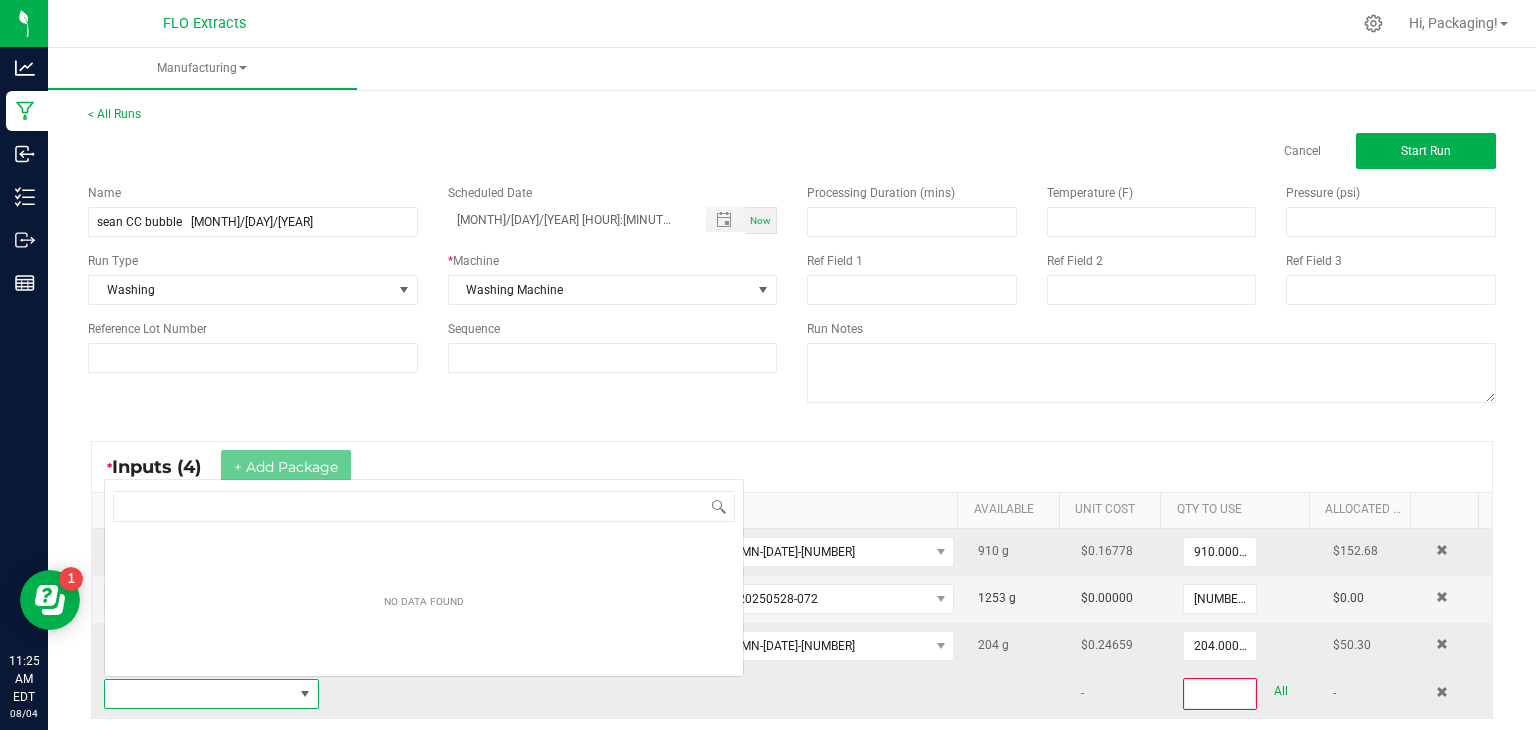 scroll, scrollTop: 0, scrollLeft: 0, axis: both 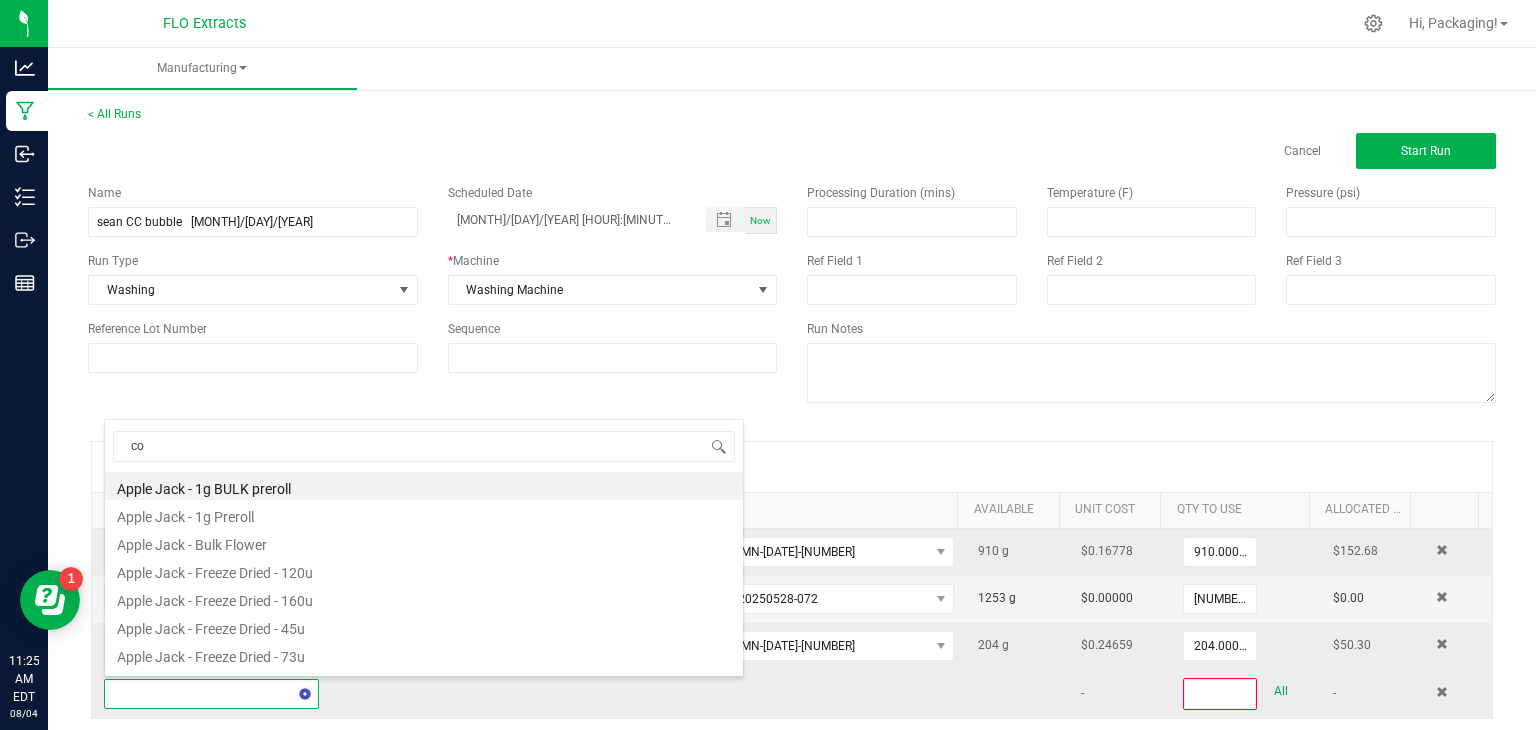 type on "col" 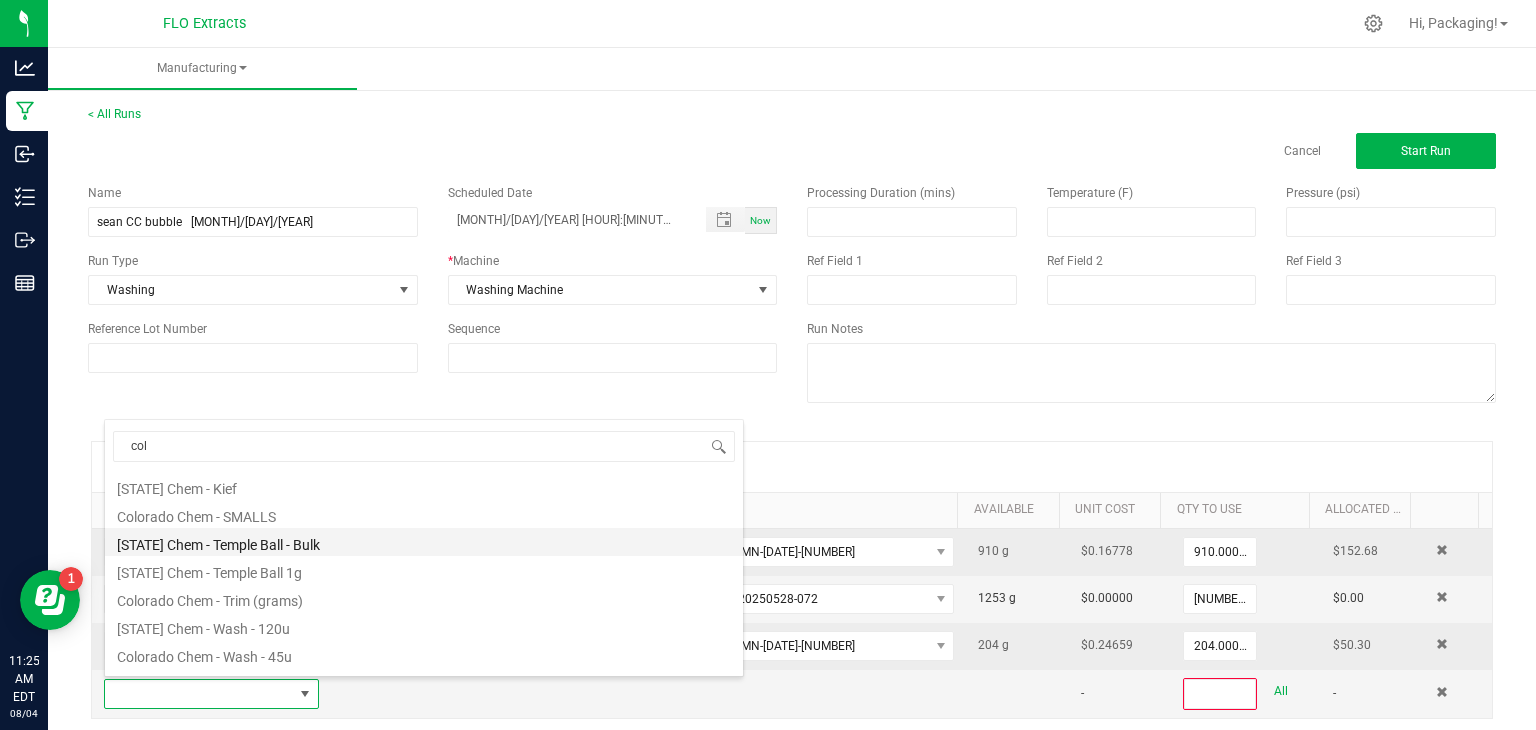 scroll, scrollTop: 280, scrollLeft: 0, axis: vertical 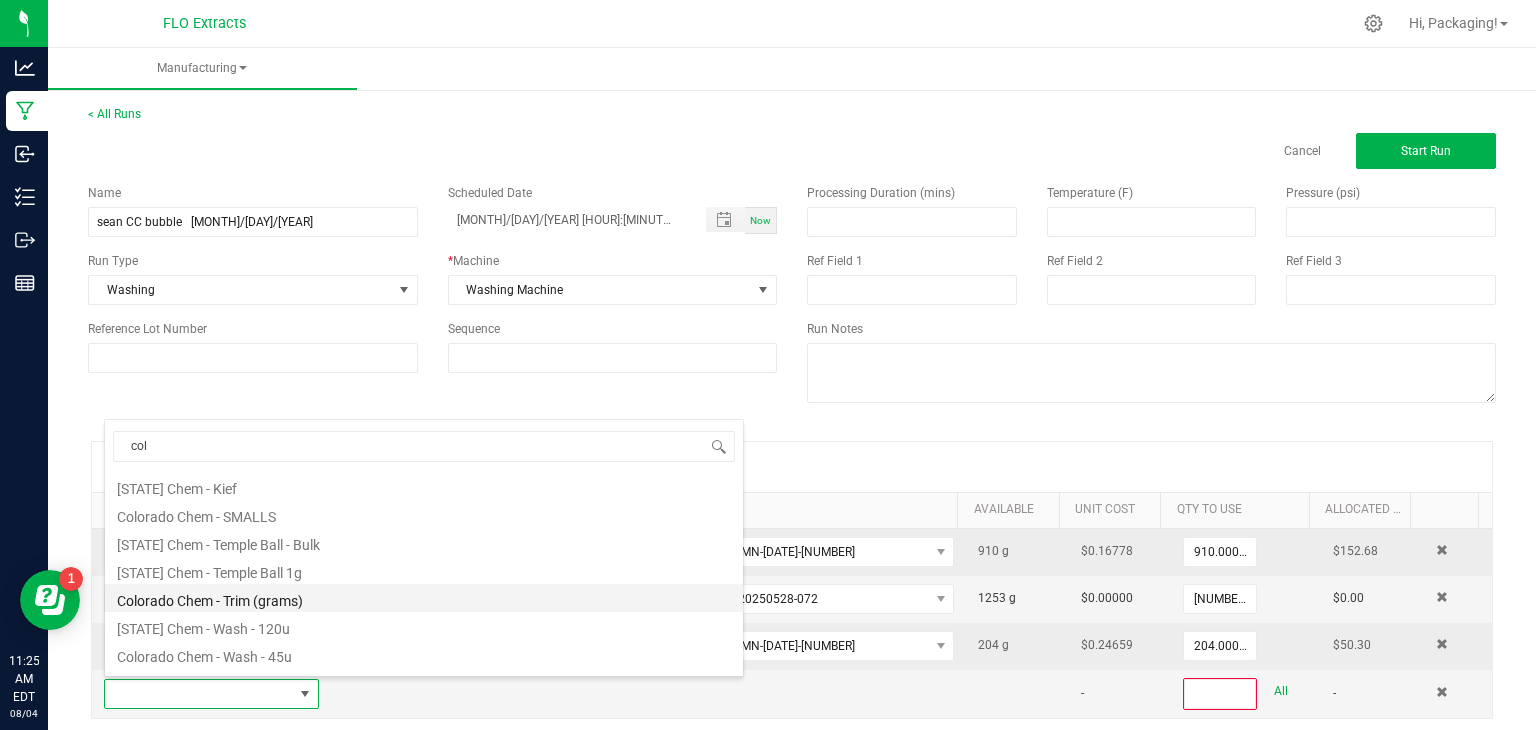 click on "Colorado Chem - Trim (grams)" at bounding box center [424, 598] 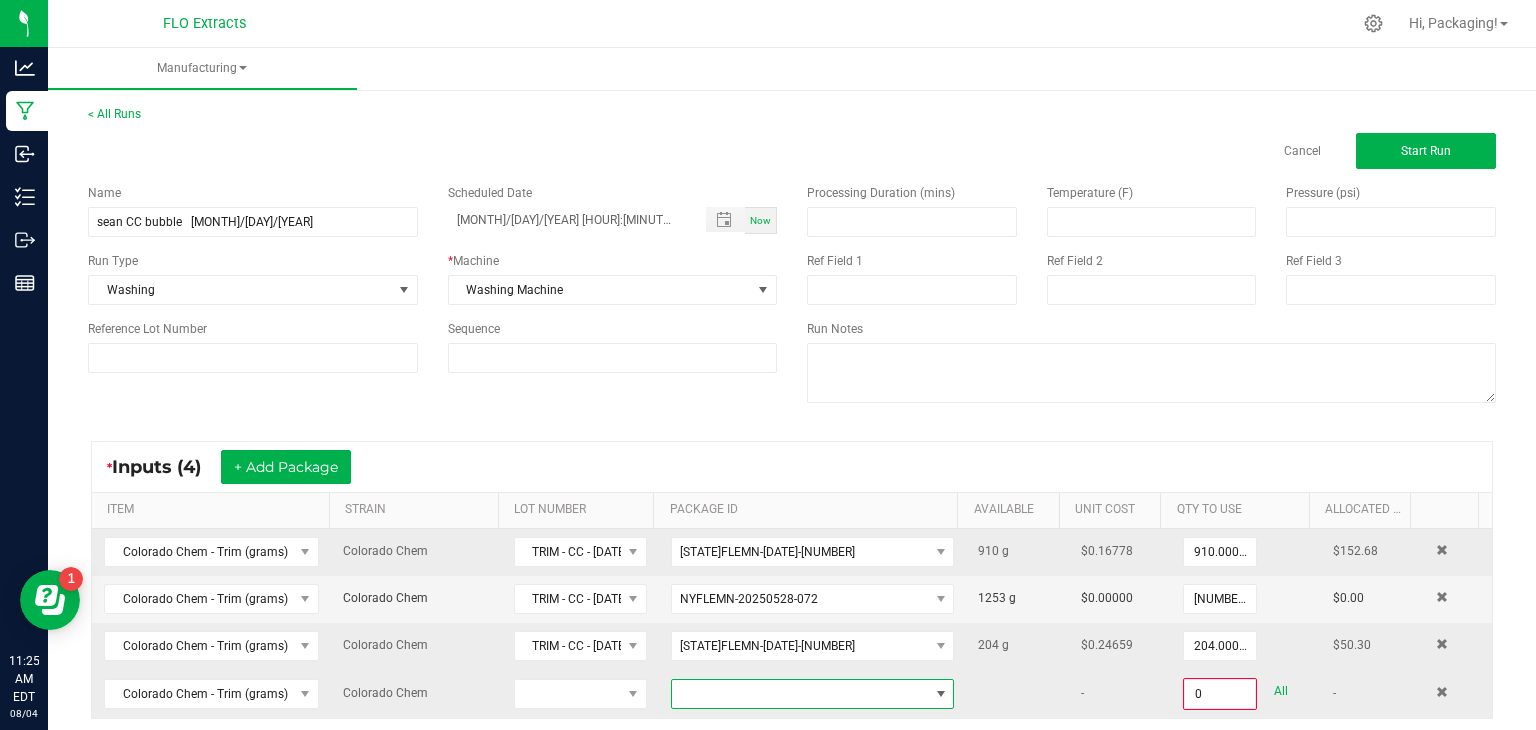 click at bounding box center [941, 694] 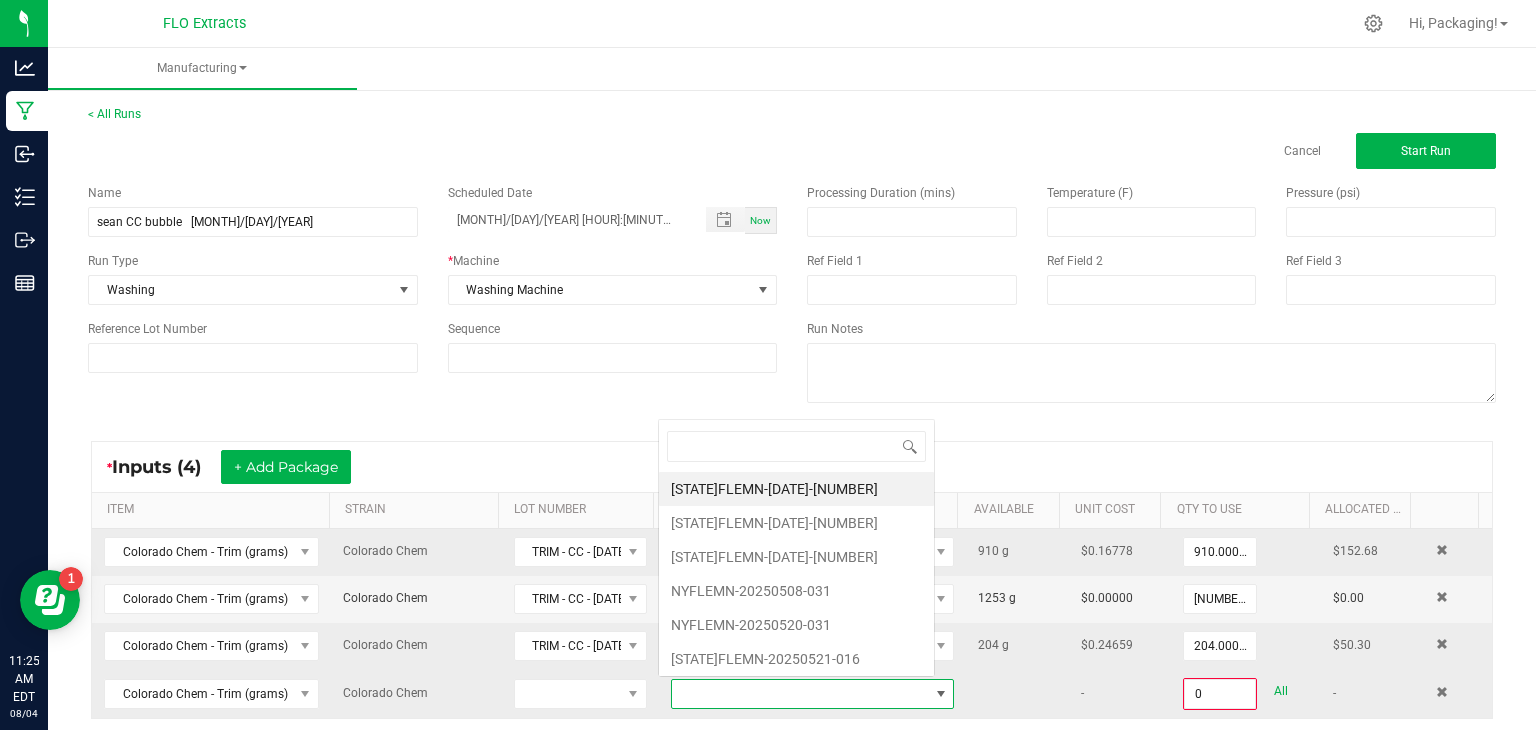 scroll, scrollTop: 0, scrollLeft: 0, axis: both 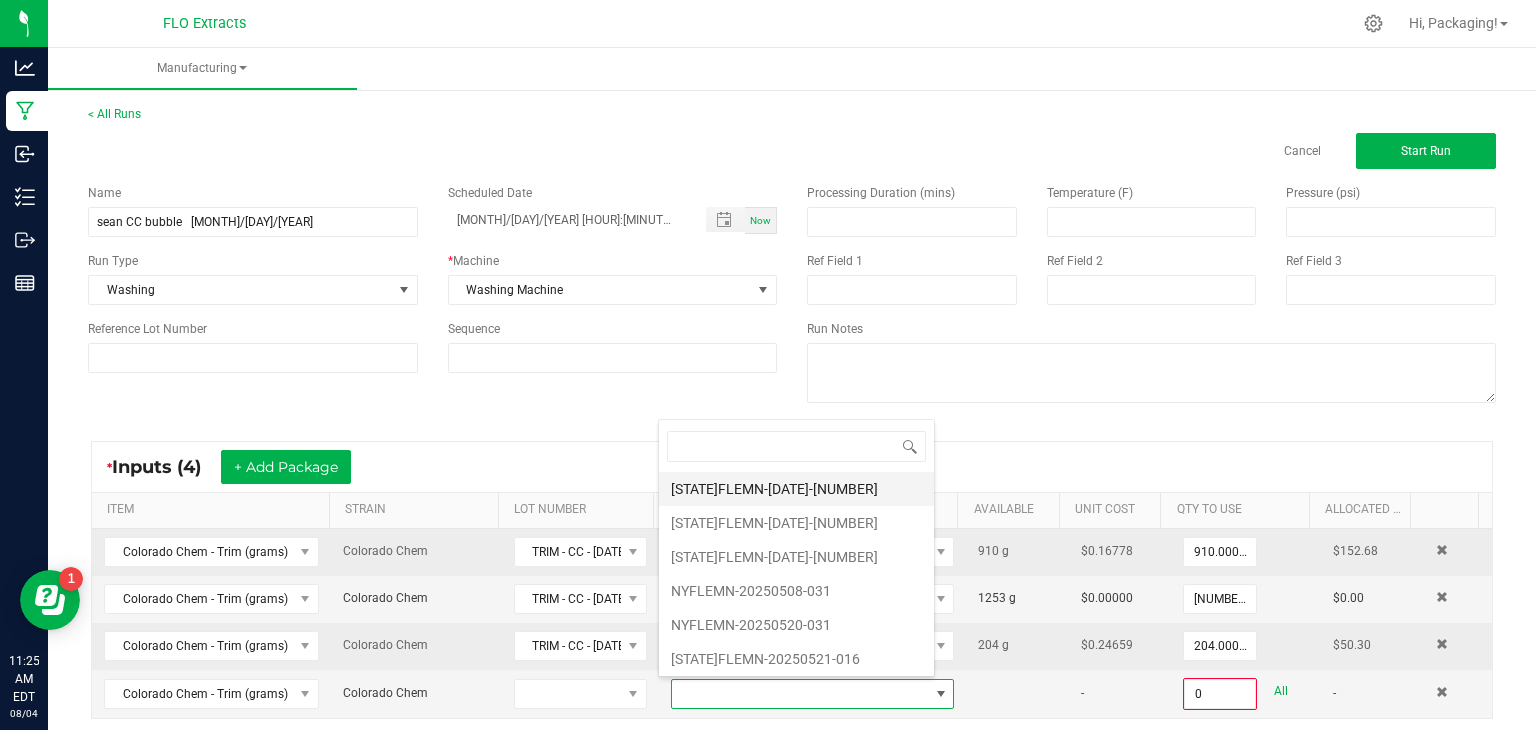 click on "[STATE]FLEMN-[DATE]-[NUMBER]" at bounding box center (796, 489) 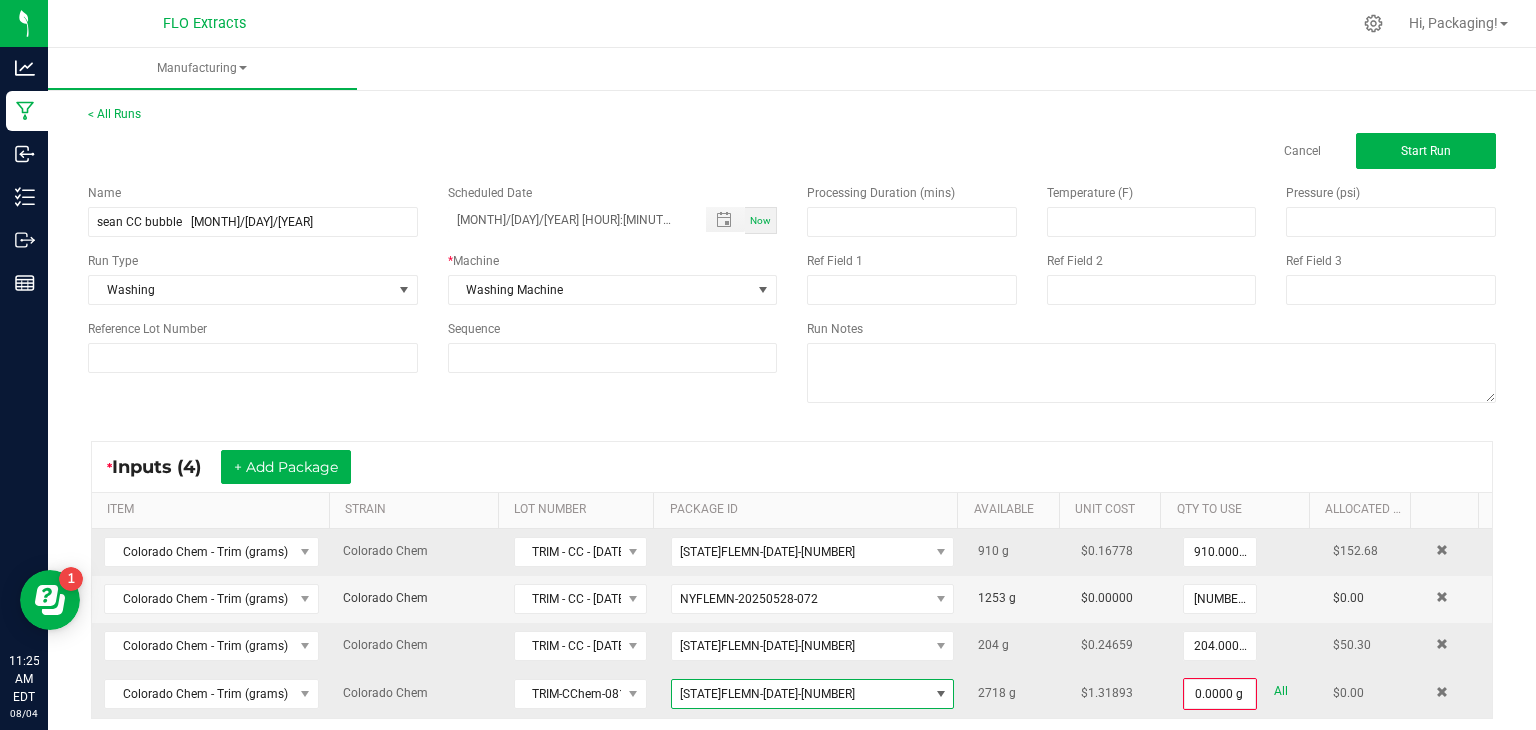 click at bounding box center [941, 694] 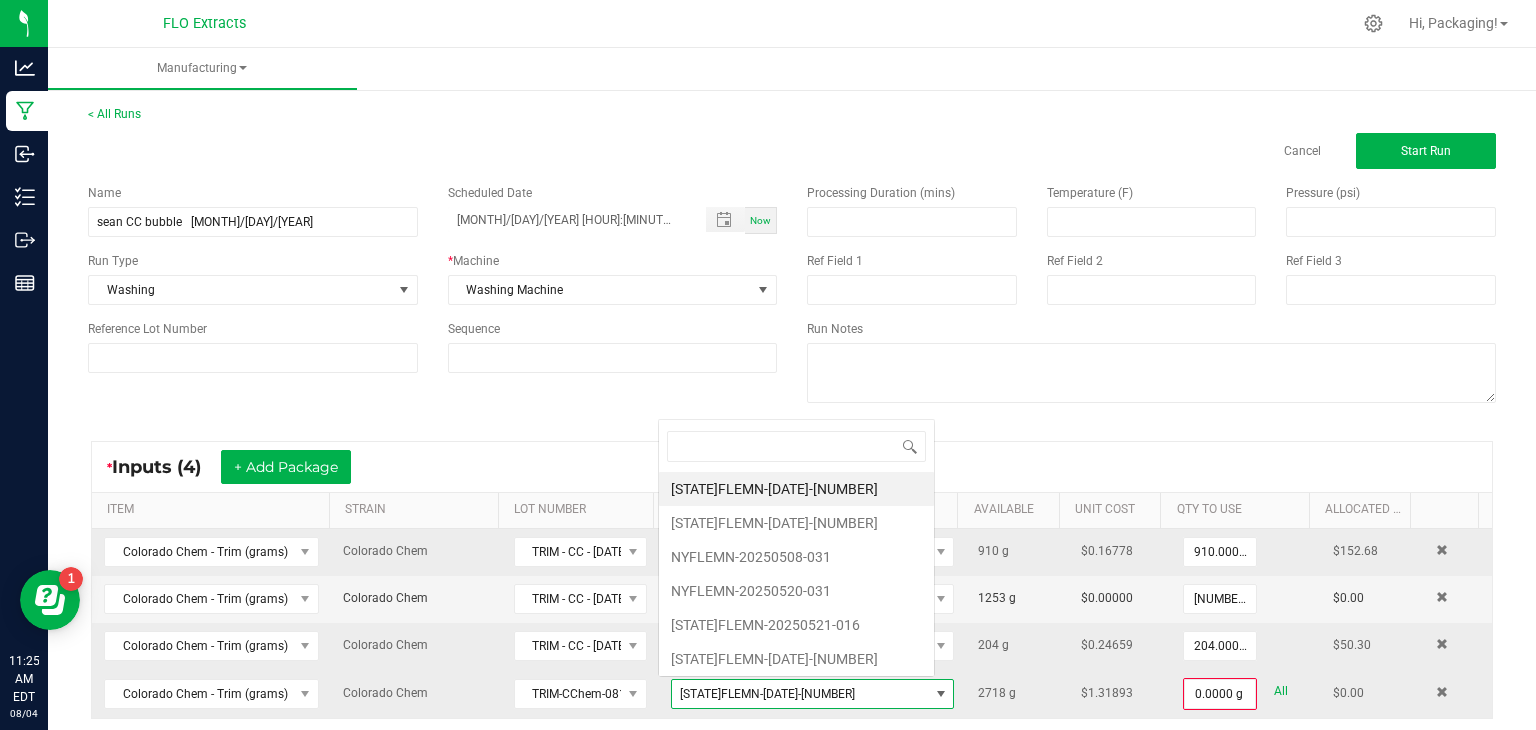 scroll, scrollTop: 0, scrollLeft: 0, axis: both 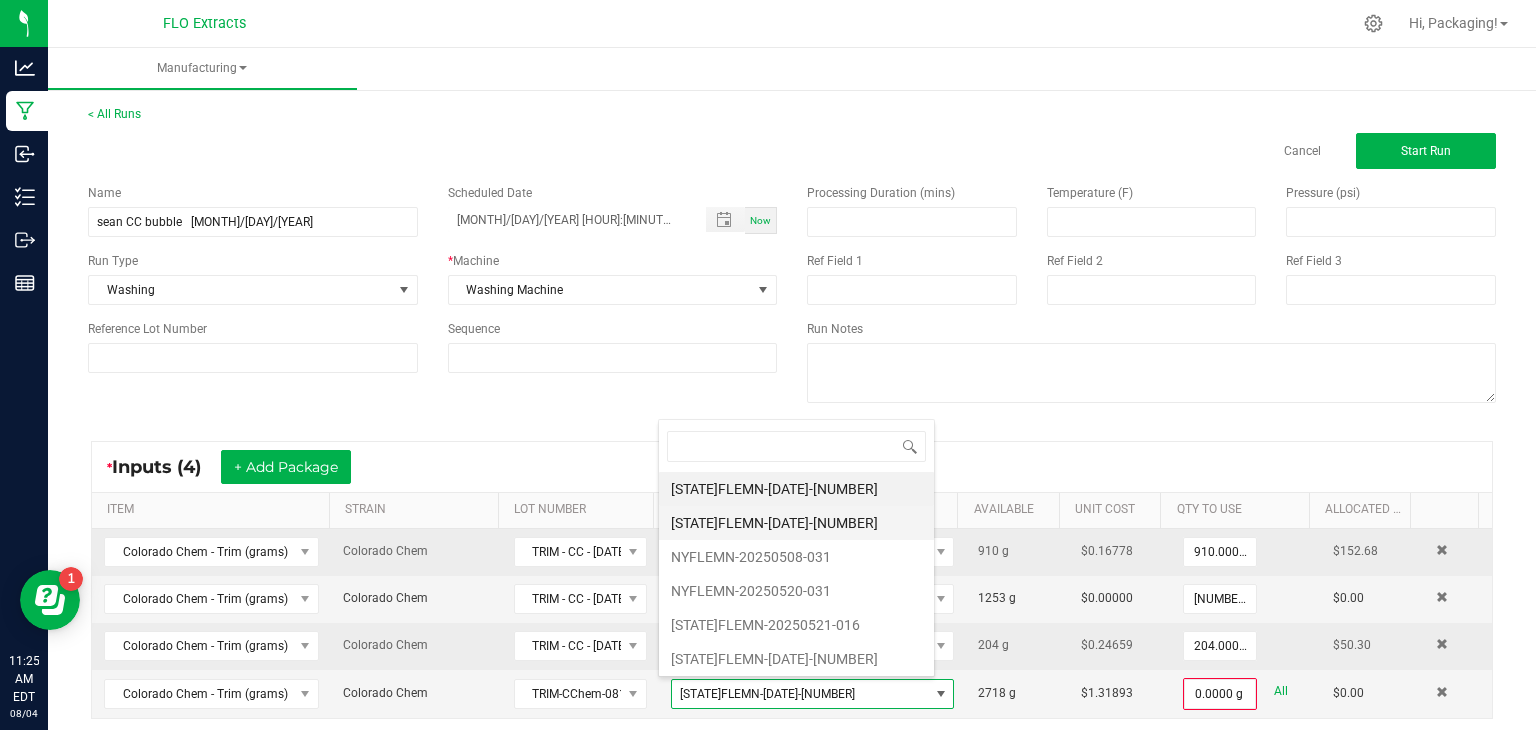 click on "[STATE]FLEMN-[DATE]-[NUMBER]" at bounding box center (796, 523) 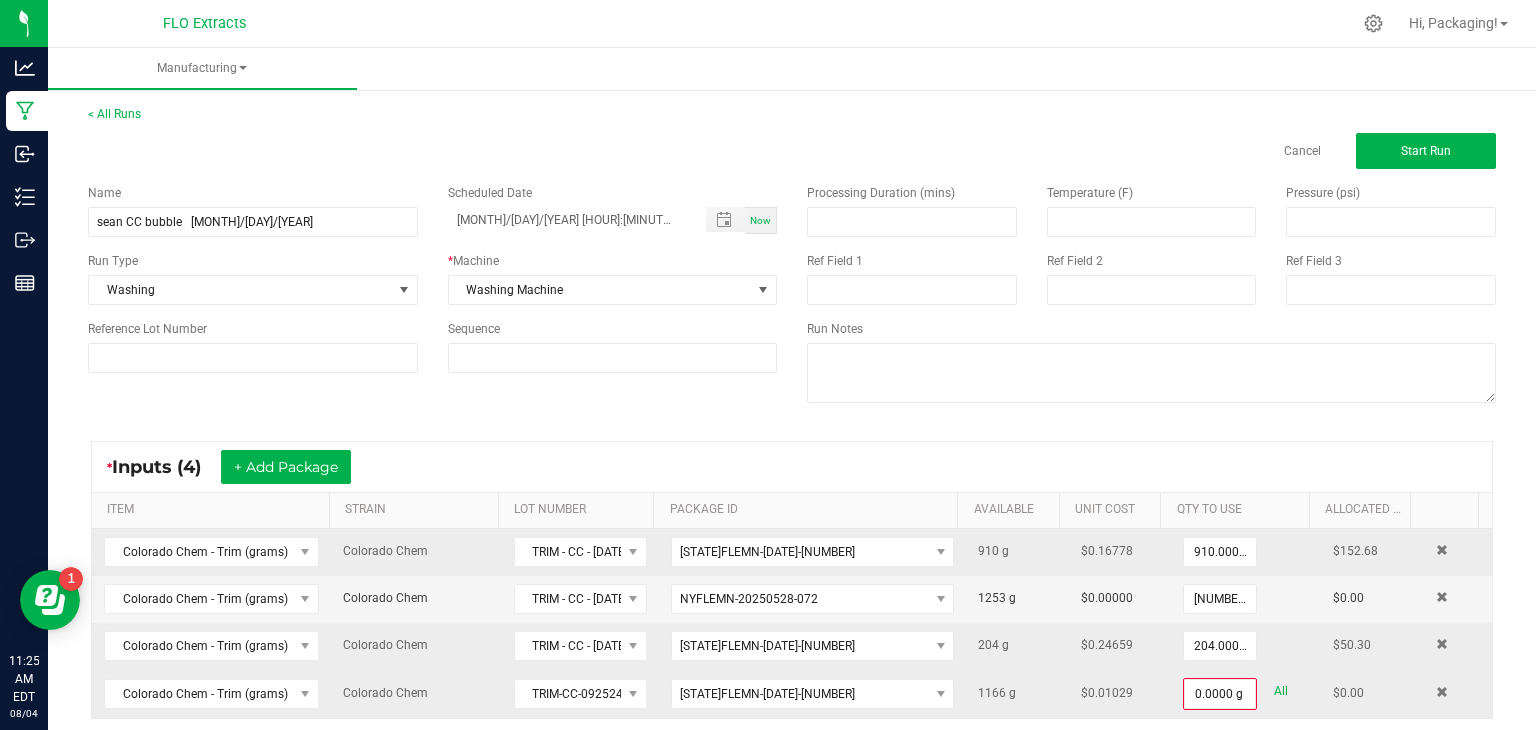 click on "All" at bounding box center [1281, 691] 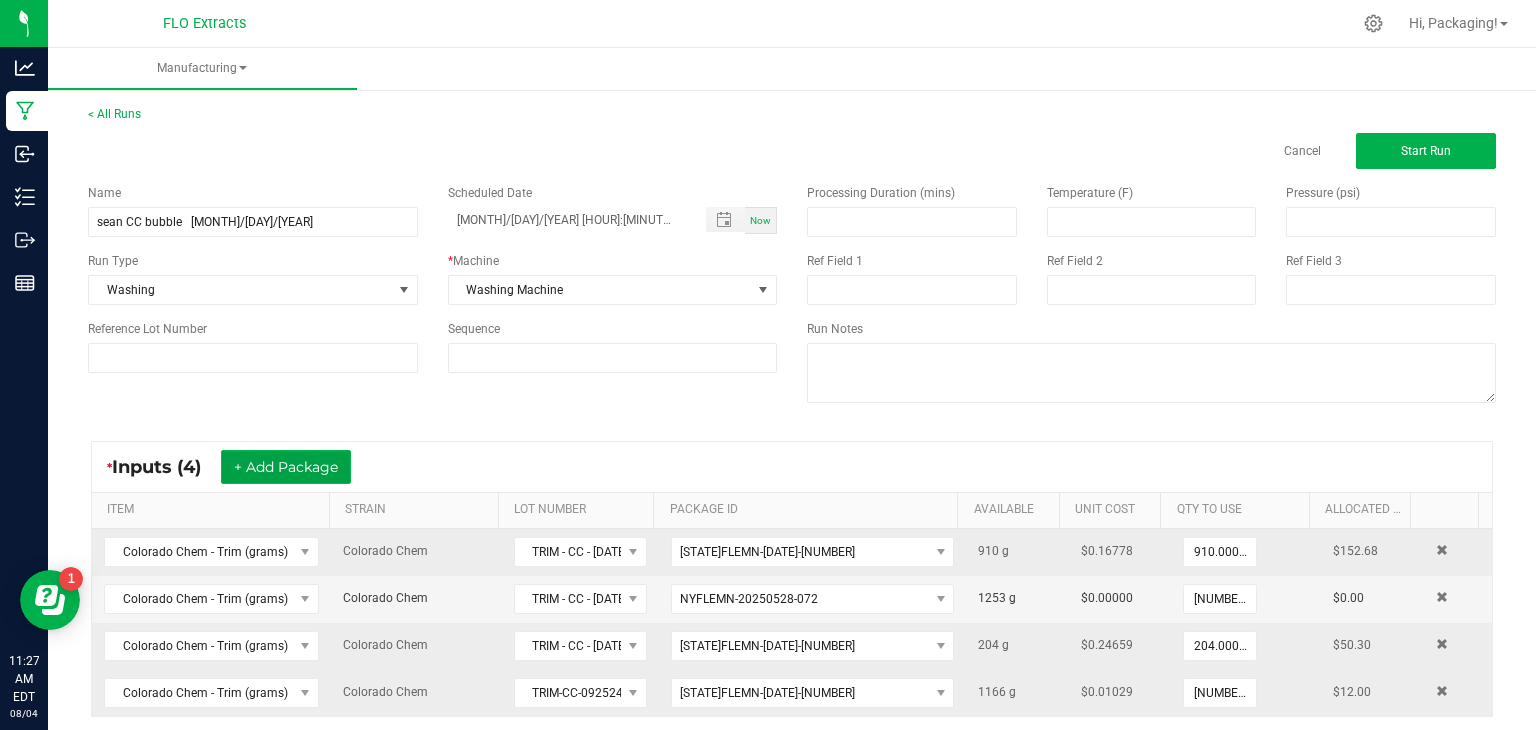 click on "+ Add Package" at bounding box center (286, 467) 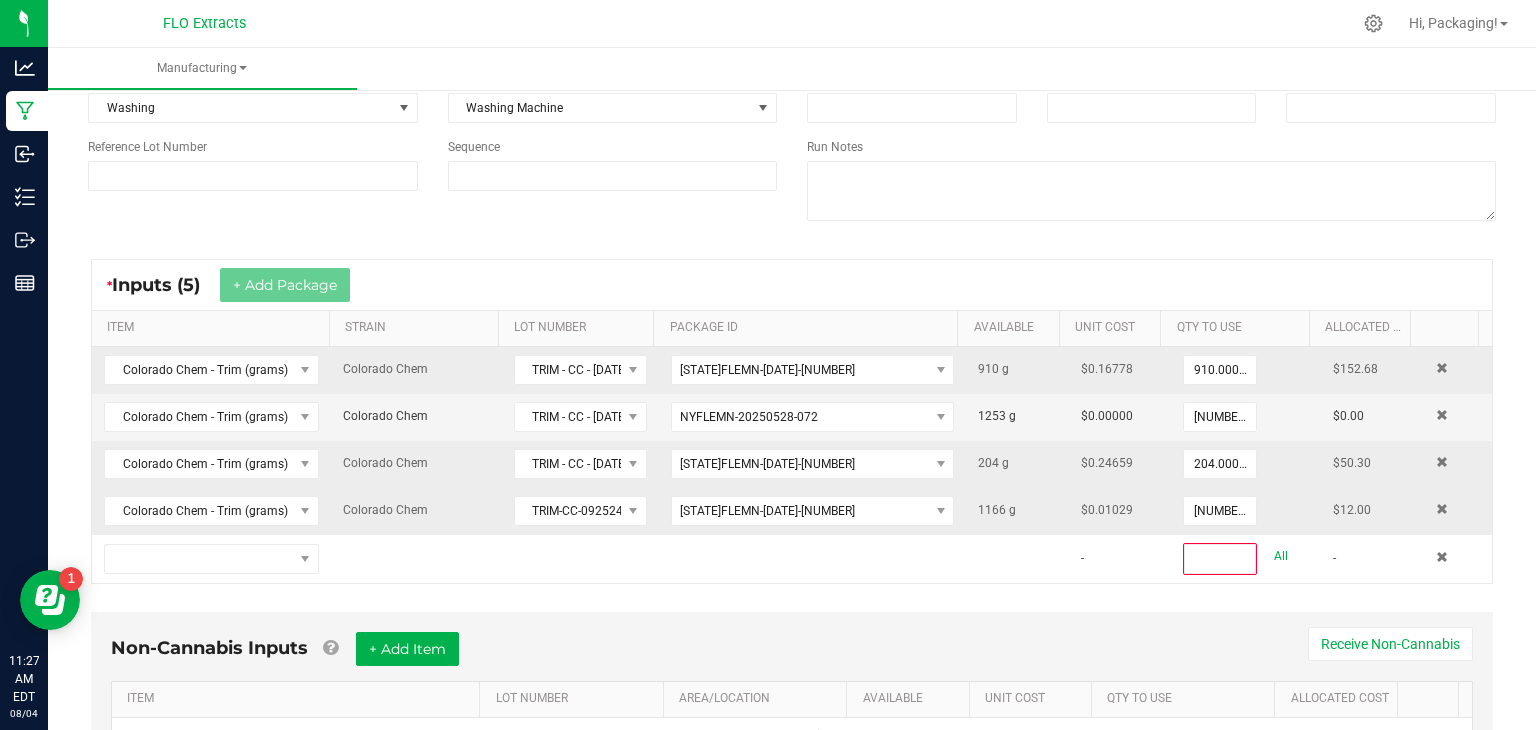 scroll, scrollTop: 182, scrollLeft: 0, axis: vertical 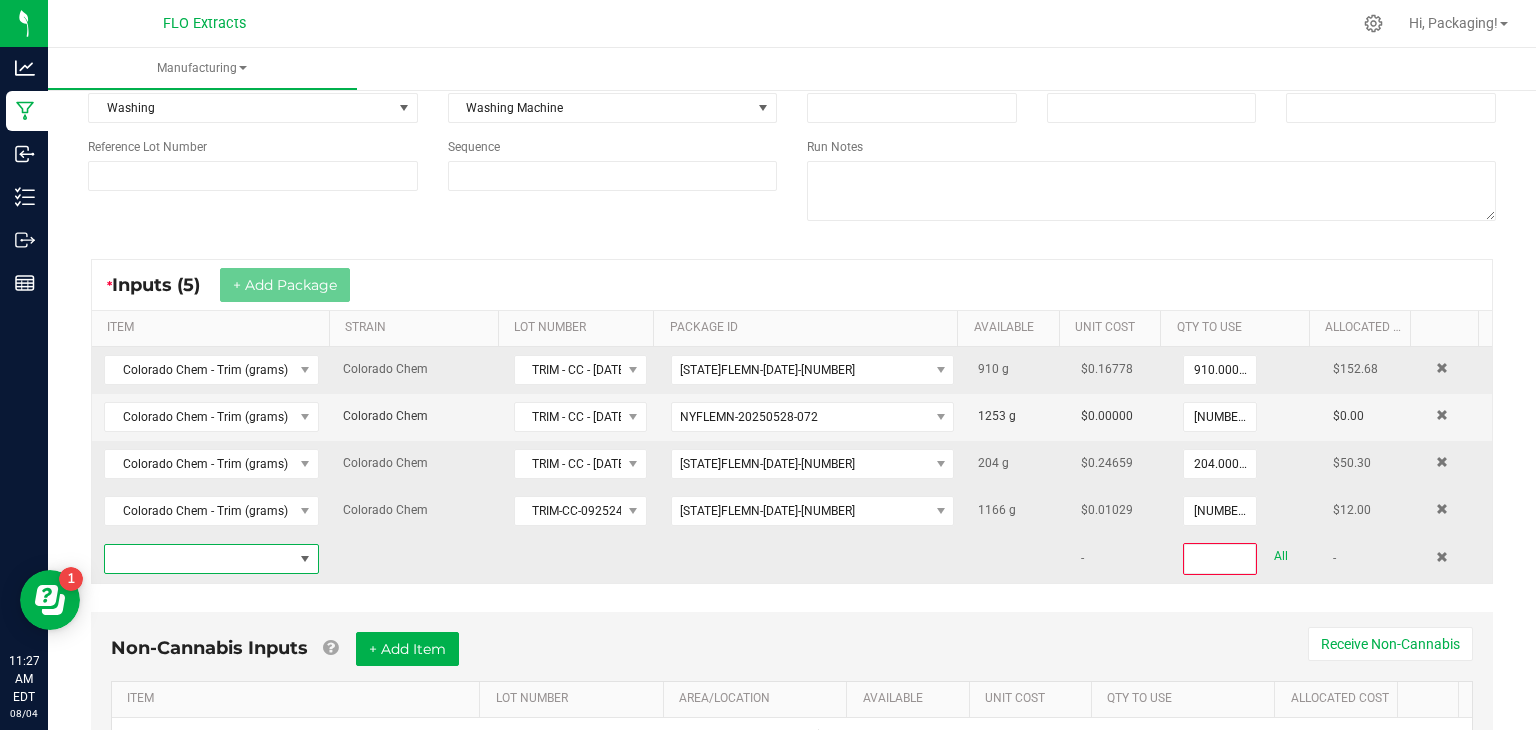 click at bounding box center [305, 559] 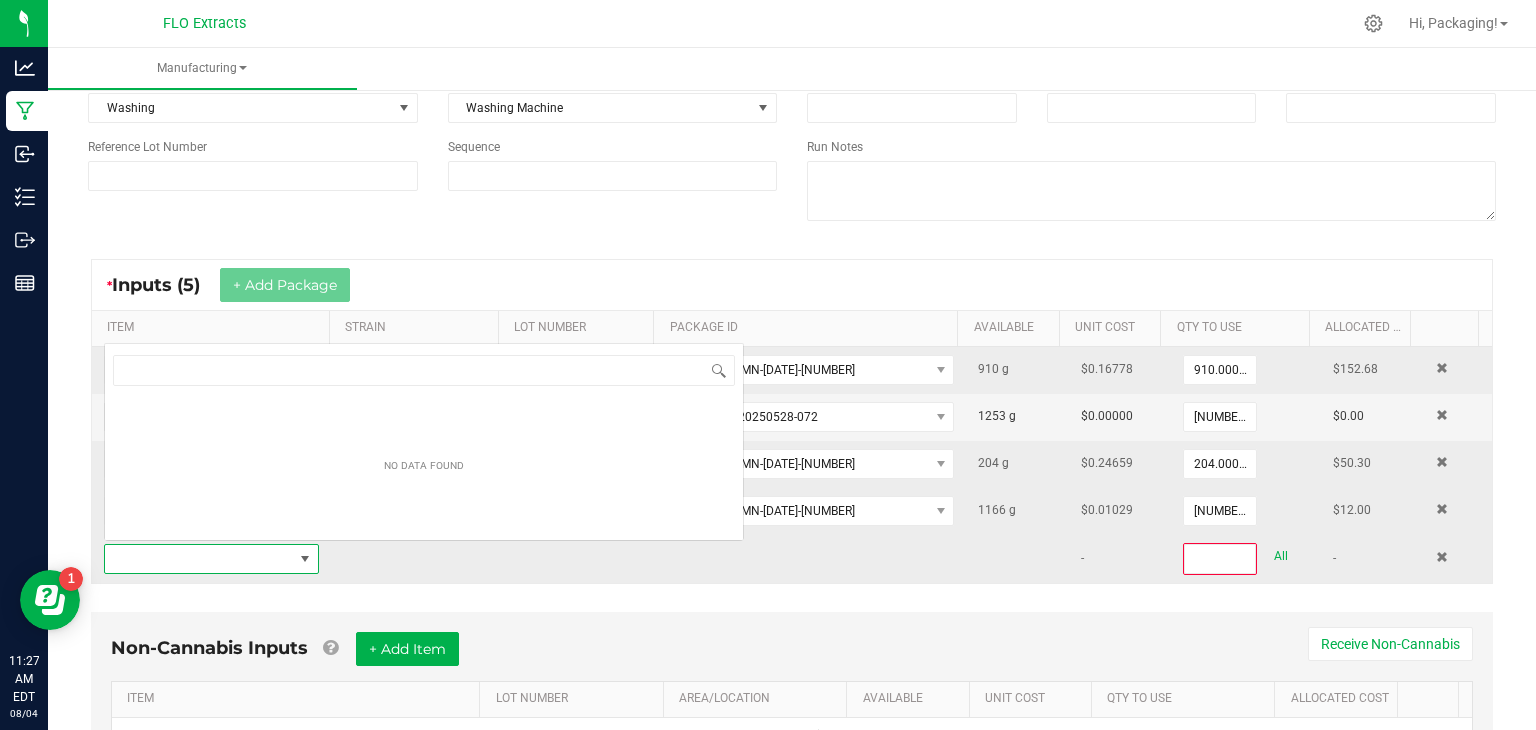 scroll, scrollTop: 0, scrollLeft: 0, axis: both 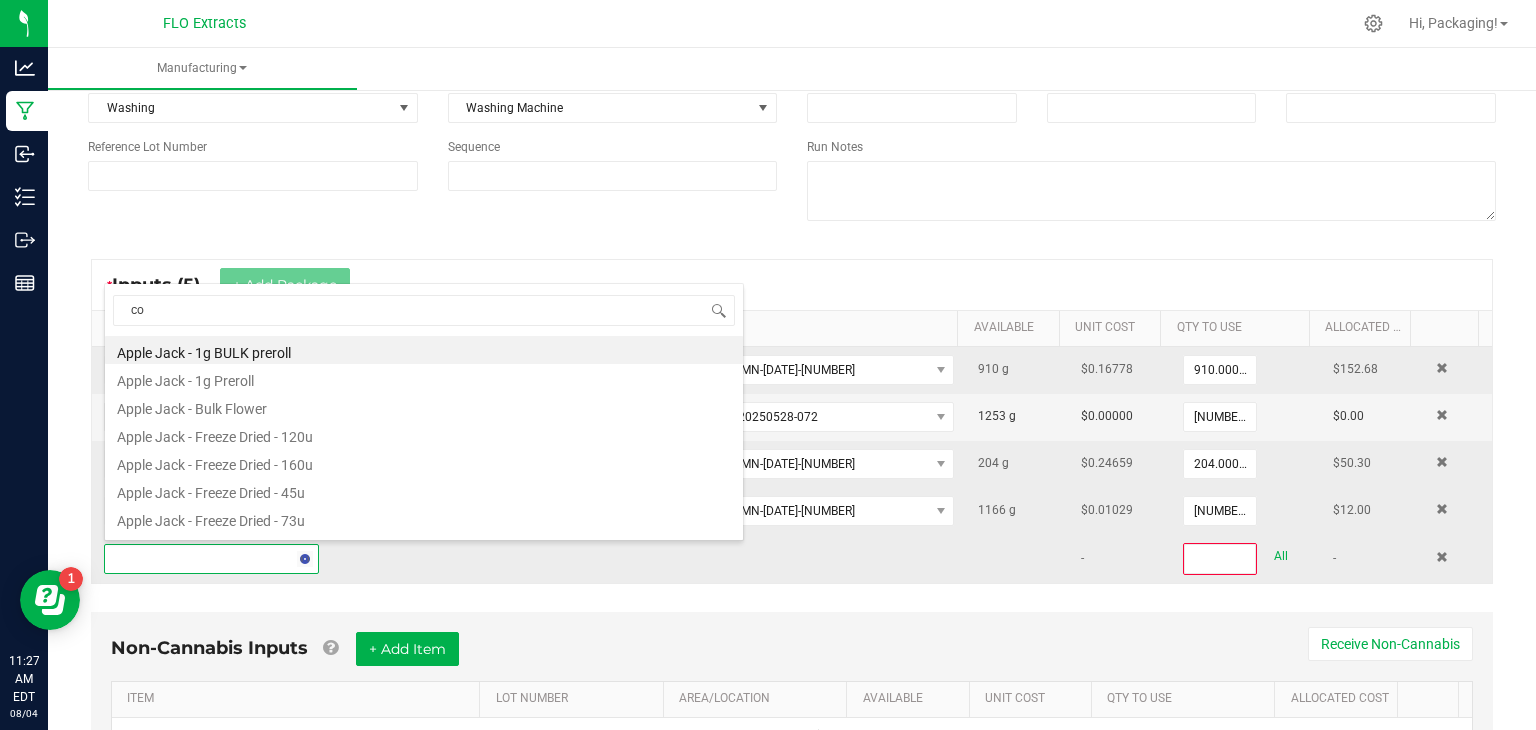 type on "col" 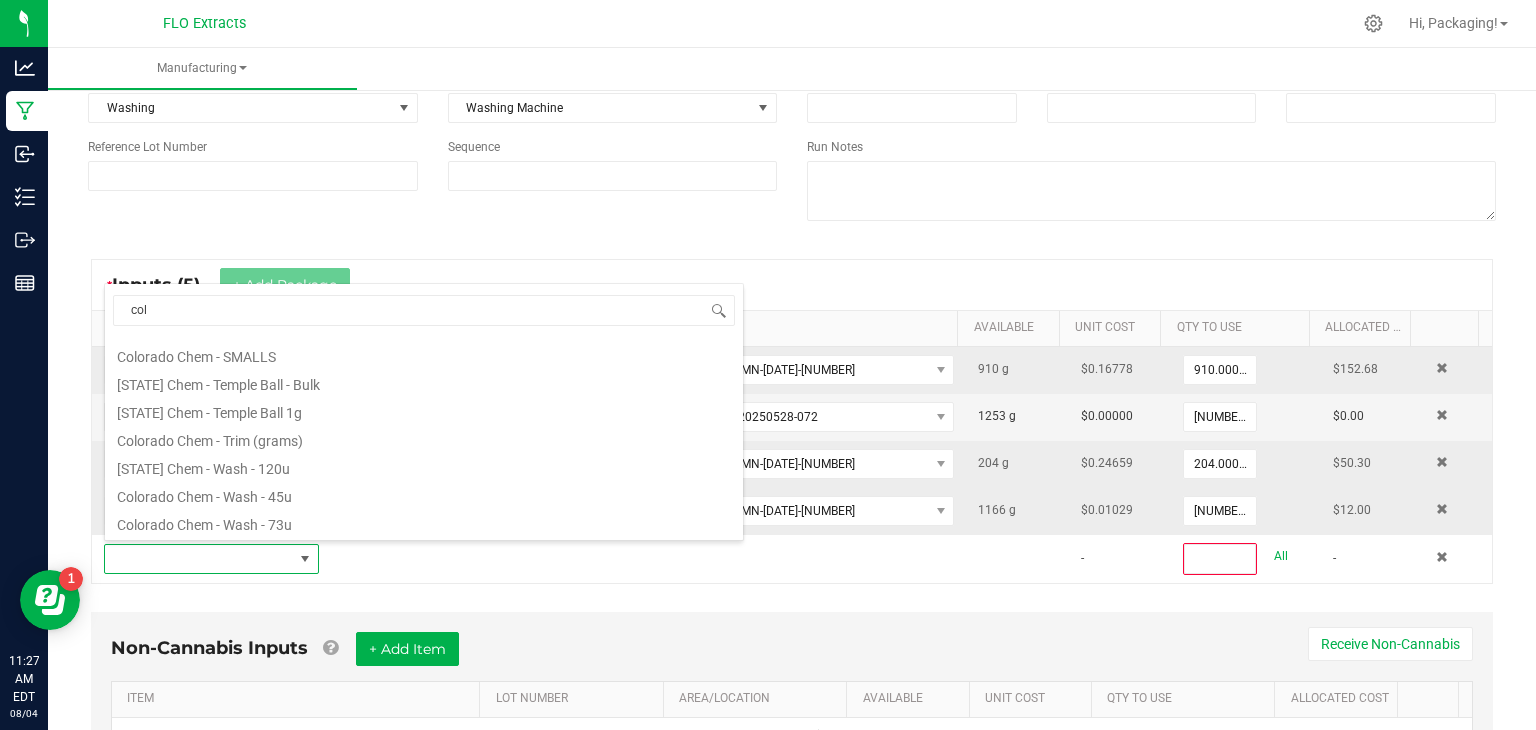 scroll, scrollTop: 304, scrollLeft: 0, axis: vertical 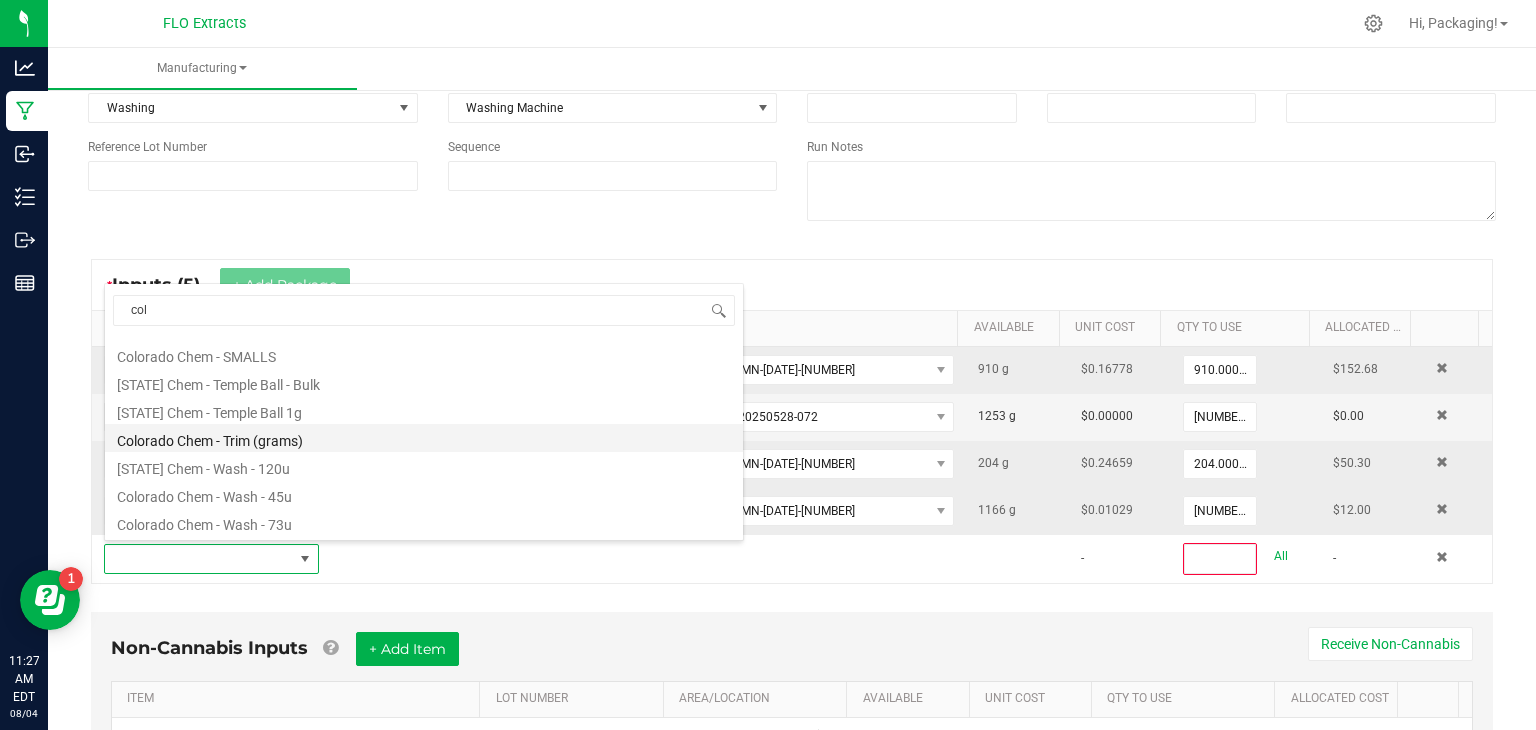 click on "Colorado Chem - Trim (grams)" at bounding box center (424, 438) 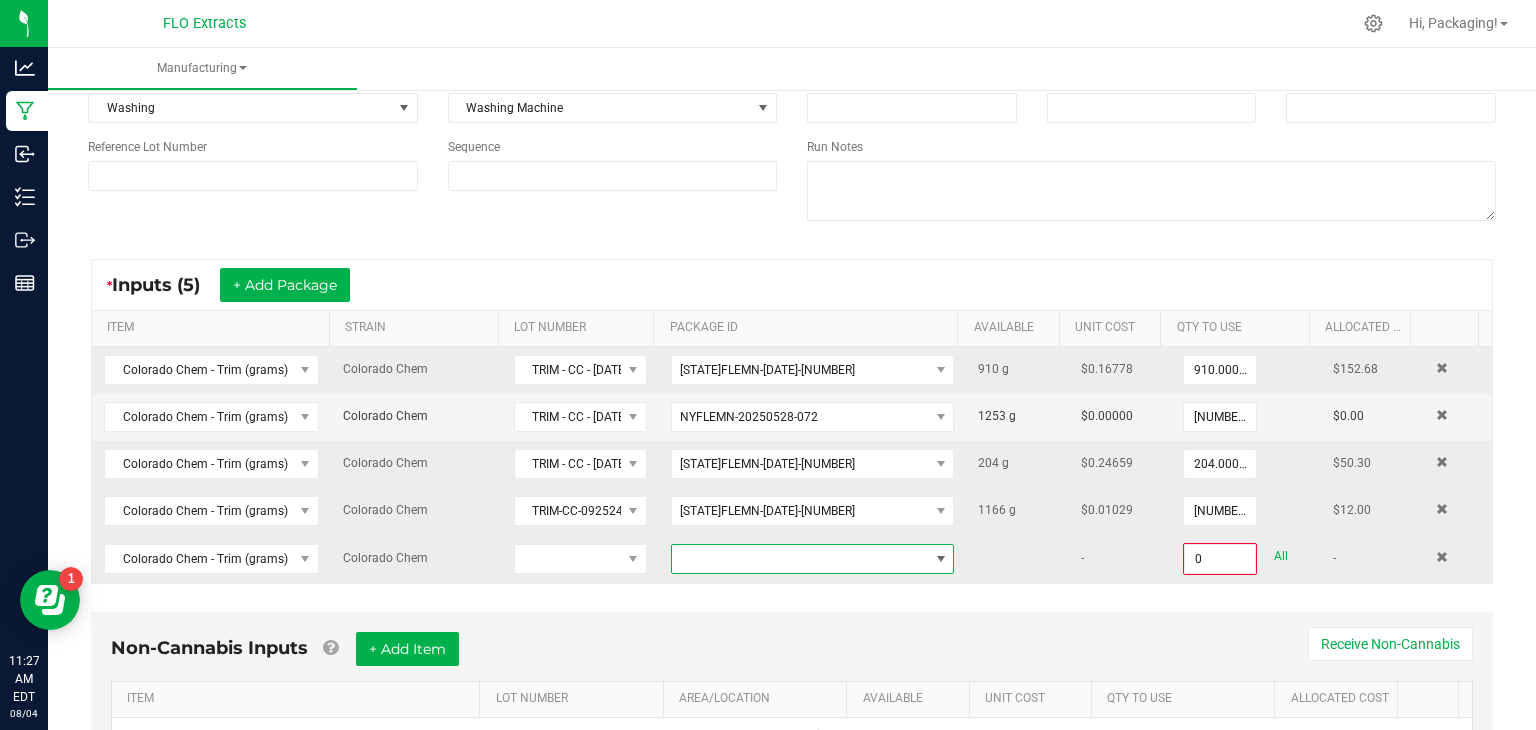 click at bounding box center [941, 559] 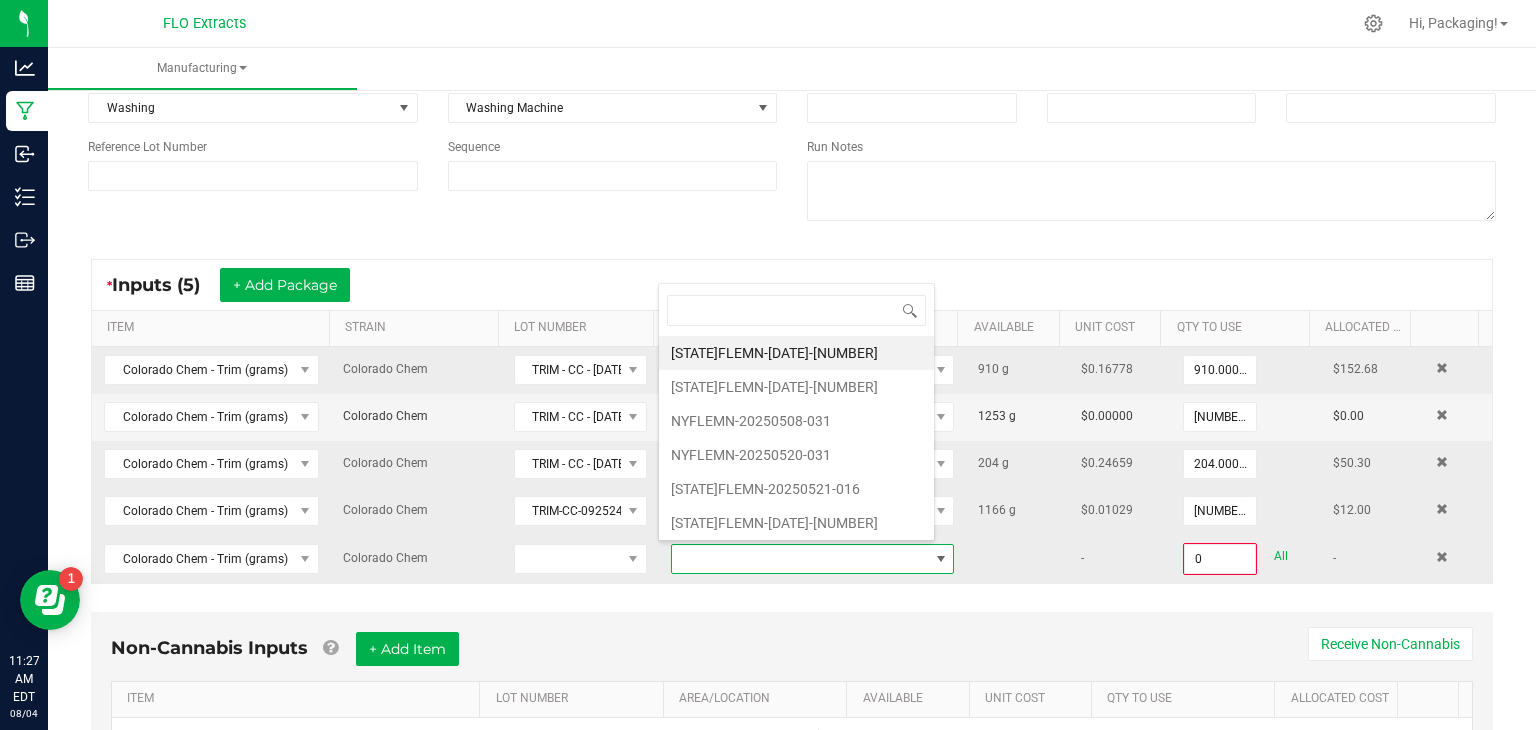 scroll, scrollTop: 99970, scrollLeft: 99723, axis: both 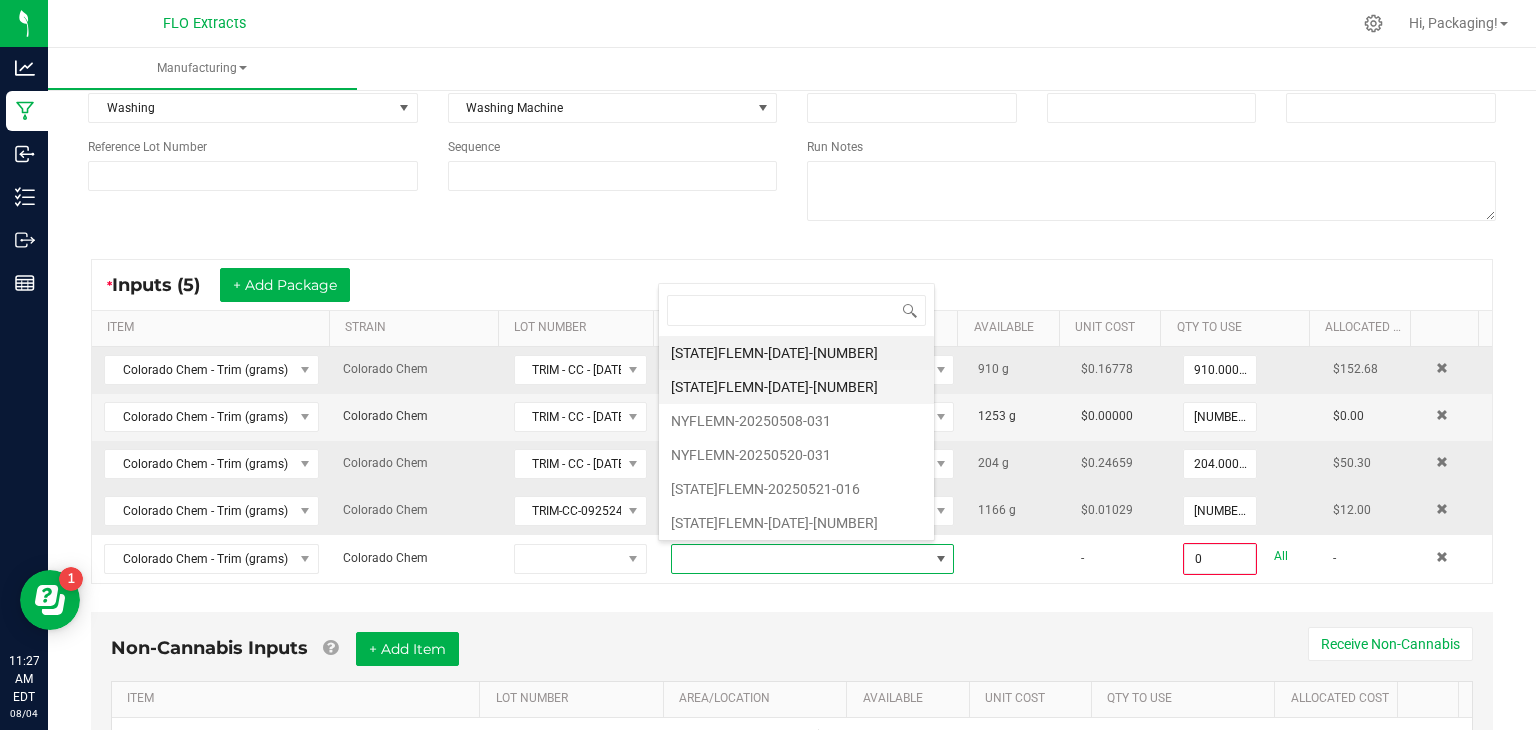 click on "[STATE]FLEMN-[DATE]-[NUMBER]" at bounding box center (796, 387) 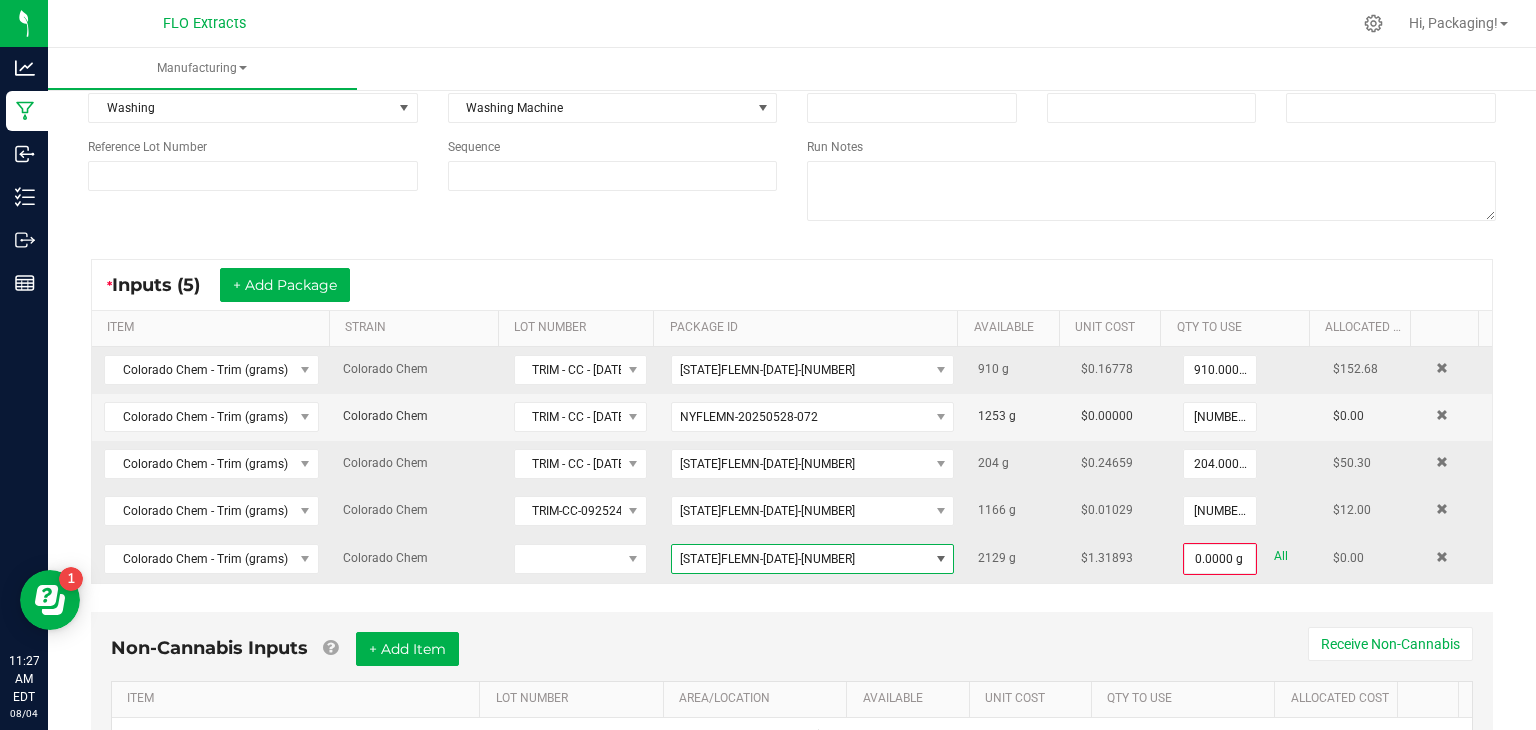click at bounding box center [941, 559] 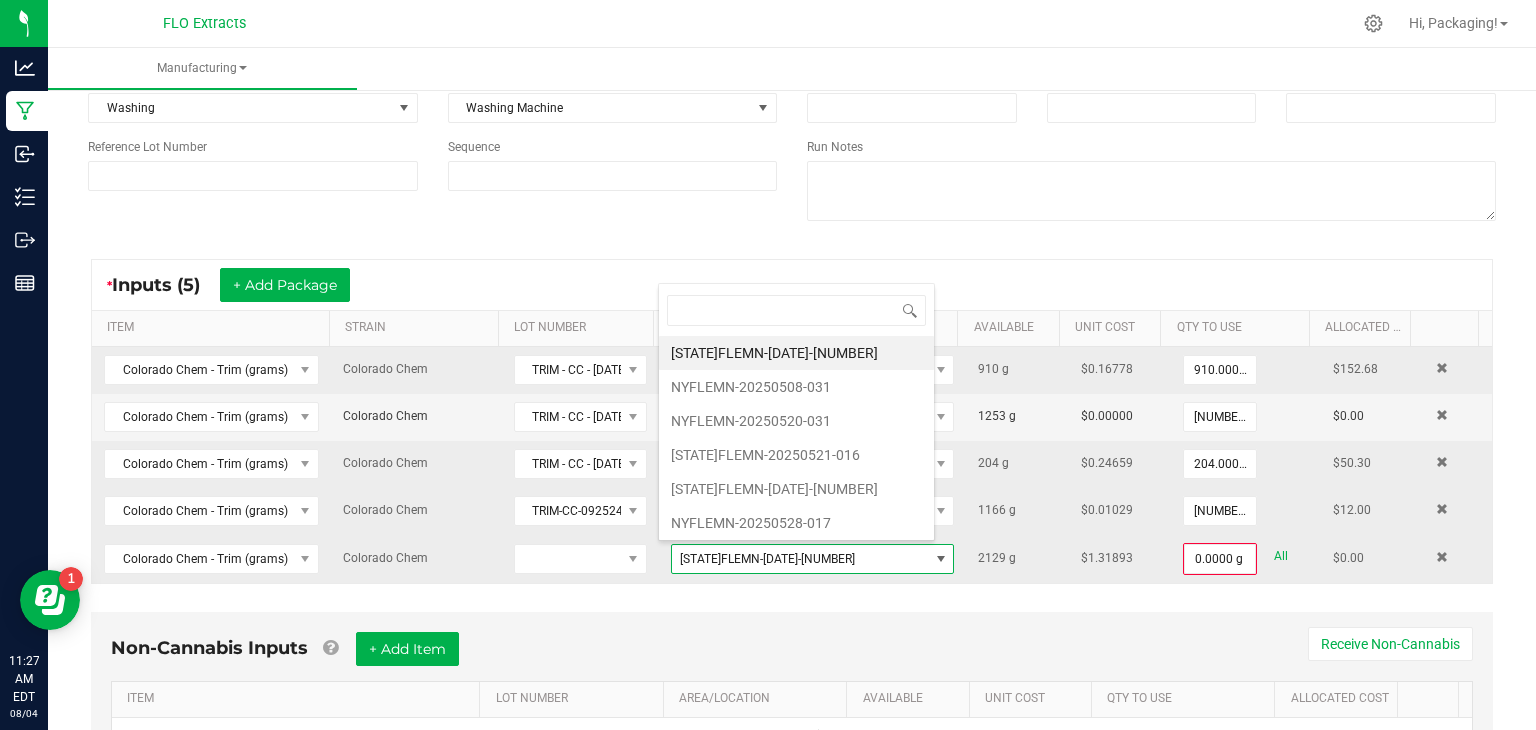 scroll, scrollTop: 99970, scrollLeft: 99723, axis: both 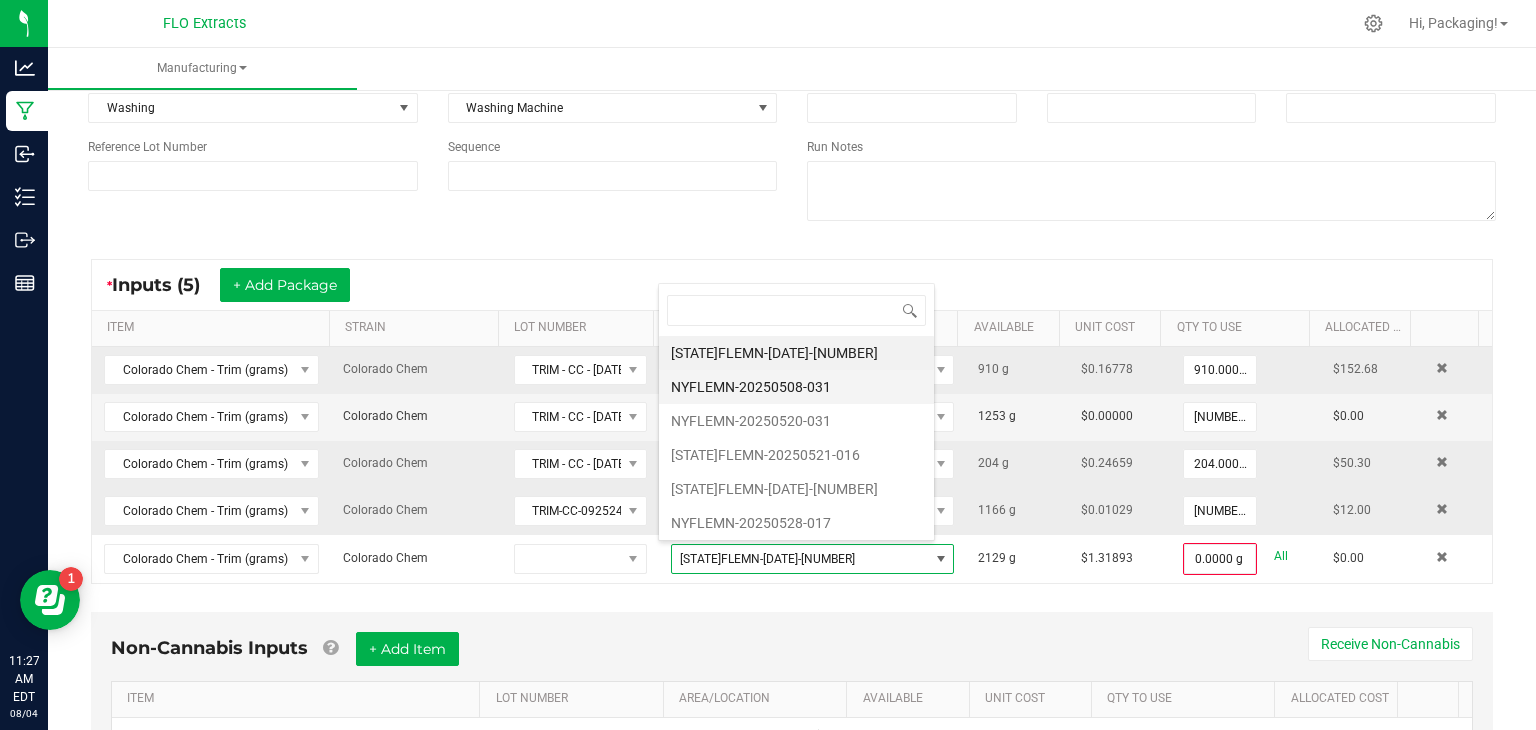 click on "NYFLEMN-20250508-031" at bounding box center [796, 387] 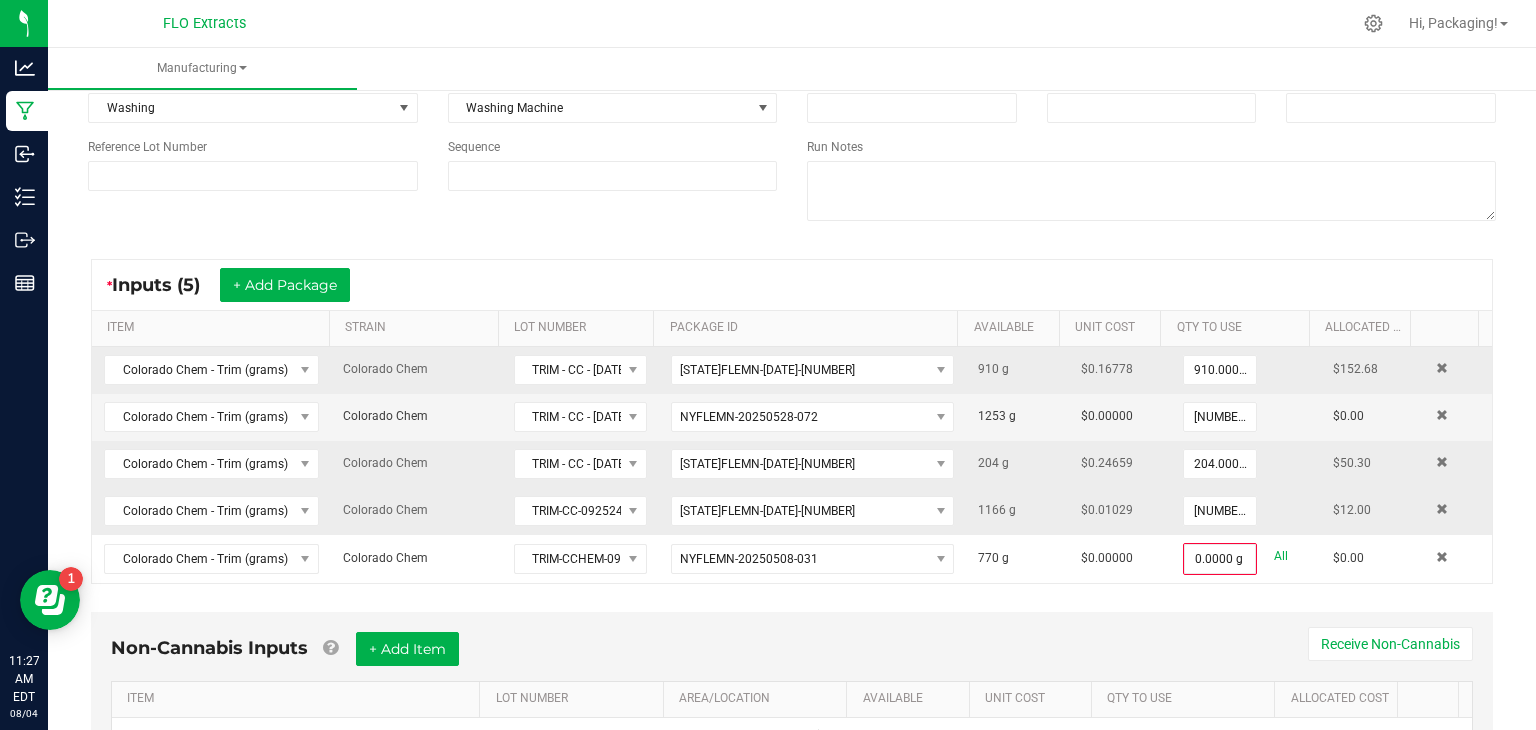 click on "[STATE]FLEMN-[DATE]-[NUMBER]" at bounding box center (812, 511) 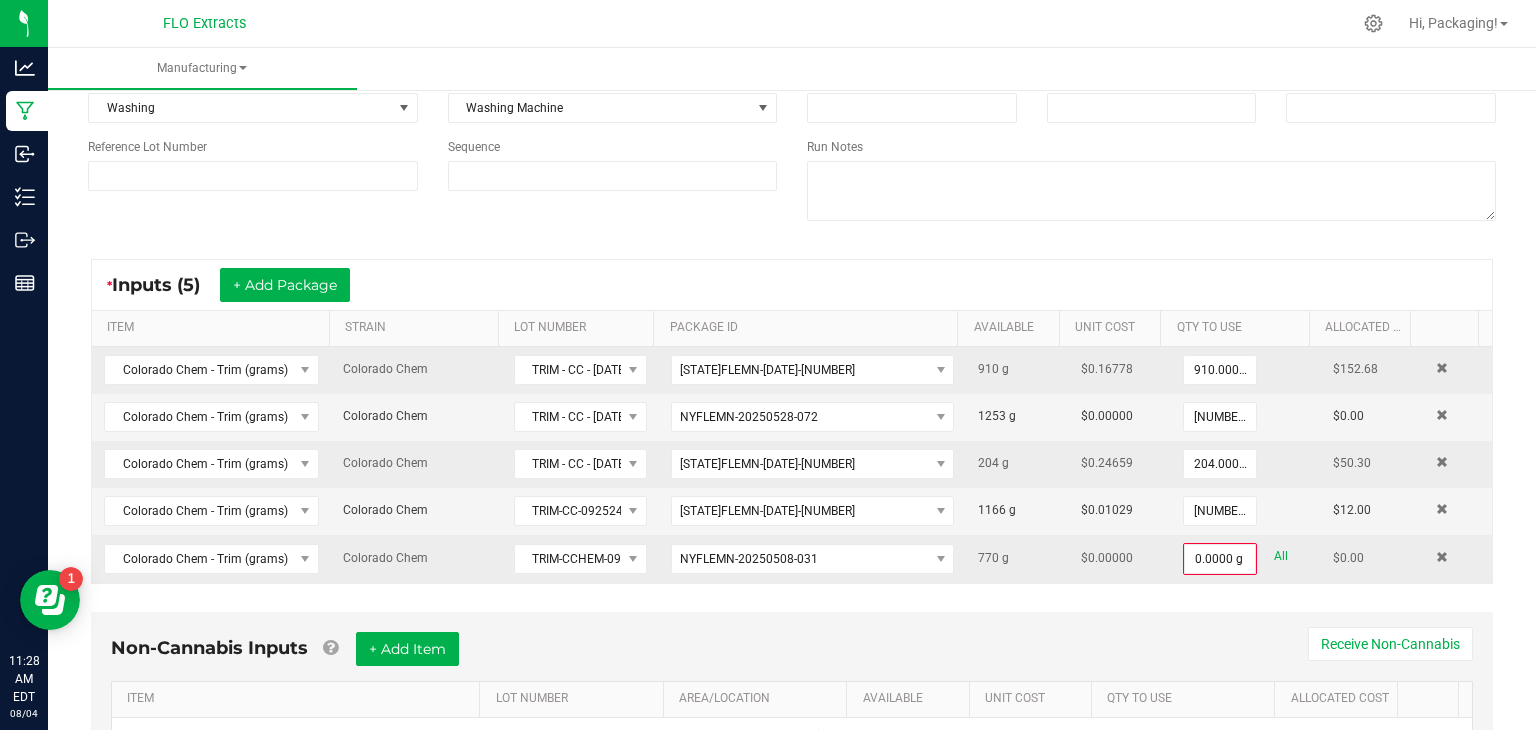 click on "All" at bounding box center [1281, 556] 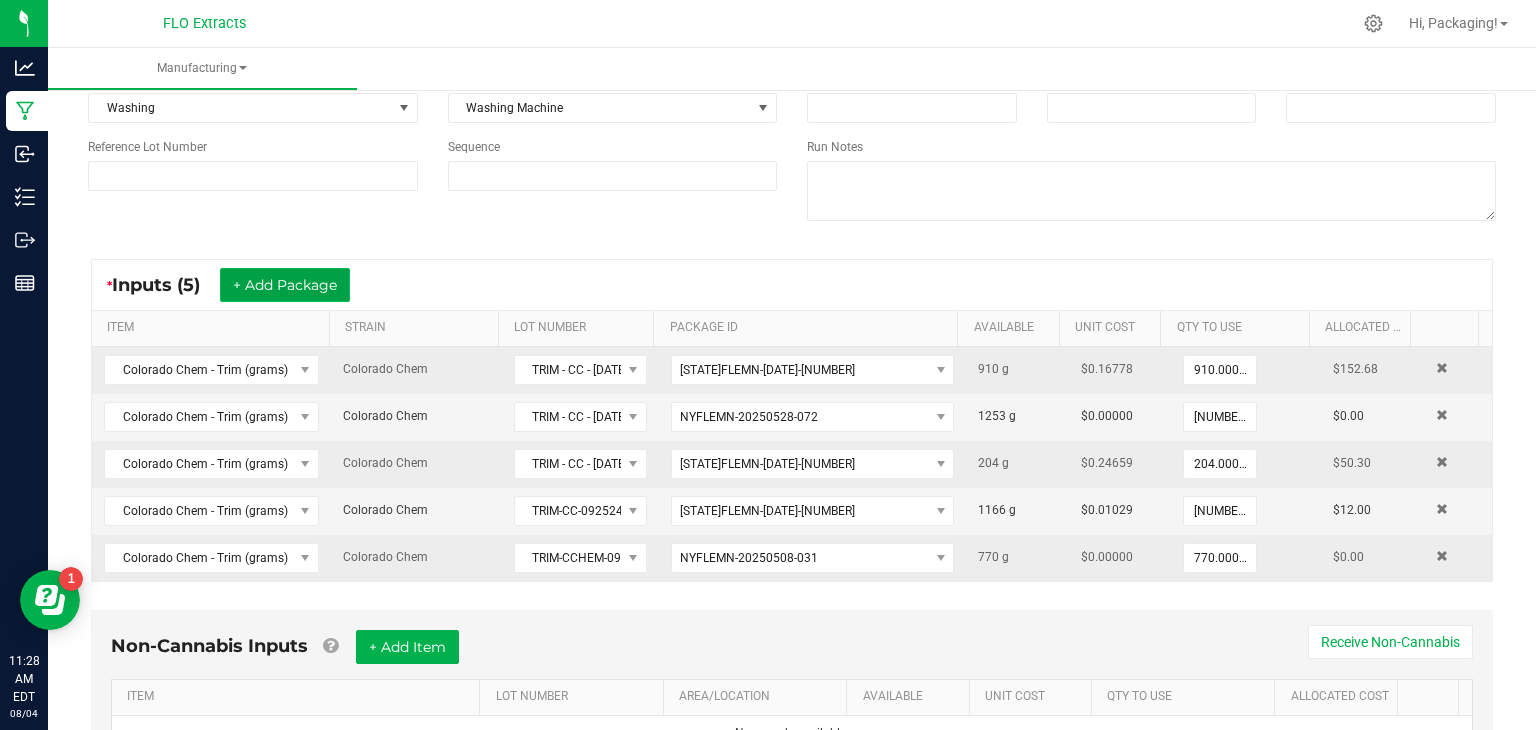 click on "+ Add Package" at bounding box center [285, 285] 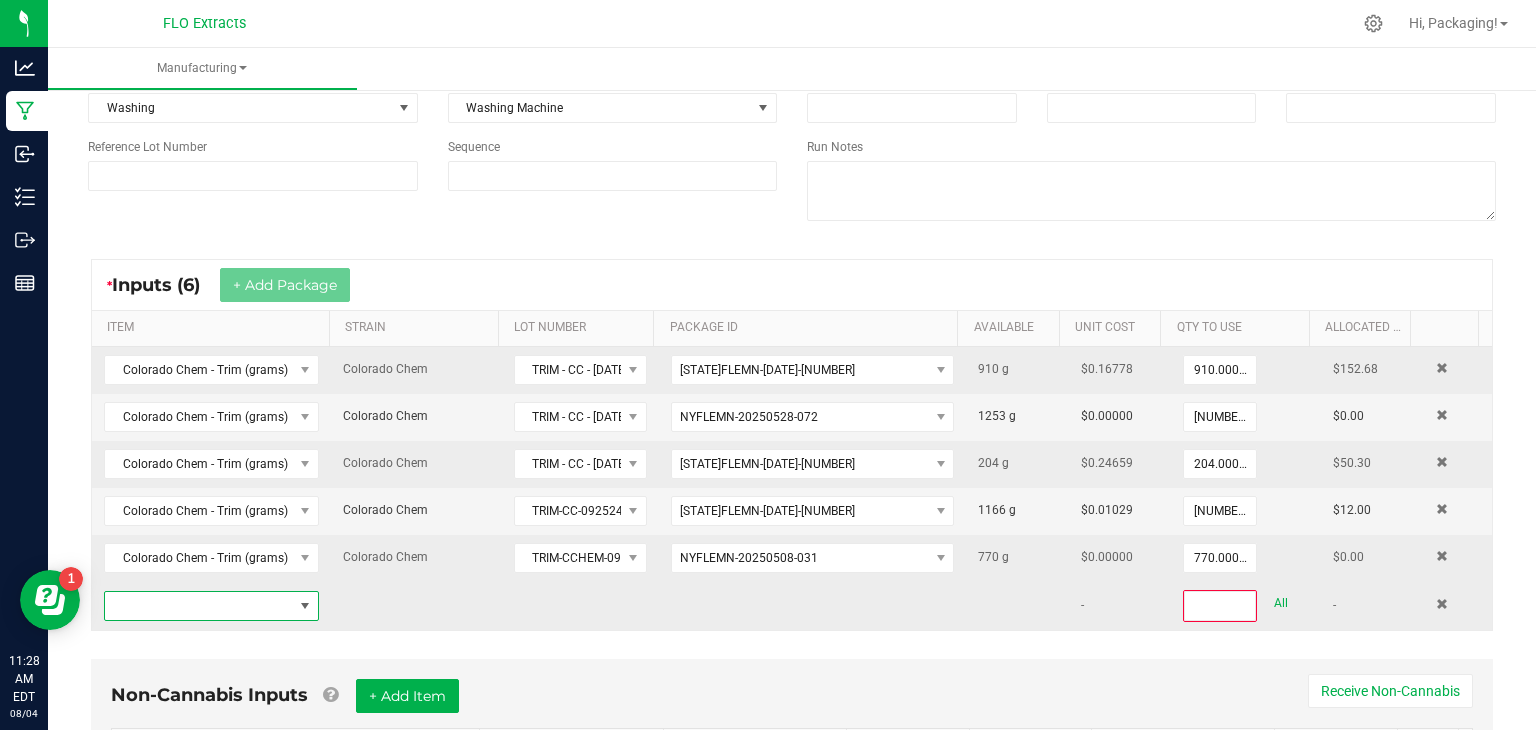 click at bounding box center (305, 606) 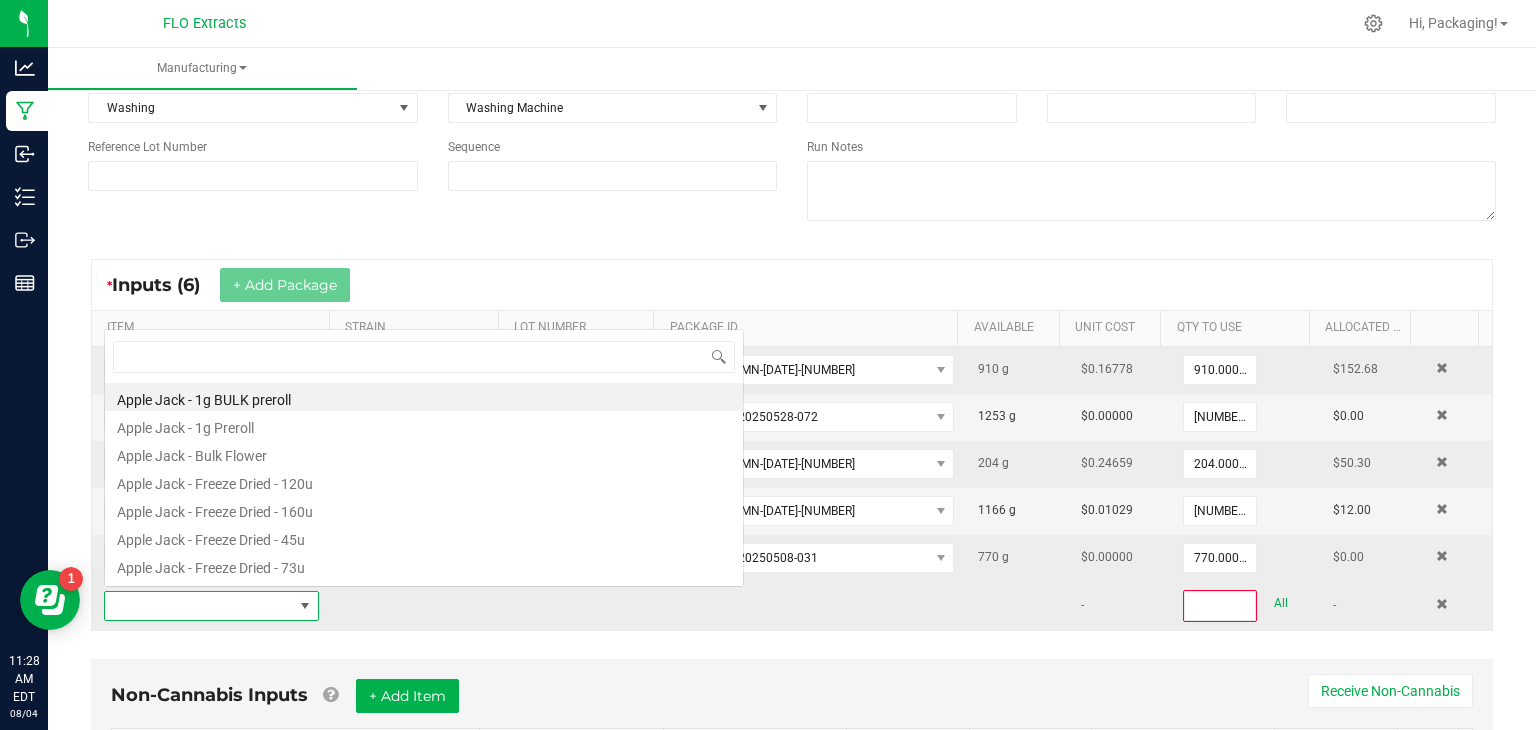 scroll, scrollTop: 0, scrollLeft: 0, axis: both 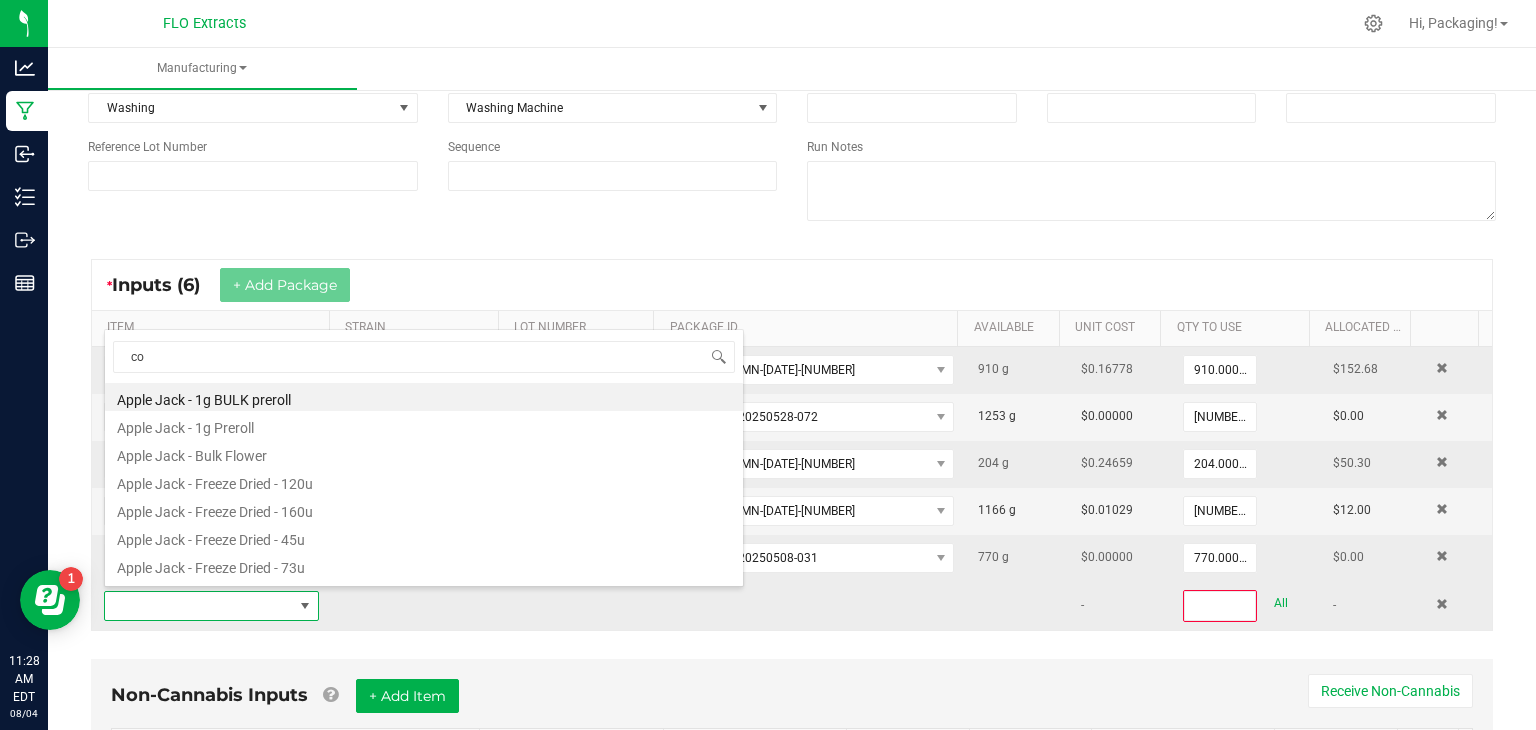 type on "col" 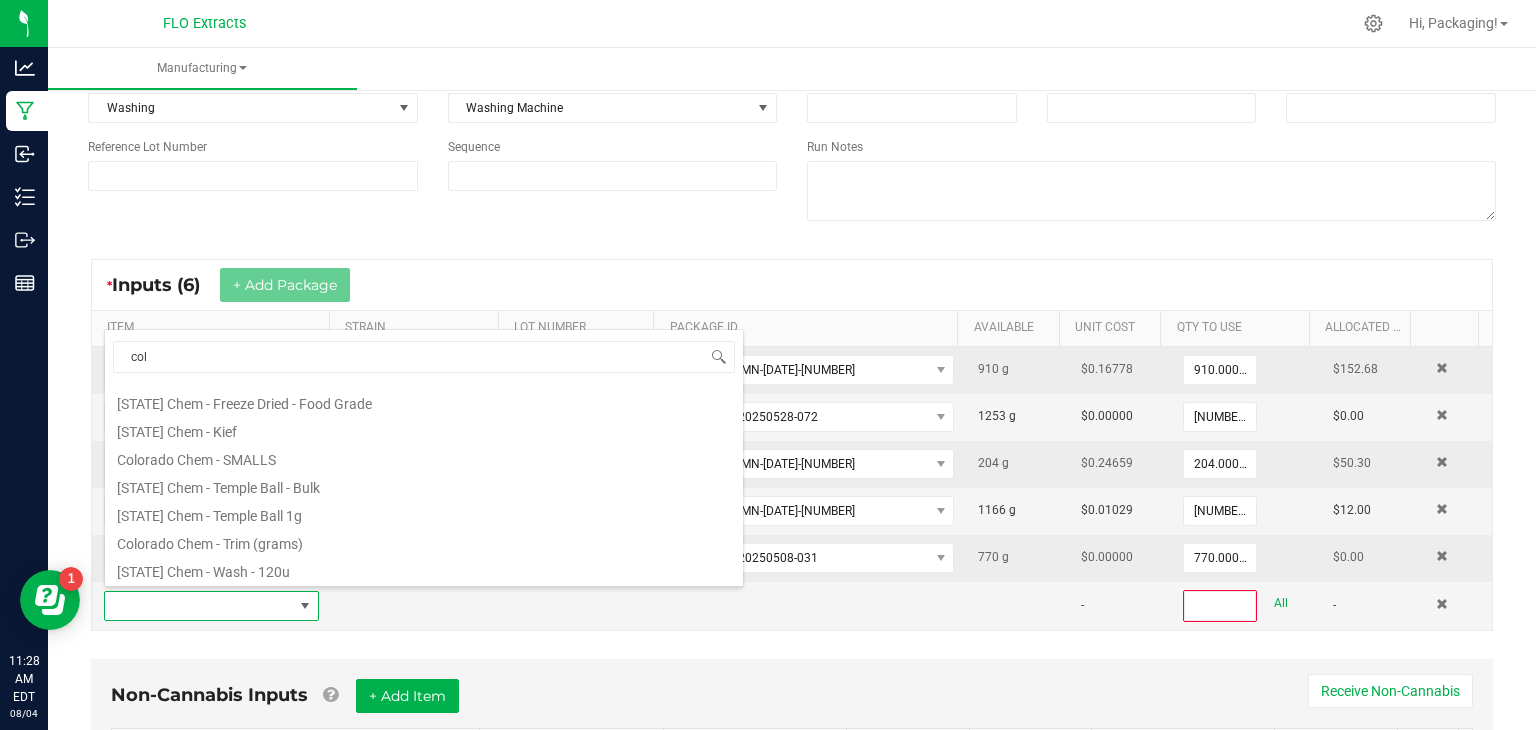 scroll, scrollTop: 248, scrollLeft: 0, axis: vertical 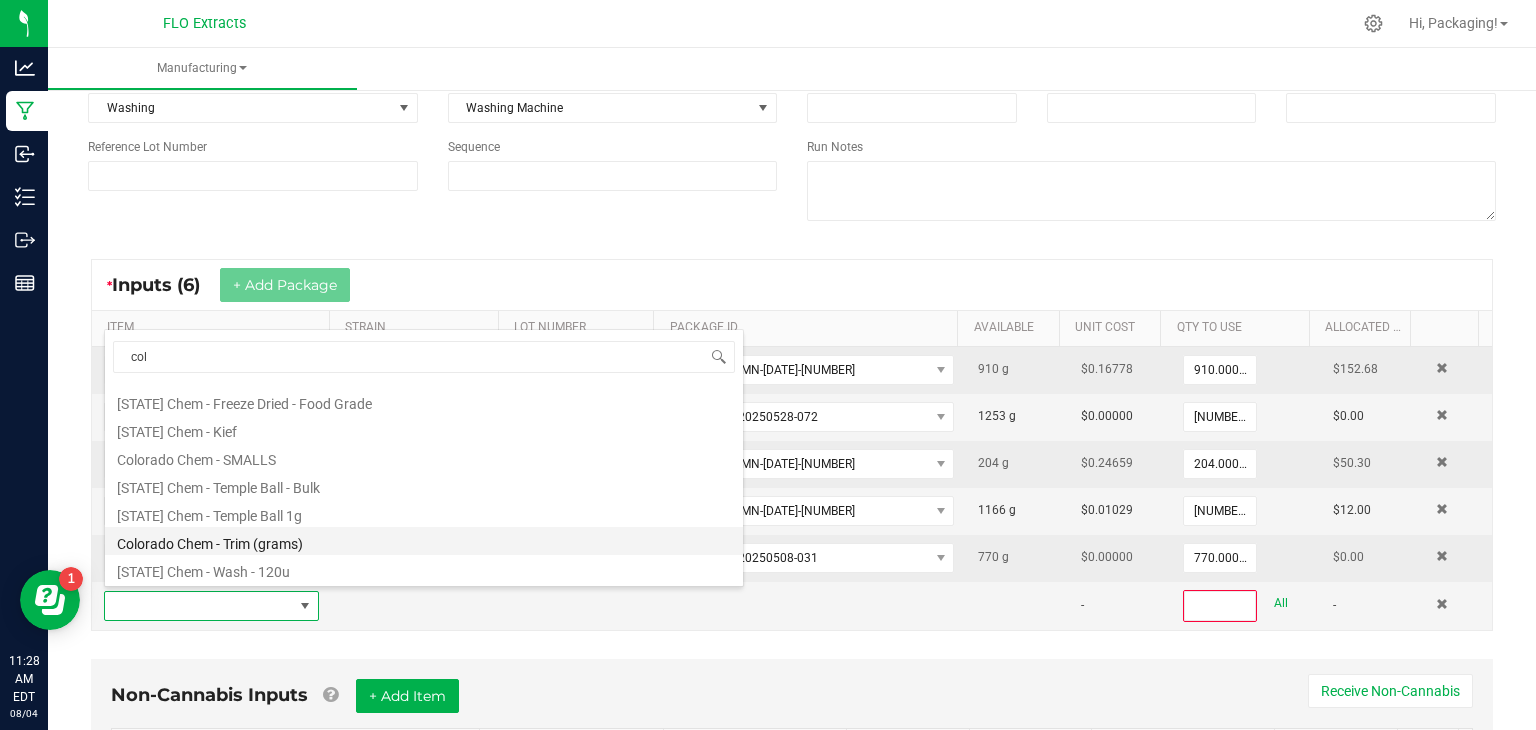 click on "Colorado Chem - Trim (grams)" at bounding box center [424, 541] 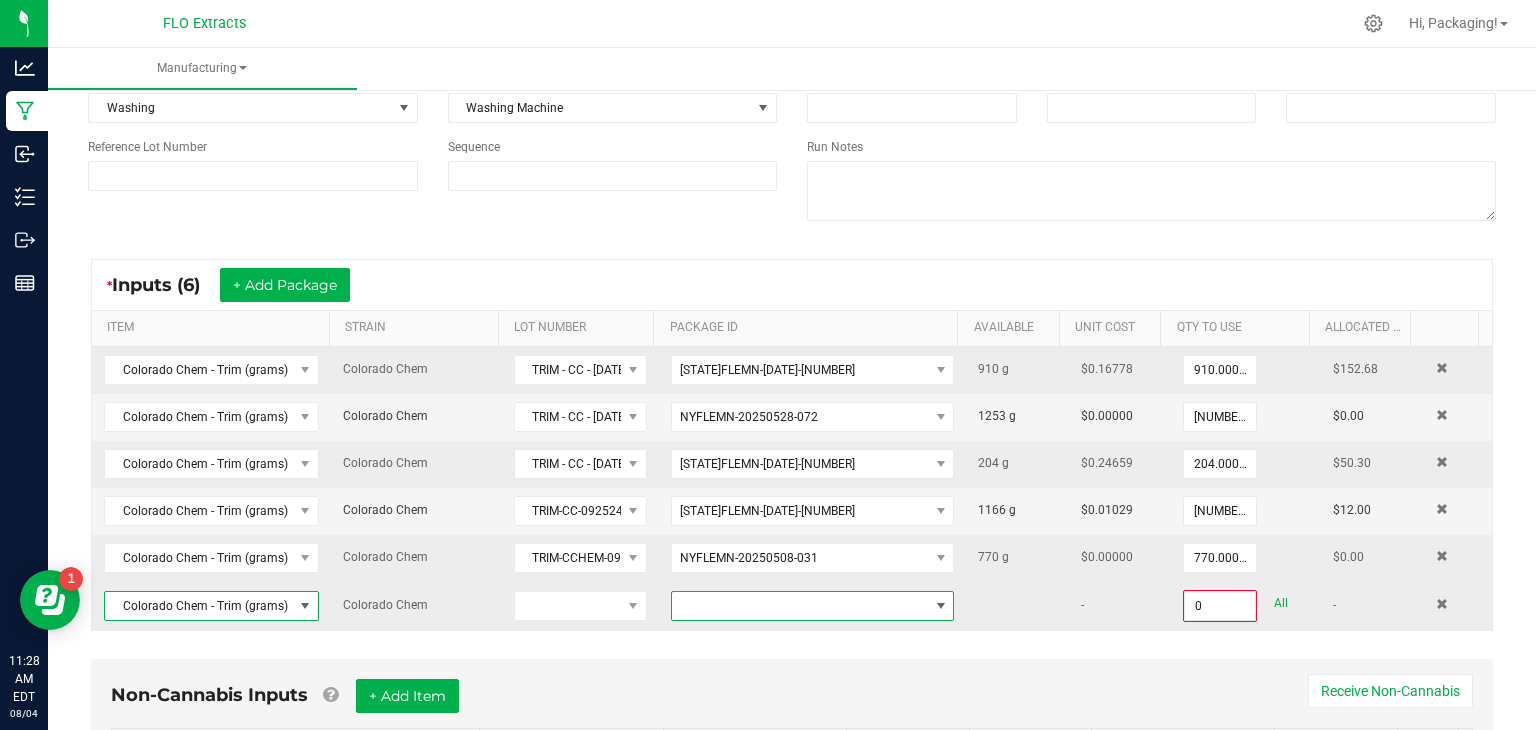 click at bounding box center [941, 606] 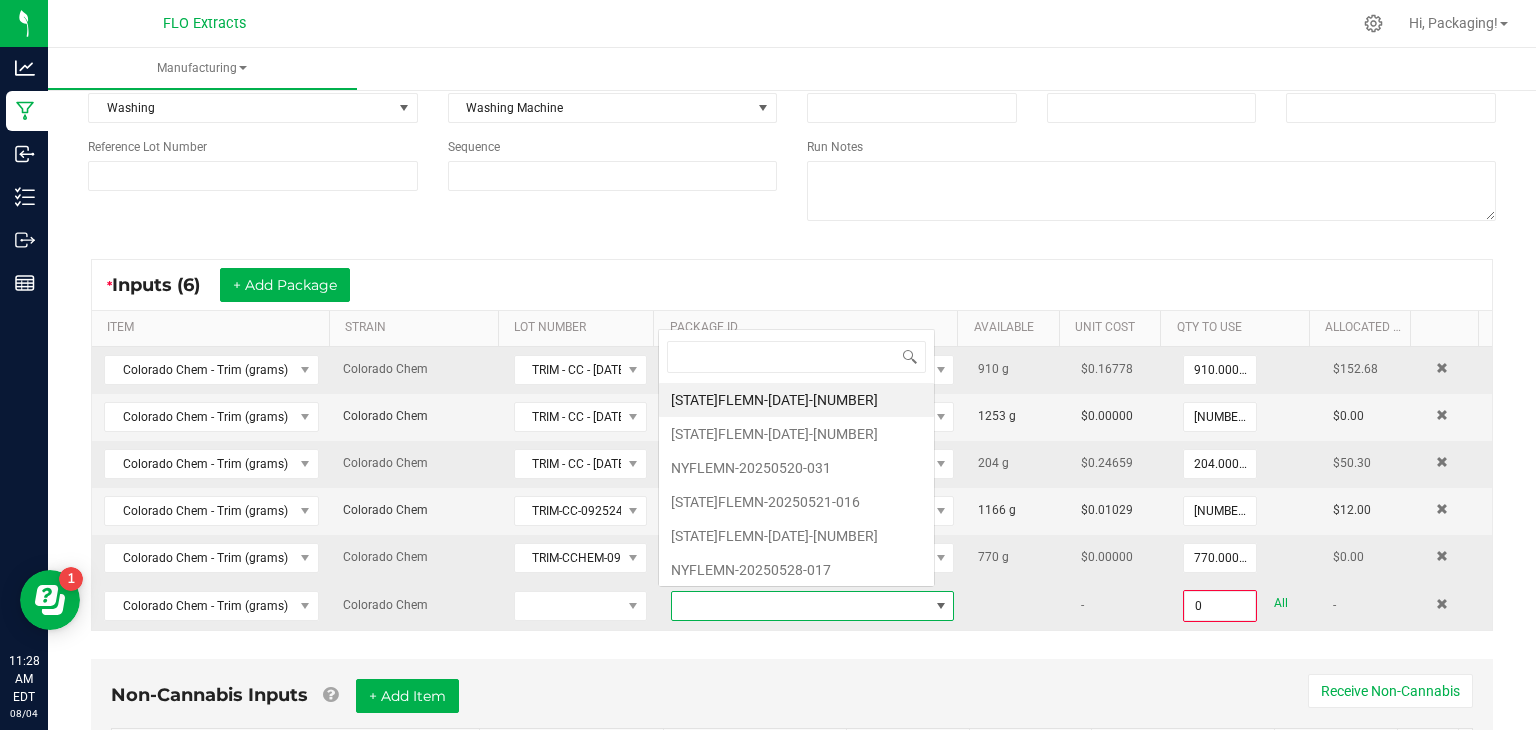 scroll, scrollTop: 0, scrollLeft: 0, axis: both 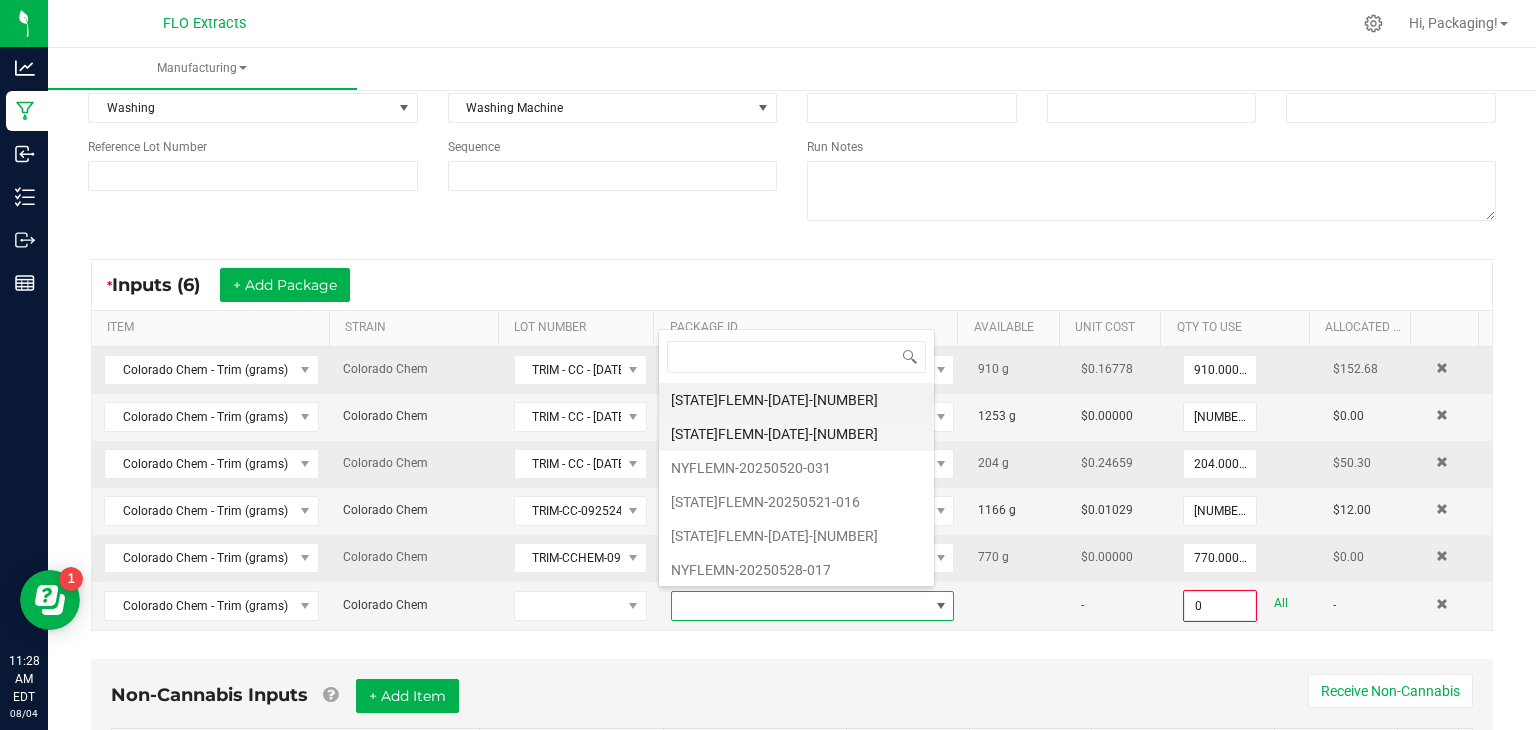 click on "[STATE]FLEMN-[DATE]-[NUMBER]" at bounding box center (796, 434) 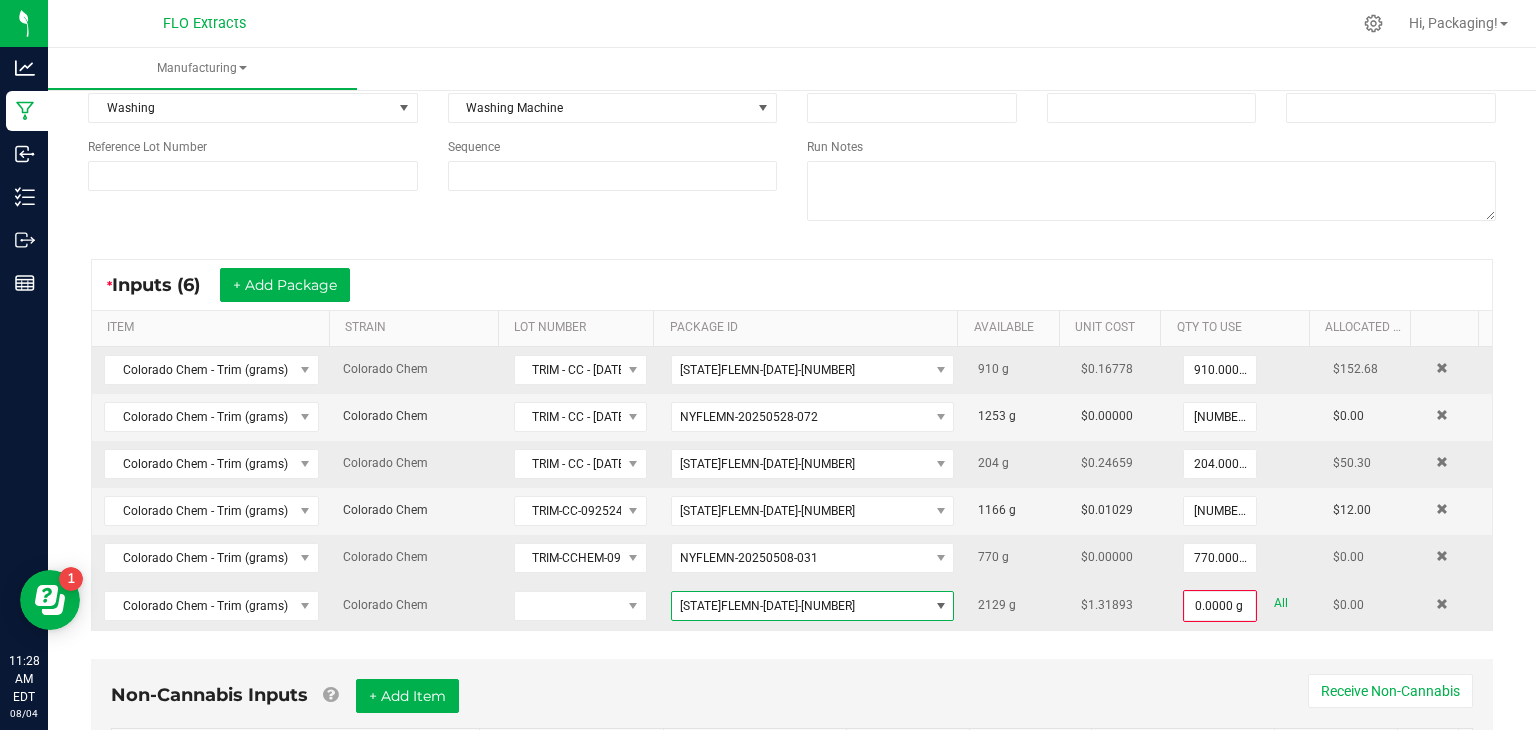 click on "[STATE]FLEMN-[DATE]-[NUMBER]" at bounding box center [812, 606] 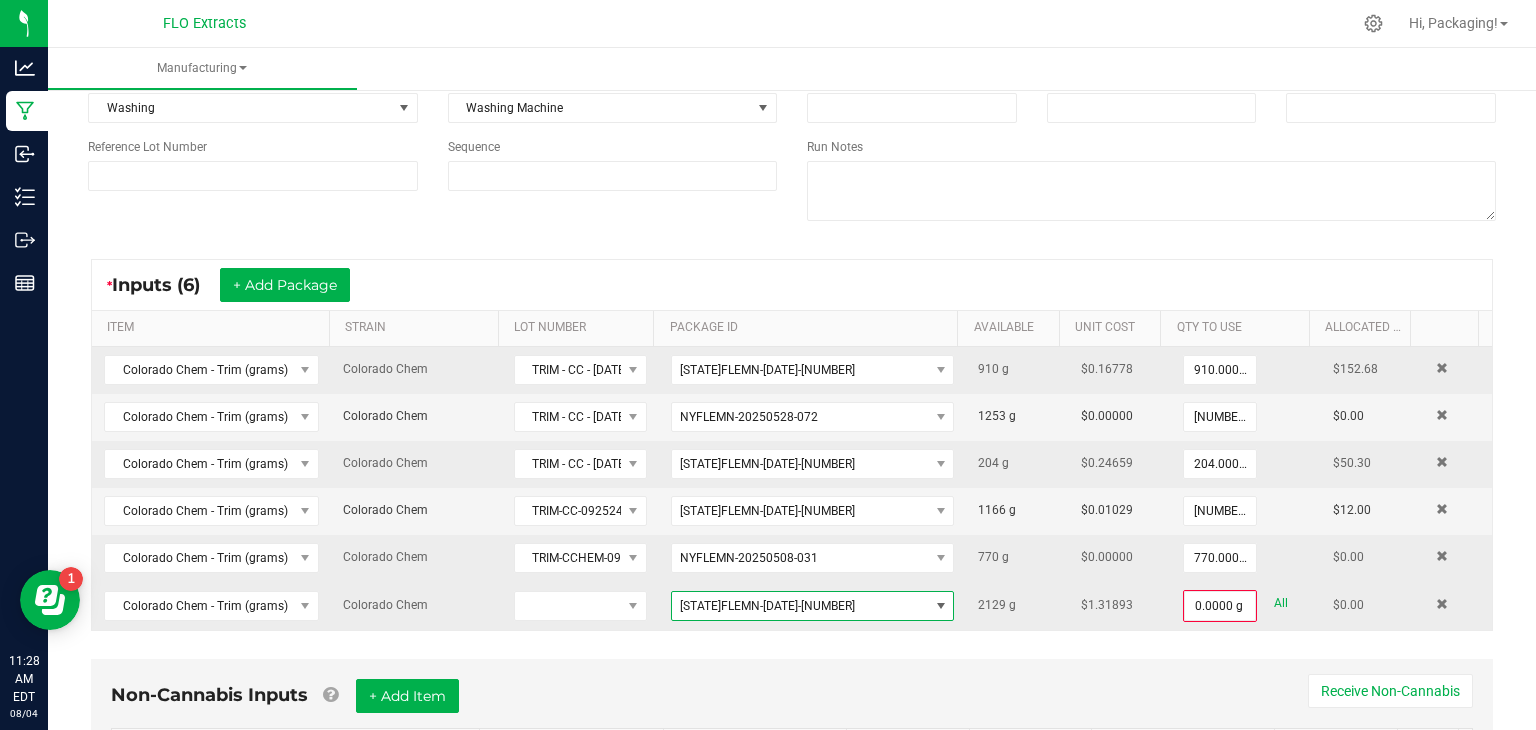 click at bounding box center [940, 606] 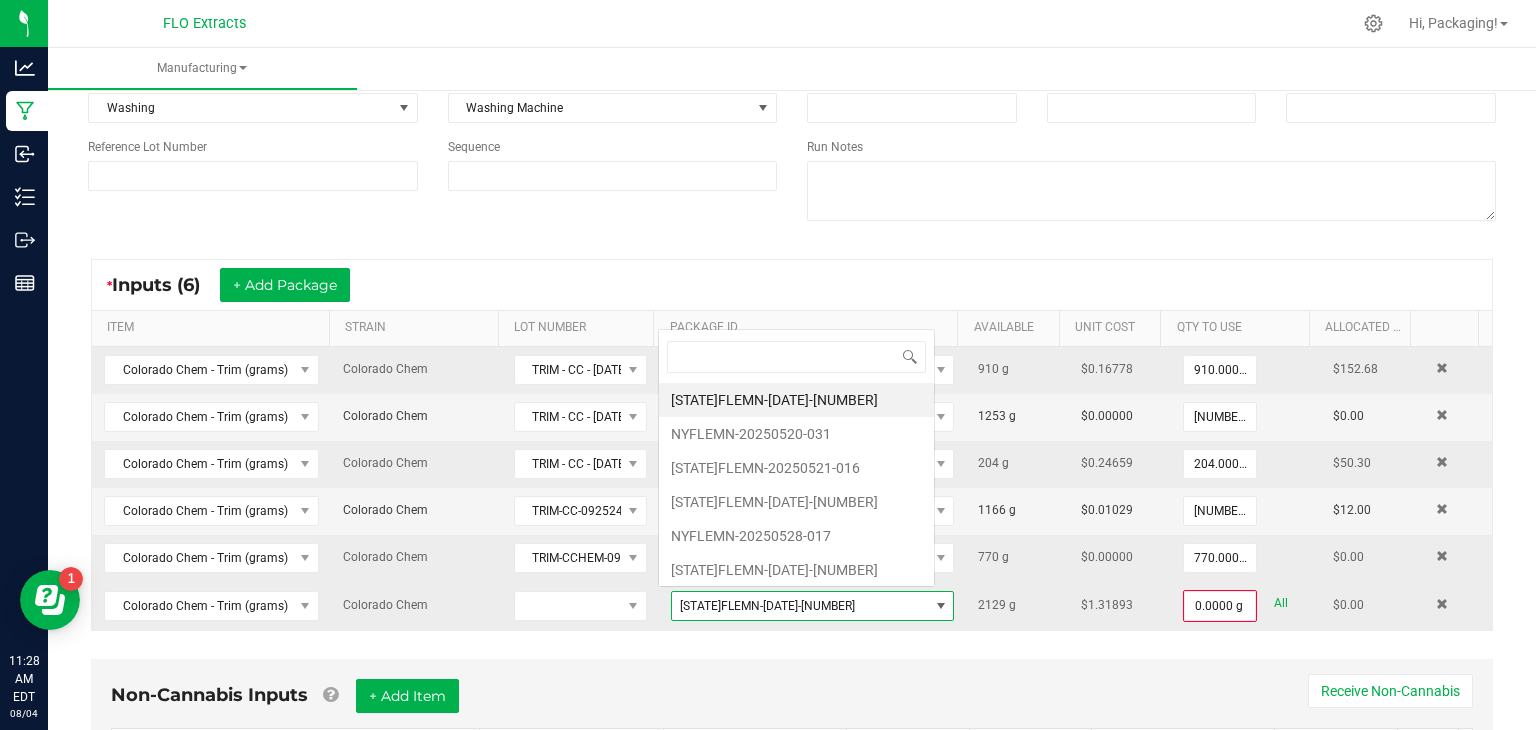scroll, scrollTop: 0, scrollLeft: 0, axis: both 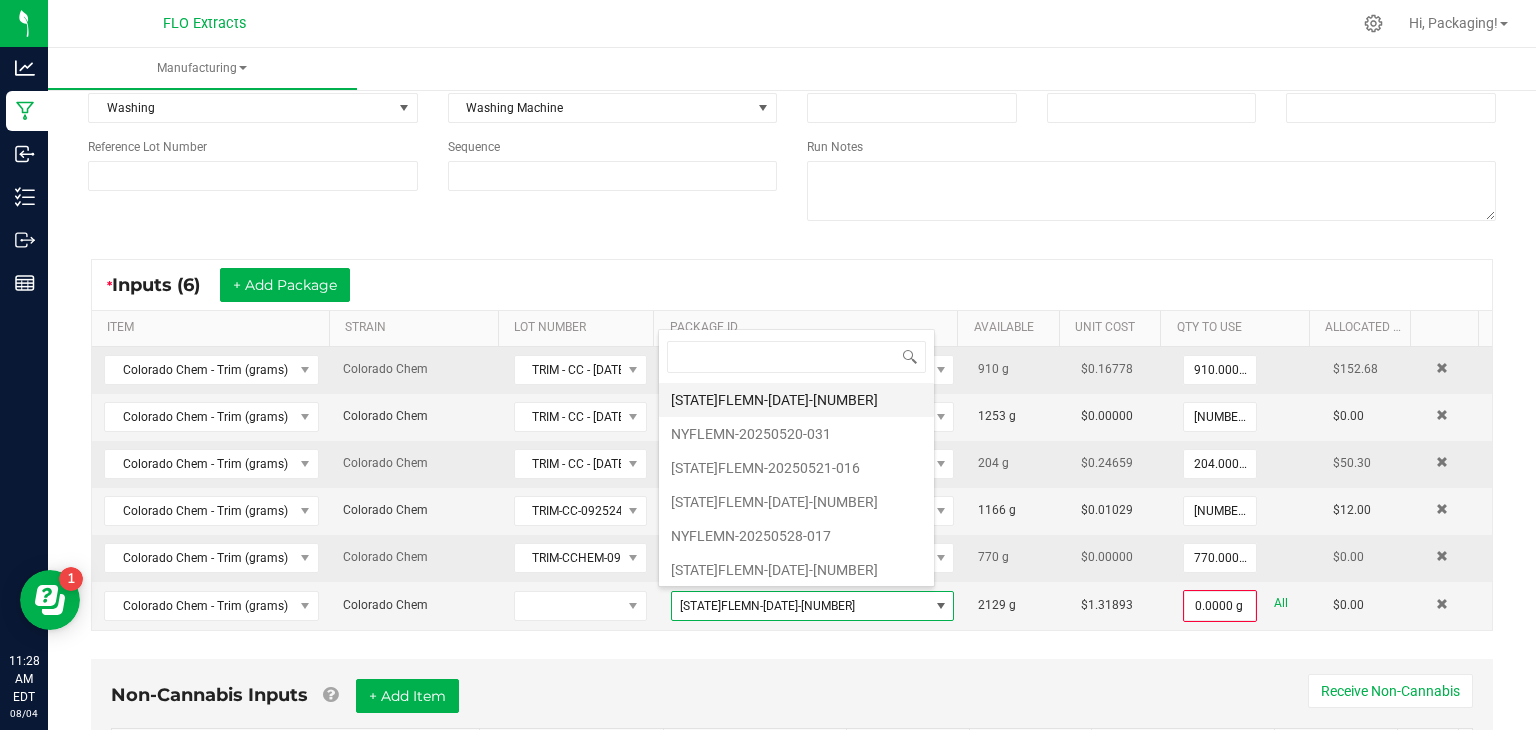 click on "[STATE]FLEMN-[DATE]-[NUMBER]" at bounding box center [796, 400] 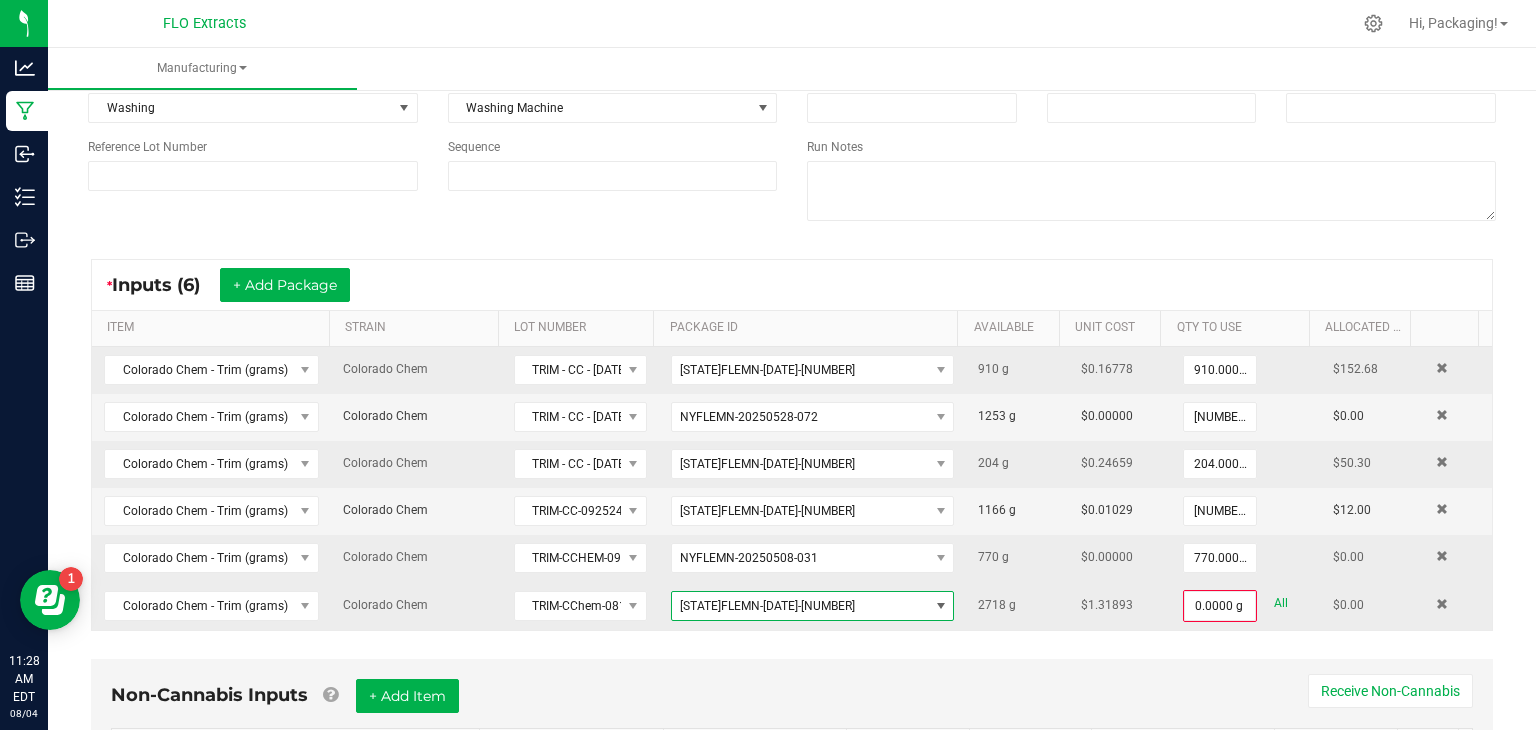 click at bounding box center (941, 606) 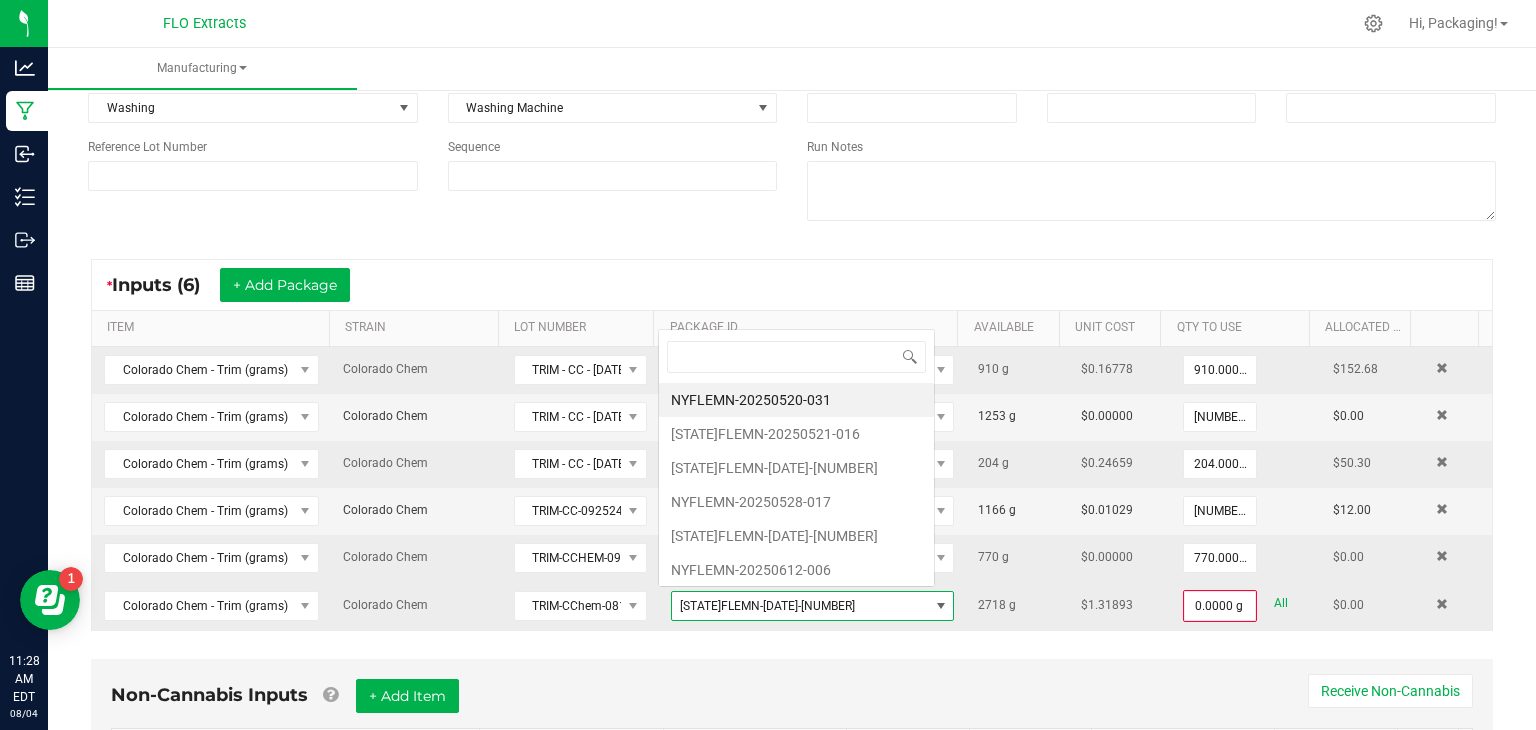 scroll, scrollTop: 0, scrollLeft: 0, axis: both 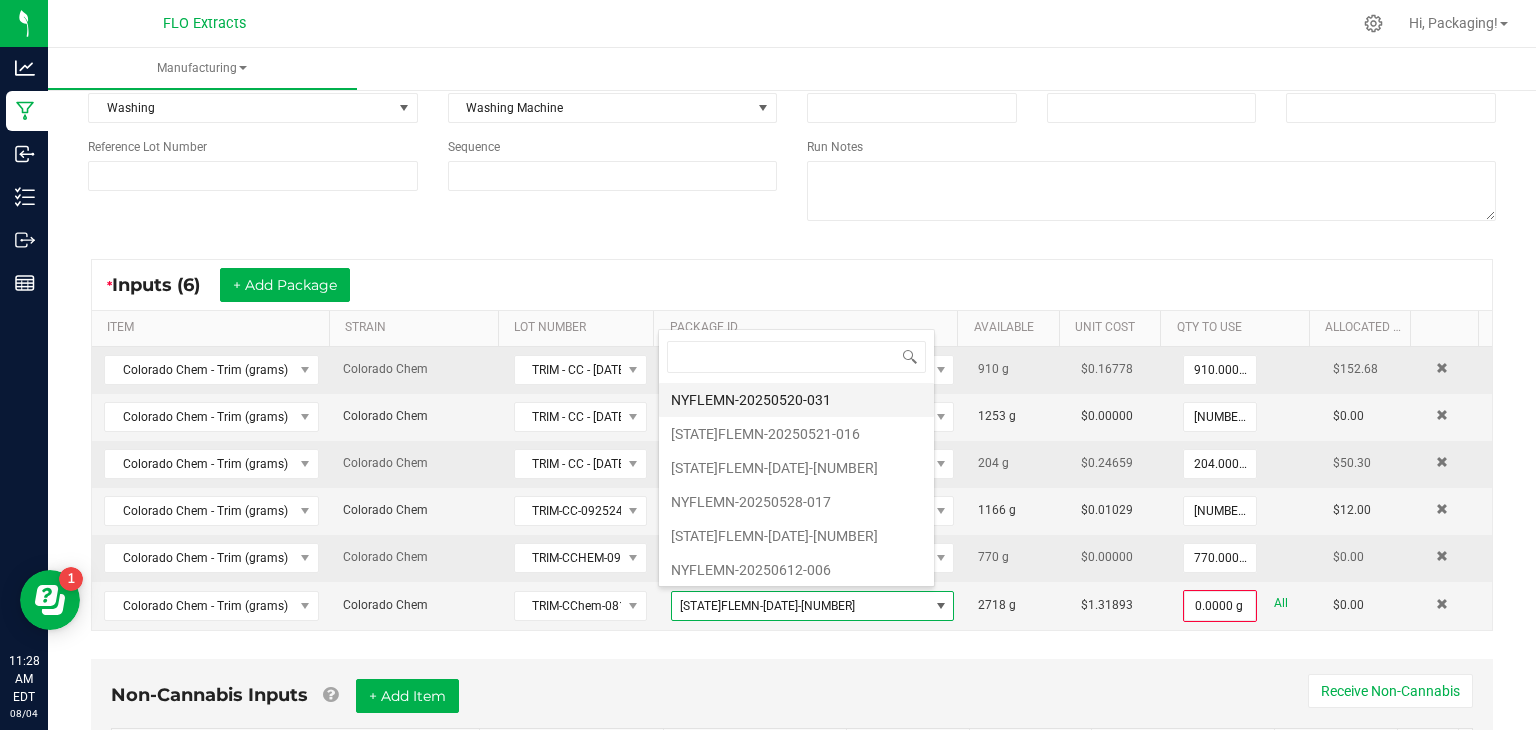 click on "NYFLEMN-20250520-031" at bounding box center (796, 400) 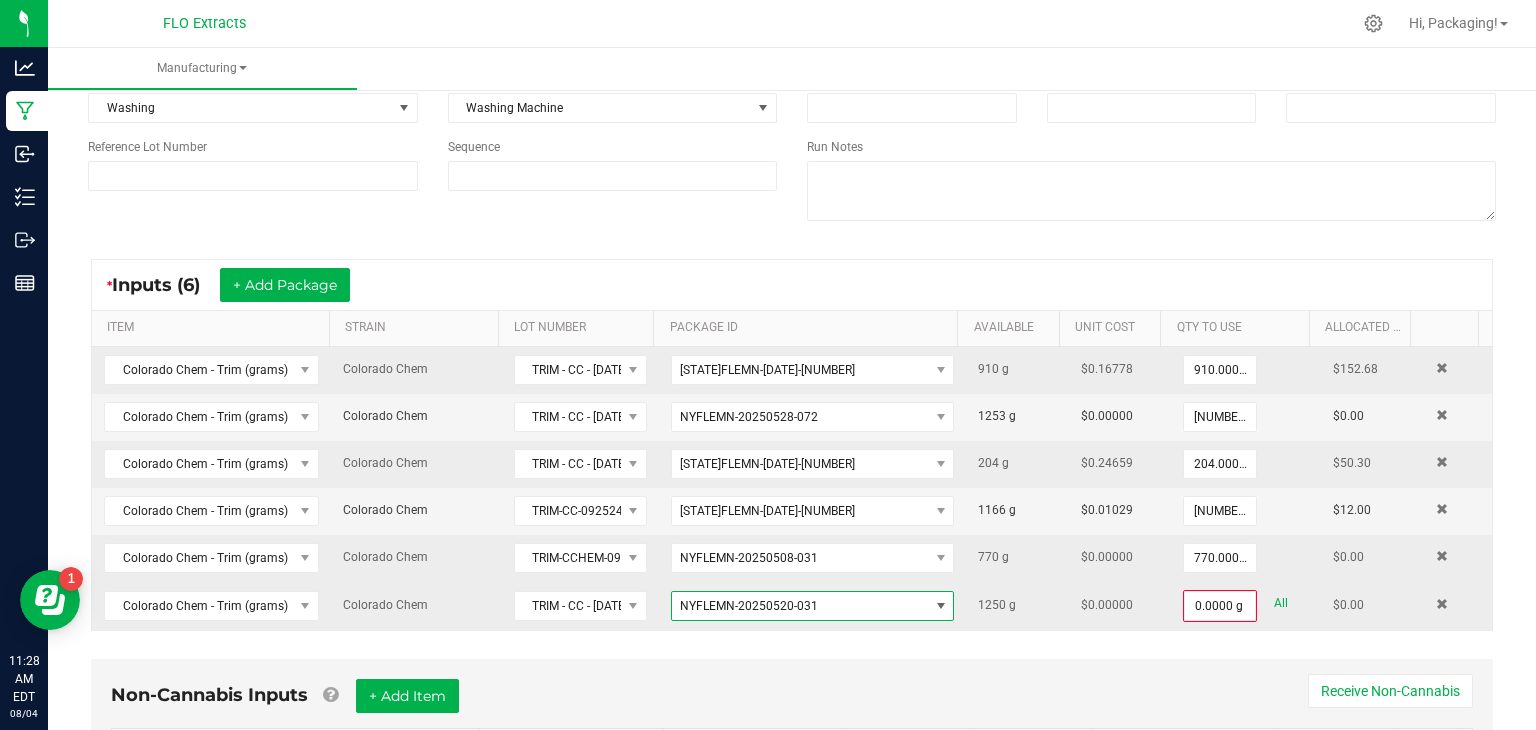 click at bounding box center [941, 606] 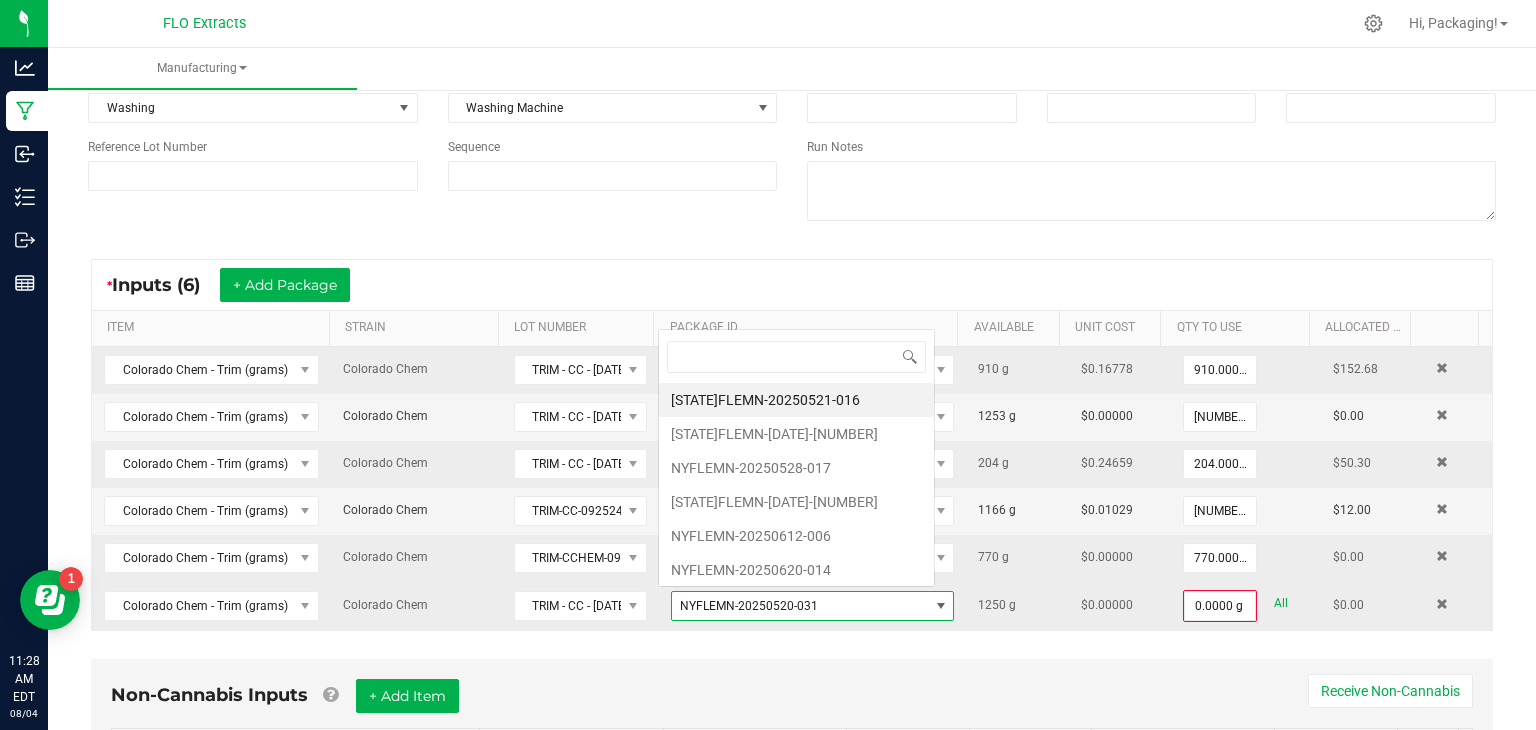 scroll, scrollTop: 0, scrollLeft: 0, axis: both 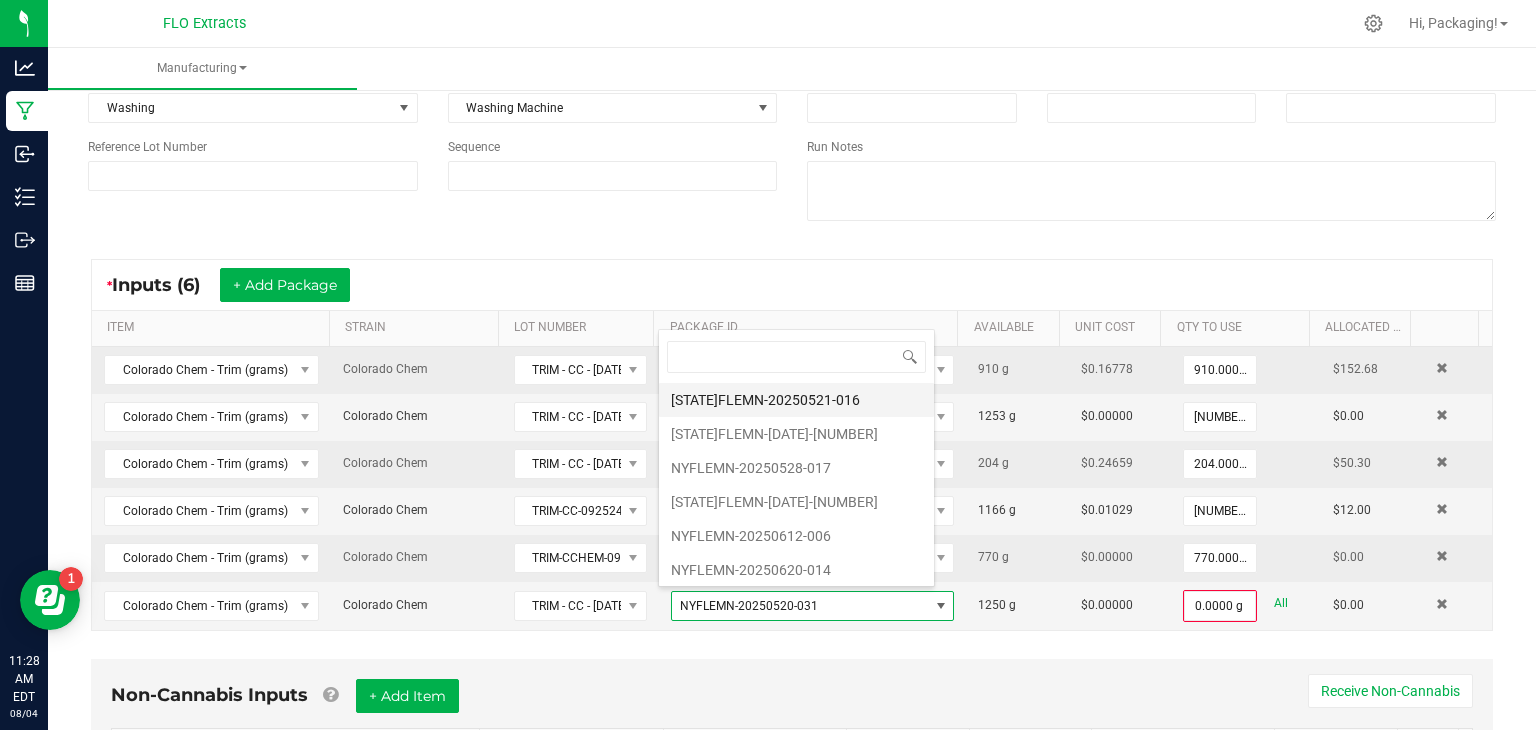 click on "[STATE]FLEMN-20250521-016" at bounding box center [796, 400] 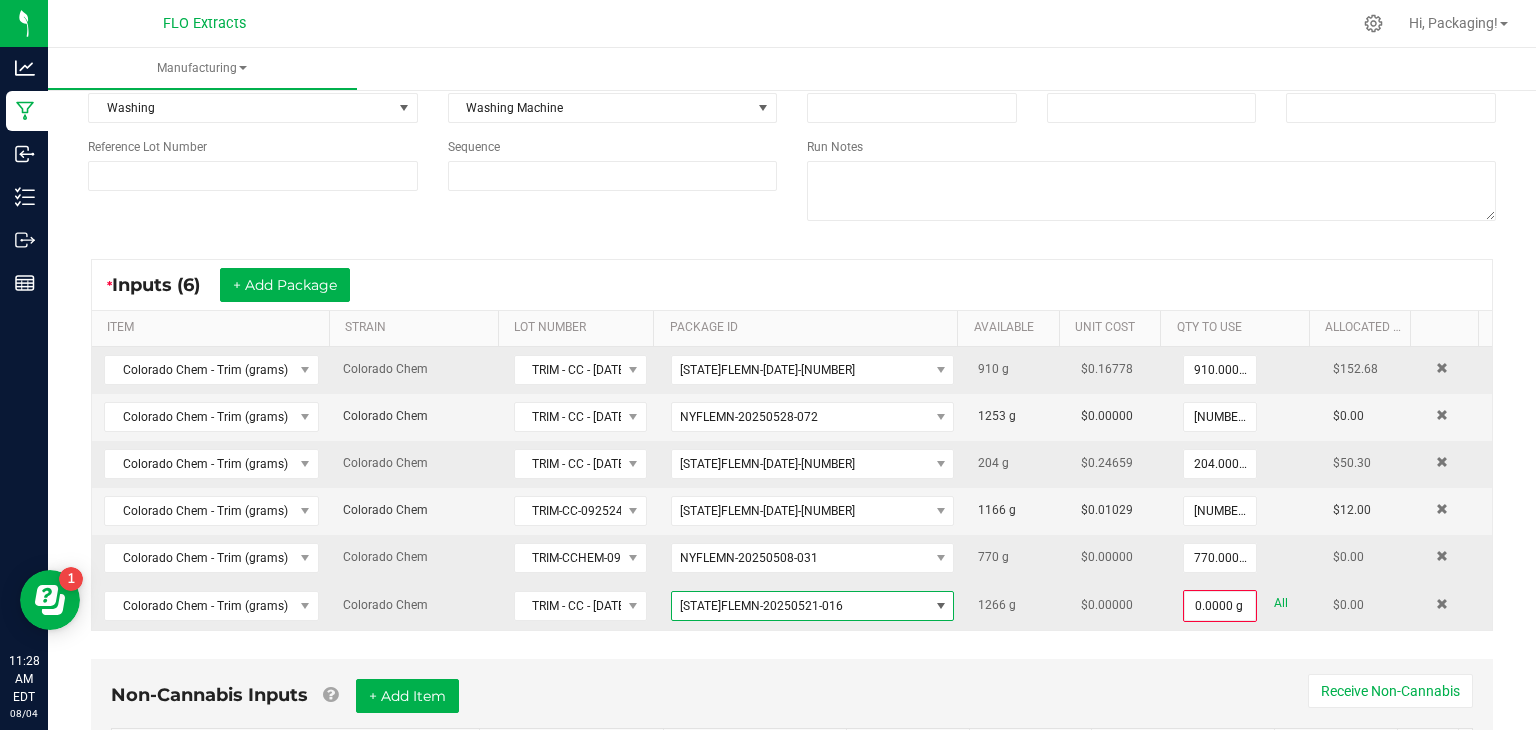click at bounding box center [941, 606] 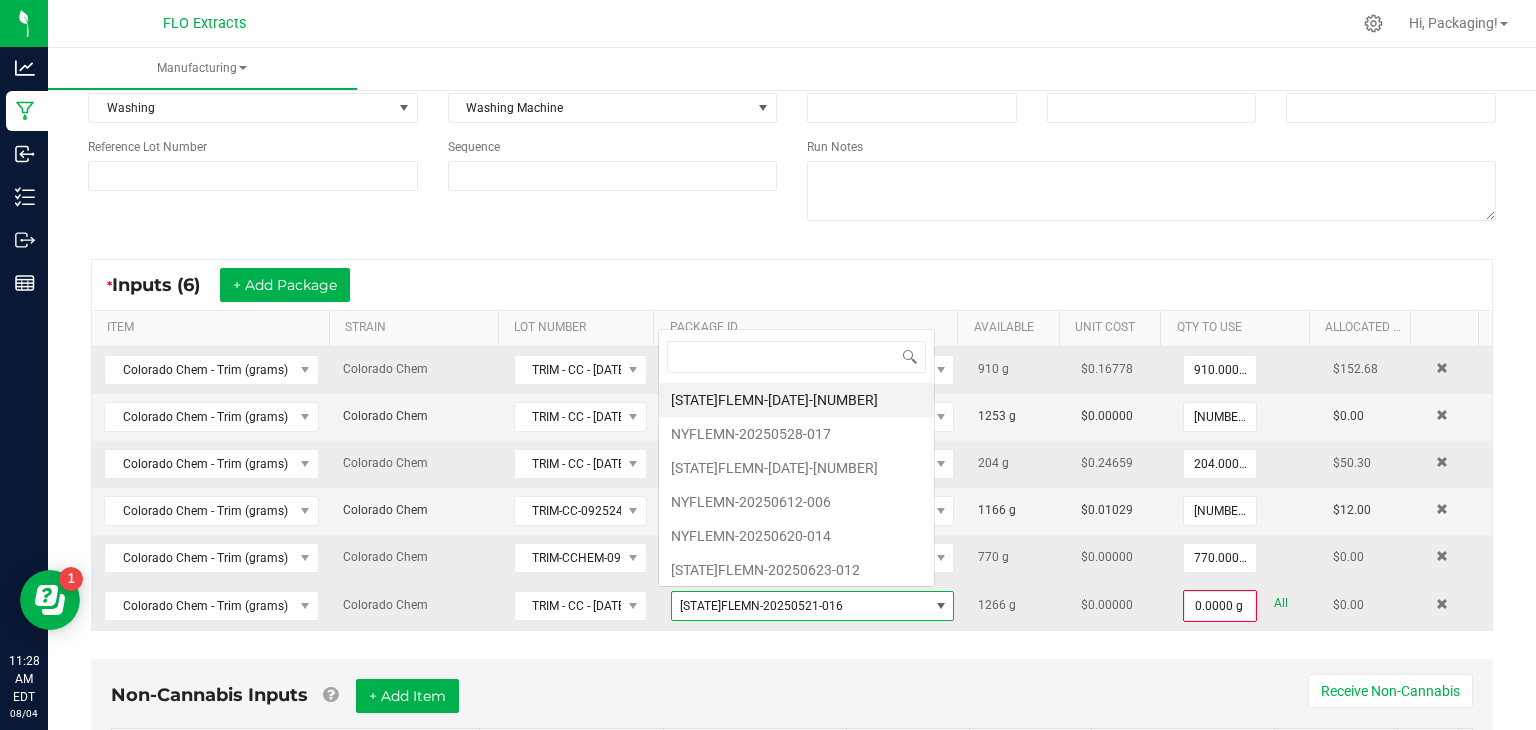 scroll, scrollTop: 0, scrollLeft: 0, axis: both 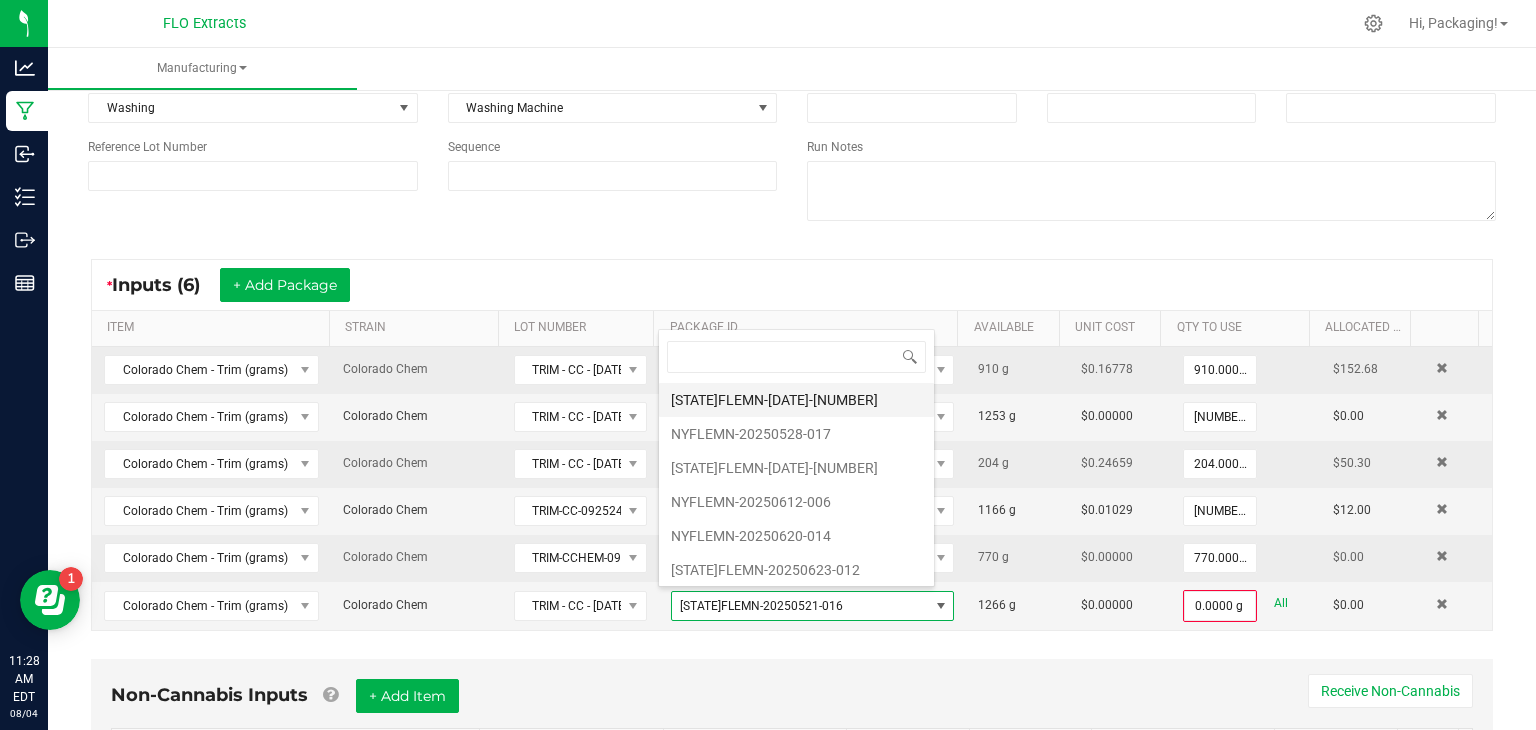 click on "[STATE]FLEMN-[DATE]-[NUMBER]" at bounding box center [796, 400] 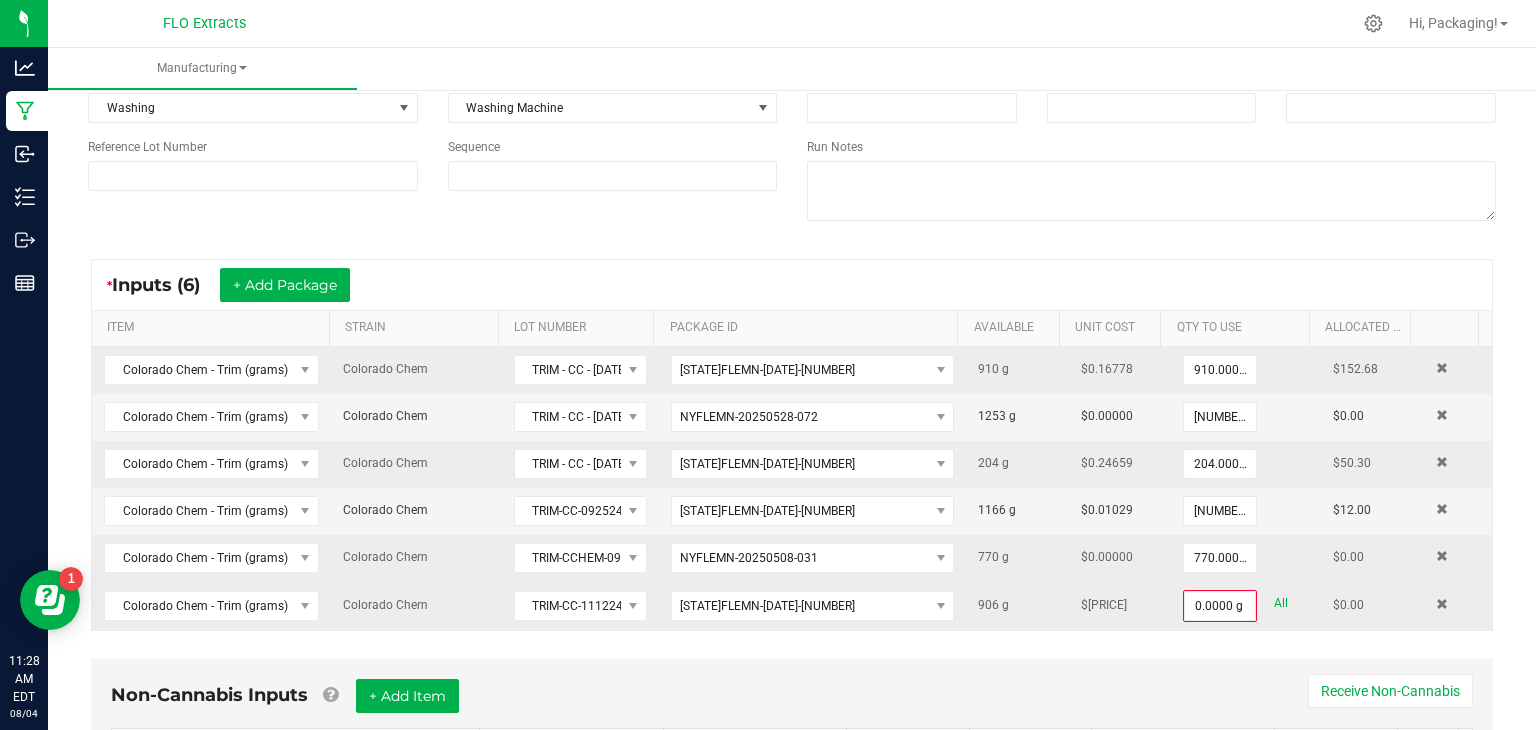 click on "All" at bounding box center [1281, 603] 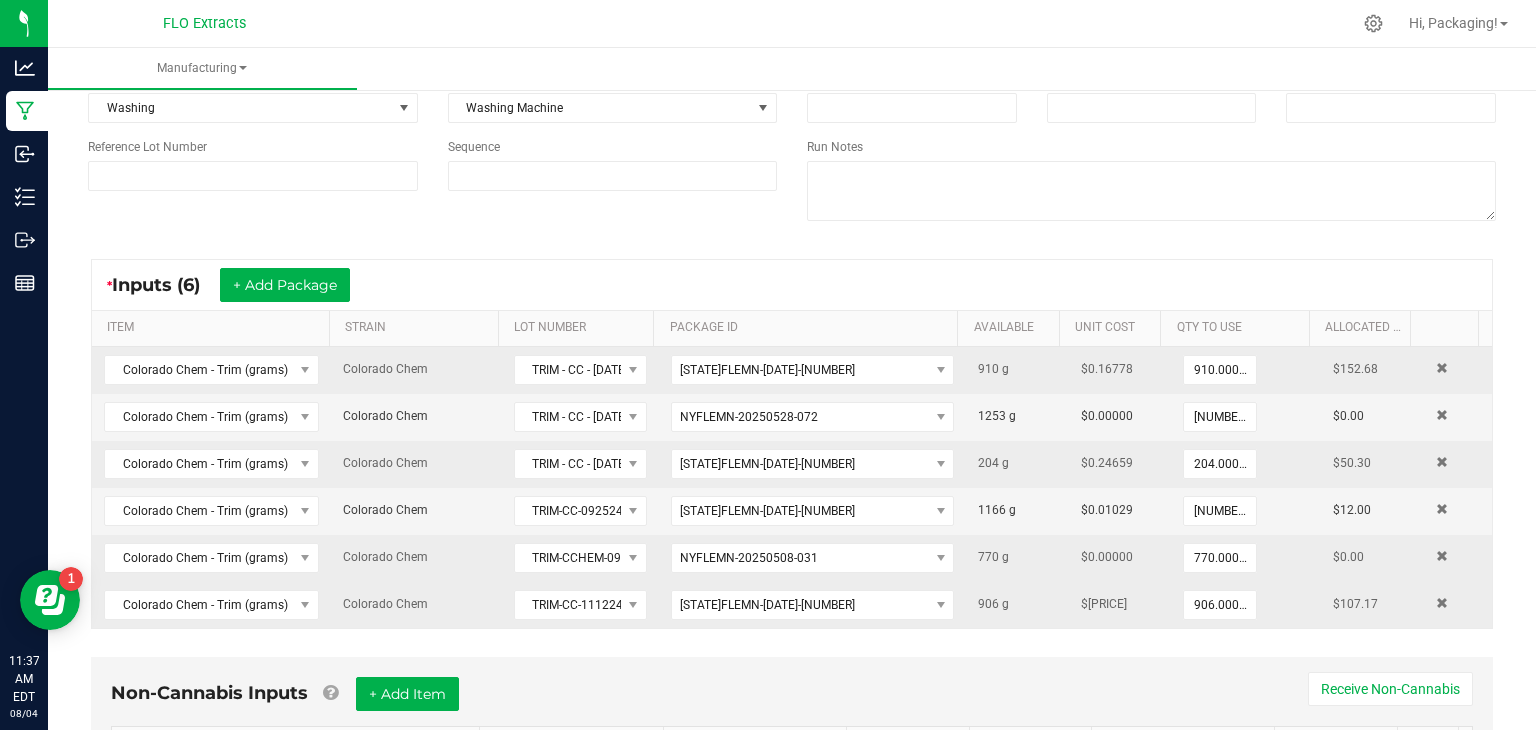 scroll, scrollTop: 323, scrollLeft: 0, axis: vertical 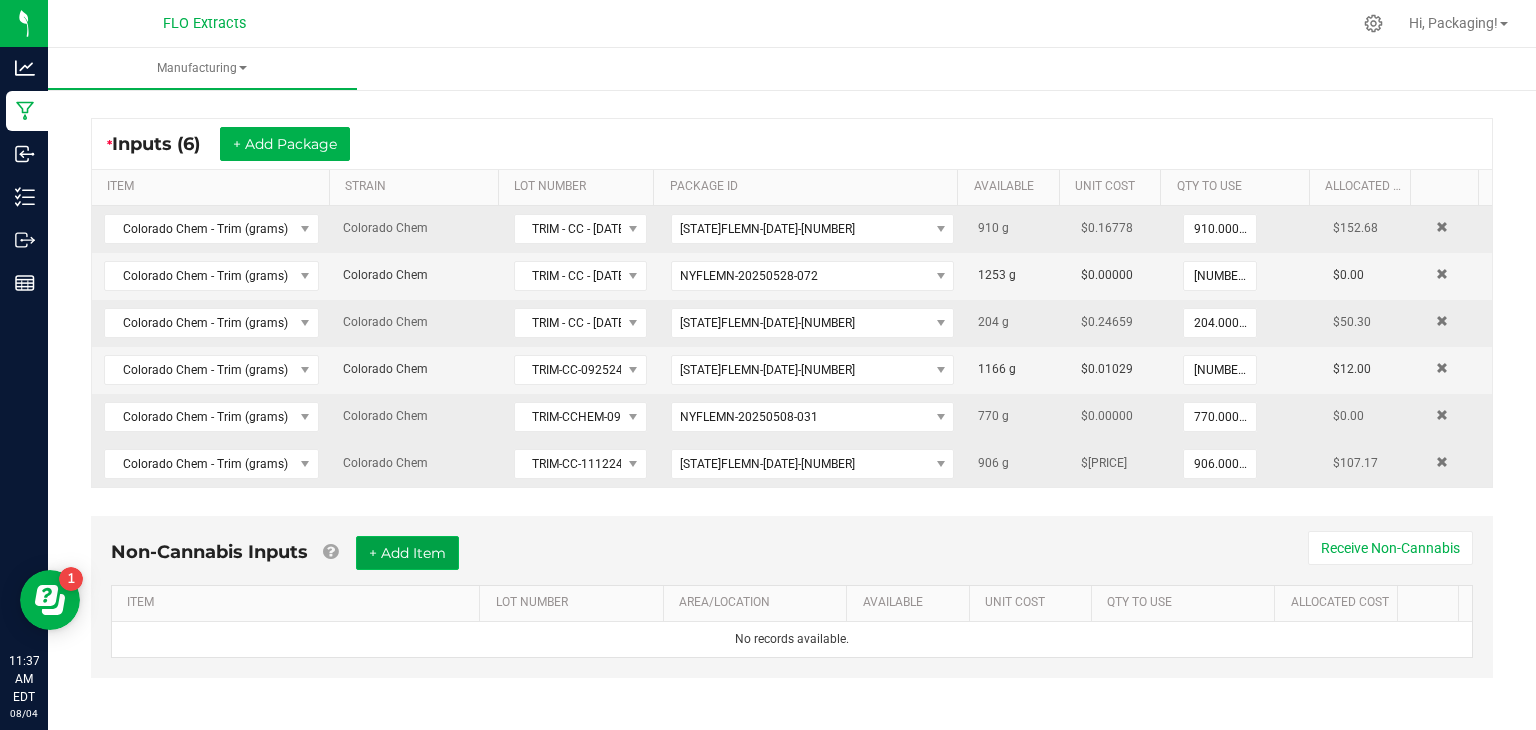 click on "+ Add Item" at bounding box center (407, 553) 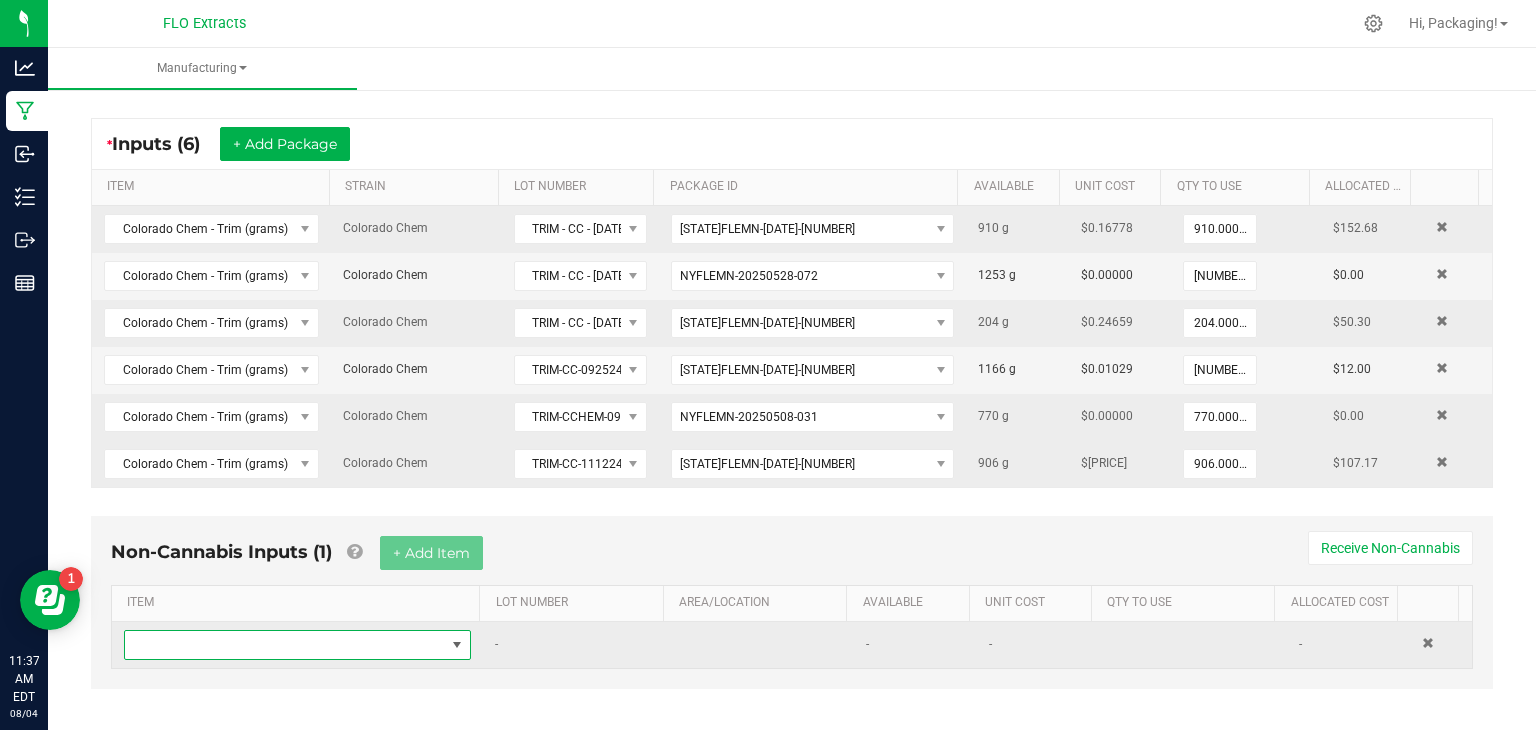 click at bounding box center [457, 645] 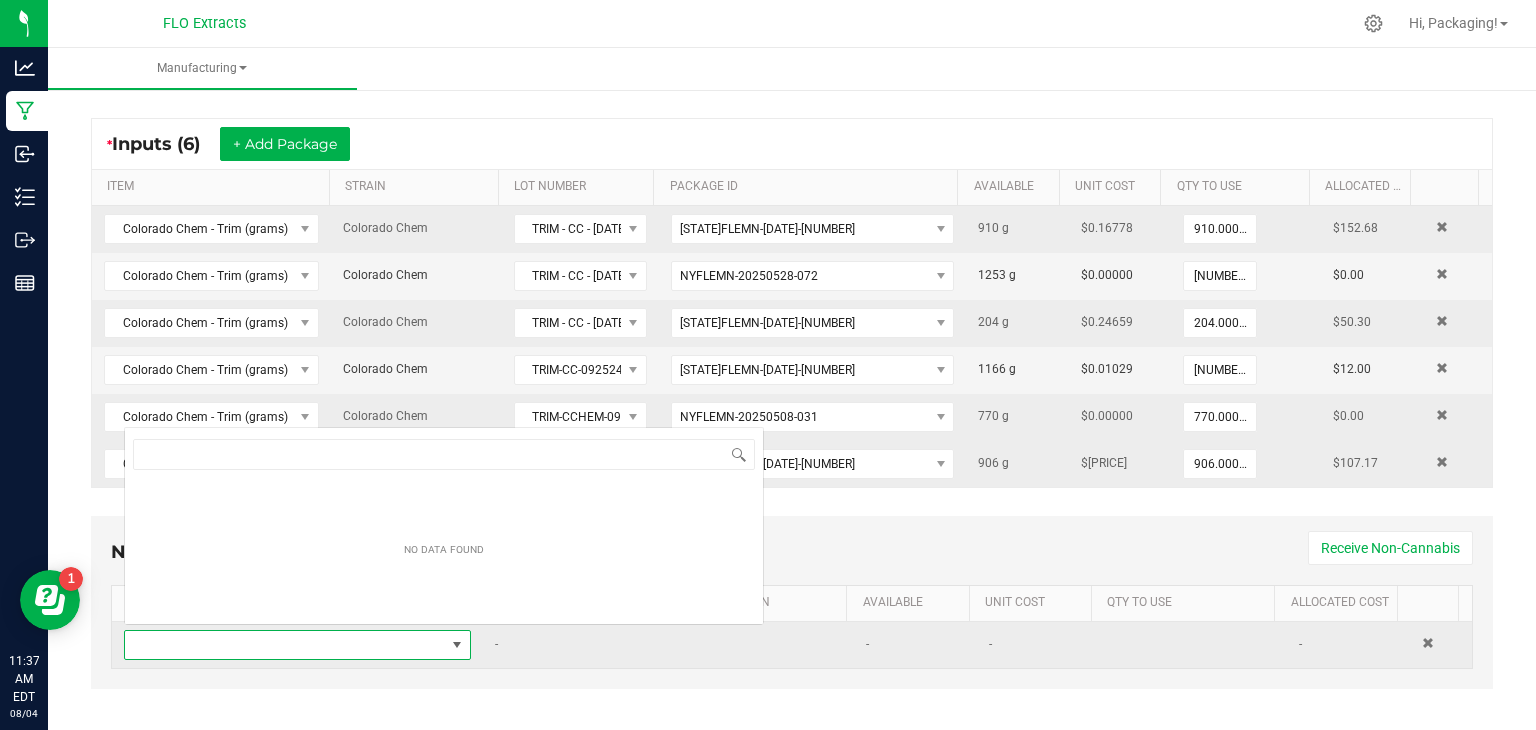 scroll, scrollTop: 0, scrollLeft: 0, axis: both 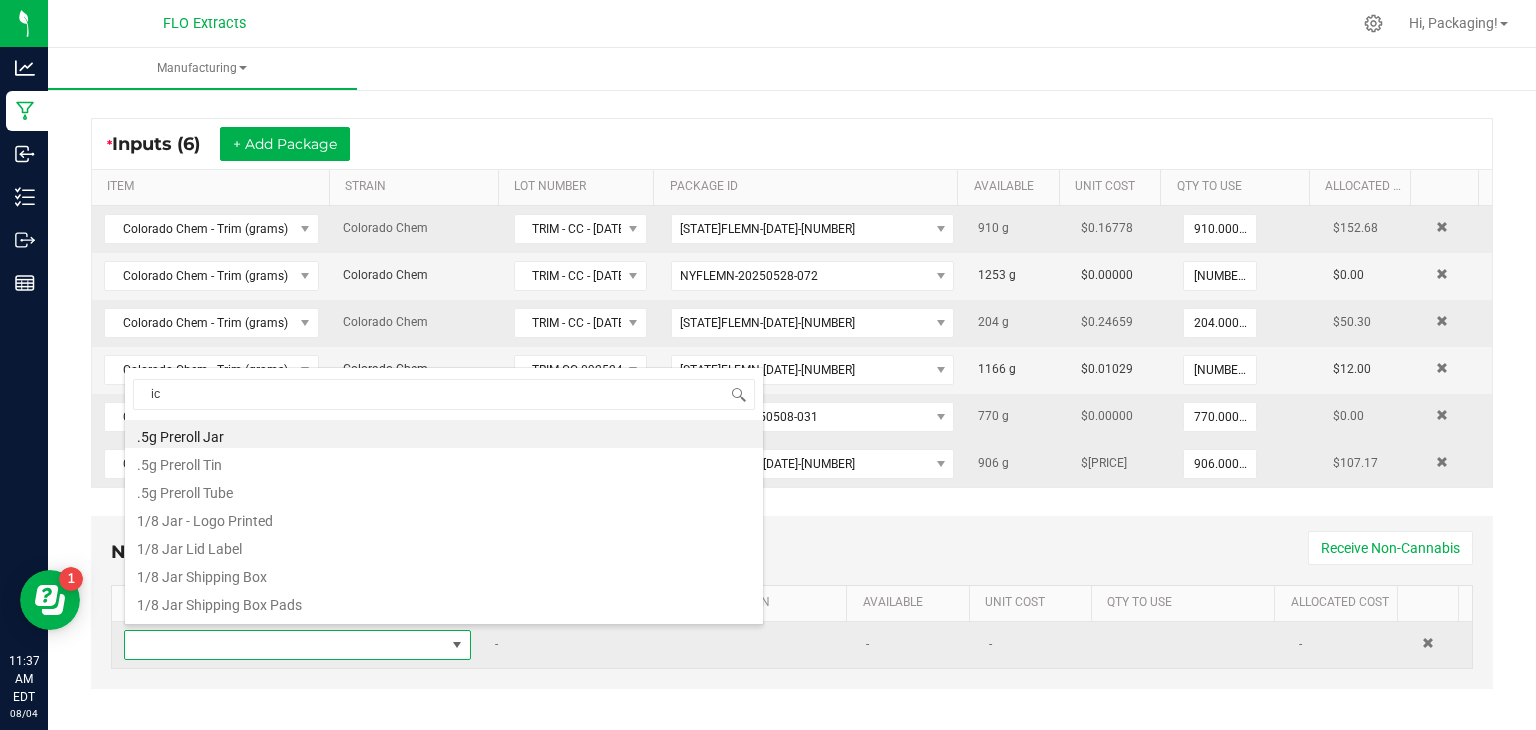 type on "ice" 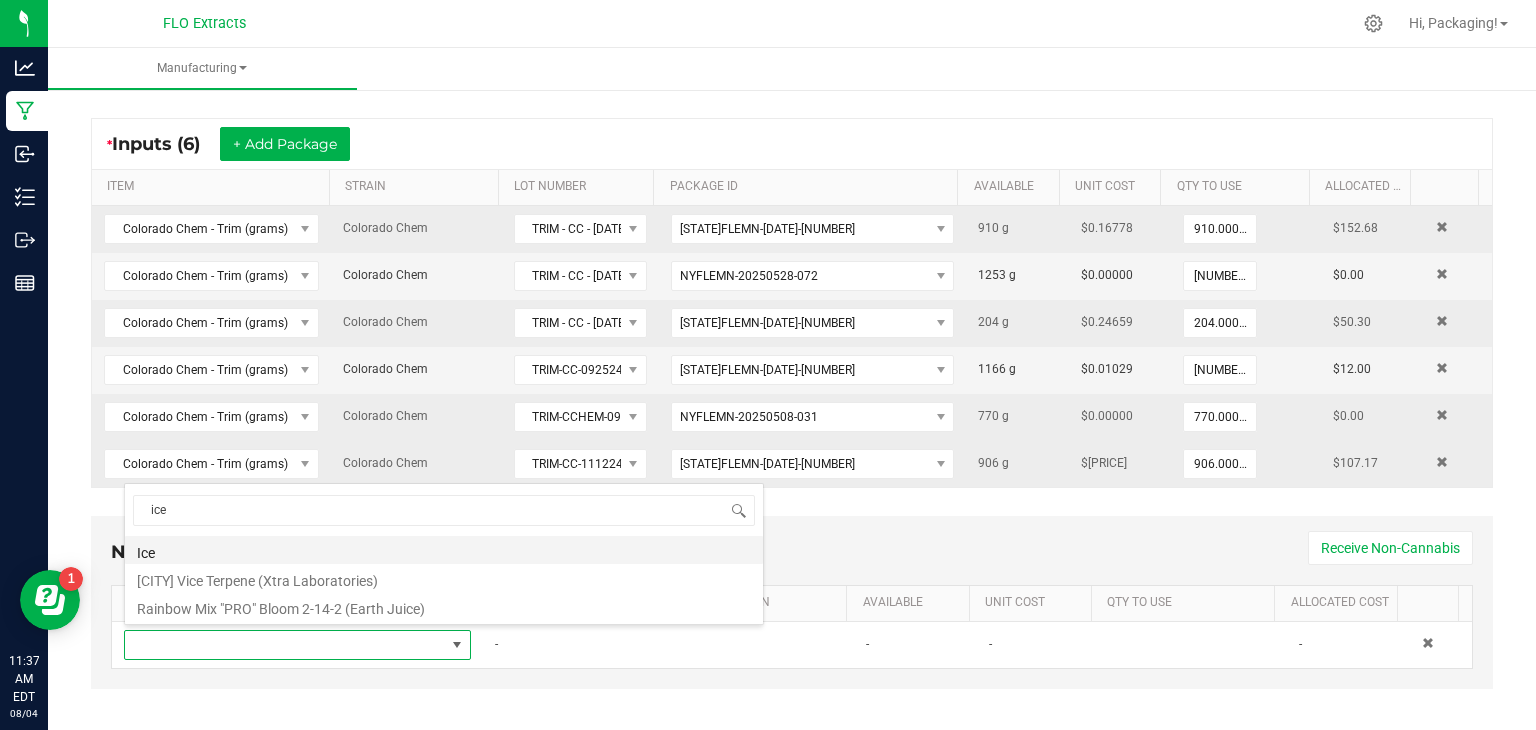 click on "Ice" at bounding box center (444, 550) 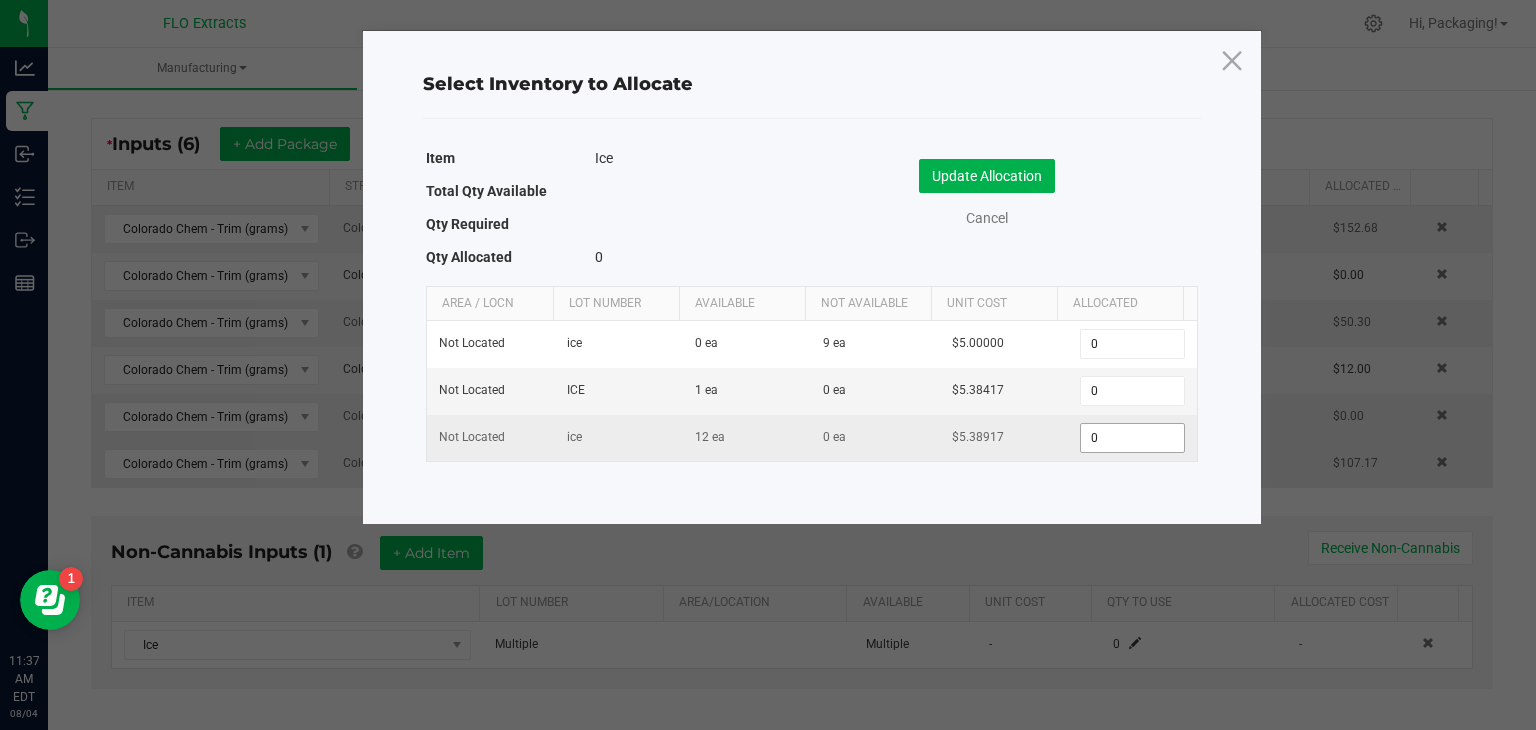 click on "0" at bounding box center [1132, 438] 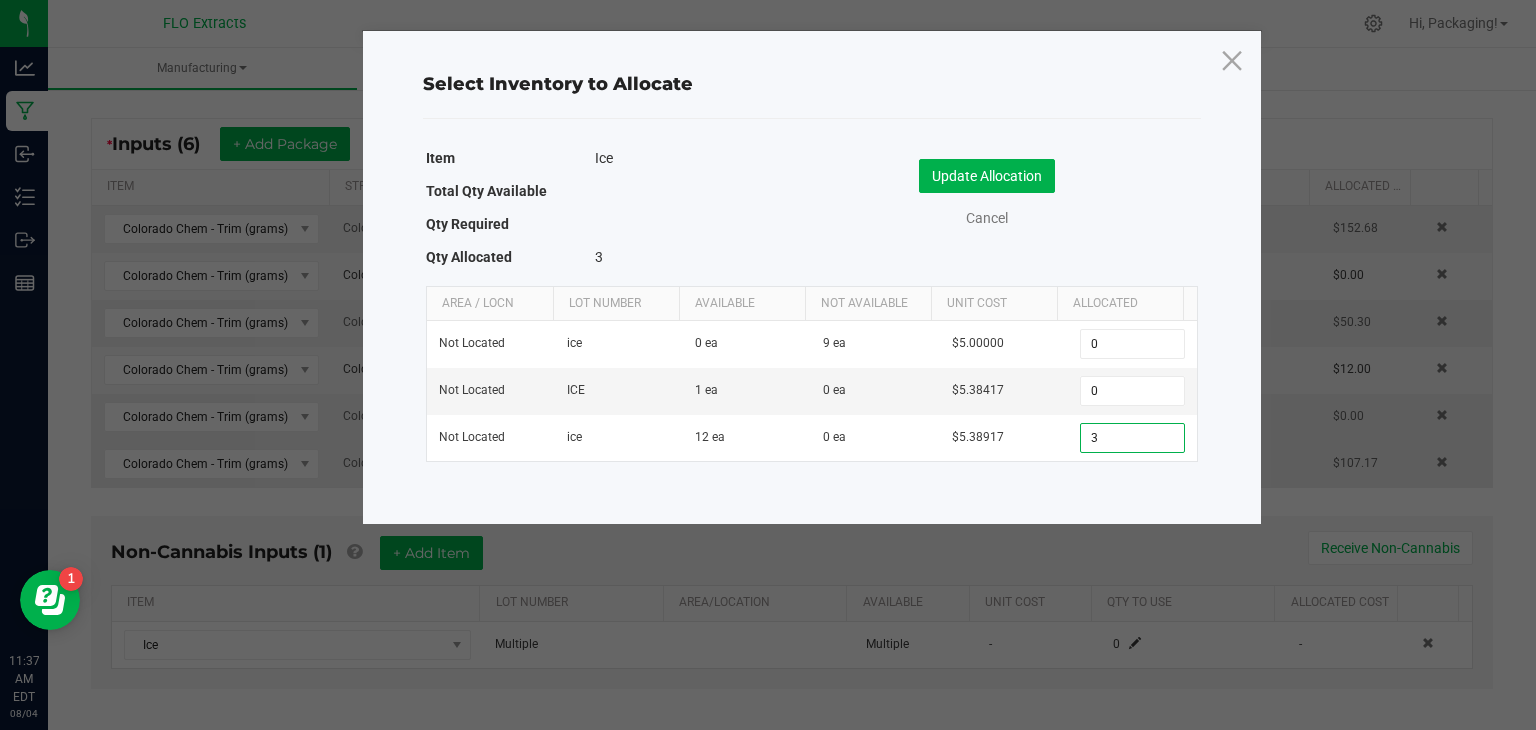 type on "3" 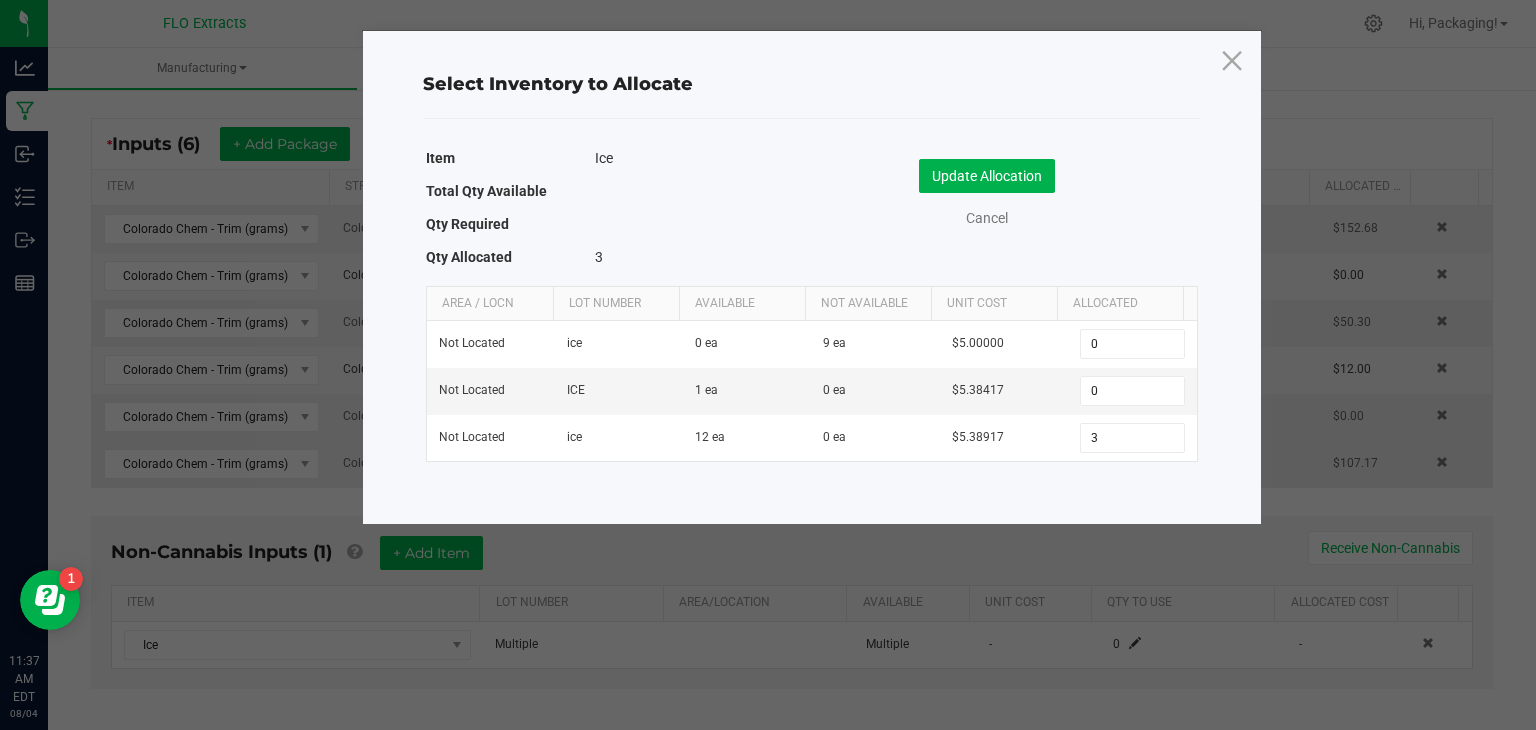 click on "Item   Ice   Total Qty Available       Qty Required       Qty Allocated   3    Update Allocation   Cancel  Area   Location  Loading" 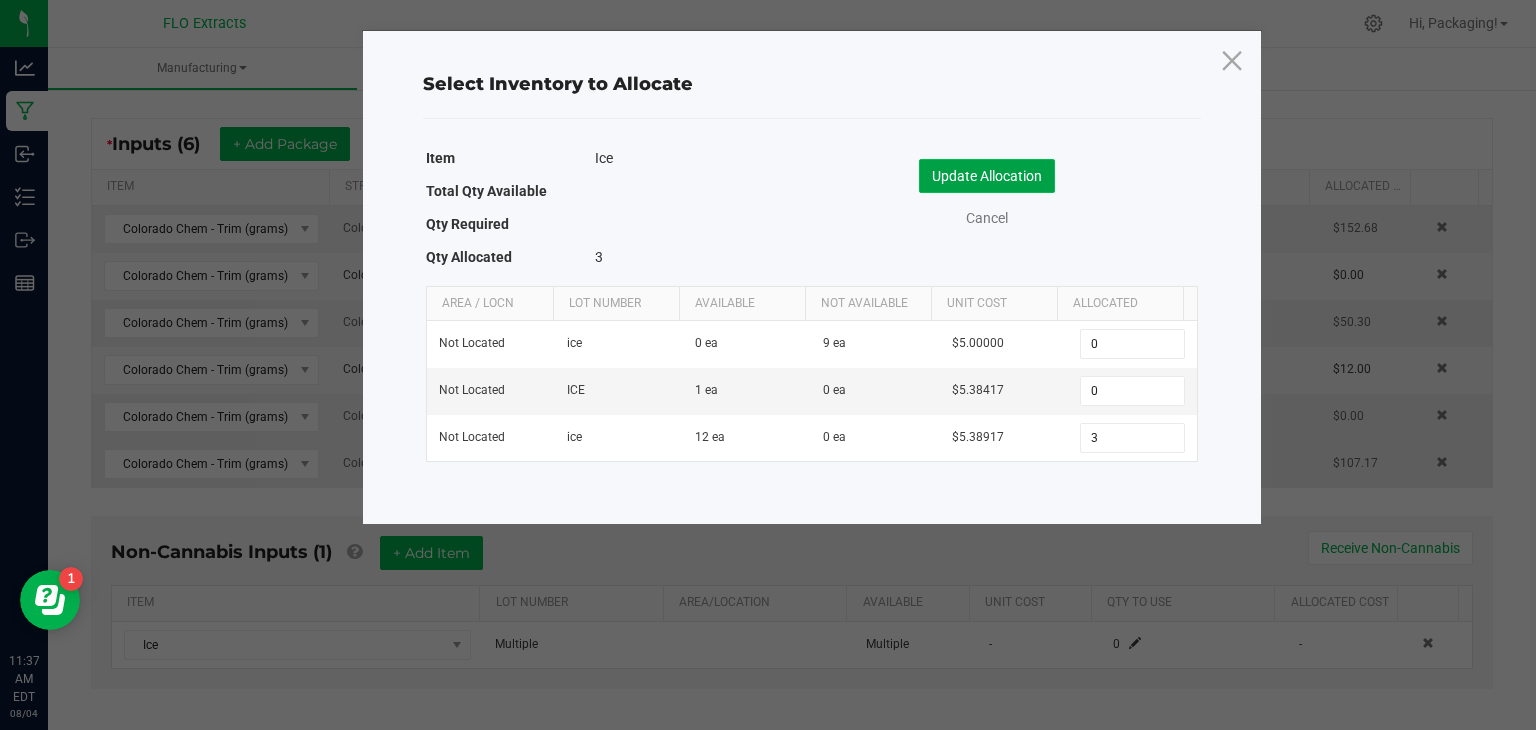 click on "Update Allocation" 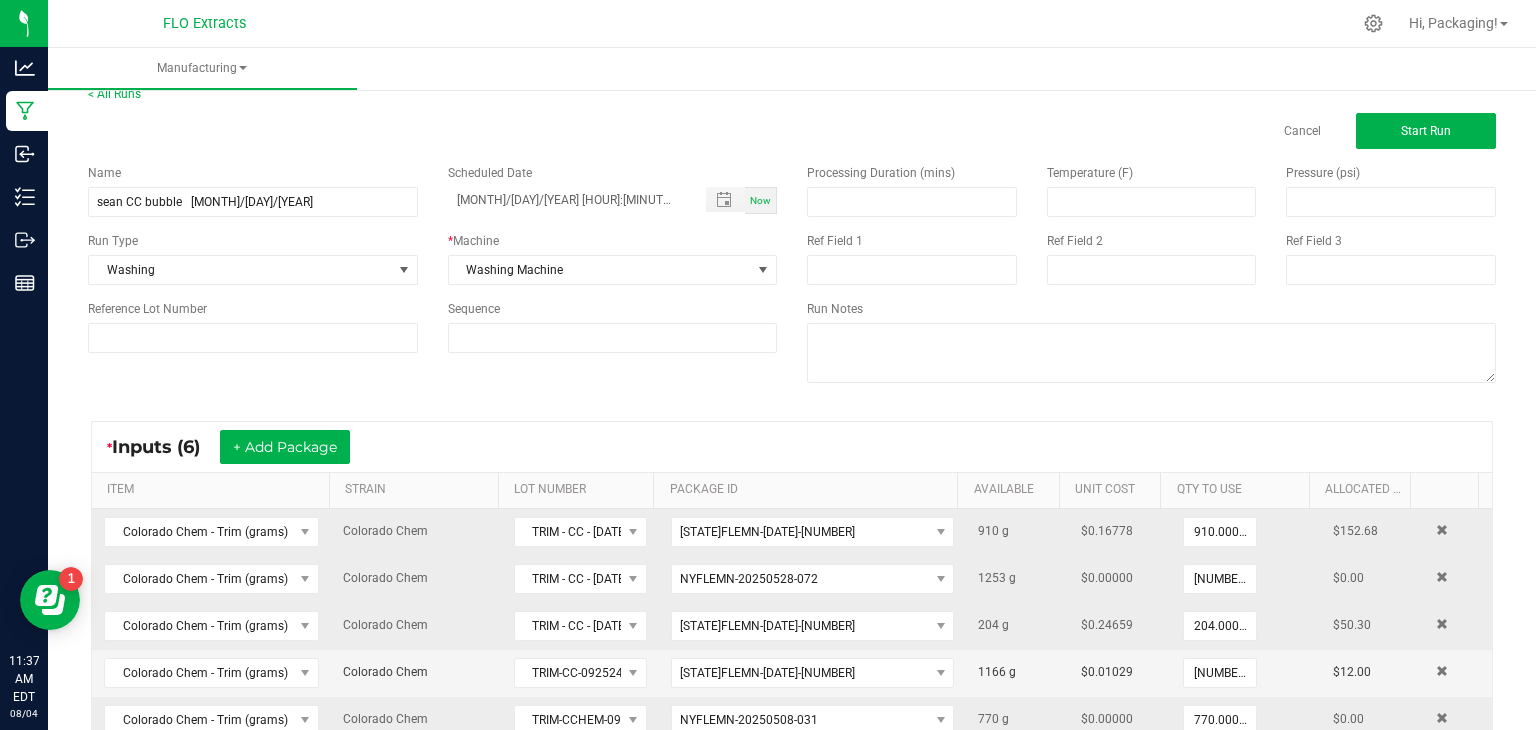 scroll, scrollTop: 0, scrollLeft: 0, axis: both 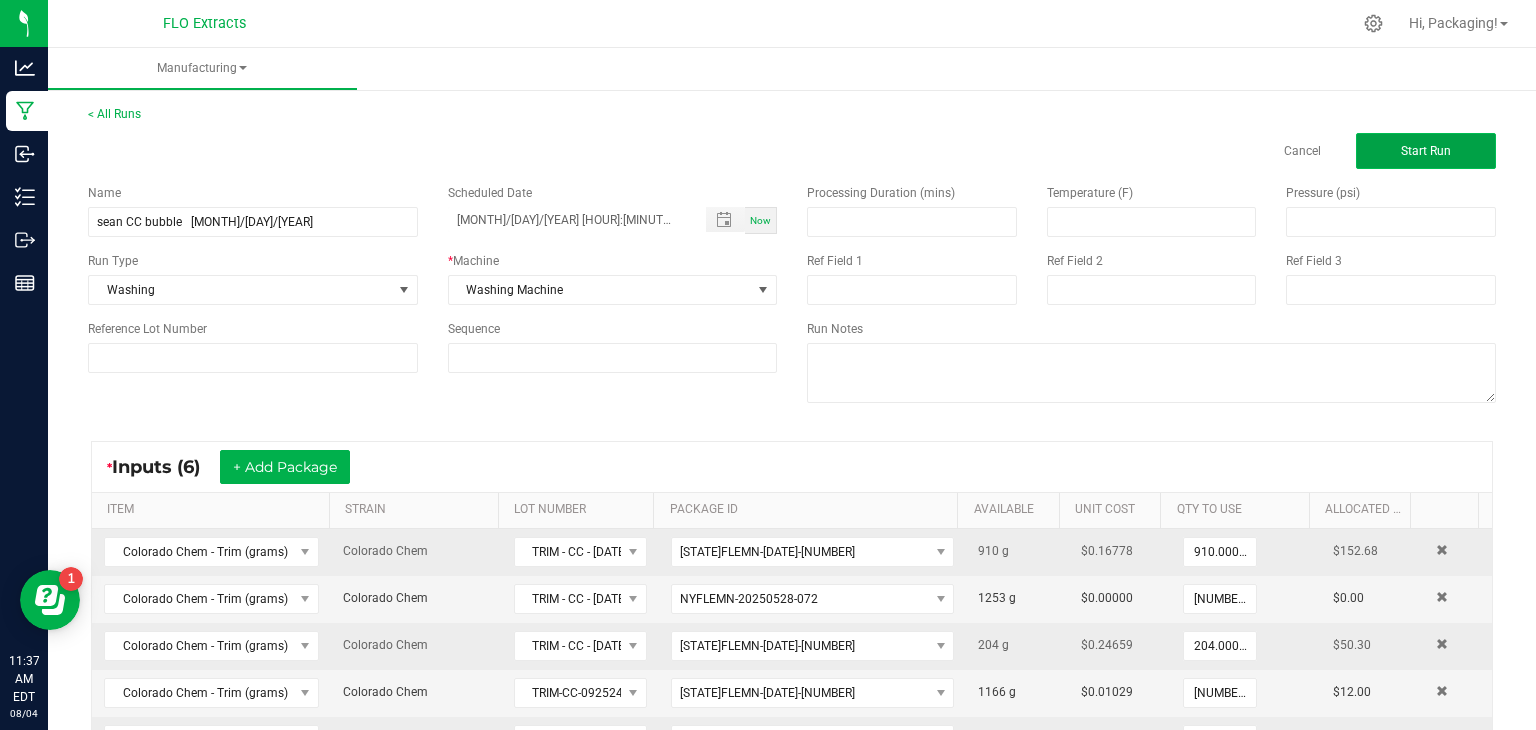 click on "Start Run" 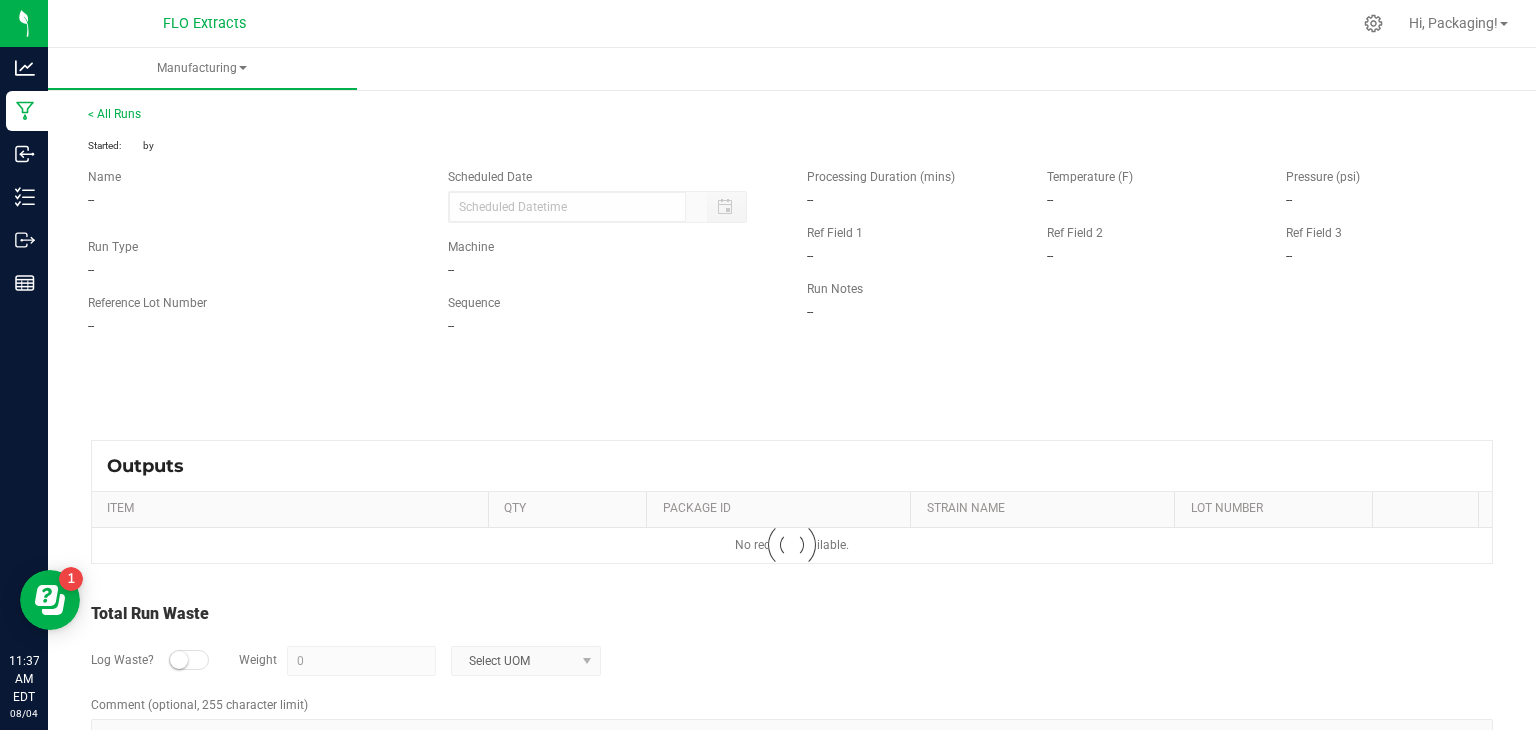 type on "[MONTH]/[DAY]/[YEAR] [HOUR]:[MINUTE] [MERIDIEM]" 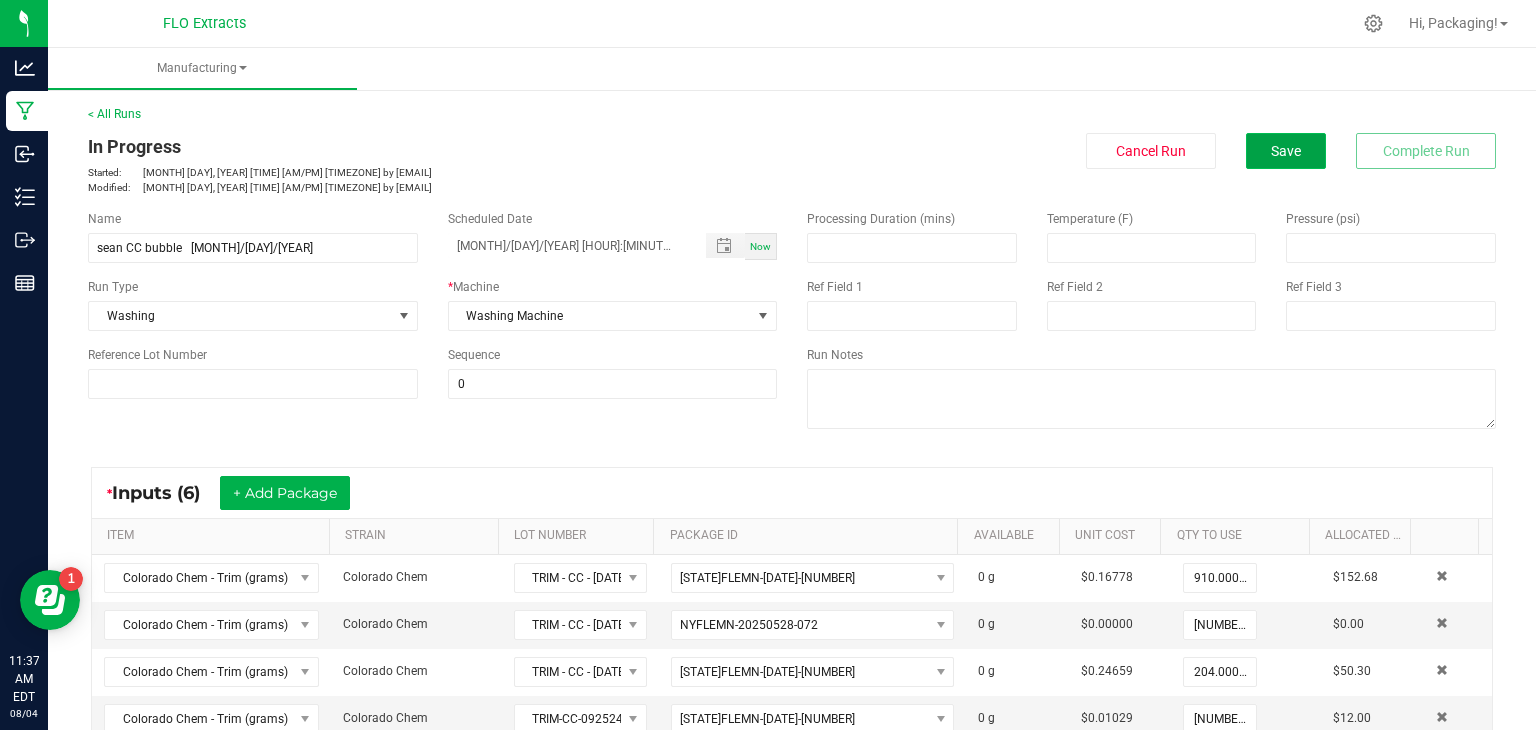 click on "Save" at bounding box center [1286, 151] 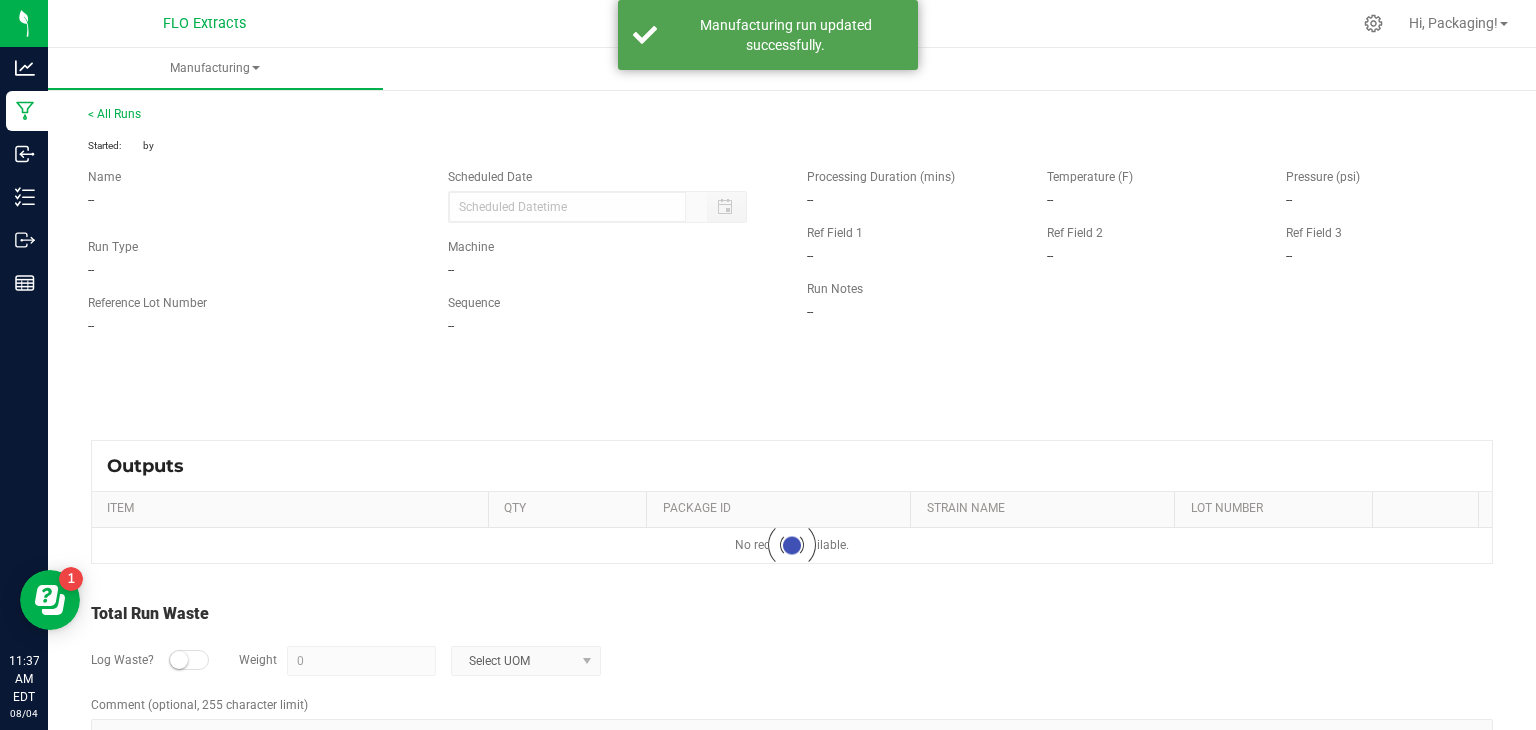 type on "[MONTH]/[DAY]/[YEAR] [HOUR]:[MINUTE] [MERIDIEM]" 